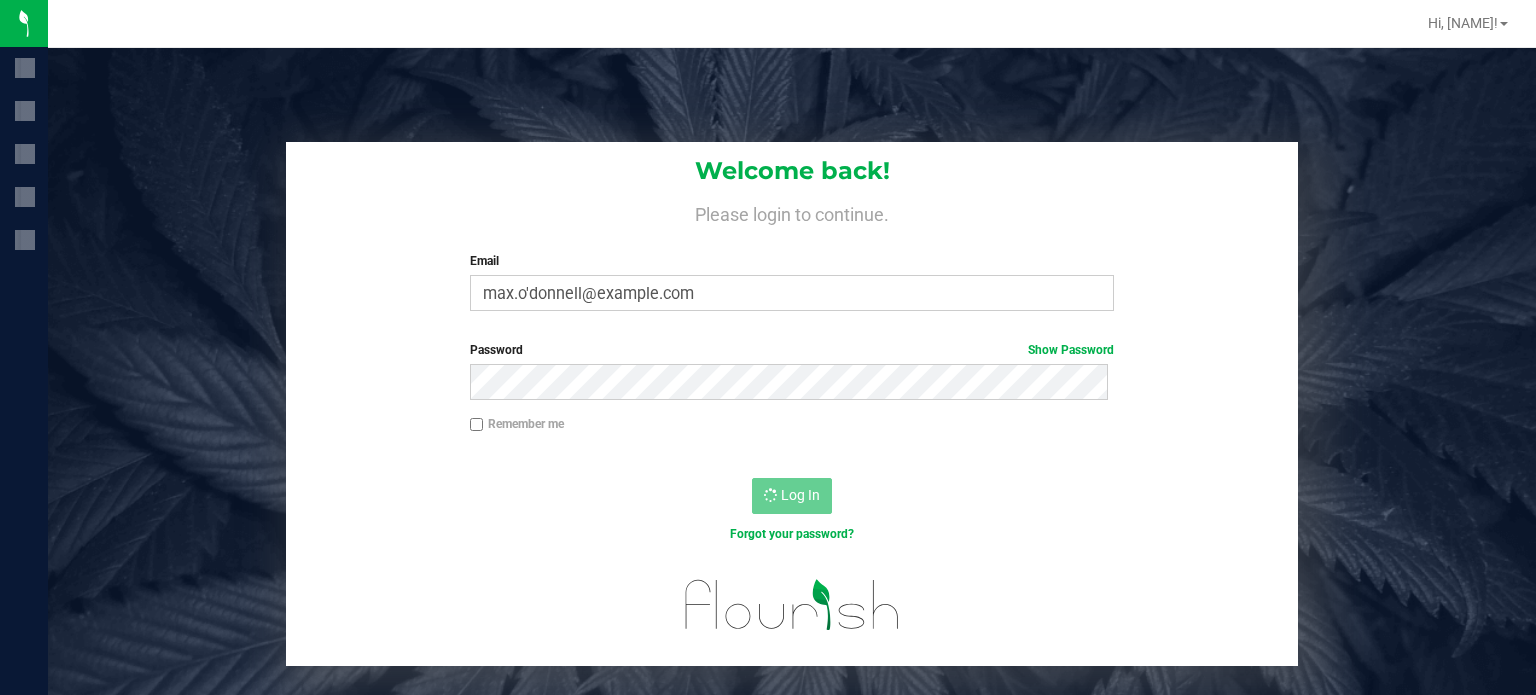 scroll, scrollTop: 0, scrollLeft: 0, axis: both 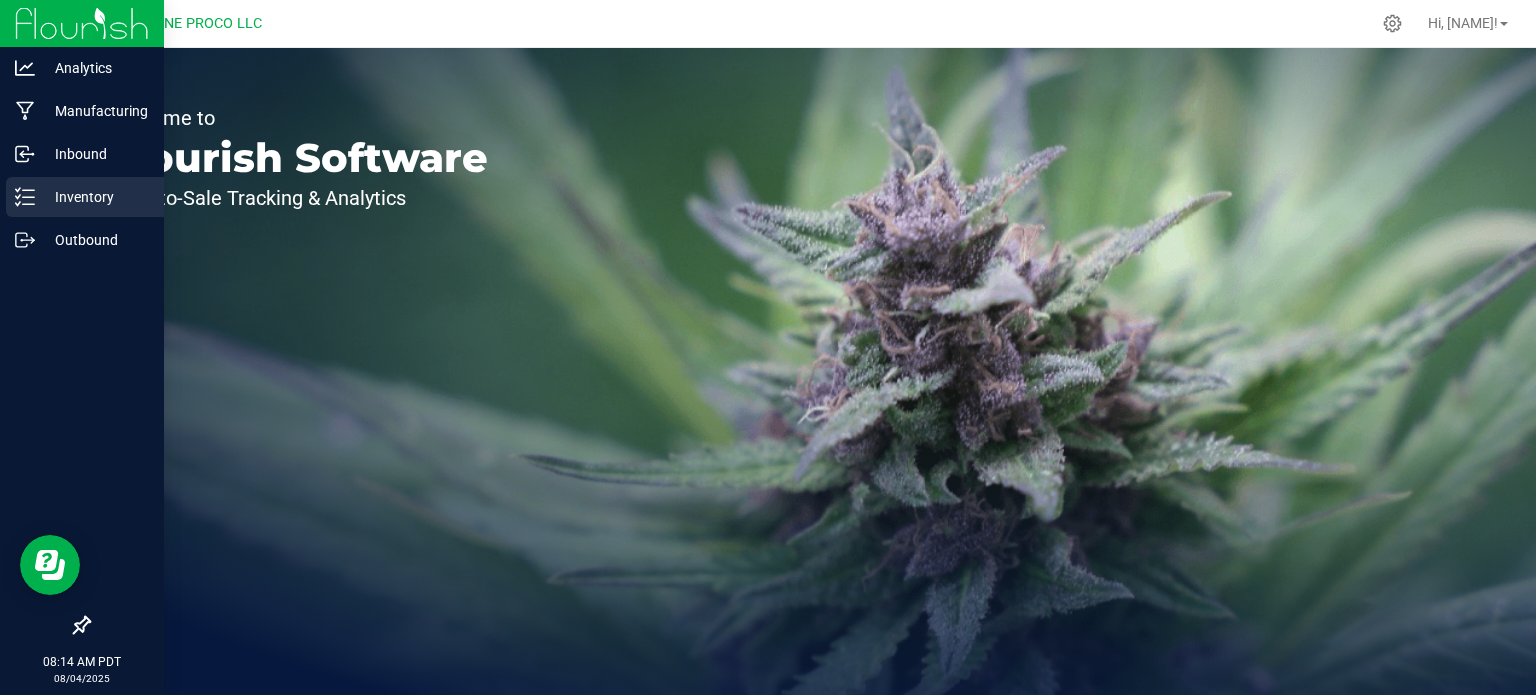 click on "Inventory" at bounding box center (85, 197) 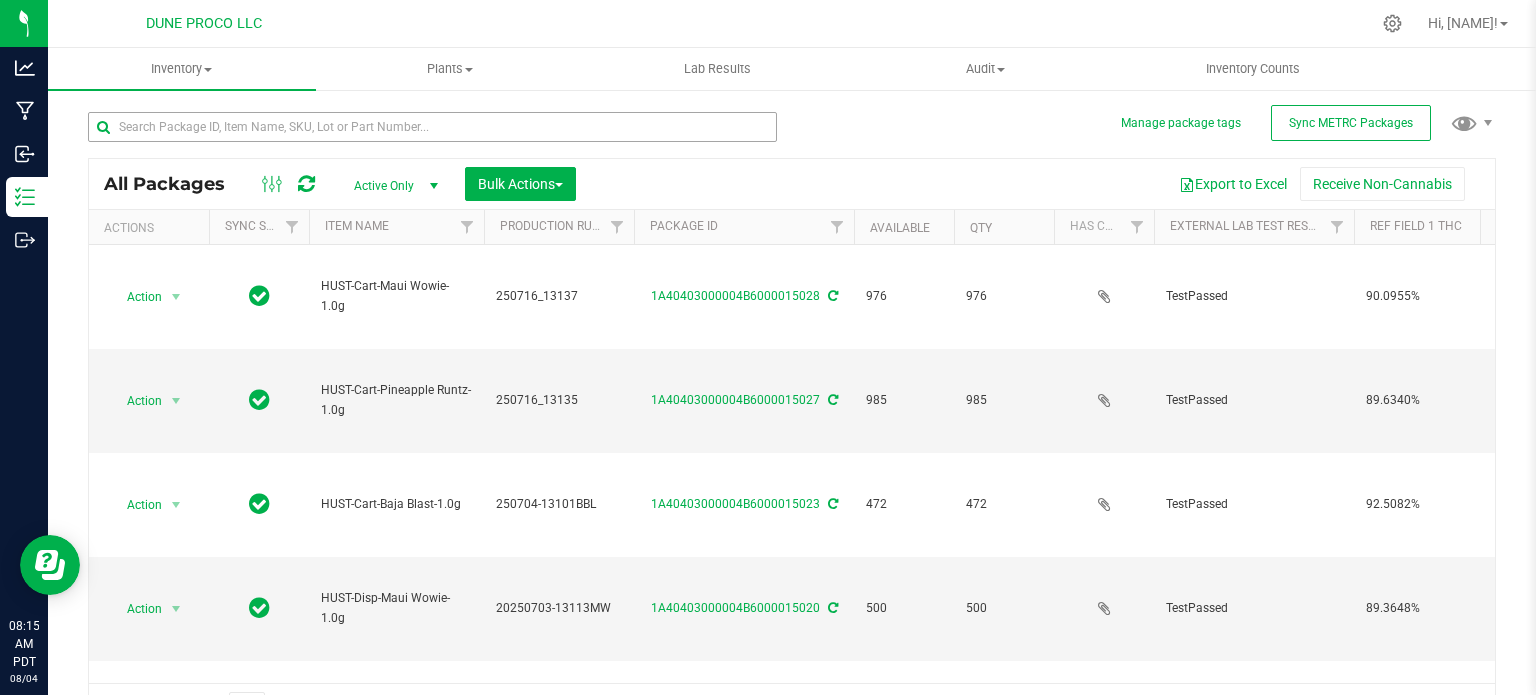 click at bounding box center [440, 126] 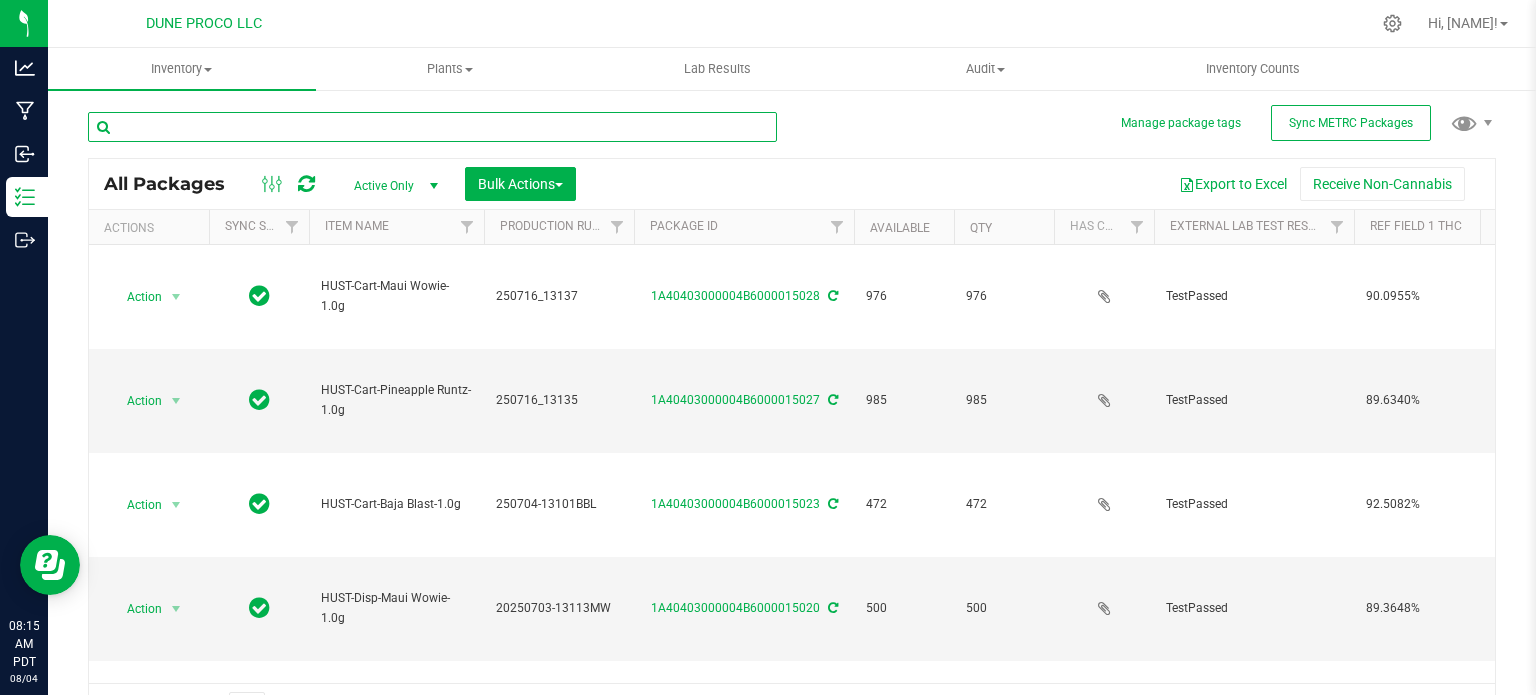 click at bounding box center (432, 127) 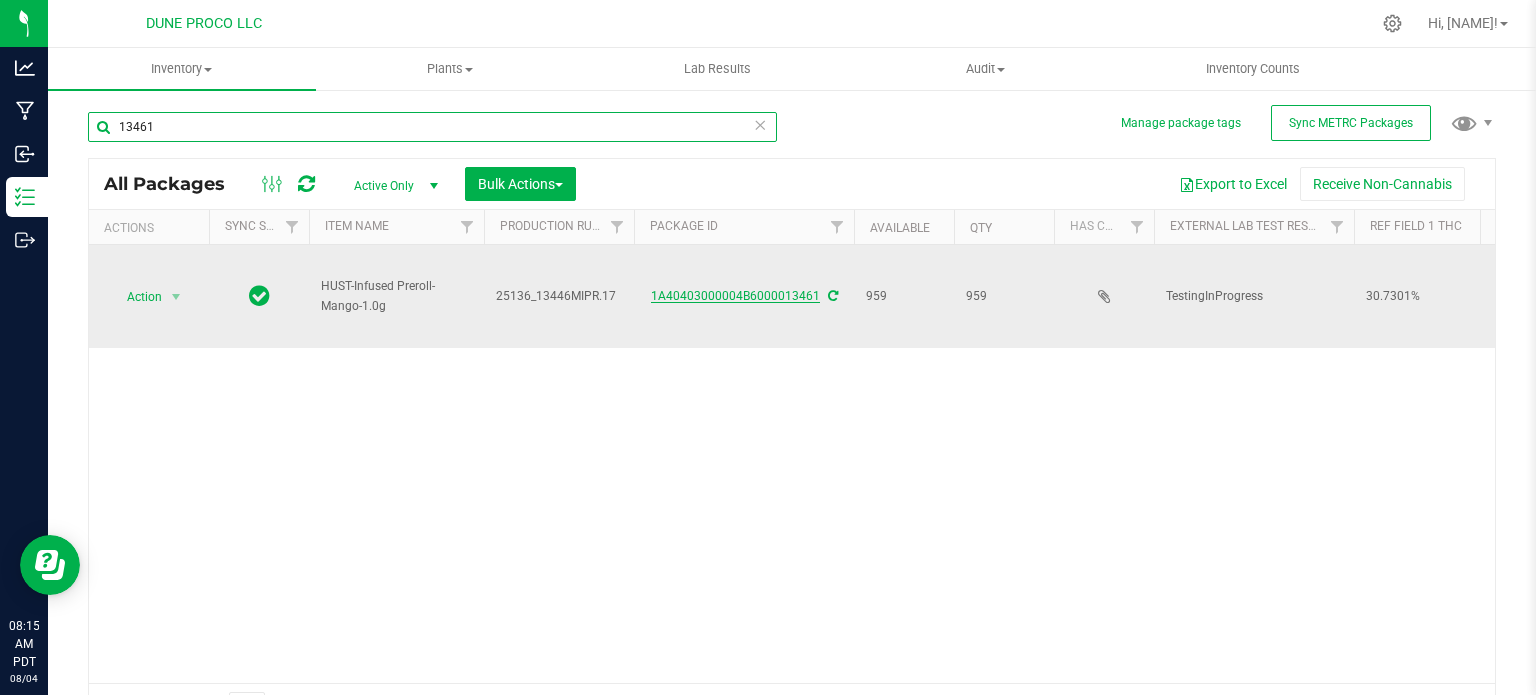 type on "13461" 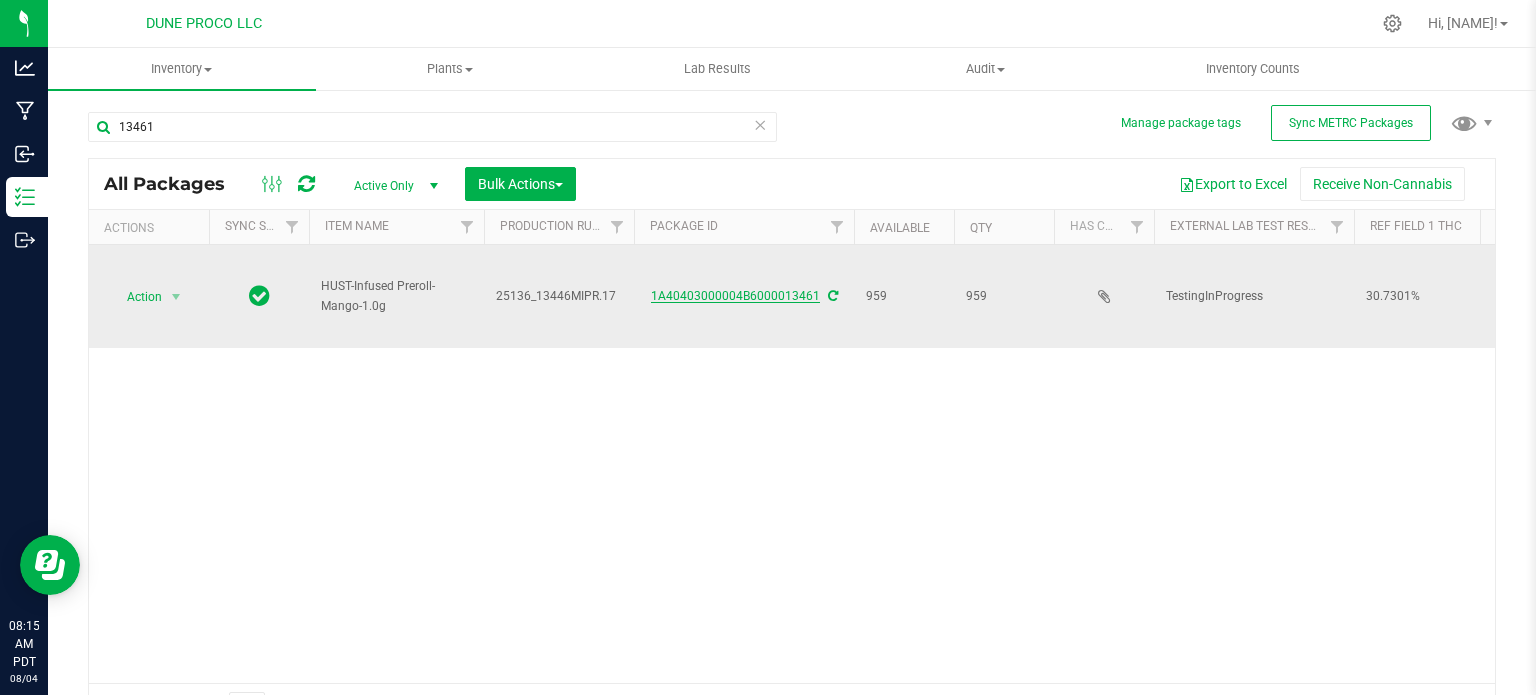 click on "1A40403000004B6000013461" at bounding box center [735, 296] 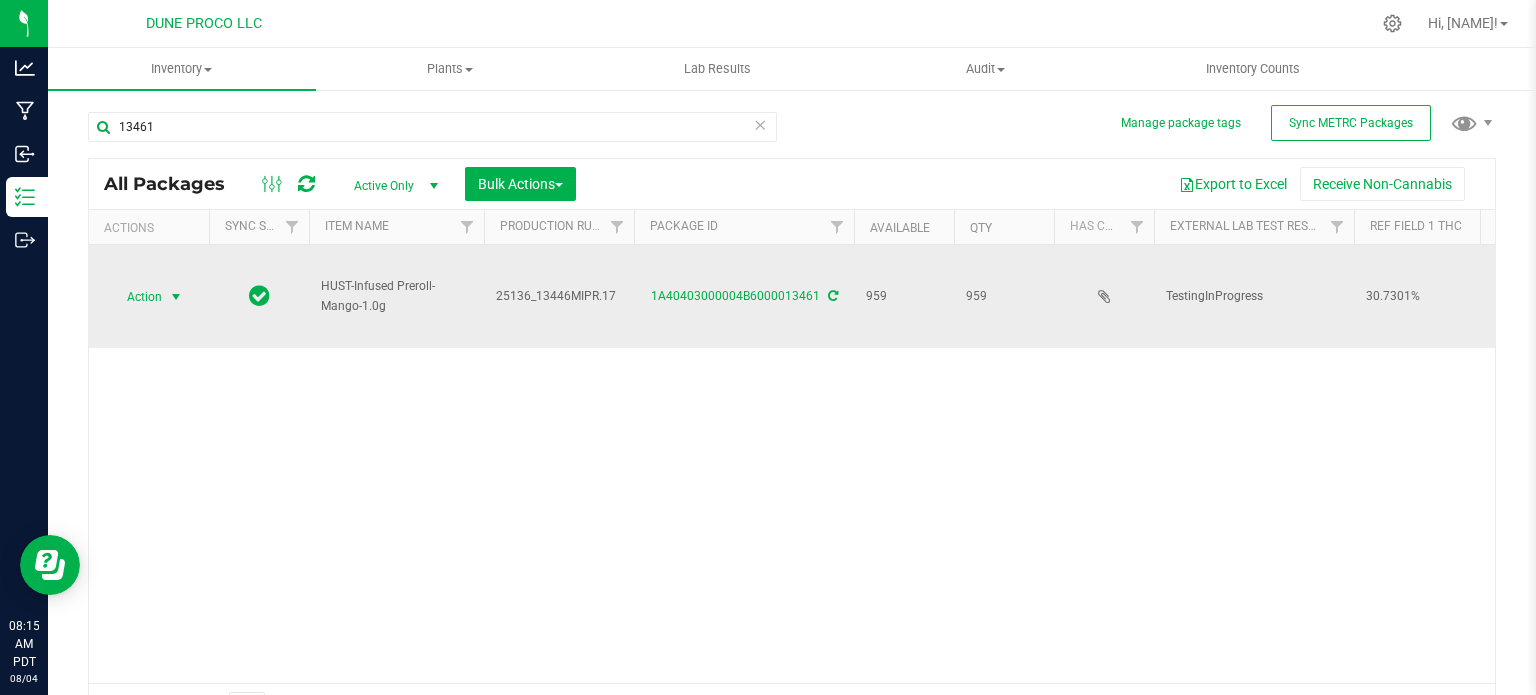 click at bounding box center [176, 297] 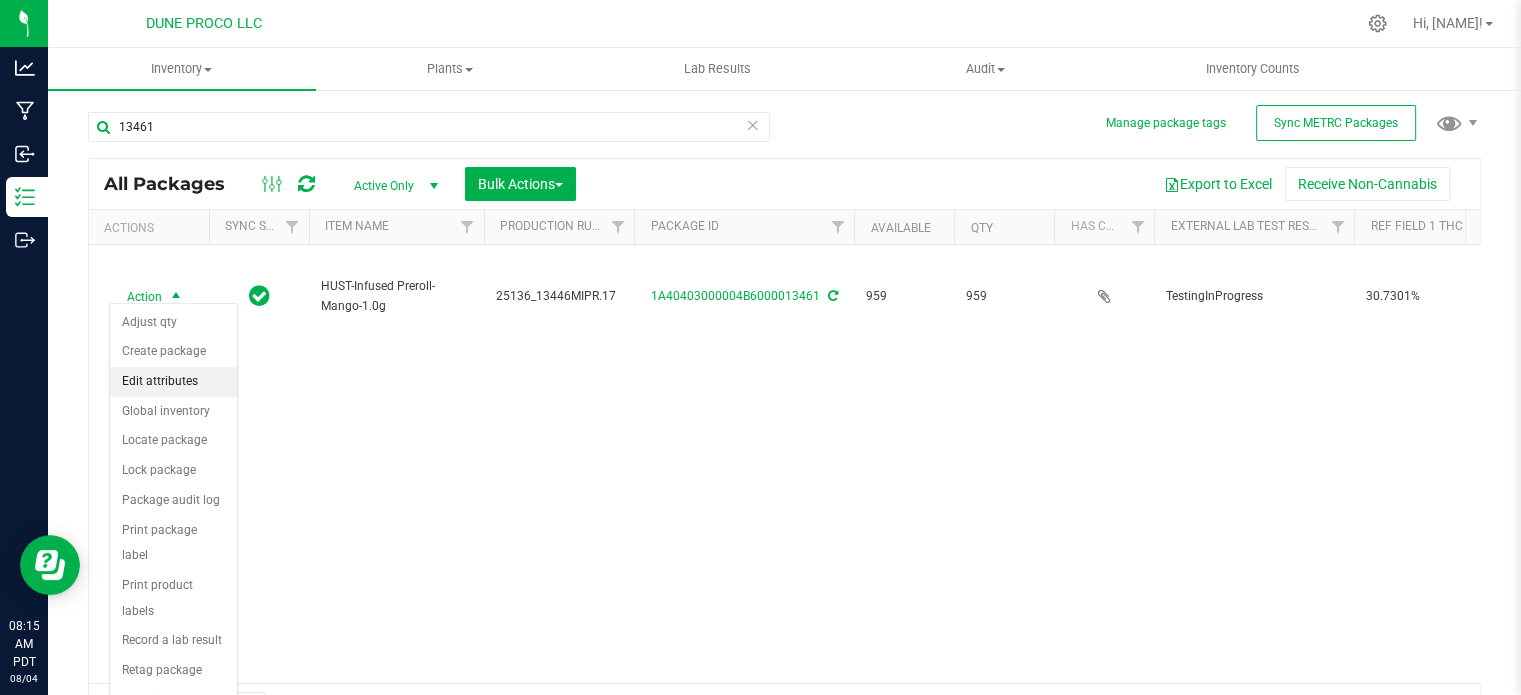 click on "Edit attributes" at bounding box center (173, 382) 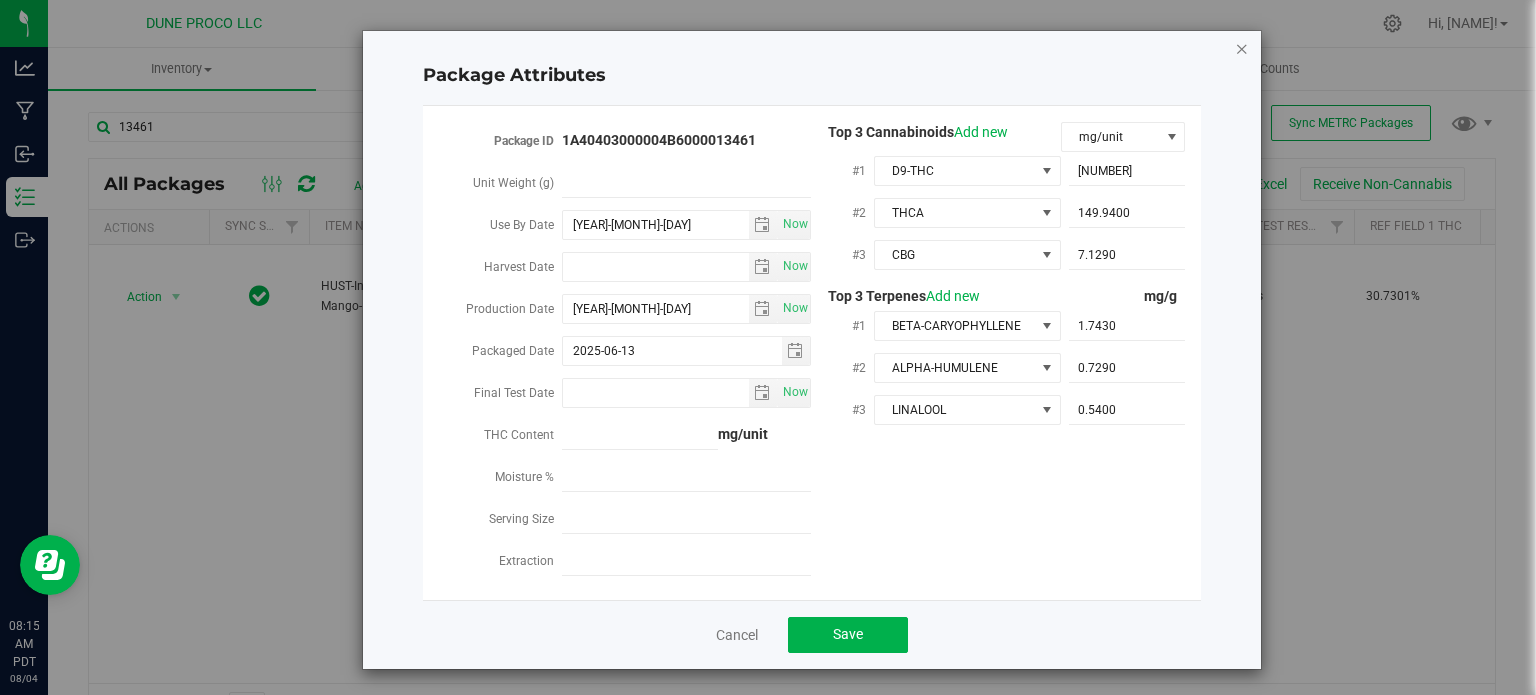 click on "Package Attributes
Package ID
[NUMBER].[NUMBER].[NUMBER].[NUMBER].[NUMBER].[NUMBER].[NUMBER].[NUMBER].[NUMBER].[NUMBER].[NUMBER].[NUMBER]
Unit Weight (g)
Use By Date
[YEAR]-[MONTH]-[DAY]
Now
Harvest Date
Now" at bounding box center (812, 350) 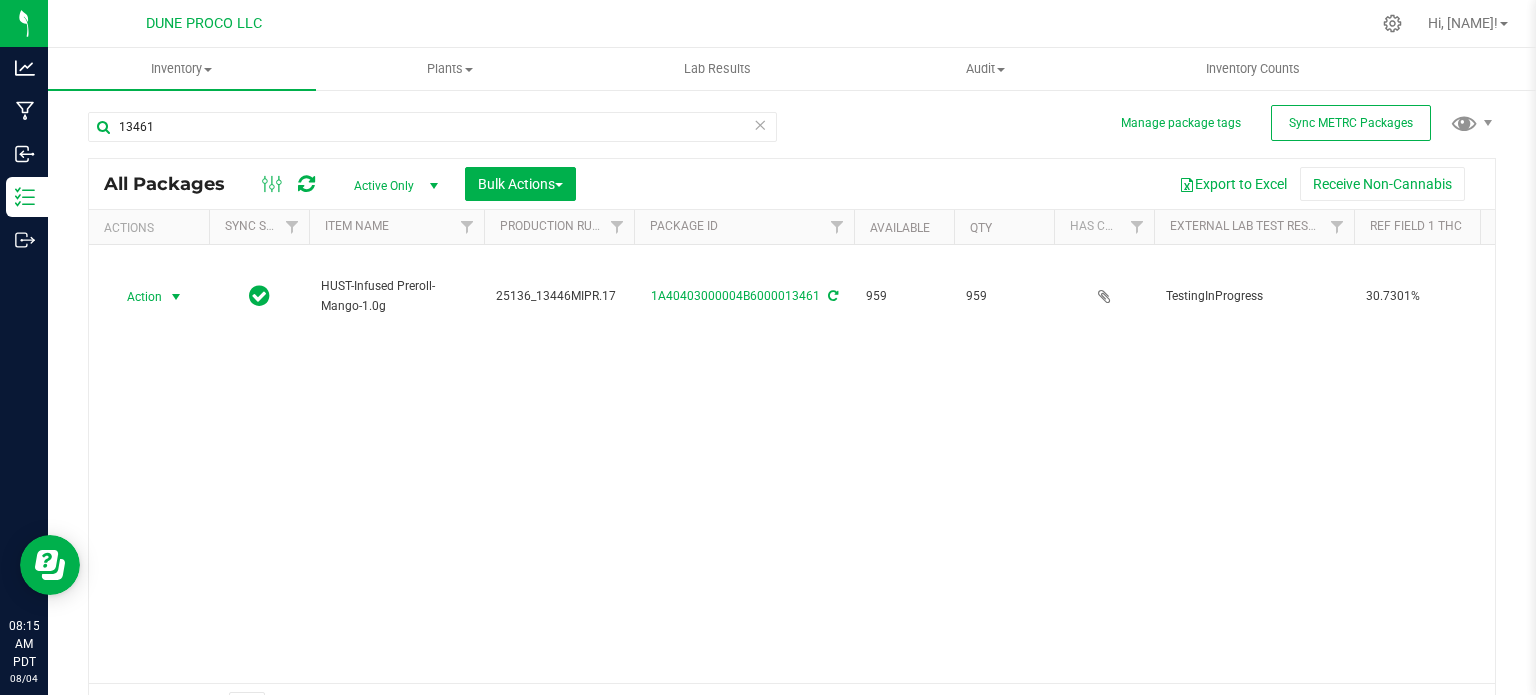scroll, scrollTop: 0, scrollLeft: 102, axis: horizontal 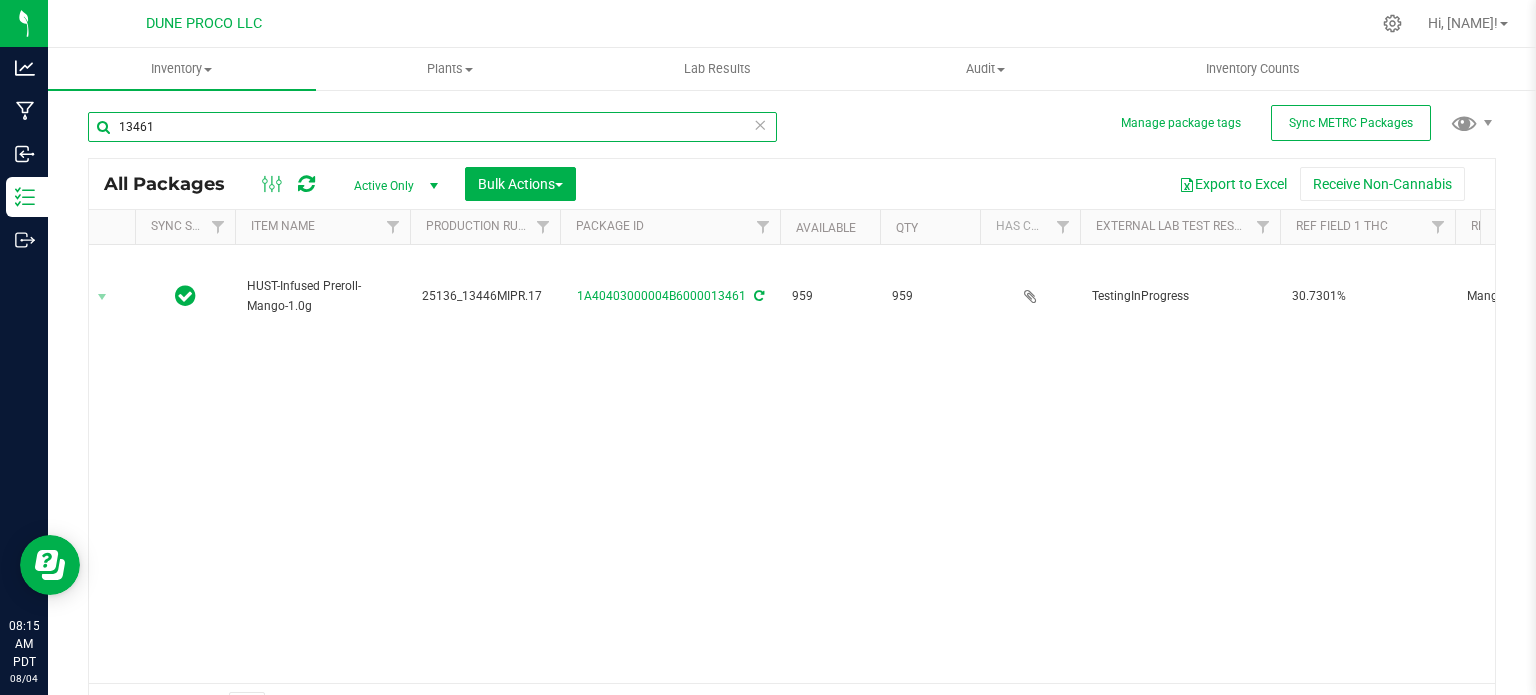 click on "13461" at bounding box center (432, 127) 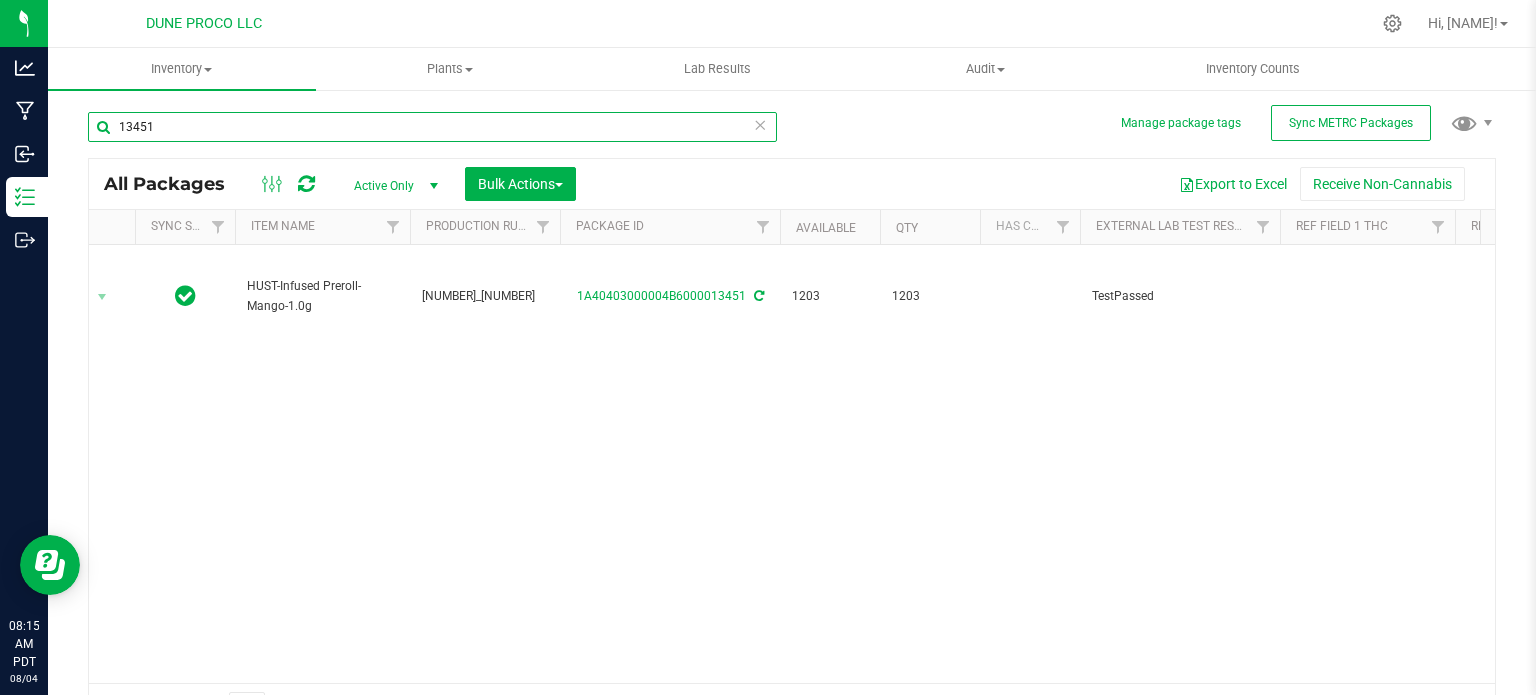scroll, scrollTop: 0, scrollLeft: 0, axis: both 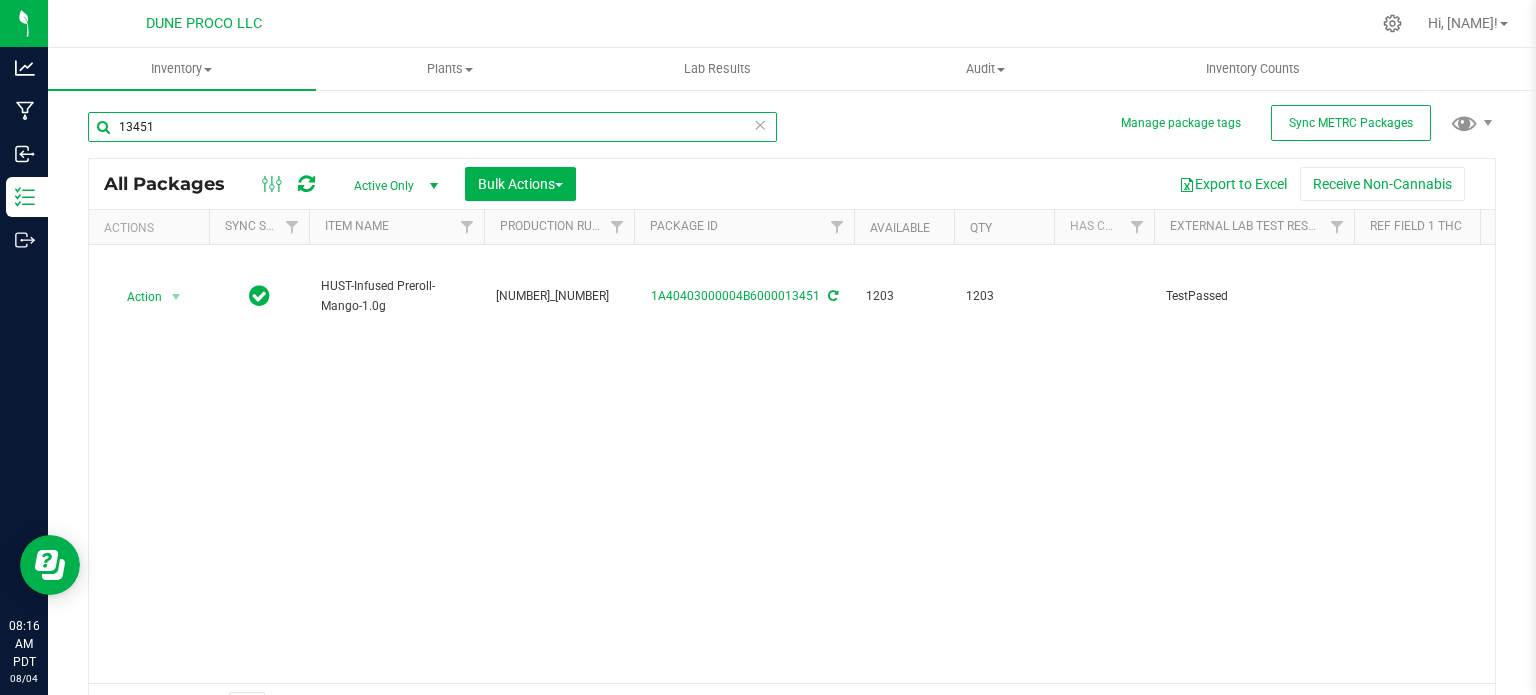 click on "13451" at bounding box center (432, 127) 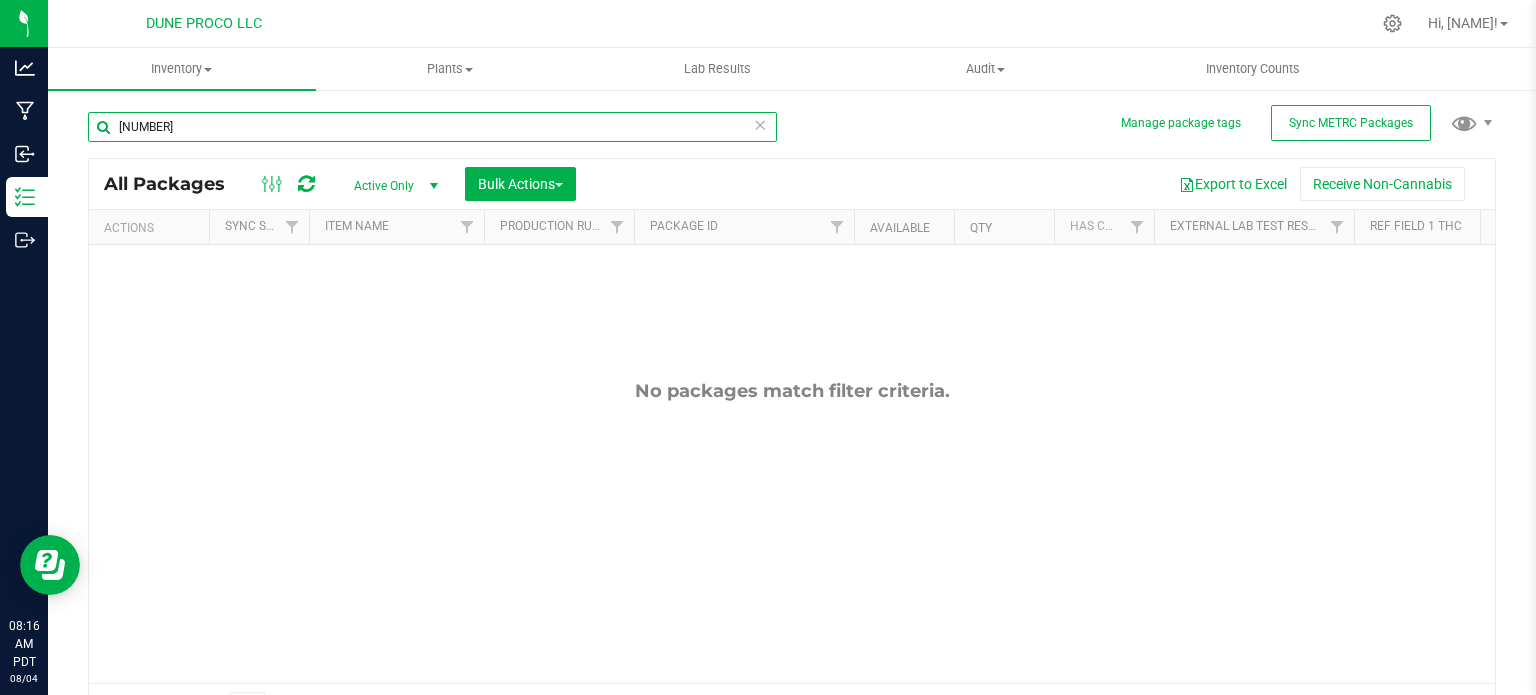 type on "[NUMBER]" 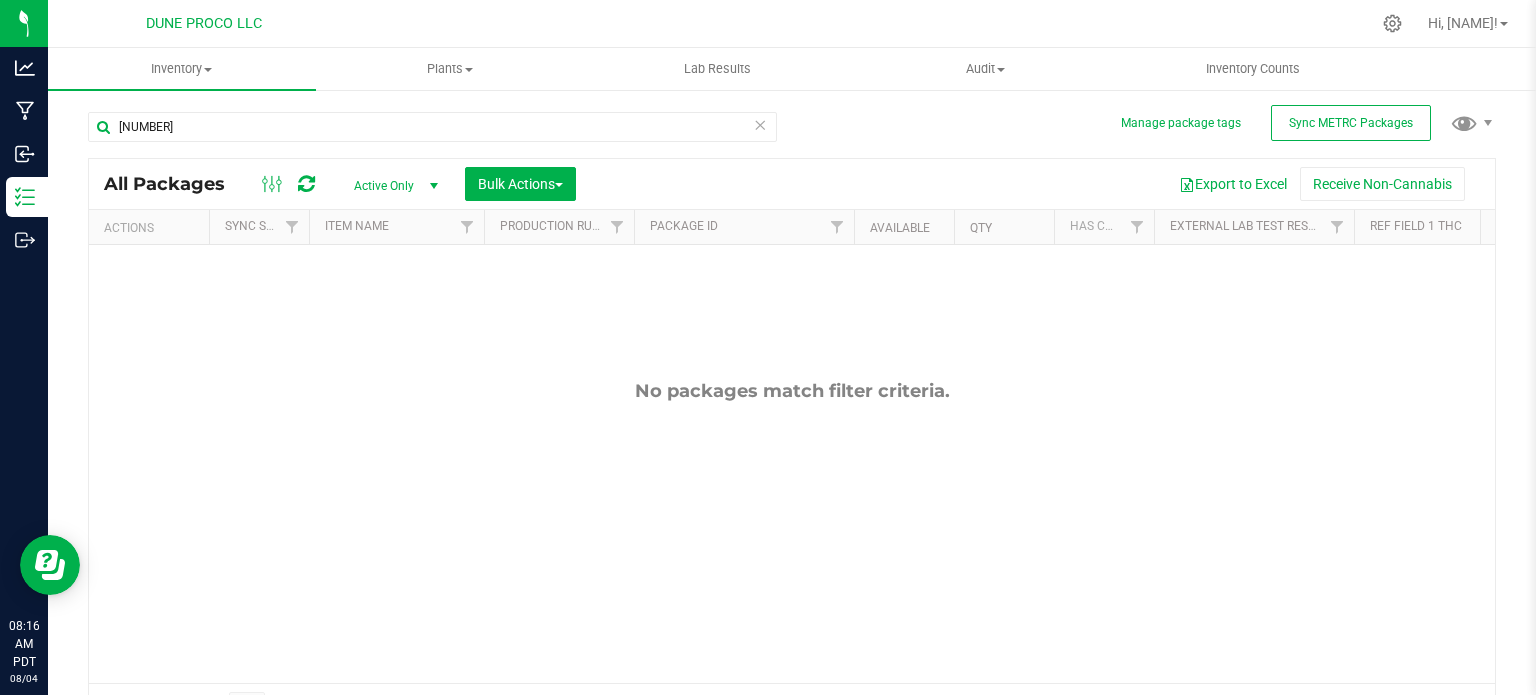 click on "Active Only" at bounding box center (392, 186) 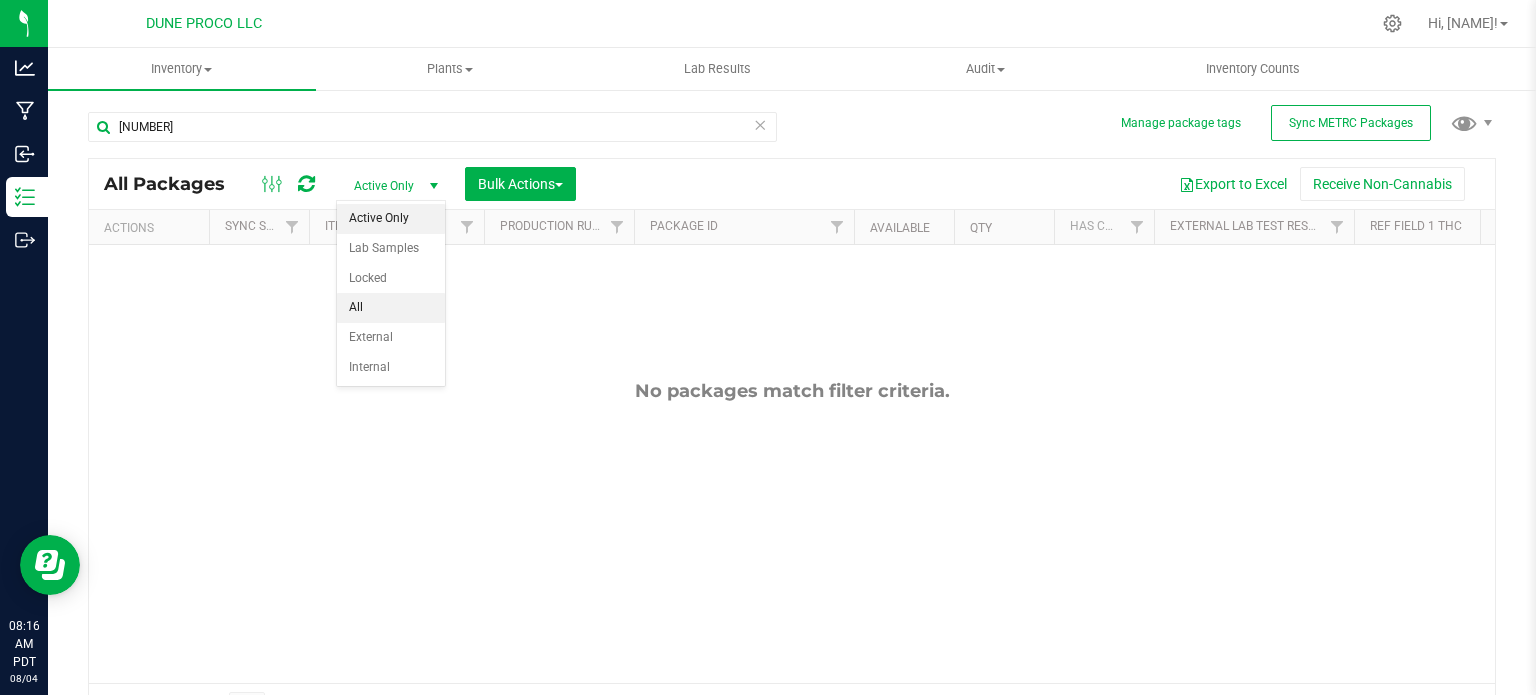 click on "All" at bounding box center [391, 308] 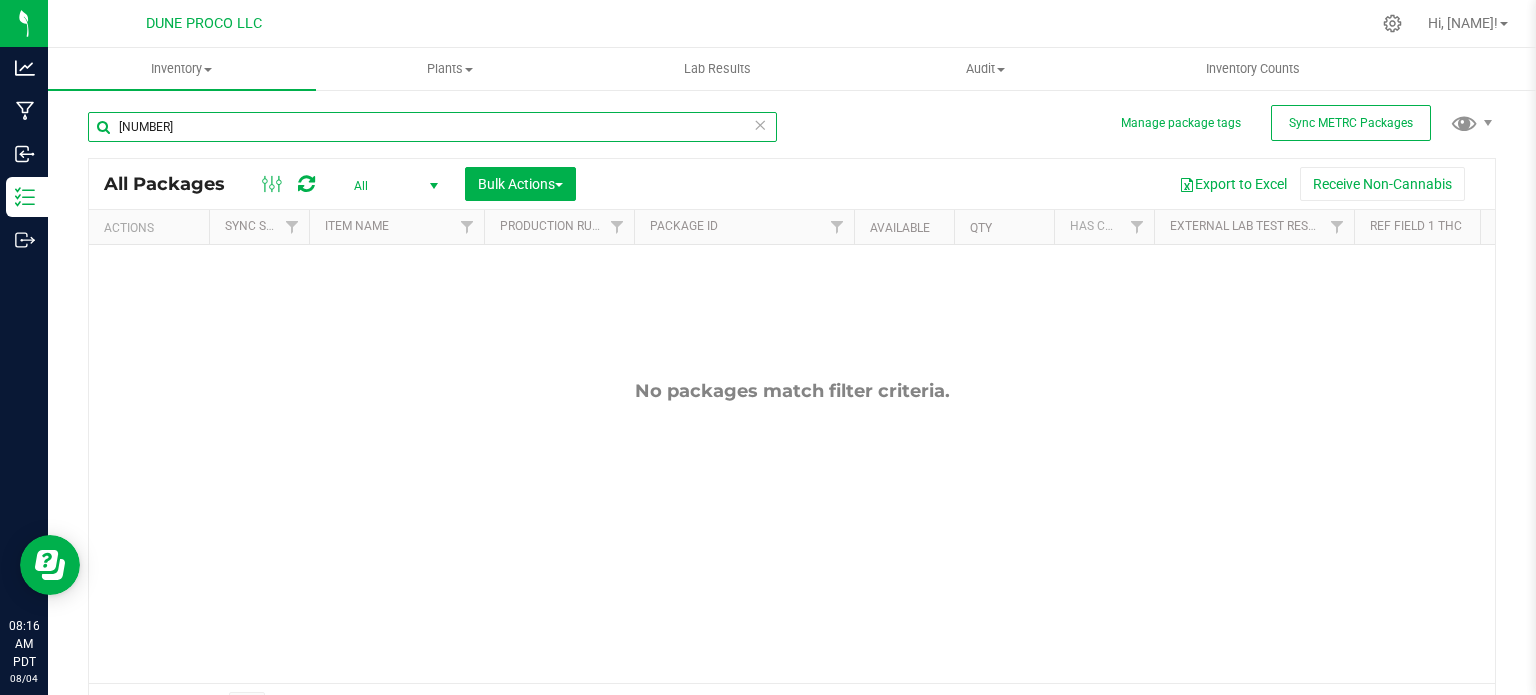 click on "[NUMBER]" at bounding box center (432, 127) 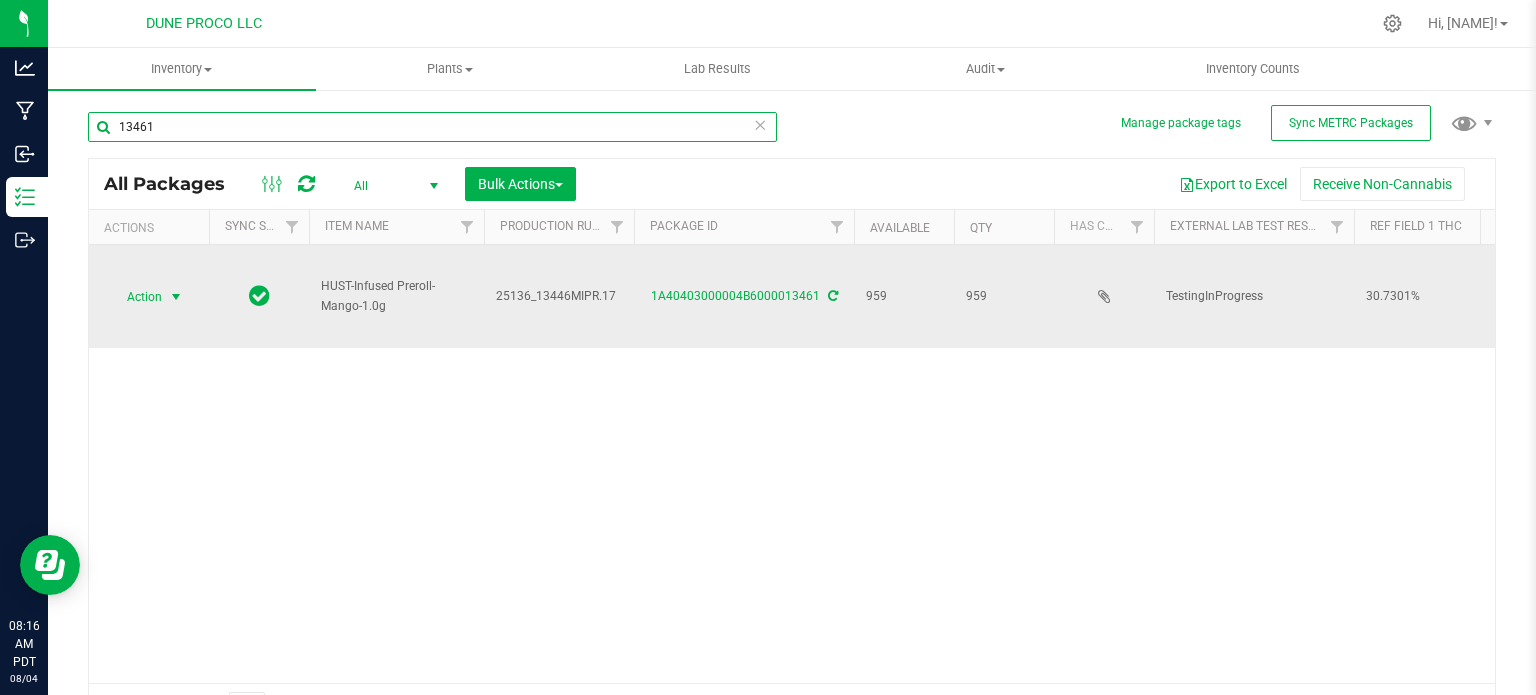 type on "13461" 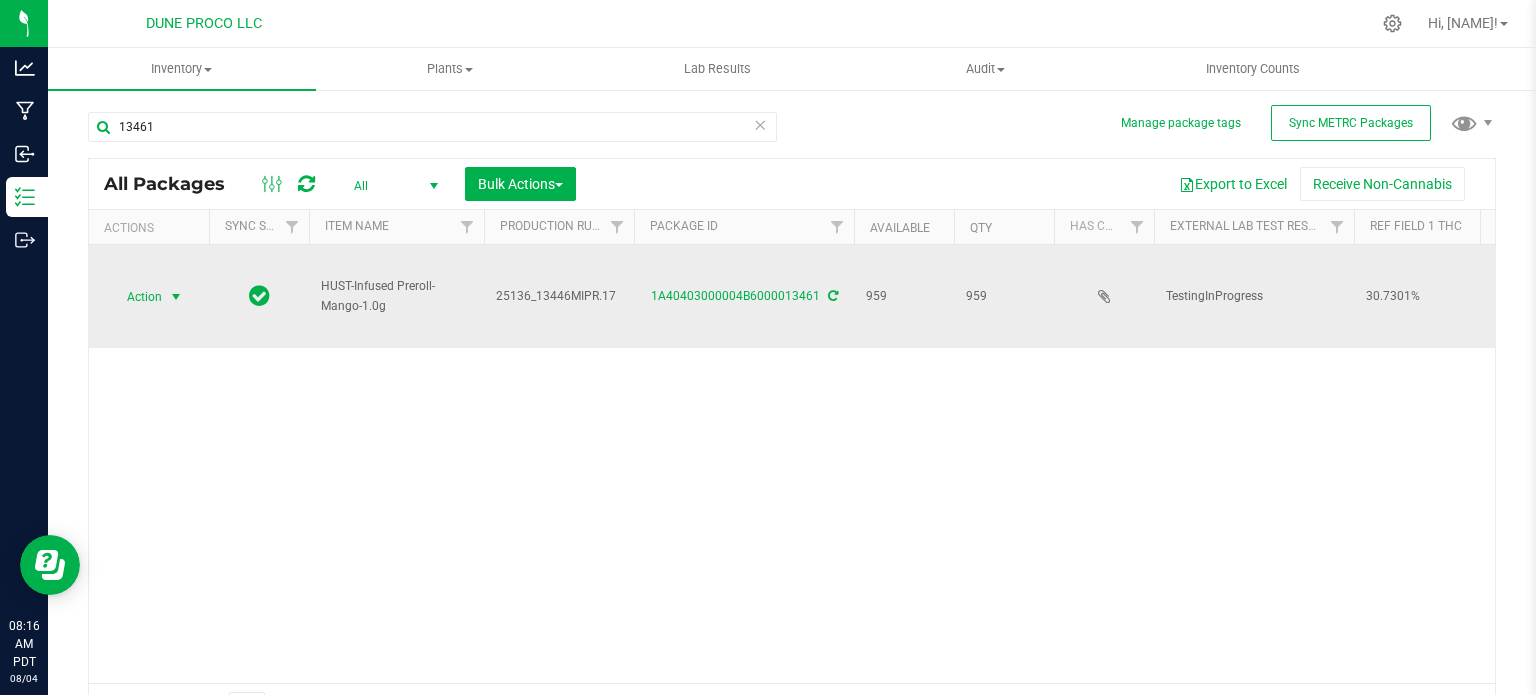 click at bounding box center [176, 297] 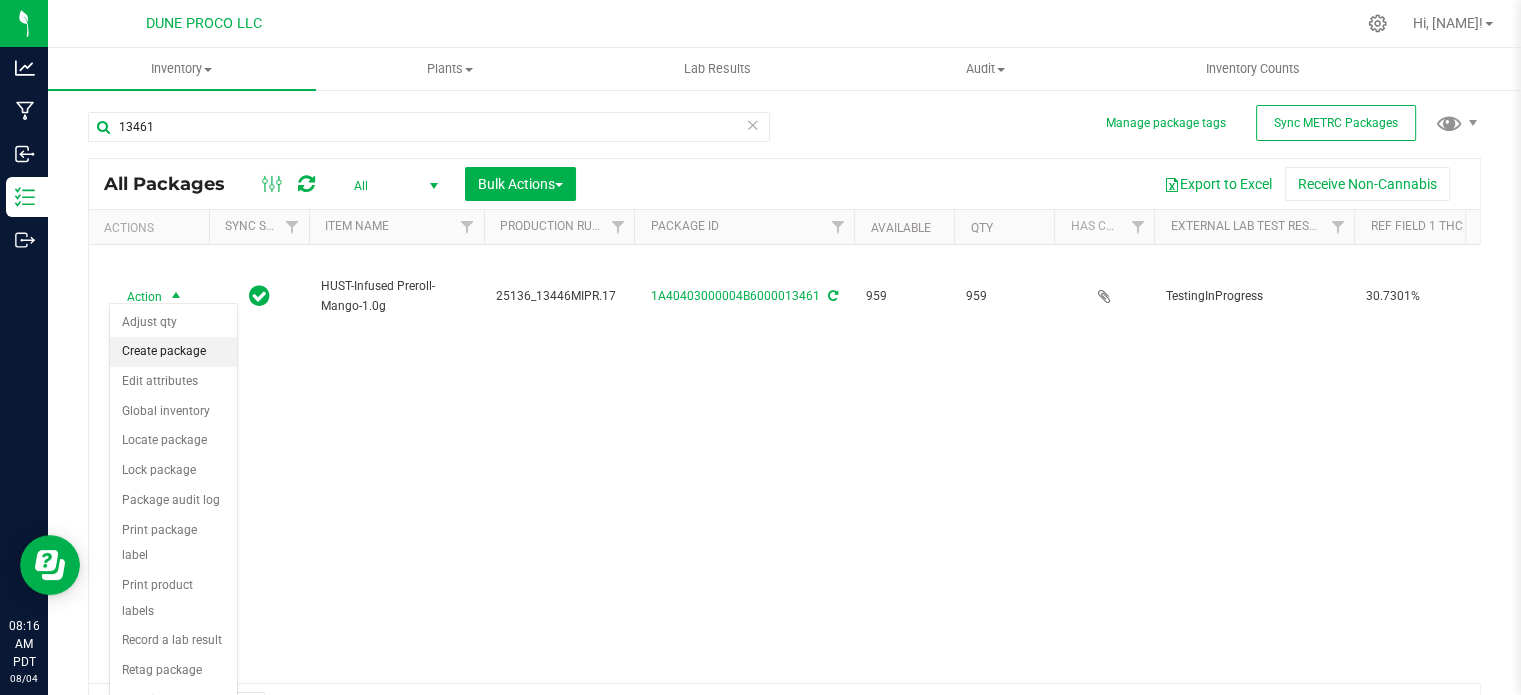 click on "Create package" at bounding box center [173, 352] 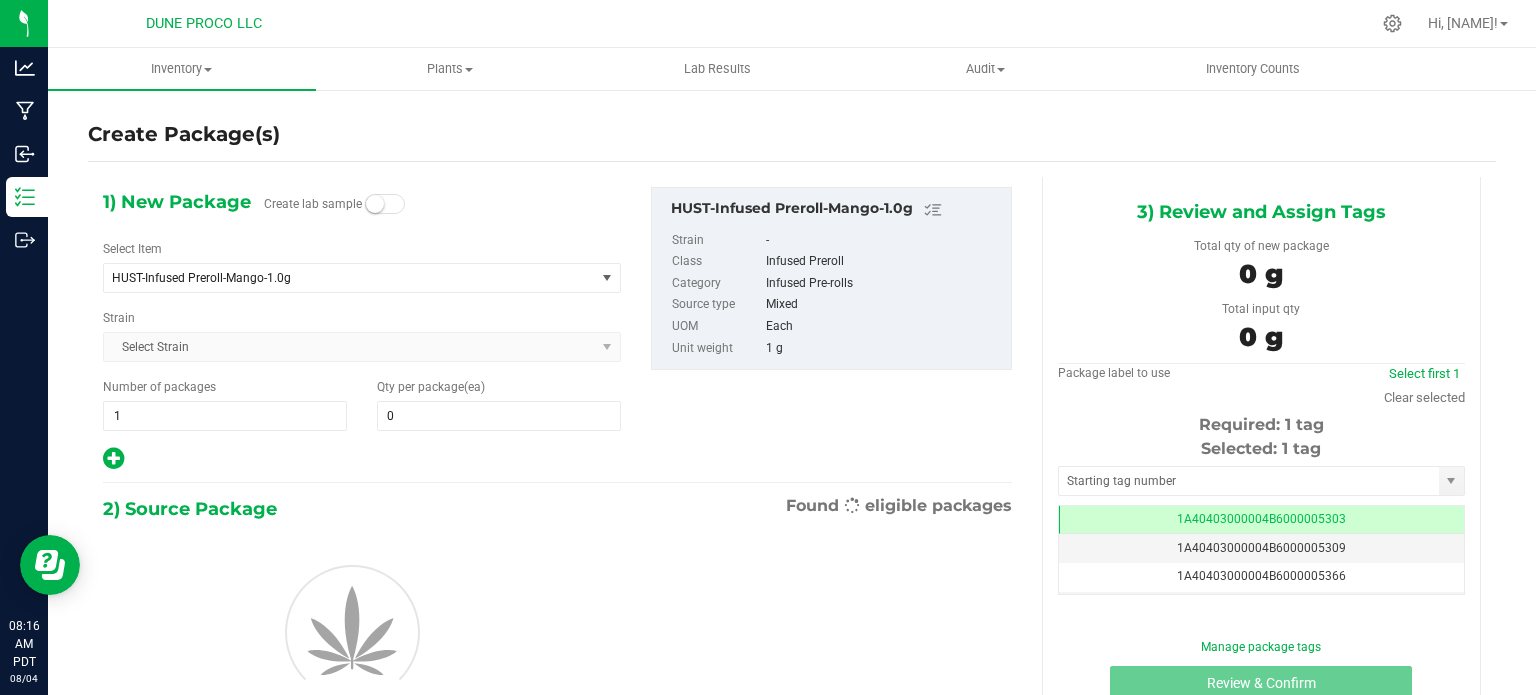 scroll, scrollTop: 0, scrollLeft: 0, axis: both 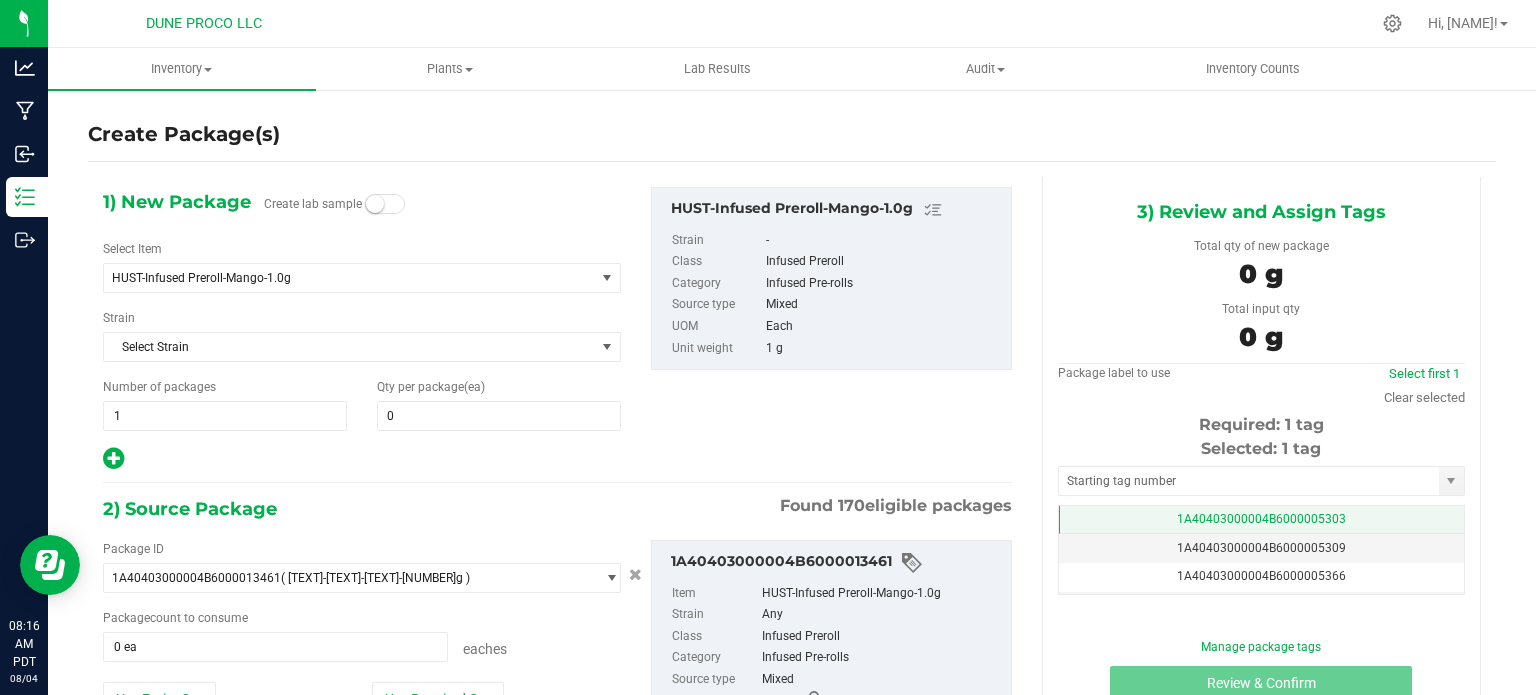 click on "1A40403000004B6000005303" at bounding box center [1261, 520] 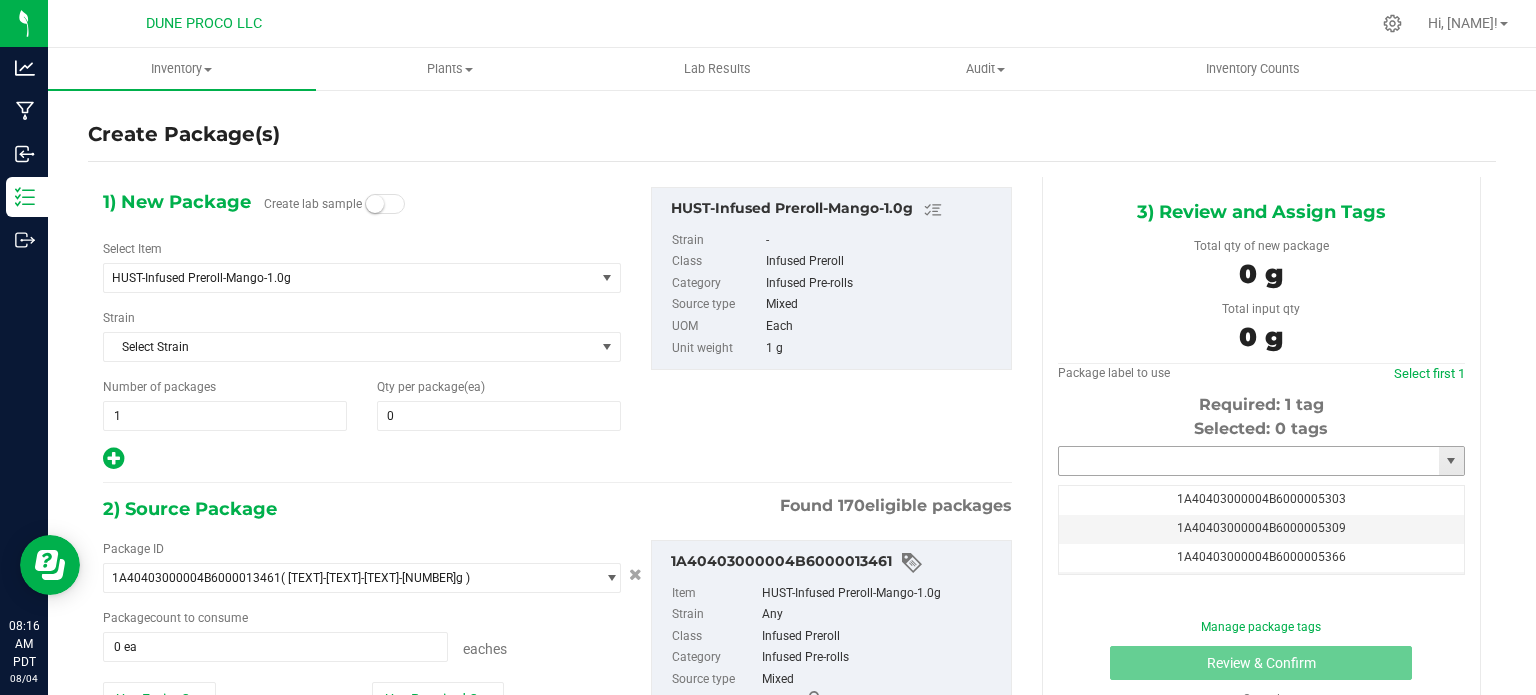 click at bounding box center [1249, 461] 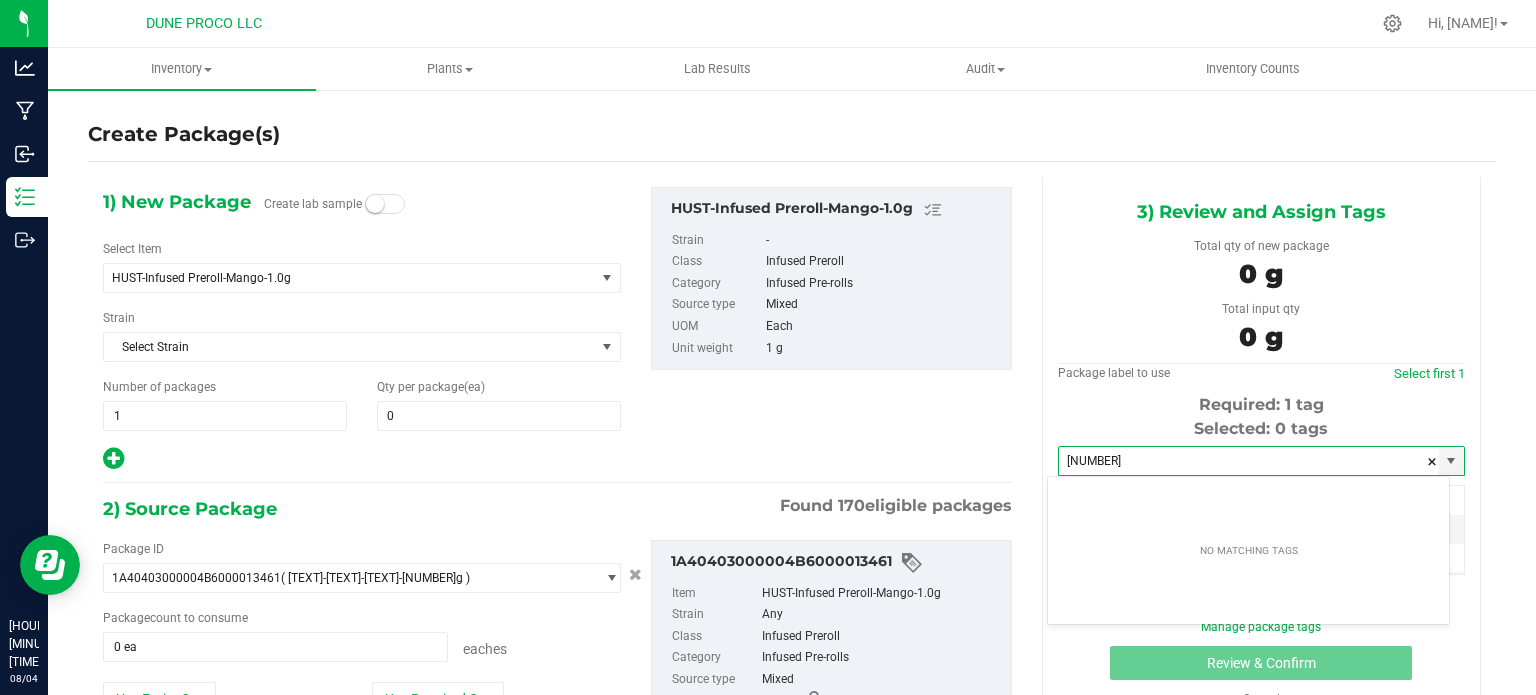 type on "[NUMBER]" 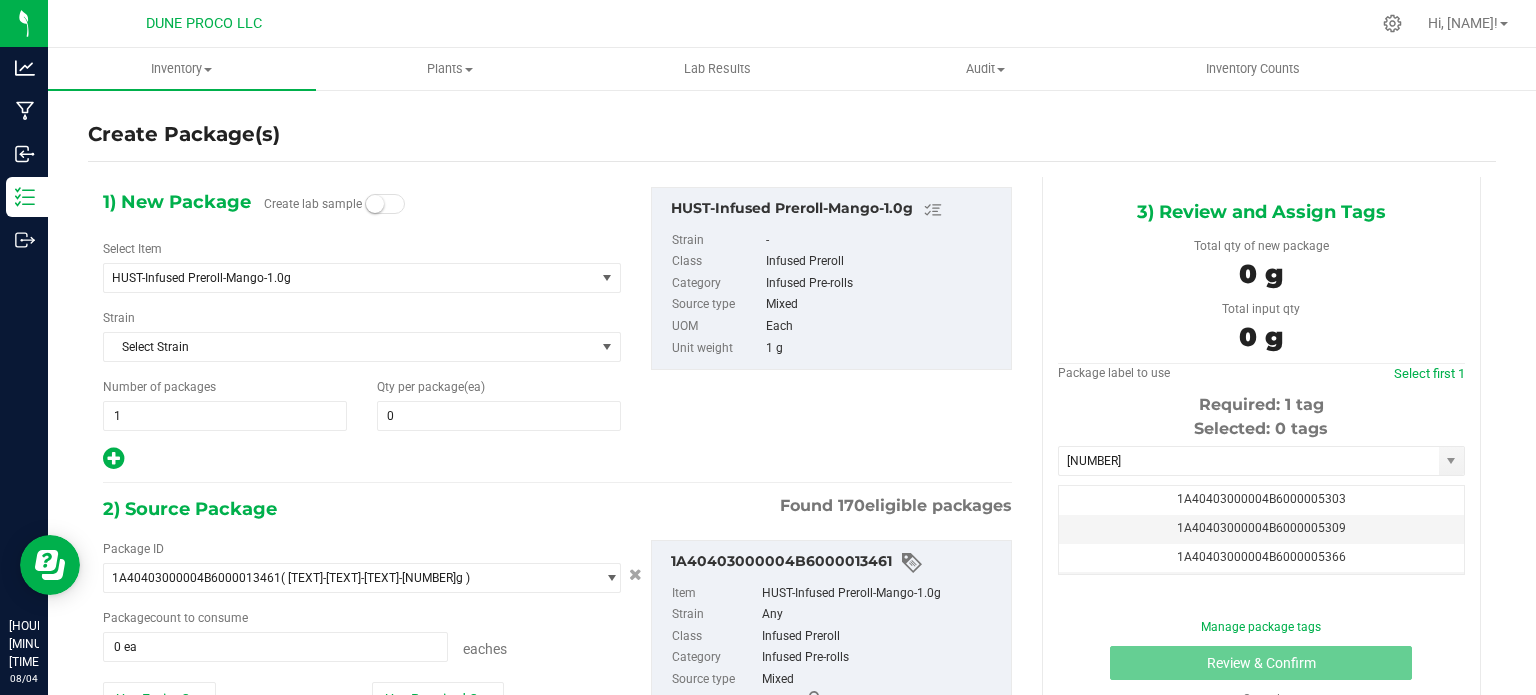 drag, startPoint x: 995, startPoint y: 454, endPoint x: 871, endPoint y: 422, distance: 128.06248 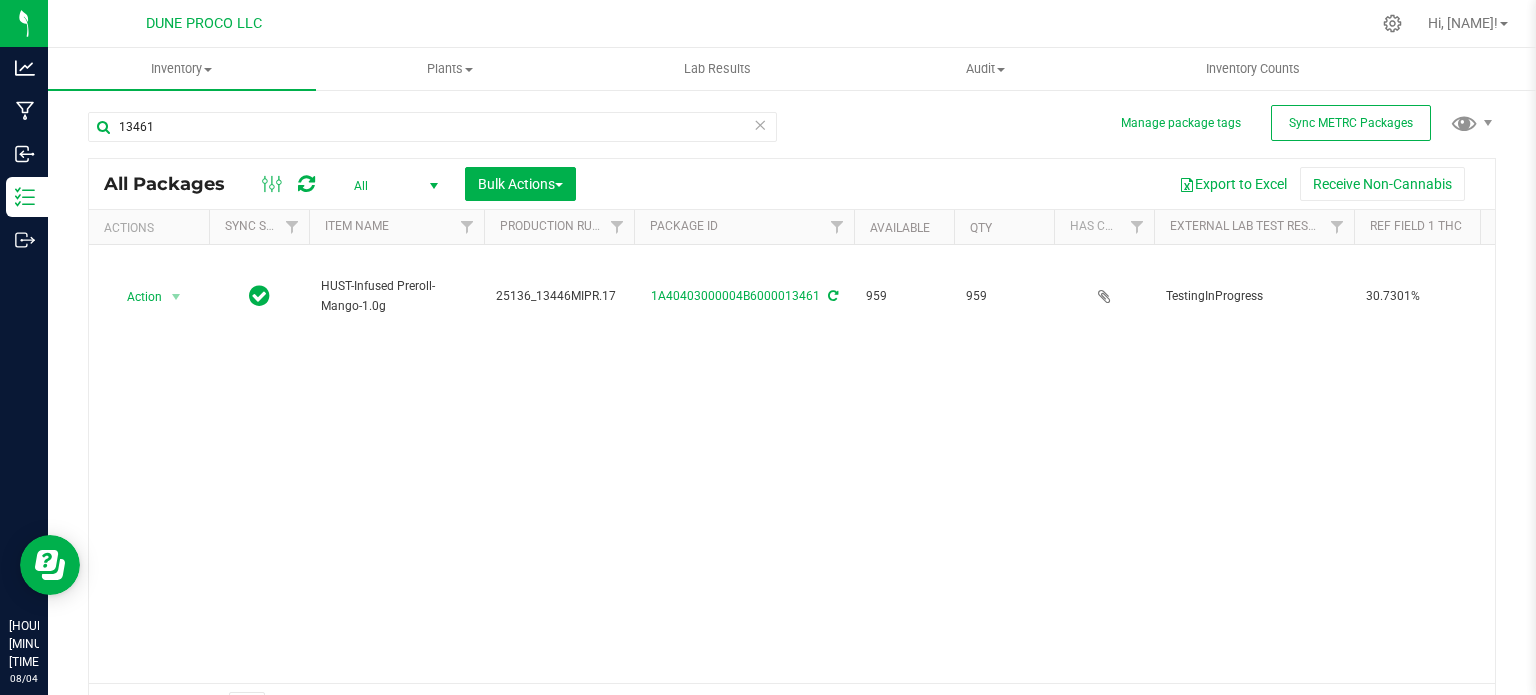click on "13461" at bounding box center [432, 135] 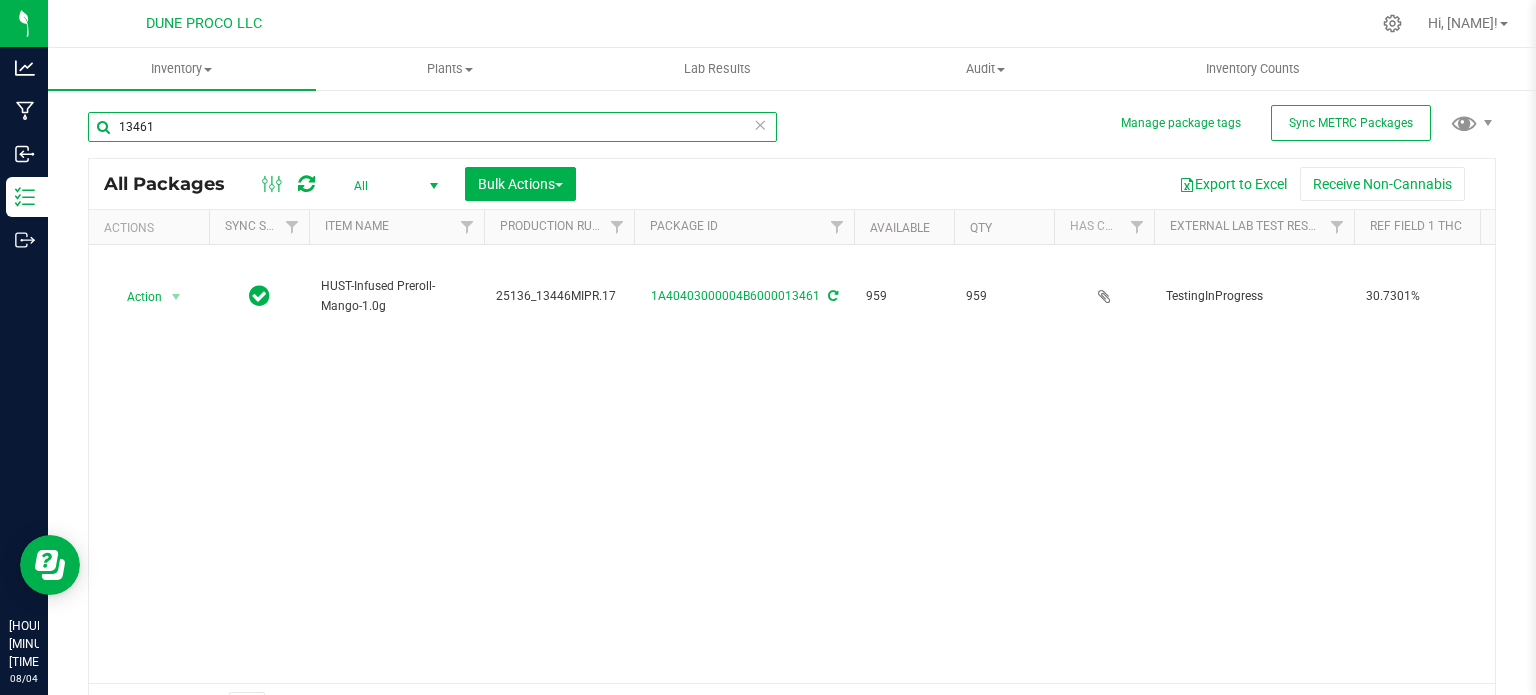 click on "13461" at bounding box center [432, 127] 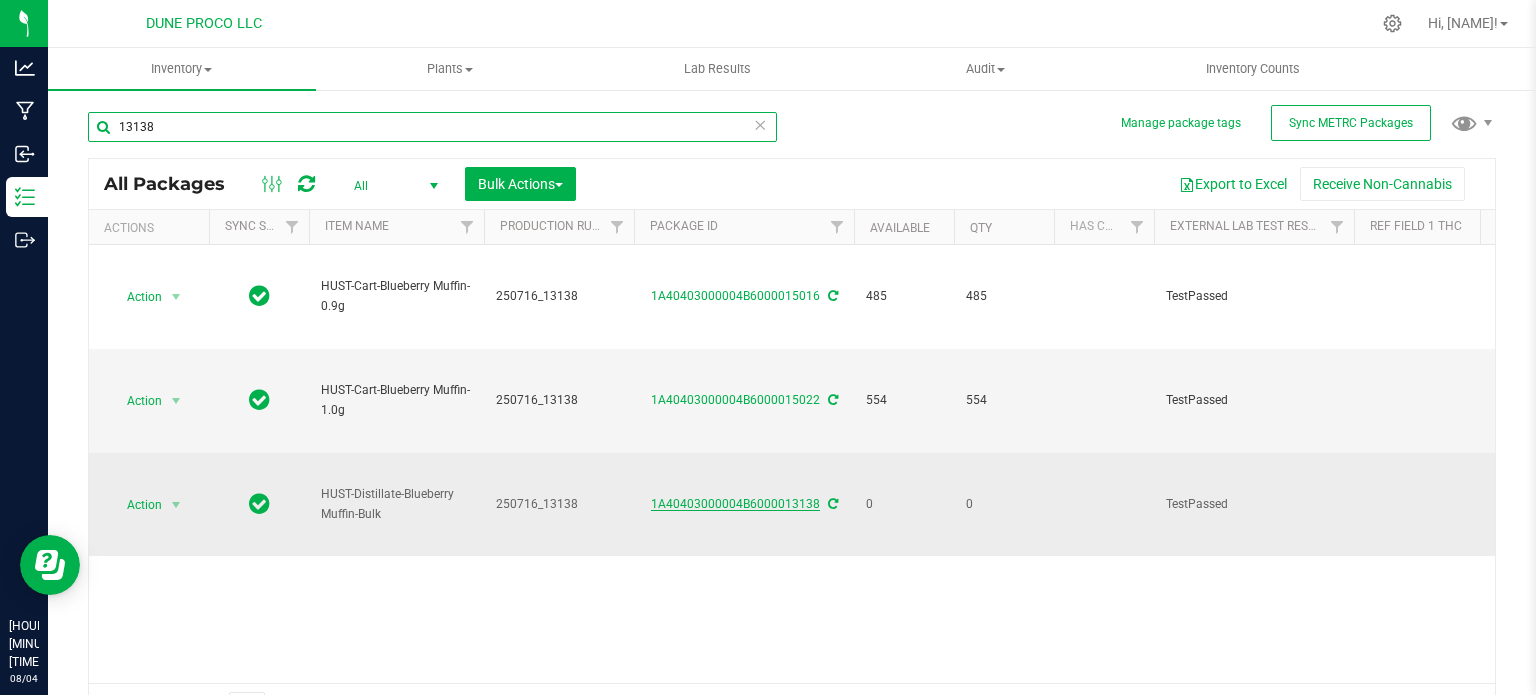type on "13138" 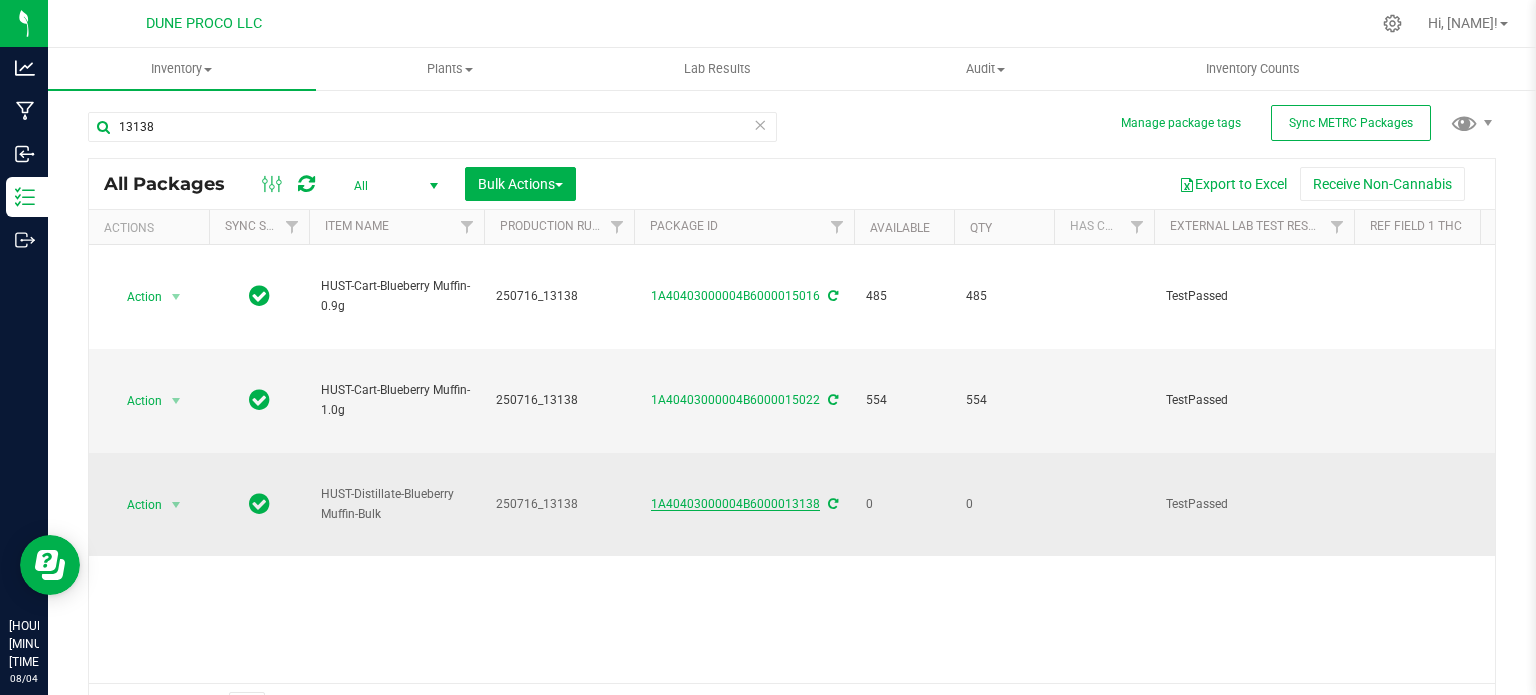 click on "1A40403000004B6000013138" at bounding box center (735, 504) 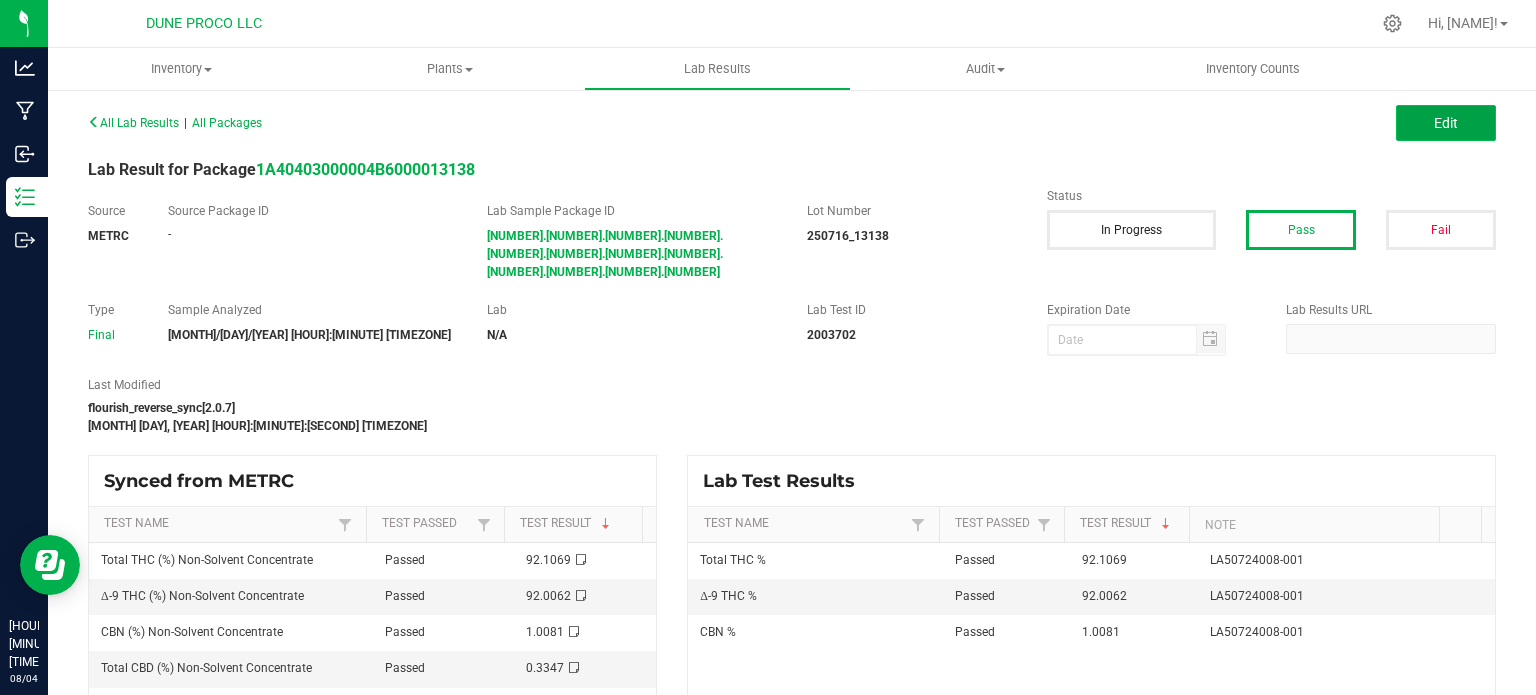 click on "Edit" at bounding box center (1446, 123) 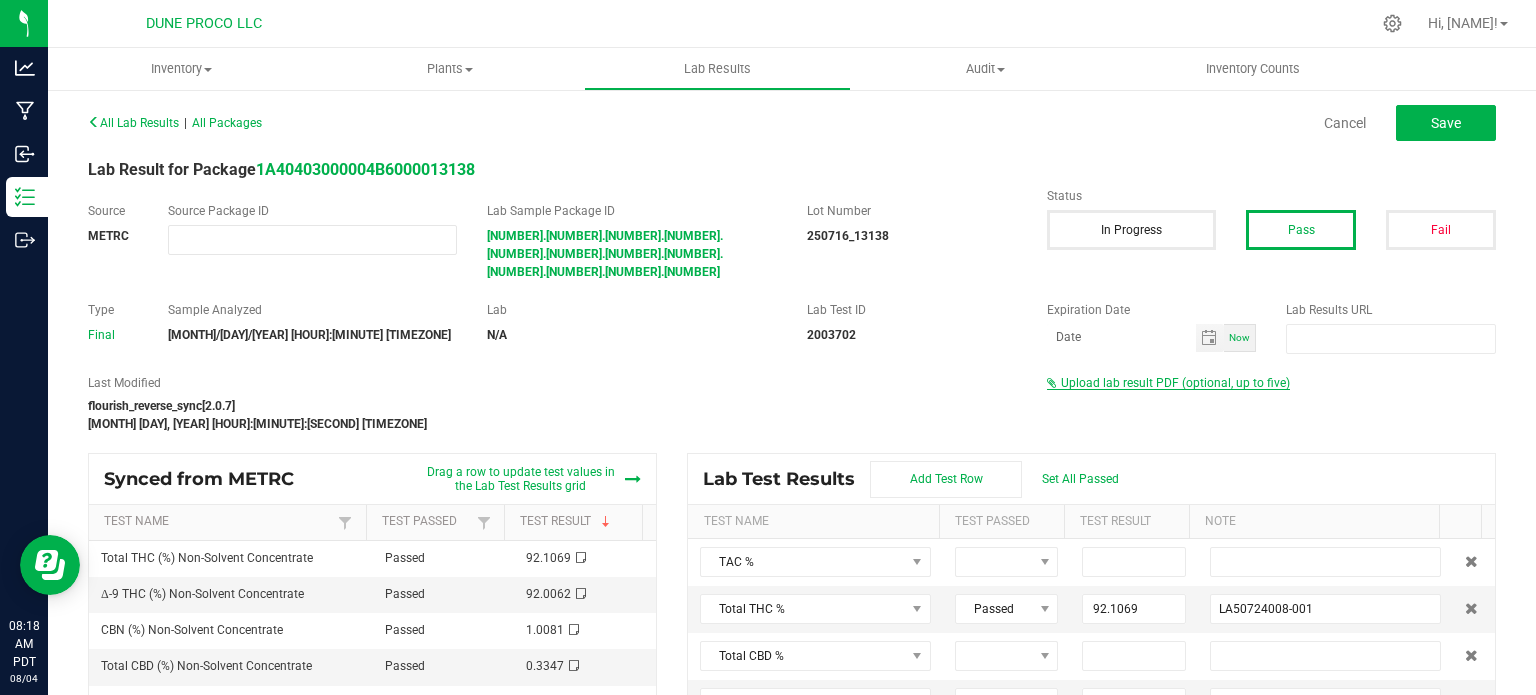 click on "Upload lab result PDF (optional, up to five)" at bounding box center (1175, 383) 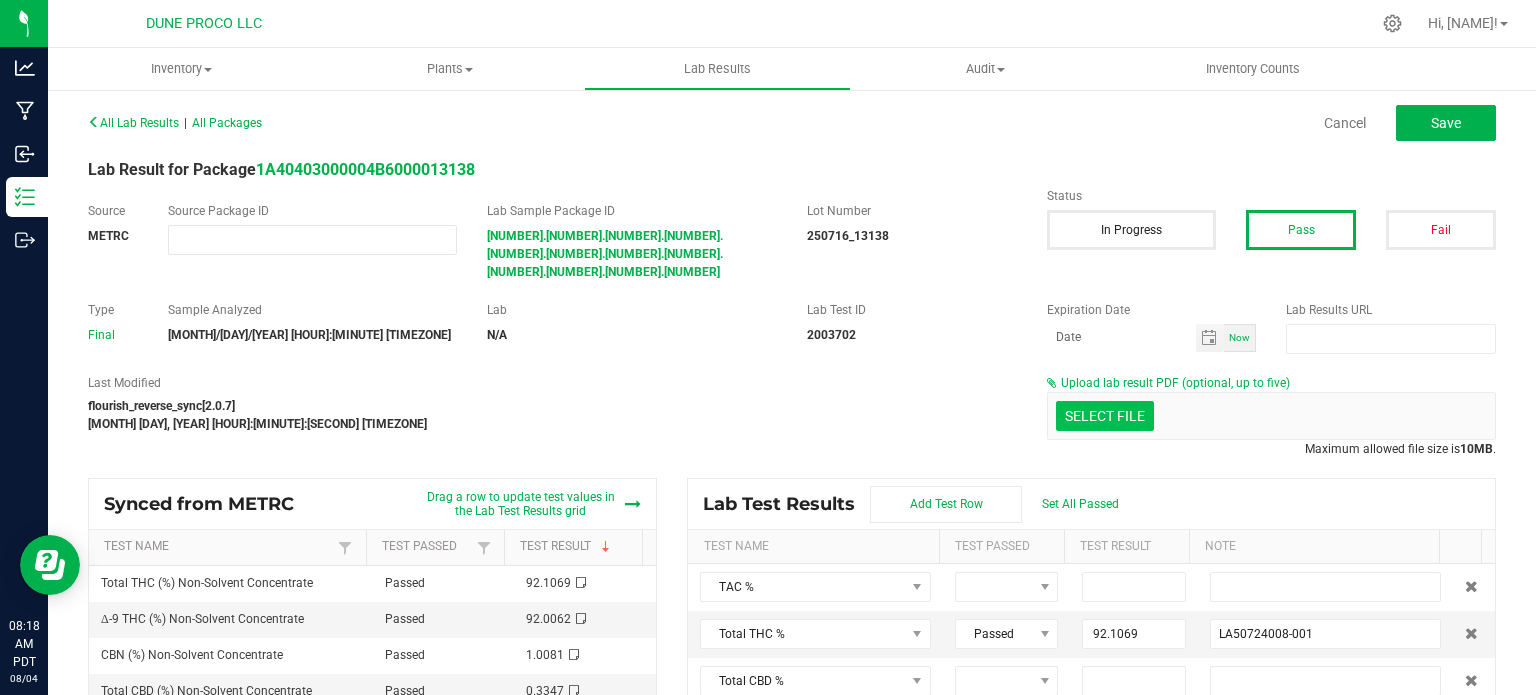 click at bounding box center [-292, 312] 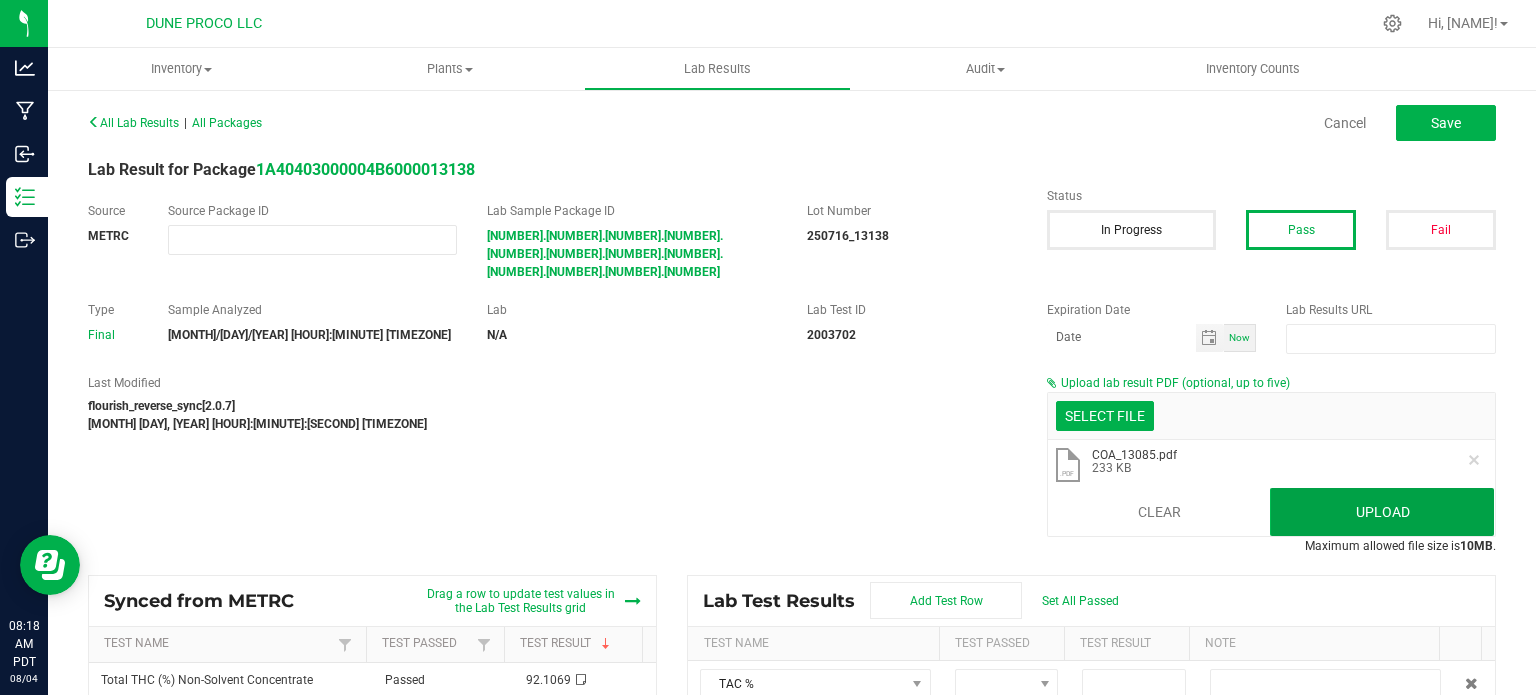 click on "Upload" at bounding box center (1382, 512) 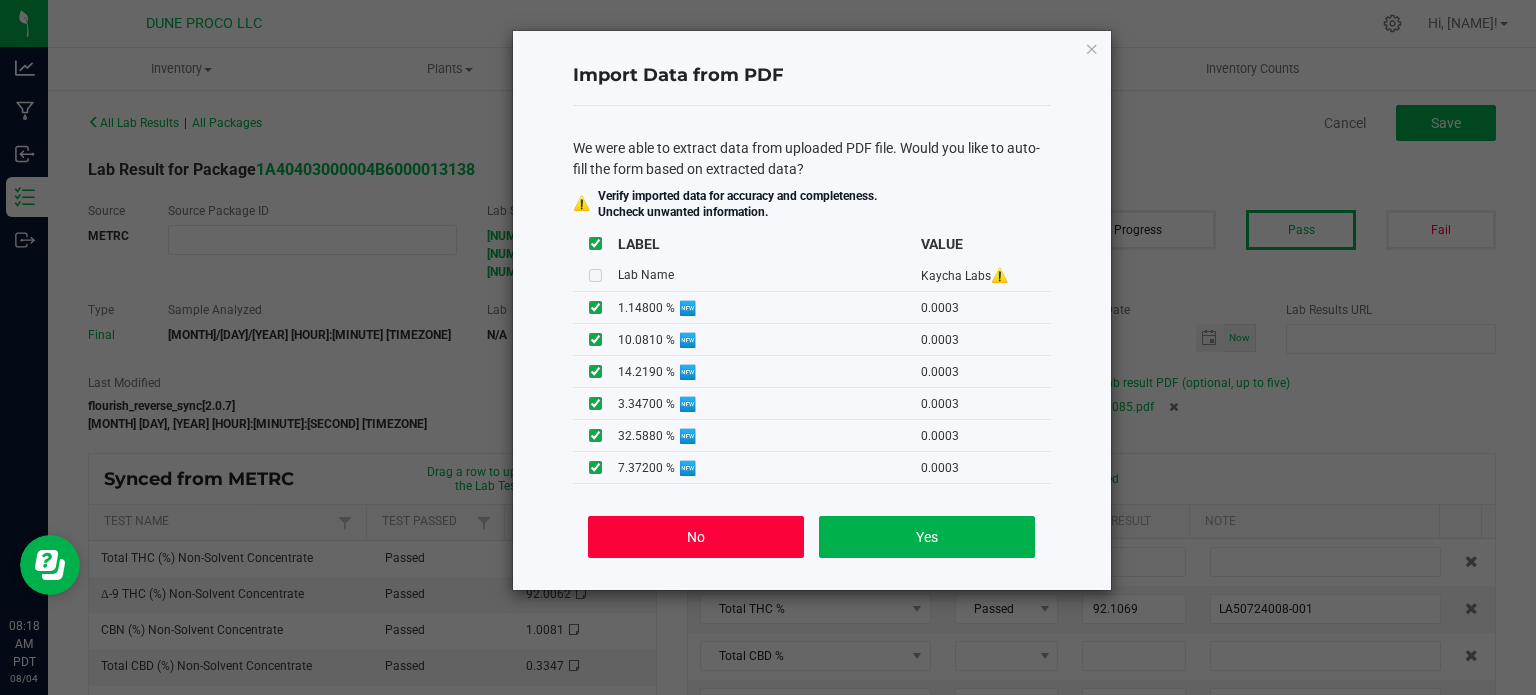 click on "No" 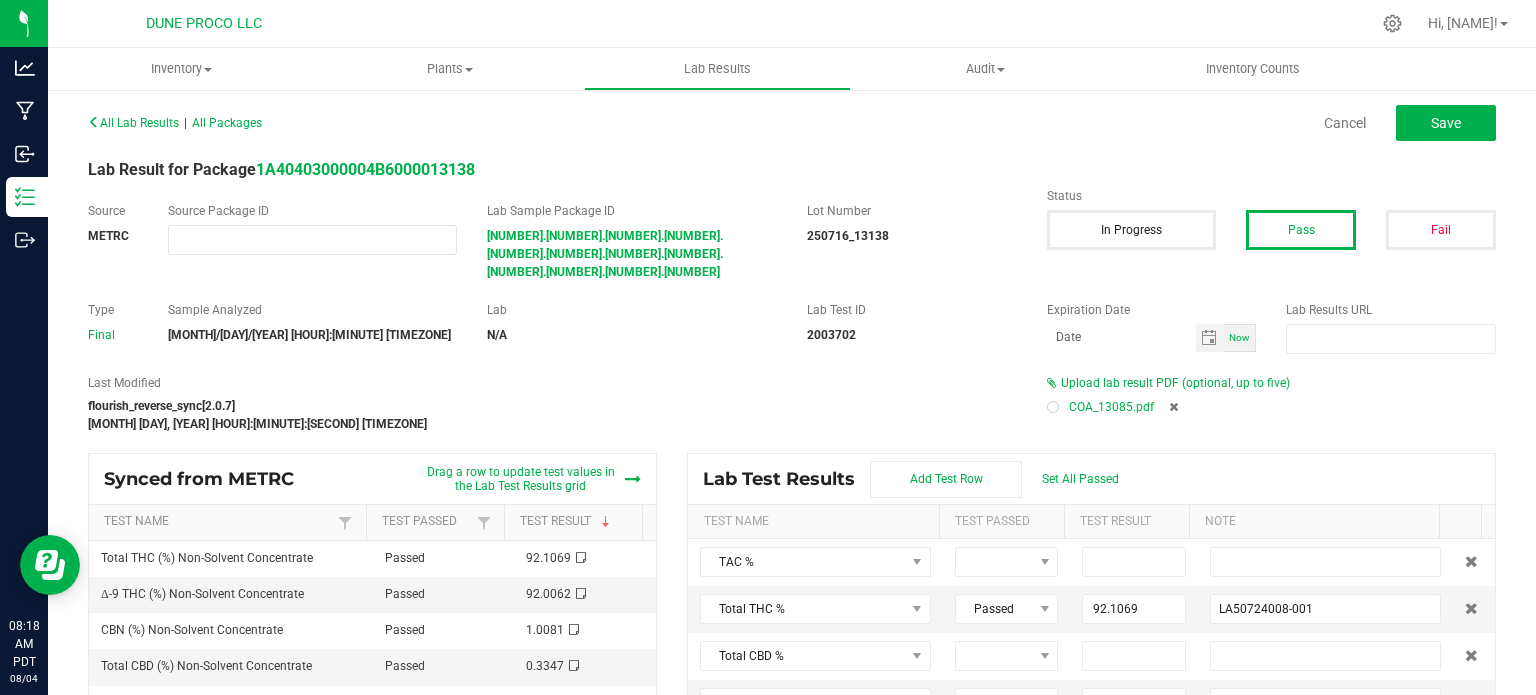 click on "COA_13085.pdf" at bounding box center (1271, 407) 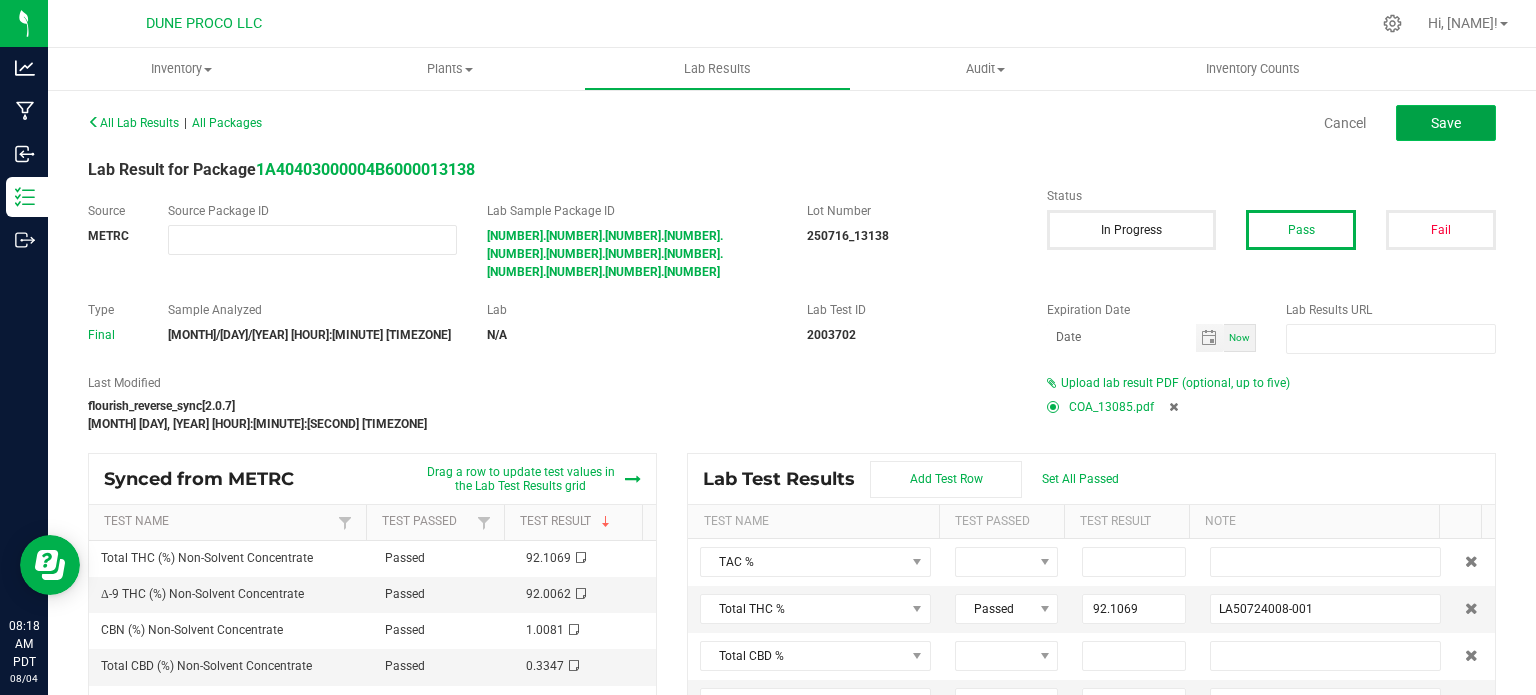 click on "Save" 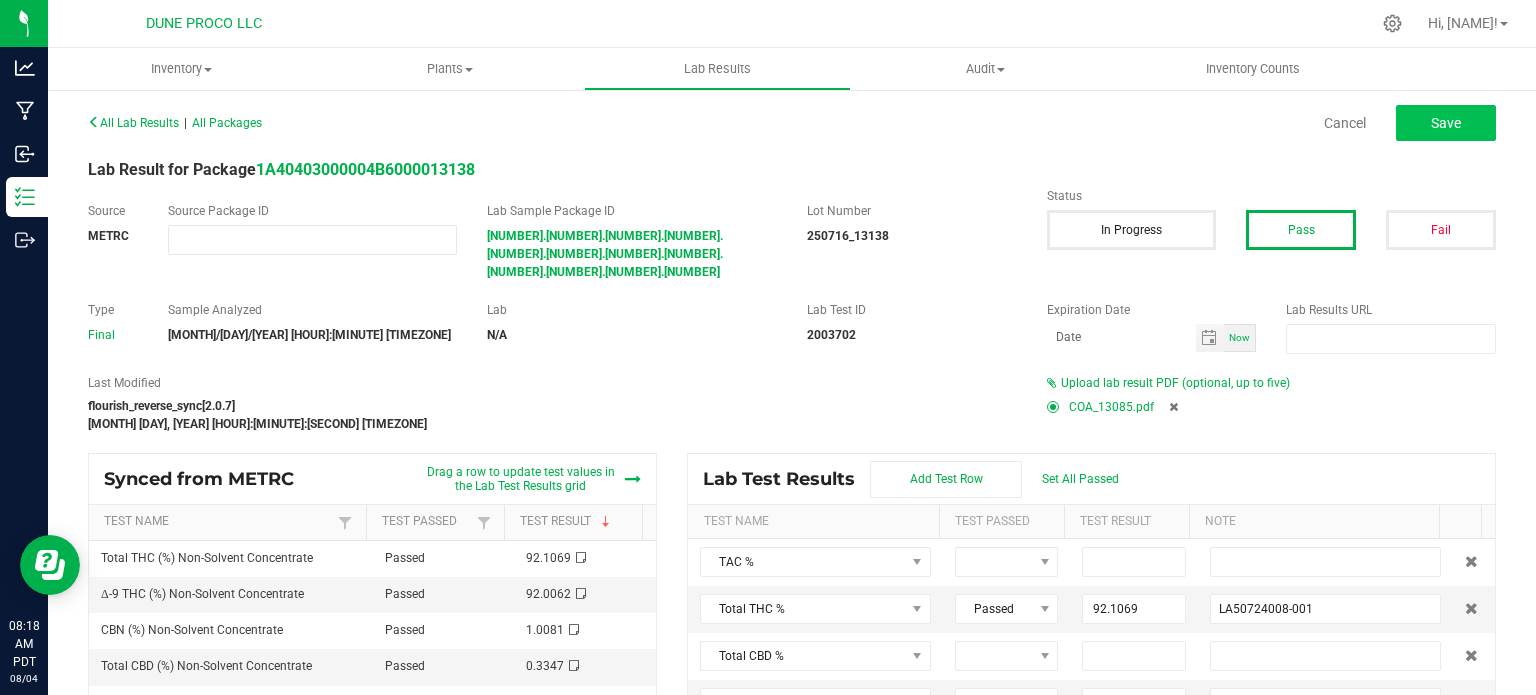 type on "92.1069" 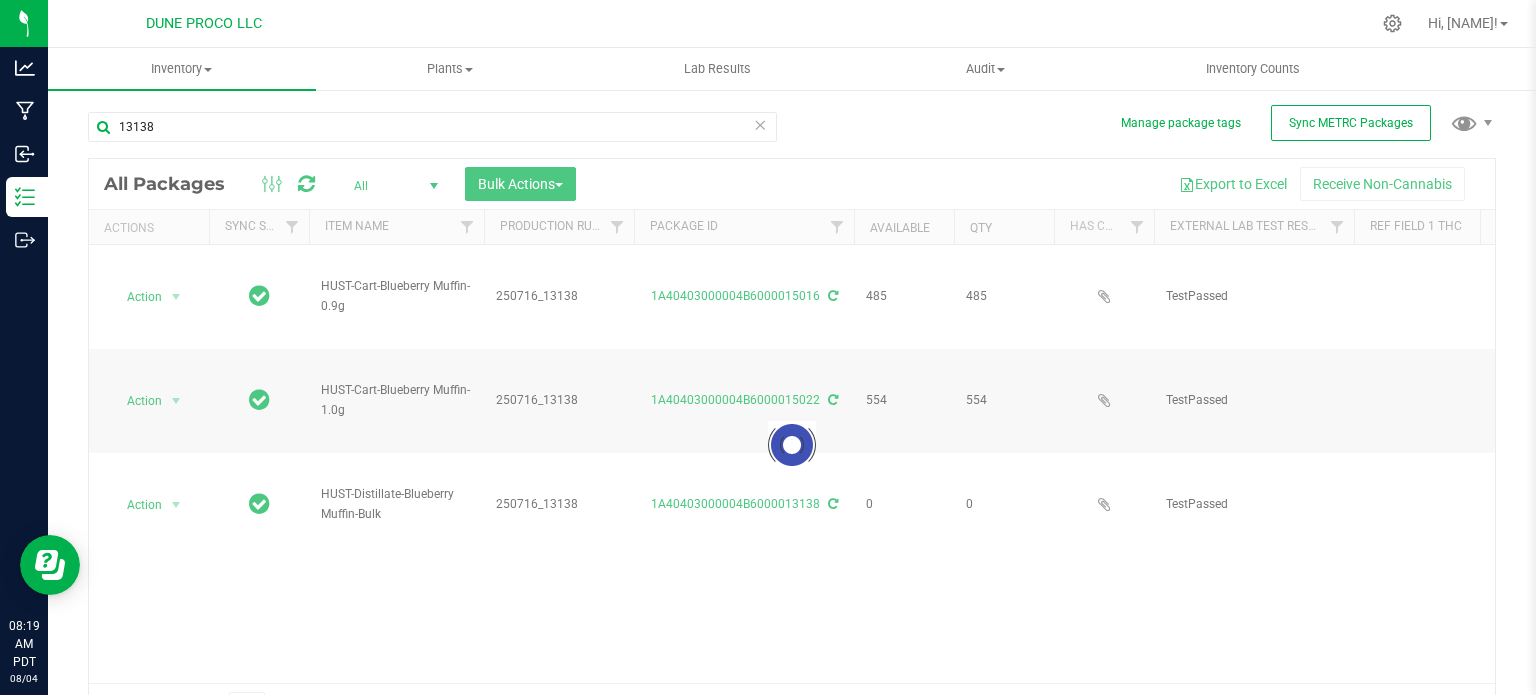 scroll, scrollTop: 0, scrollLeft: 158, axis: horizontal 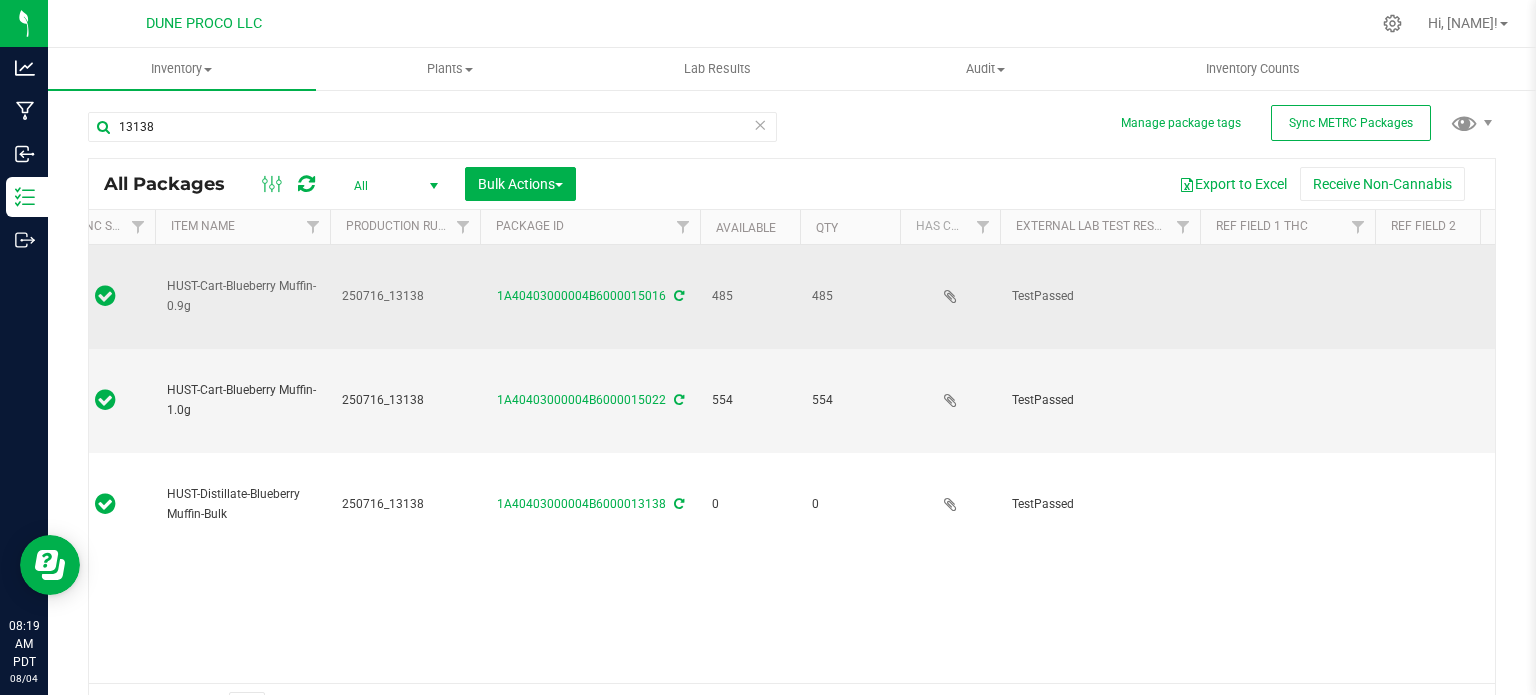 click at bounding box center [1287, 297] 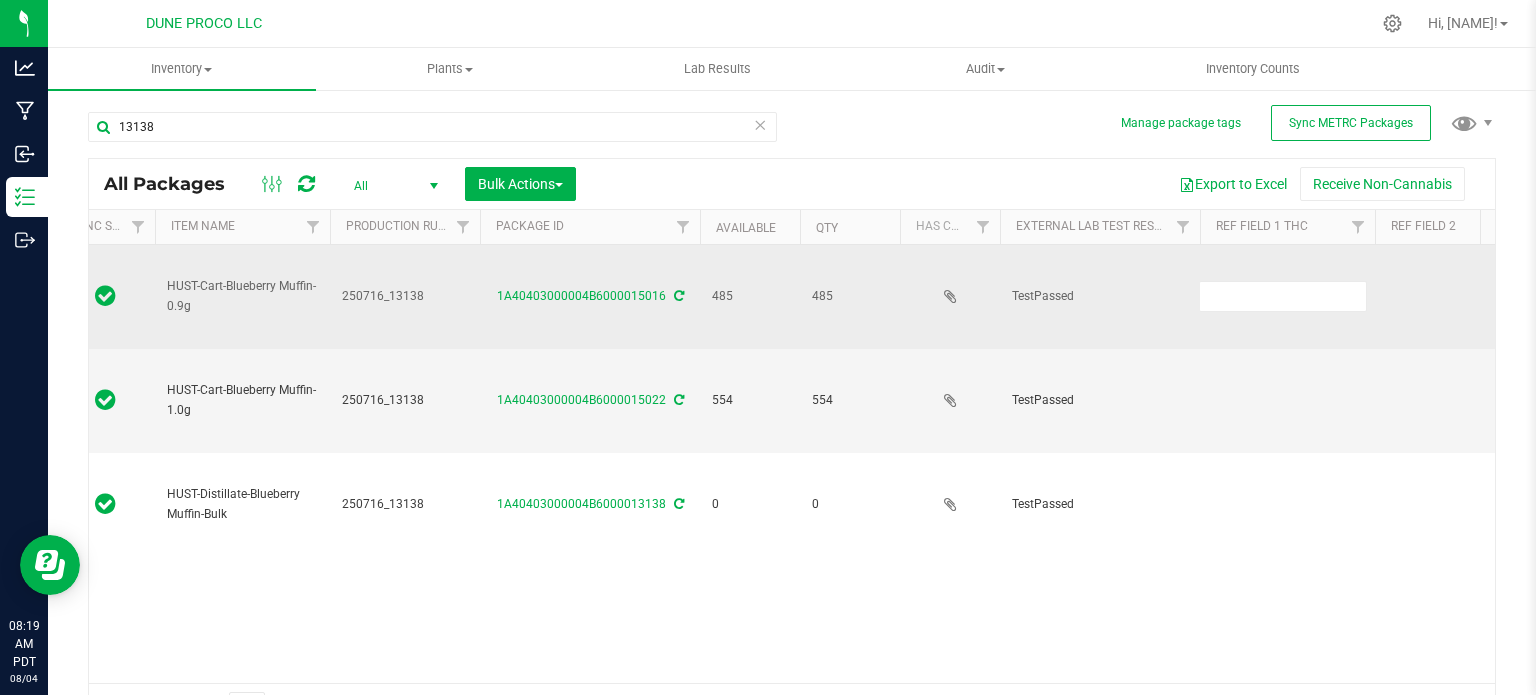 type on "92.1069%" 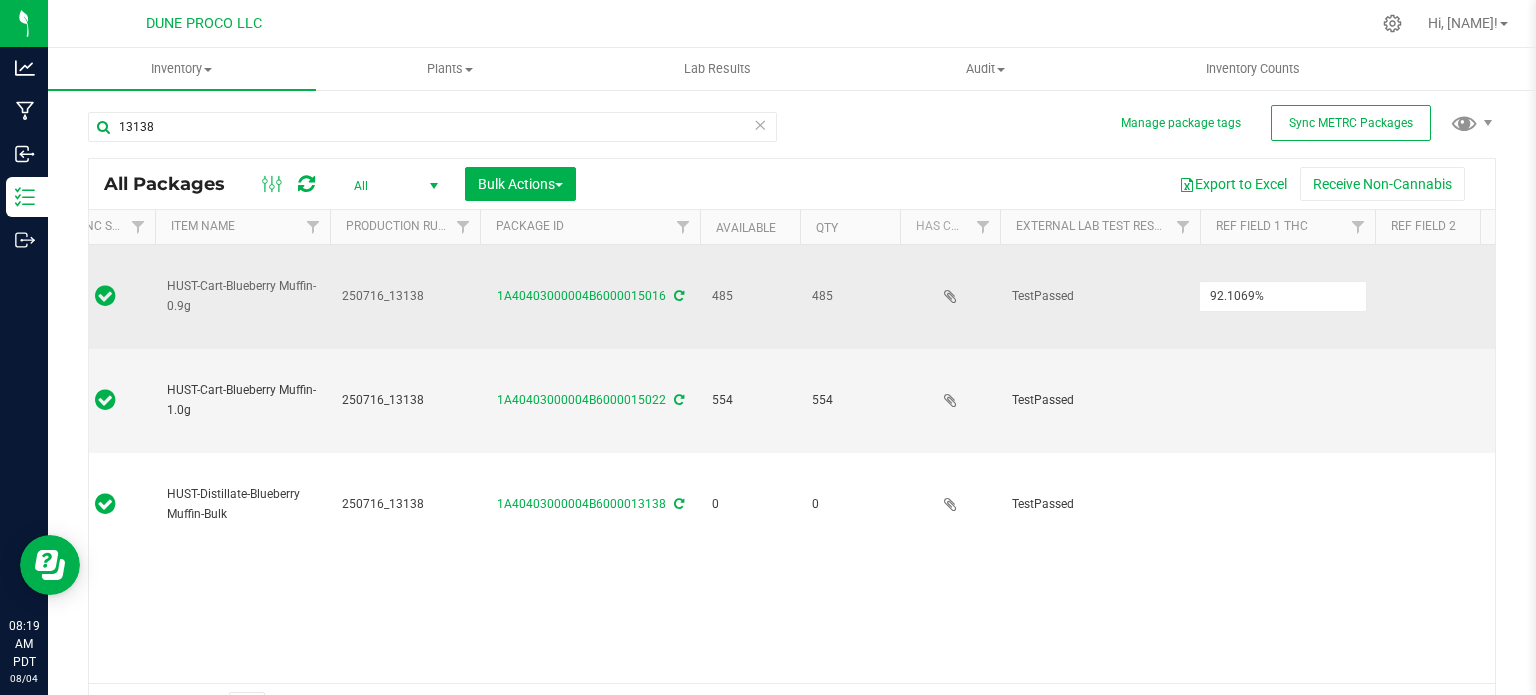 click on "All Packages
All Active Only Lab Samples Locked All External Internal
Bulk Actions
Add to manufacturing run
Add to outbound order
Combine packages
Combine packages (lot)" at bounding box center [792, 445] 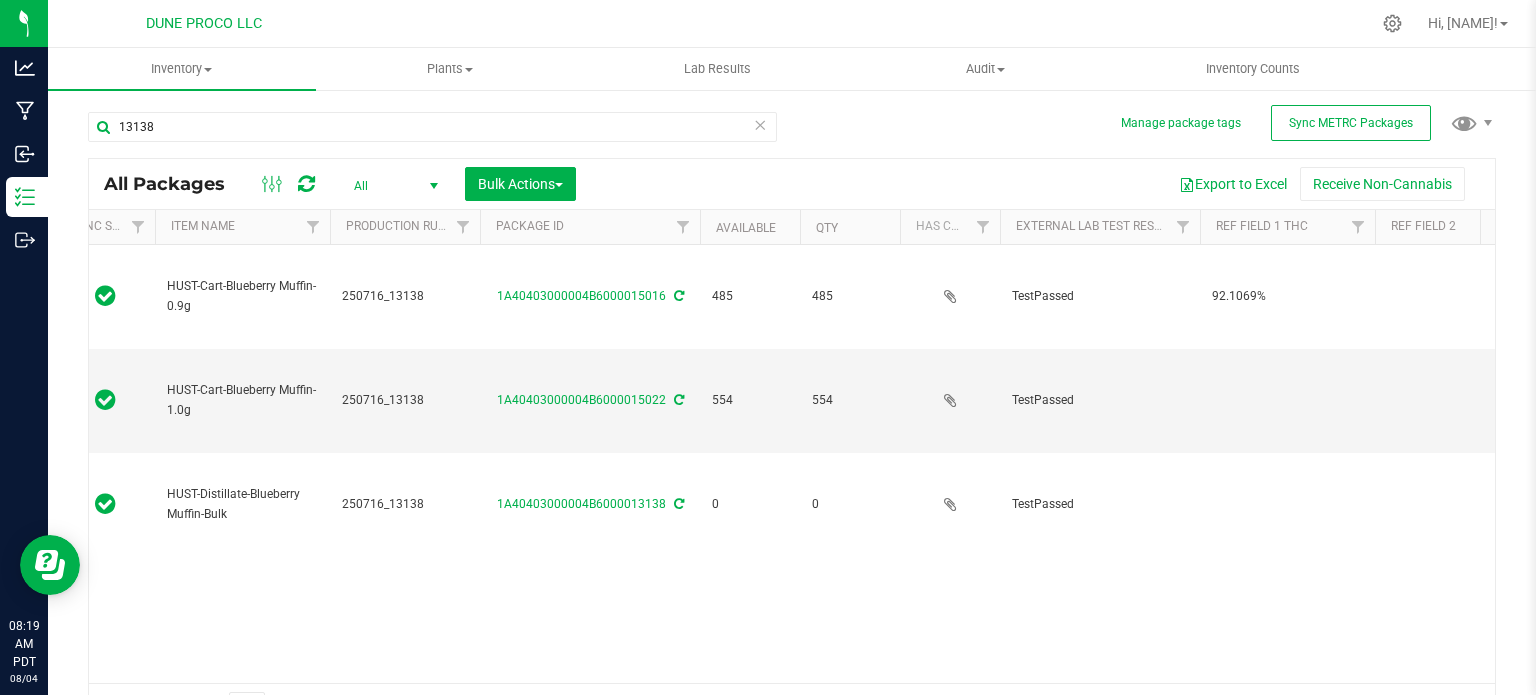 click at bounding box center [1287, 401] 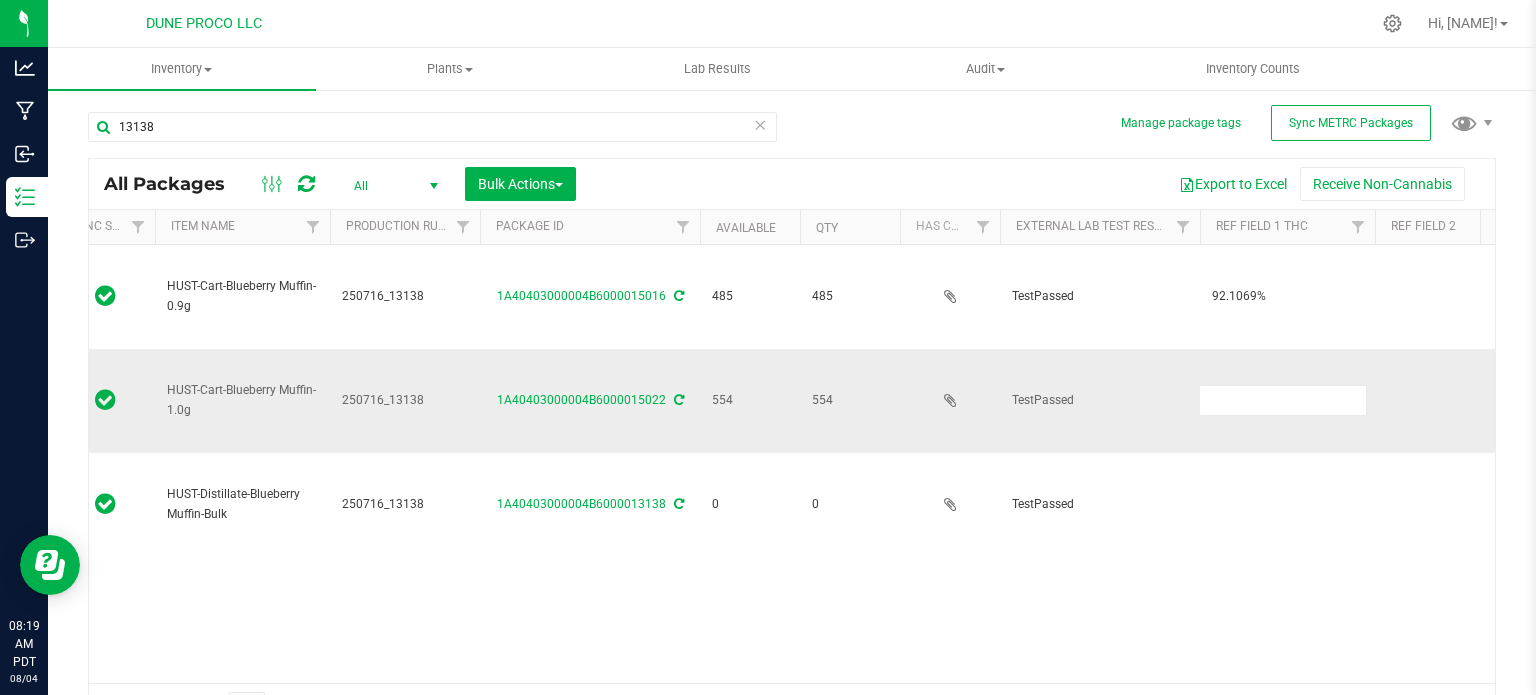 type on "92.1069%" 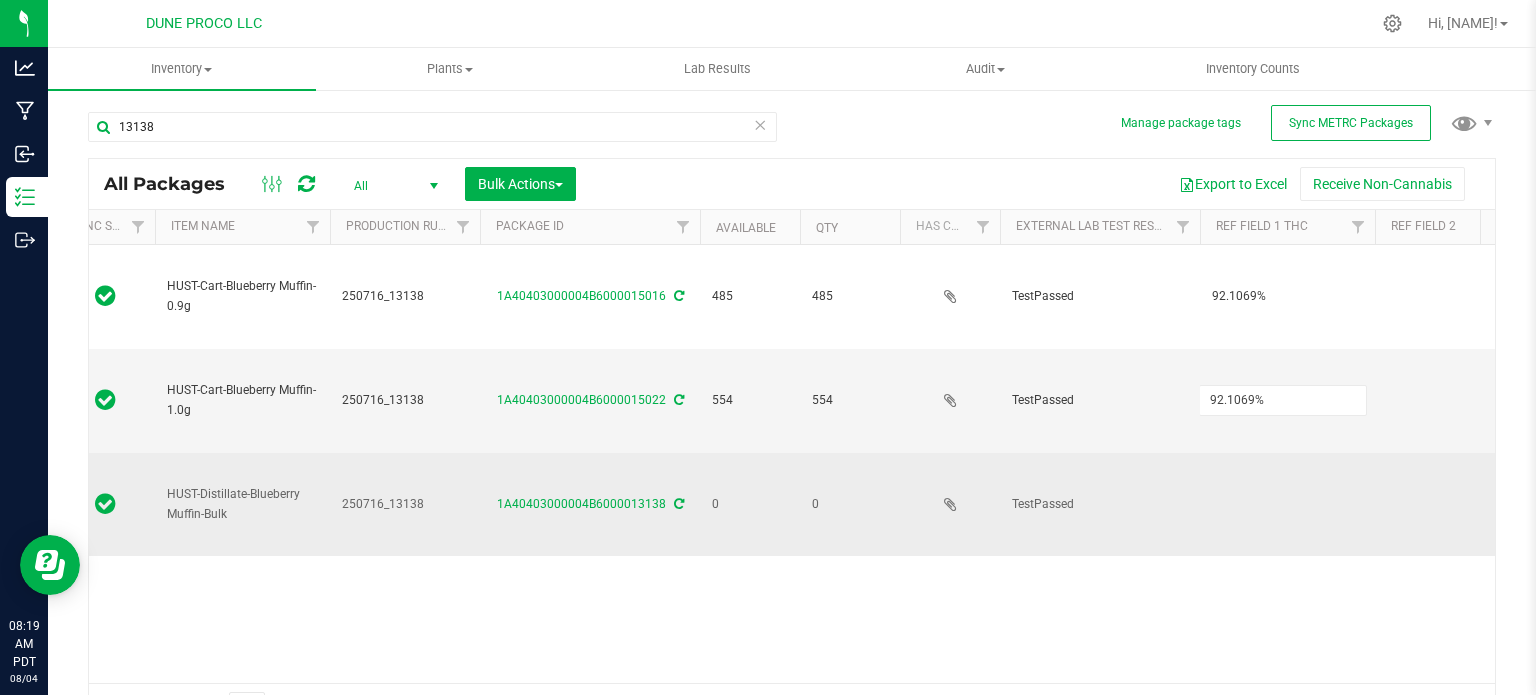click on "All Packages
All Active Only Lab Samples Locked All External Internal
Bulk Actions
Add to manufacturing run
Add to outbound order
Combine packages
Combine packages (lot)" at bounding box center (792, 445) 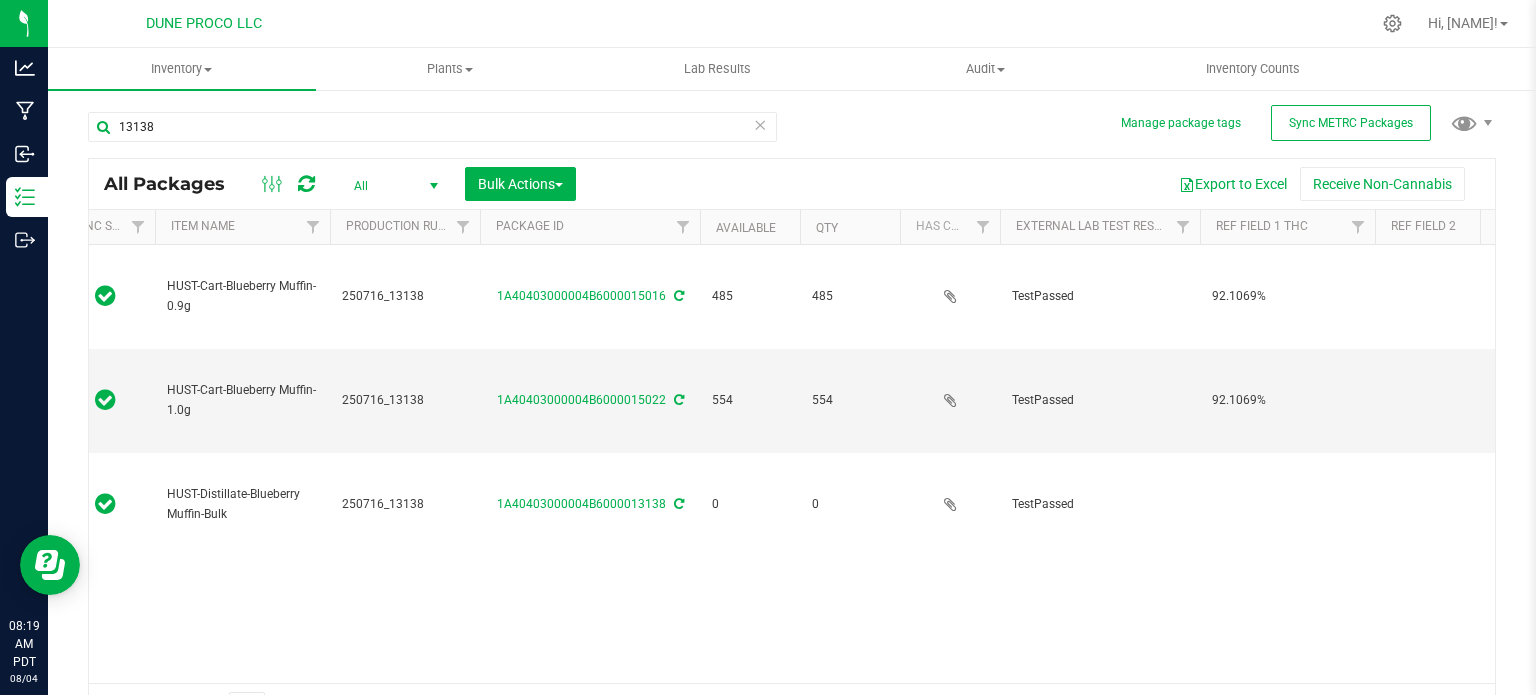 drag, startPoint x: 1248, startPoint y: 489, endPoint x: 1248, endPoint y: 500, distance: 11 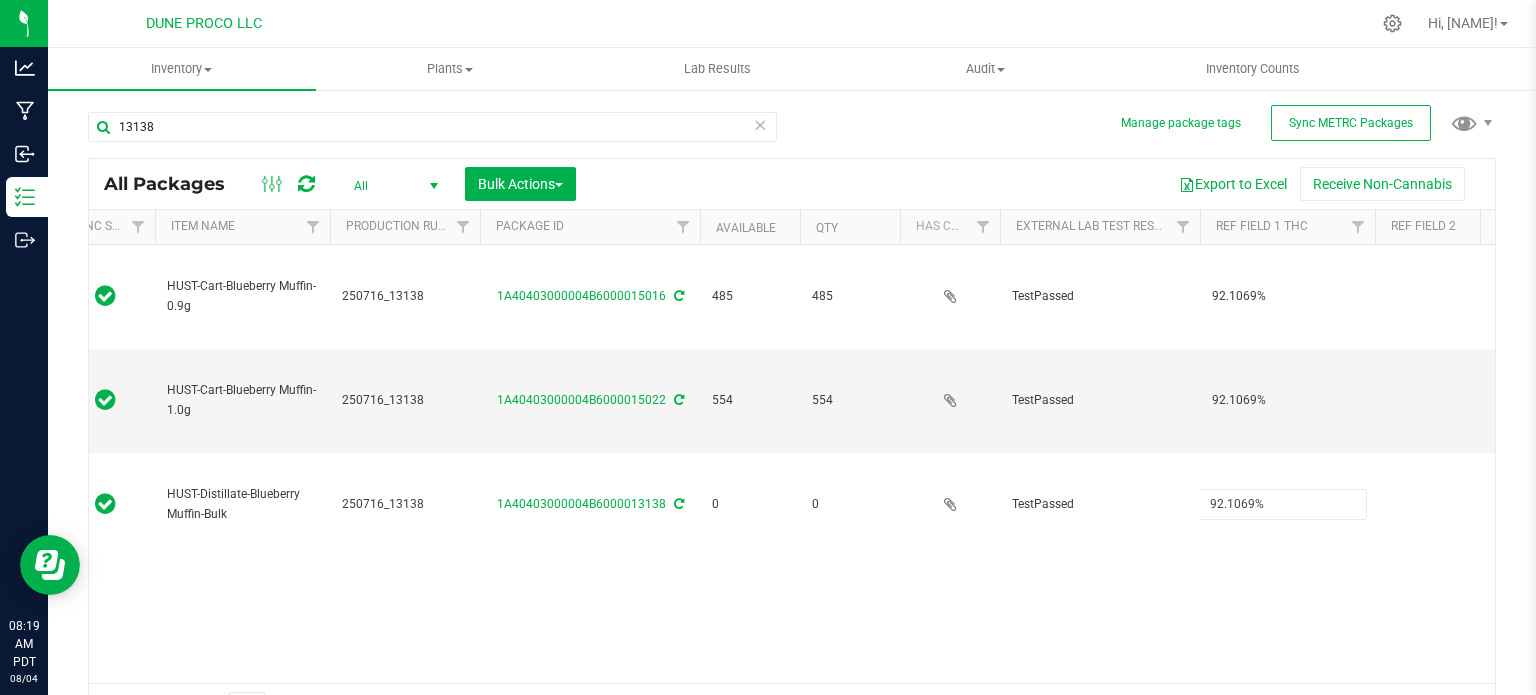 click on "All Packages
All Active Only Lab Samples Locked All External Internal
Bulk Actions
Add to manufacturing run
Add to outbound order
Combine packages
Combine packages (lot)" at bounding box center (792, 445) 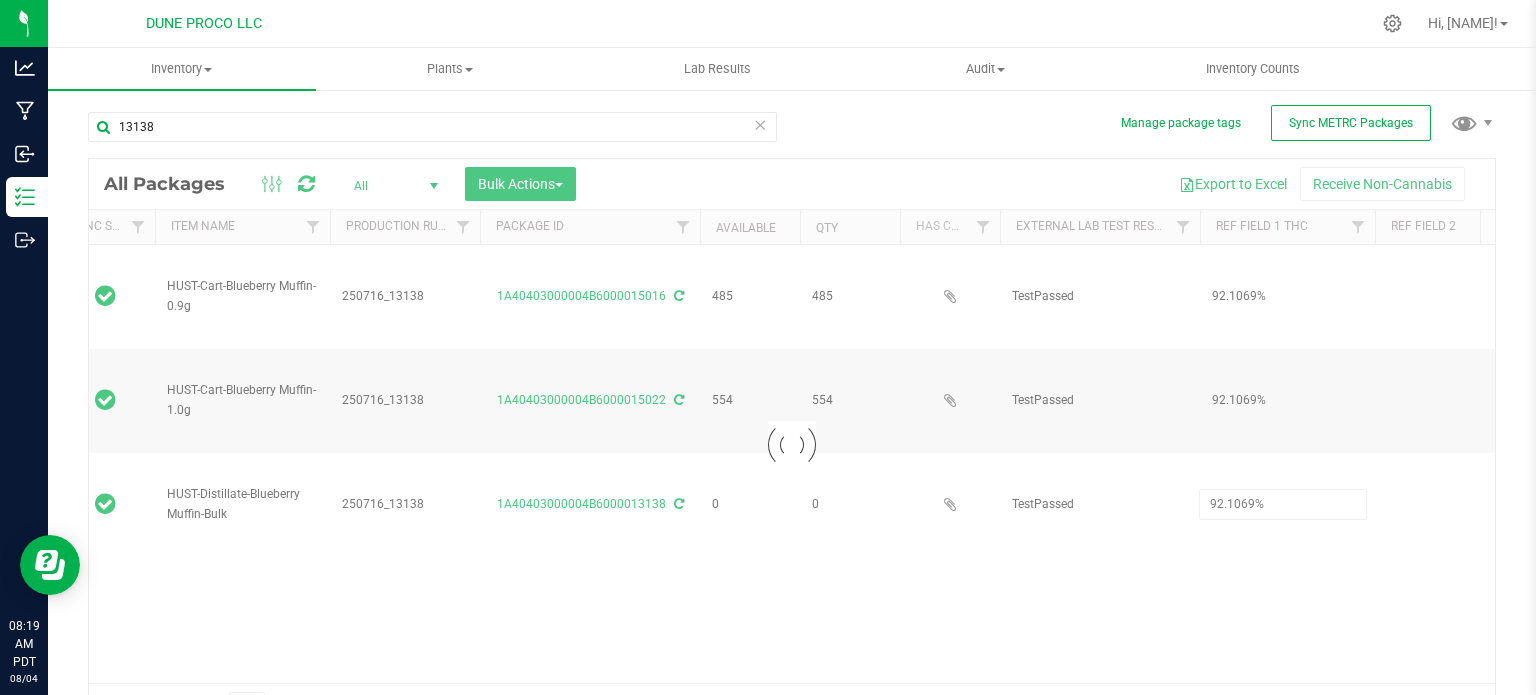 click at bounding box center [792, 445] 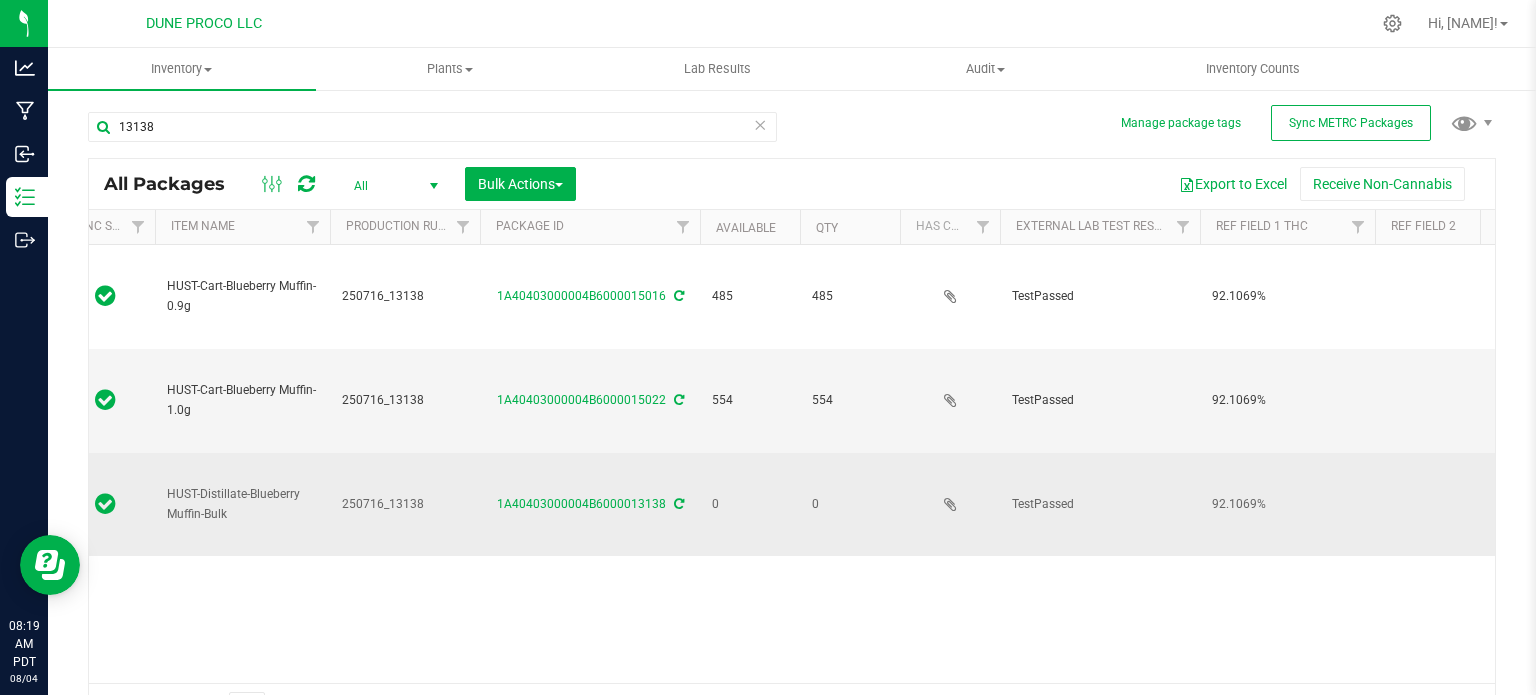 scroll, scrollTop: 0, scrollLeft: 428, axis: horizontal 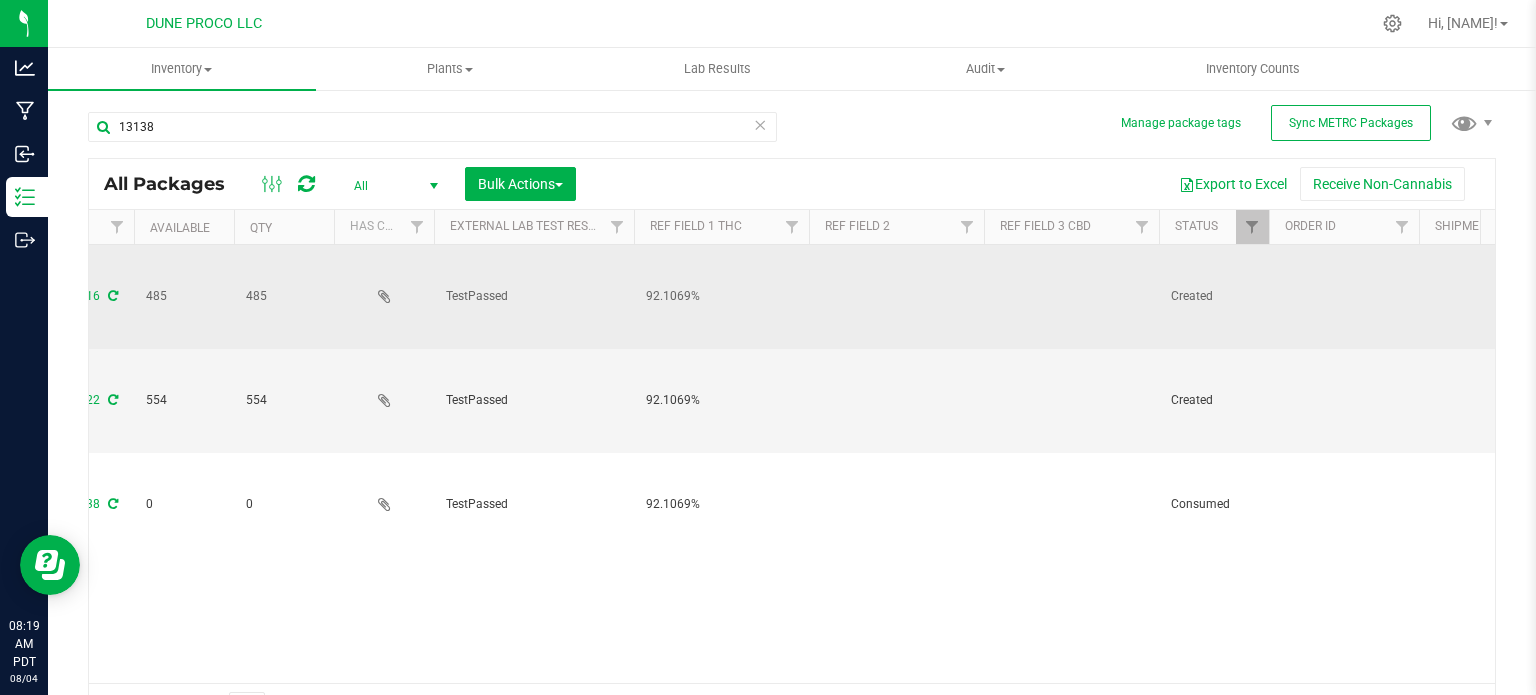 click at bounding box center (1071, 297) 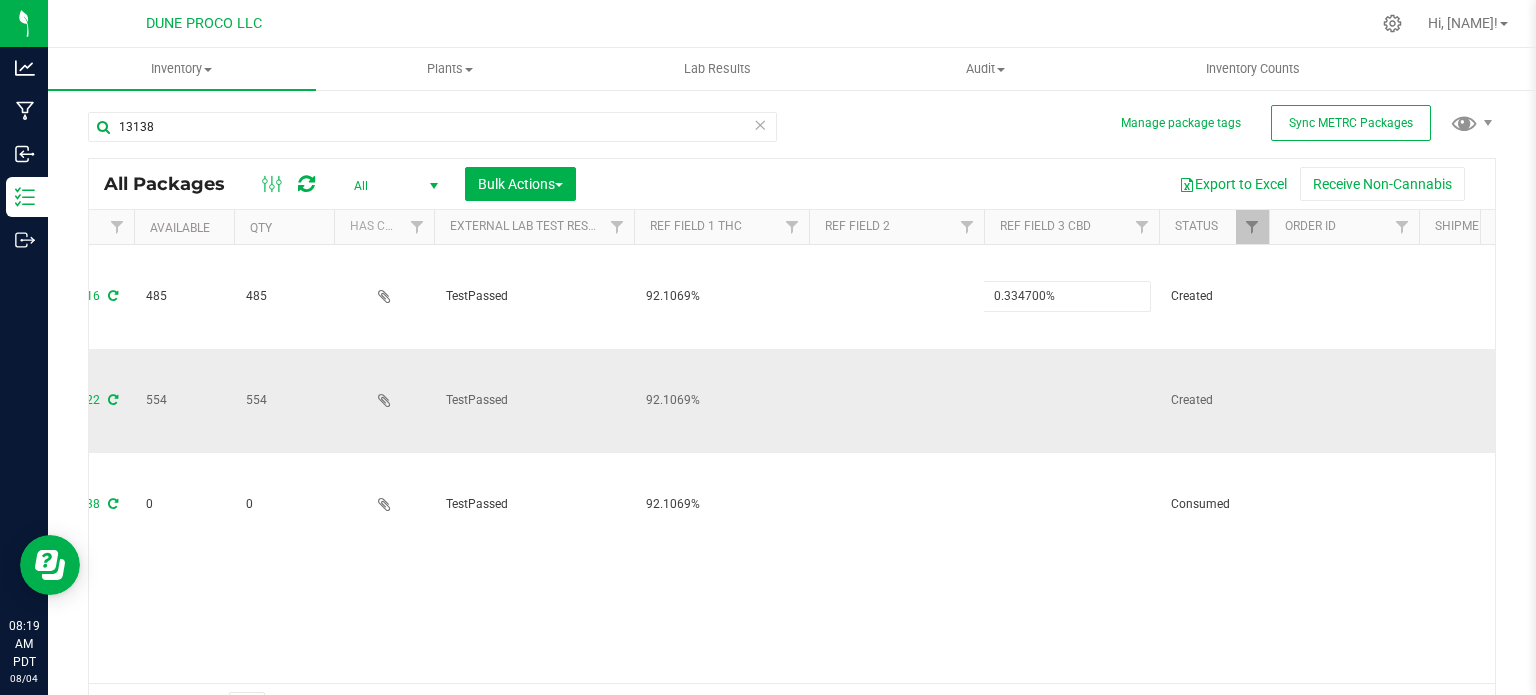 type on "0.334700%" 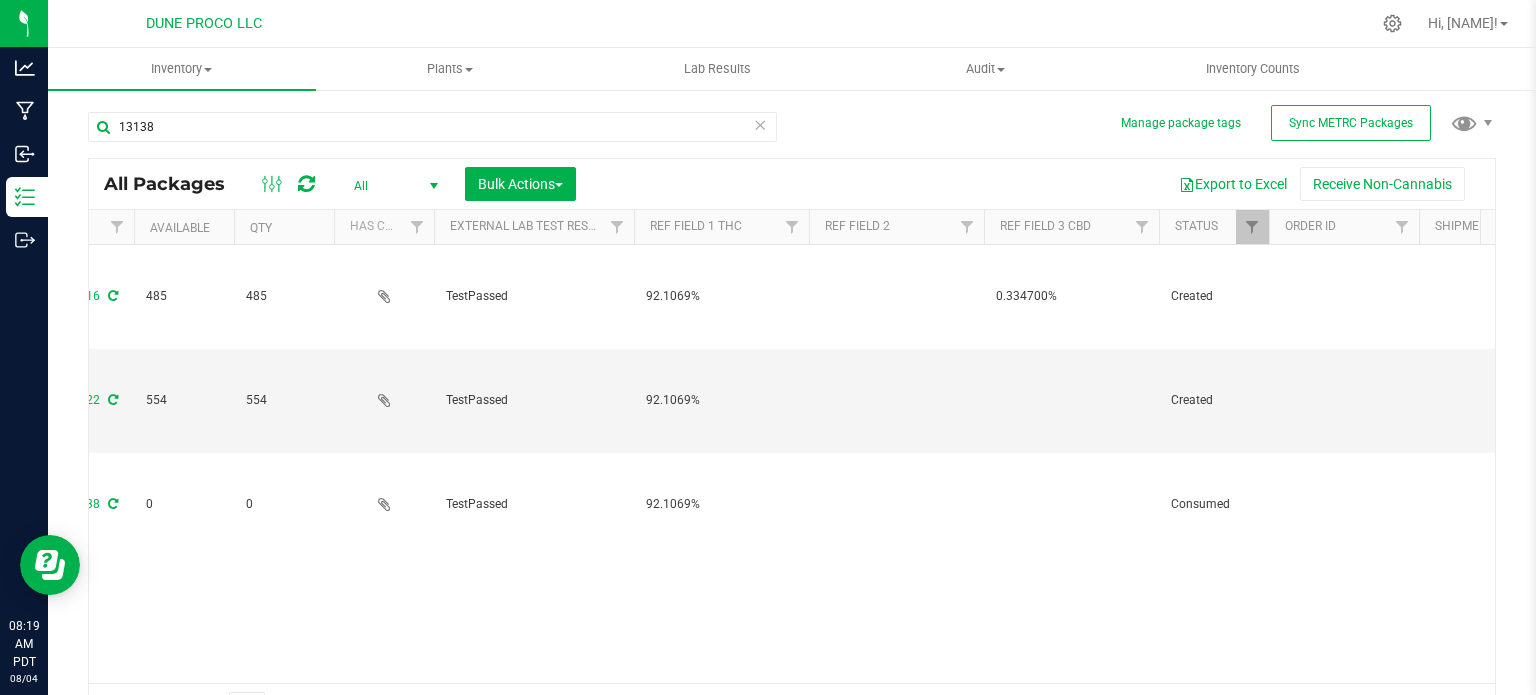 click at bounding box center [1071, 401] 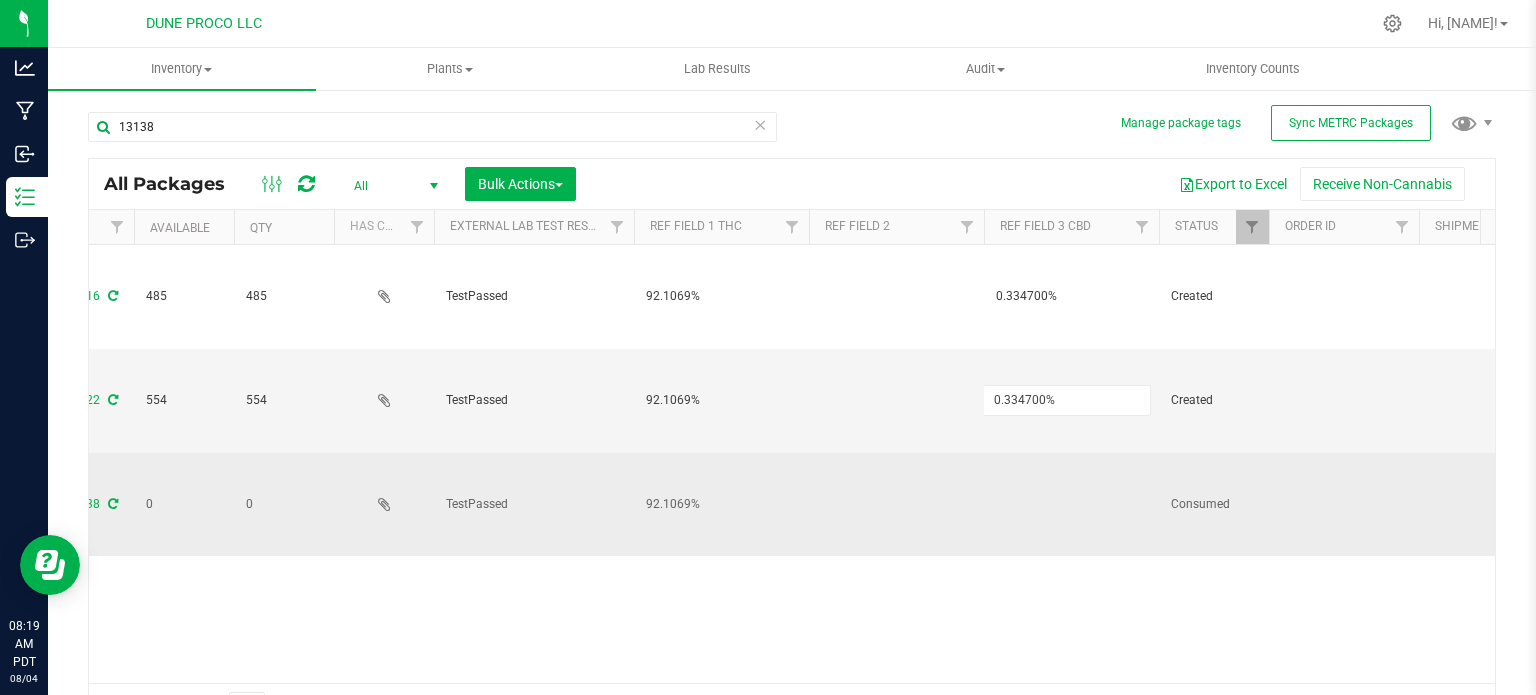 click on "All Packages
All Active Only Lab Samples Locked All External Internal
Bulk Actions
Add to manufacturing run
Add to outbound order
Combine packages
Combine packages (lot)" at bounding box center [792, 445] 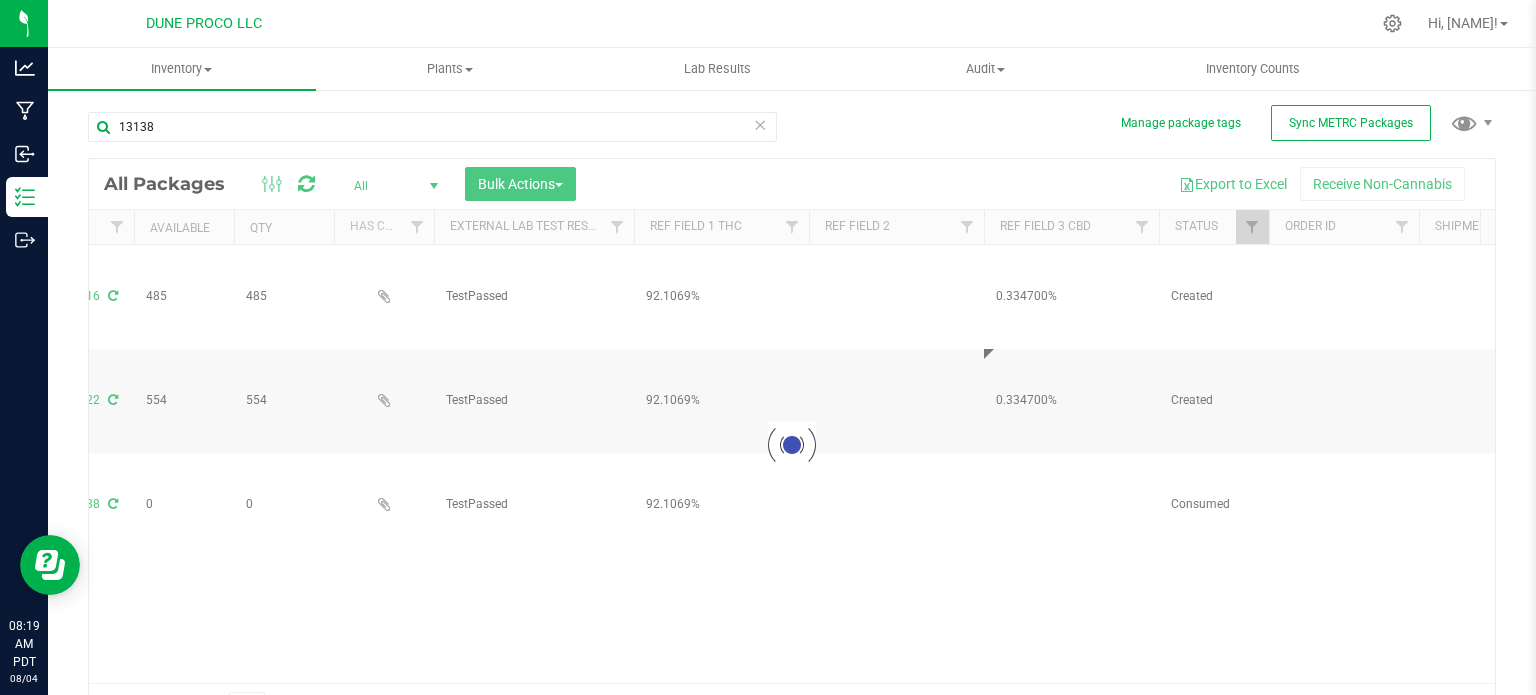 click at bounding box center (792, 445) 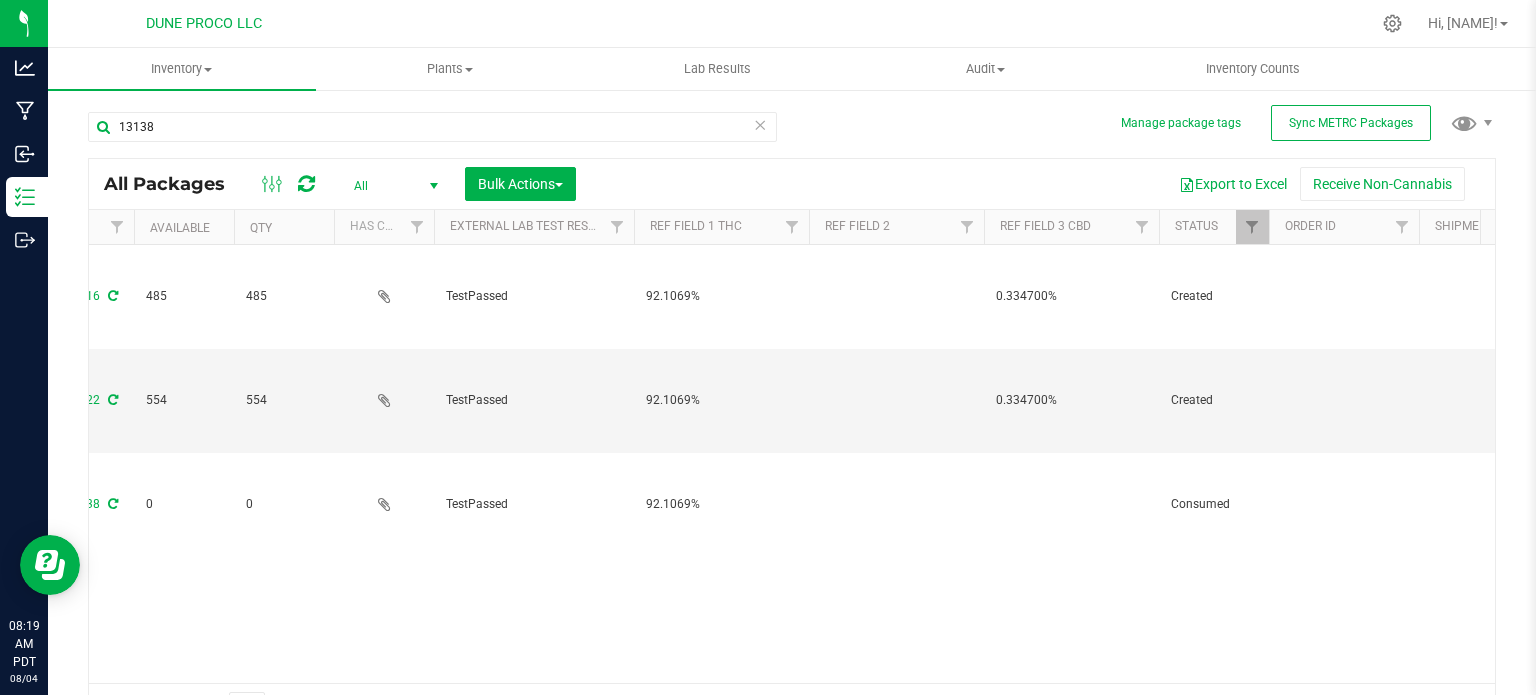 click at bounding box center [1071, 504] 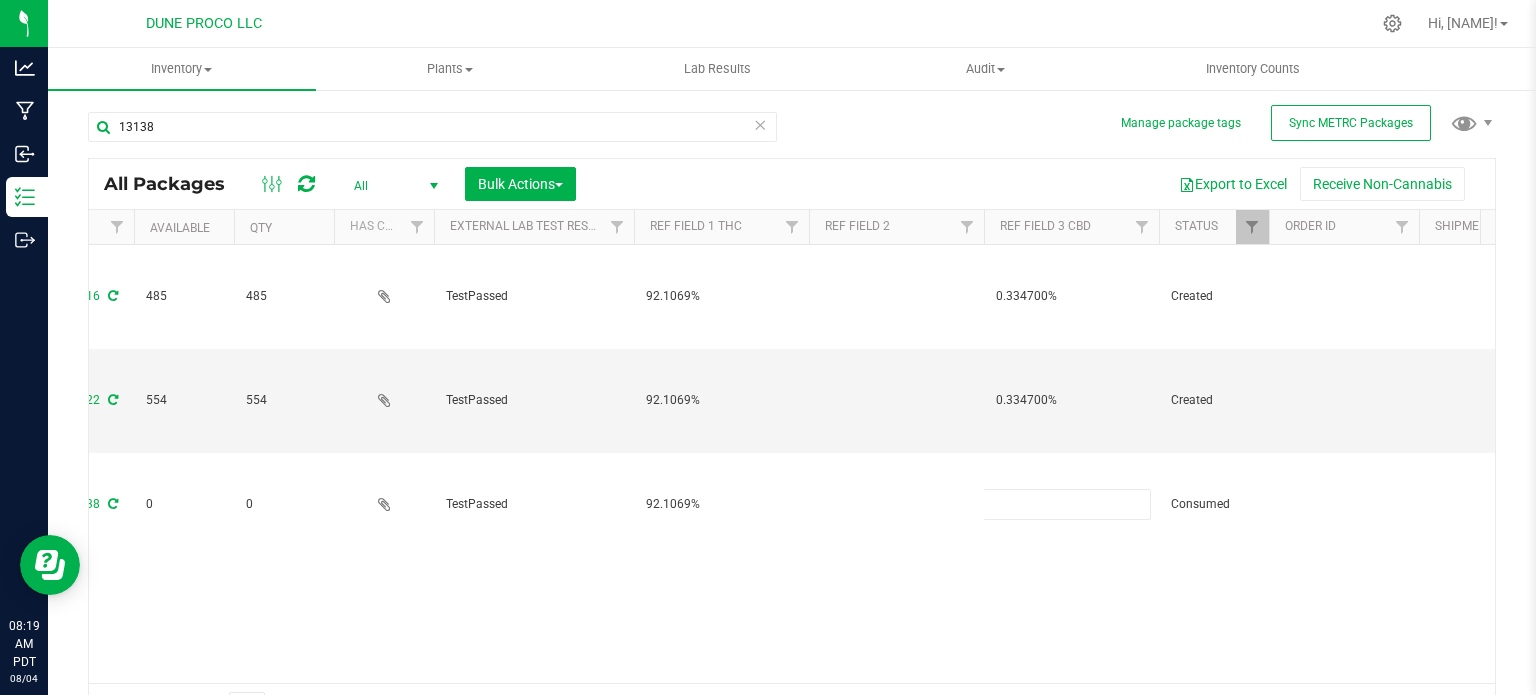 type on "0.334700%" 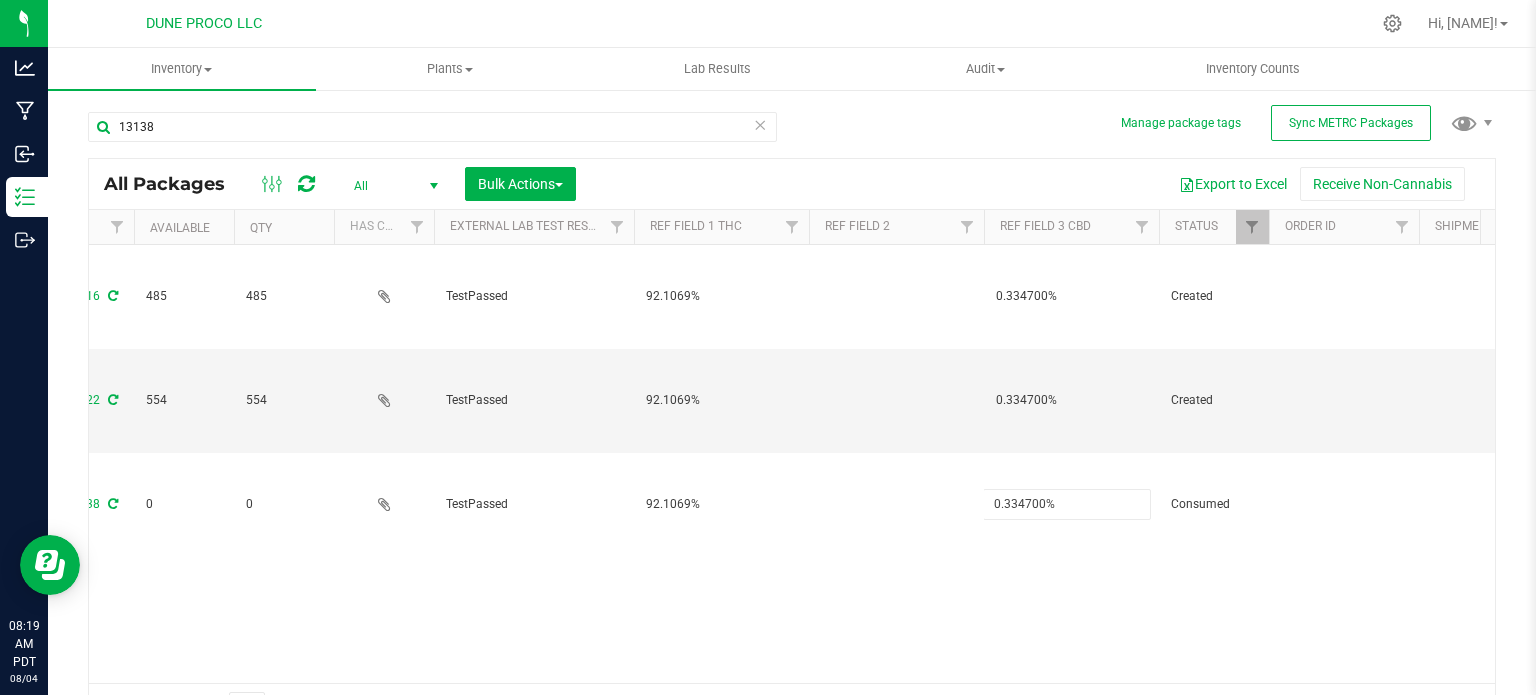 click on "All Packages
All Active Only Lab Samples Locked All External Internal
Bulk Actions
Add to manufacturing run
Add to outbound order
Combine packages
Combine packages (lot)" at bounding box center (792, 445) 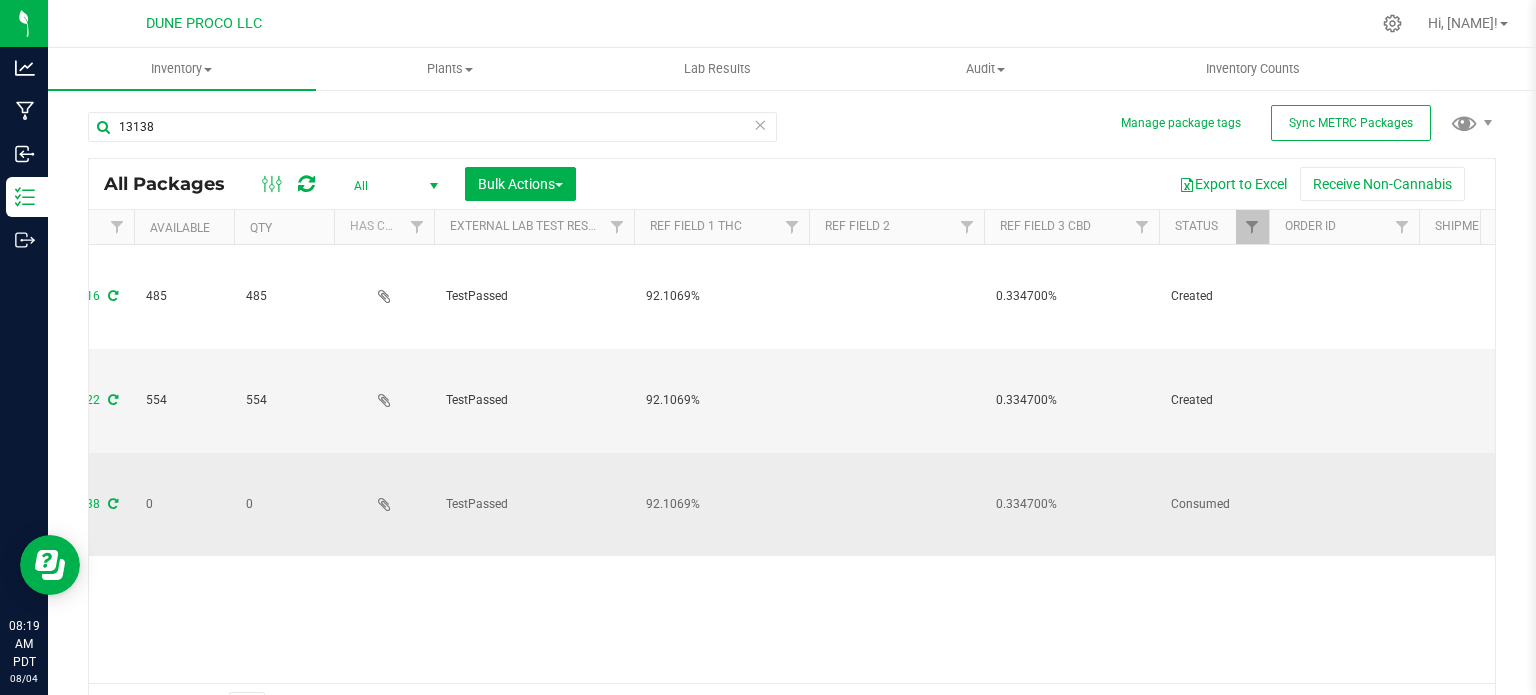 scroll, scrollTop: 0, scrollLeft: 0, axis: both 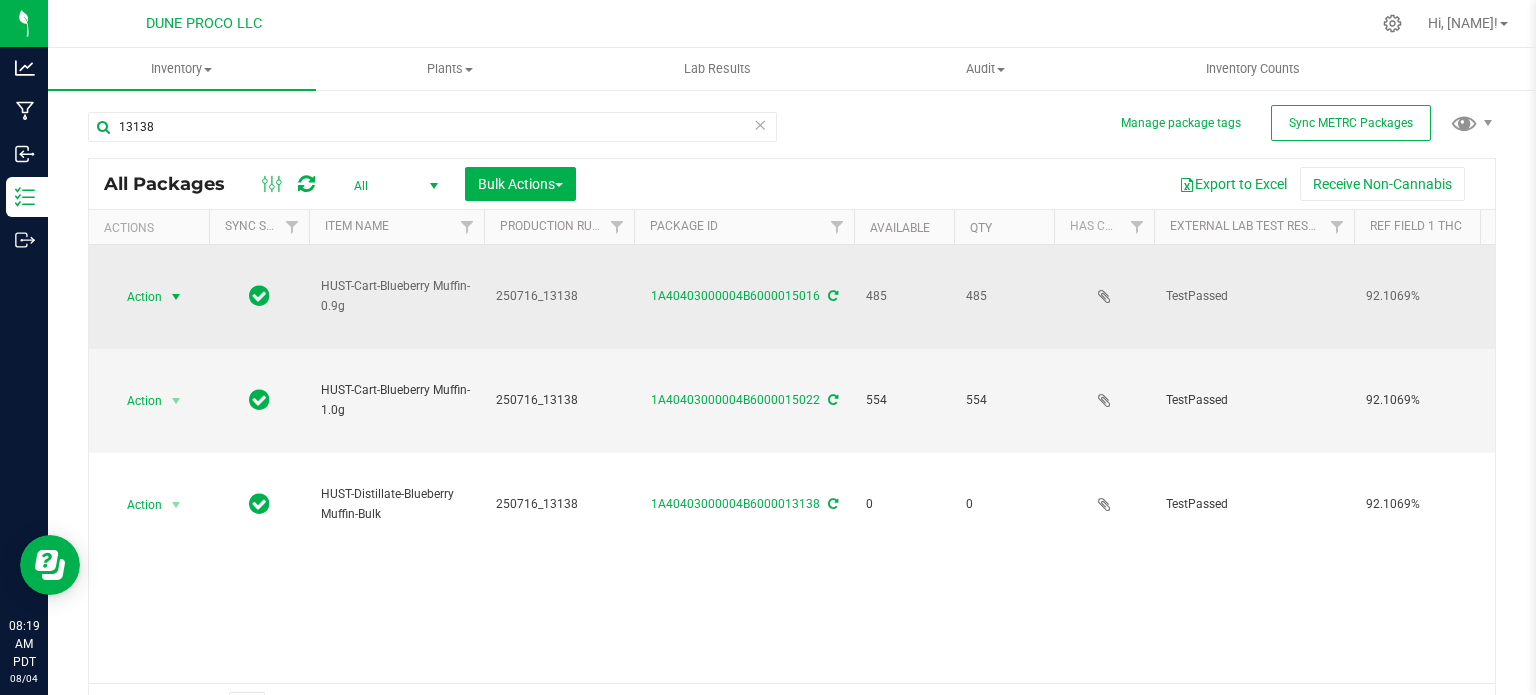 click on "Action" at bounding box center [136, 297] 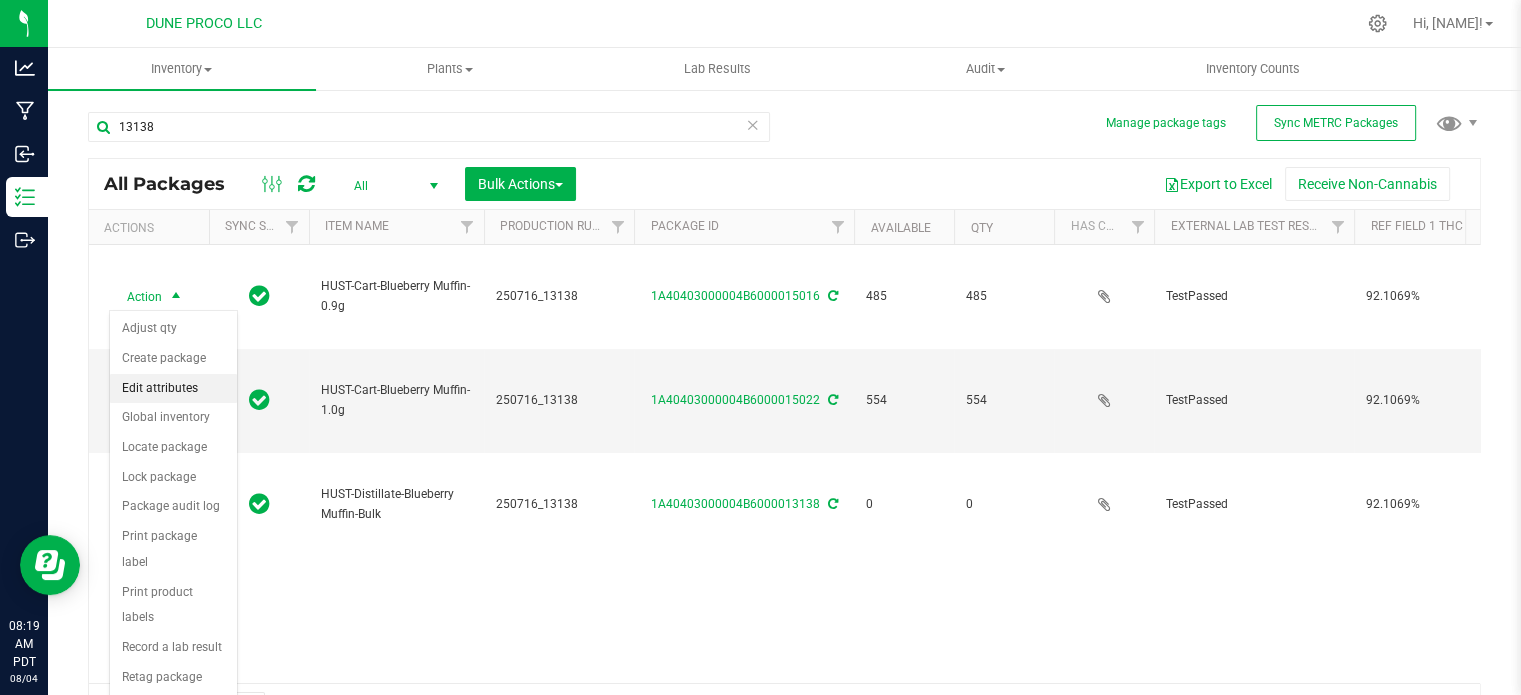 click on "Edit attributes" at bounding box center (173, 389) 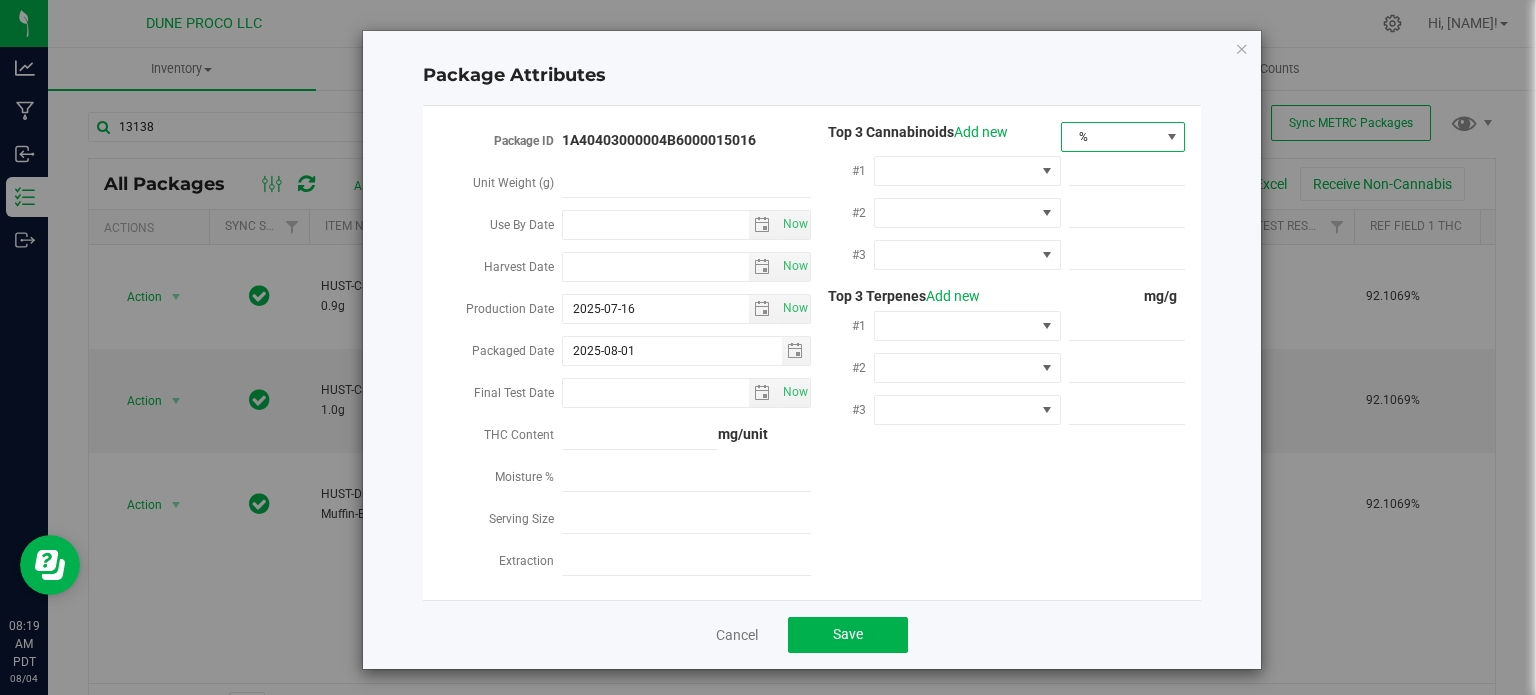click on "%" at bounding box center [1111, 137] 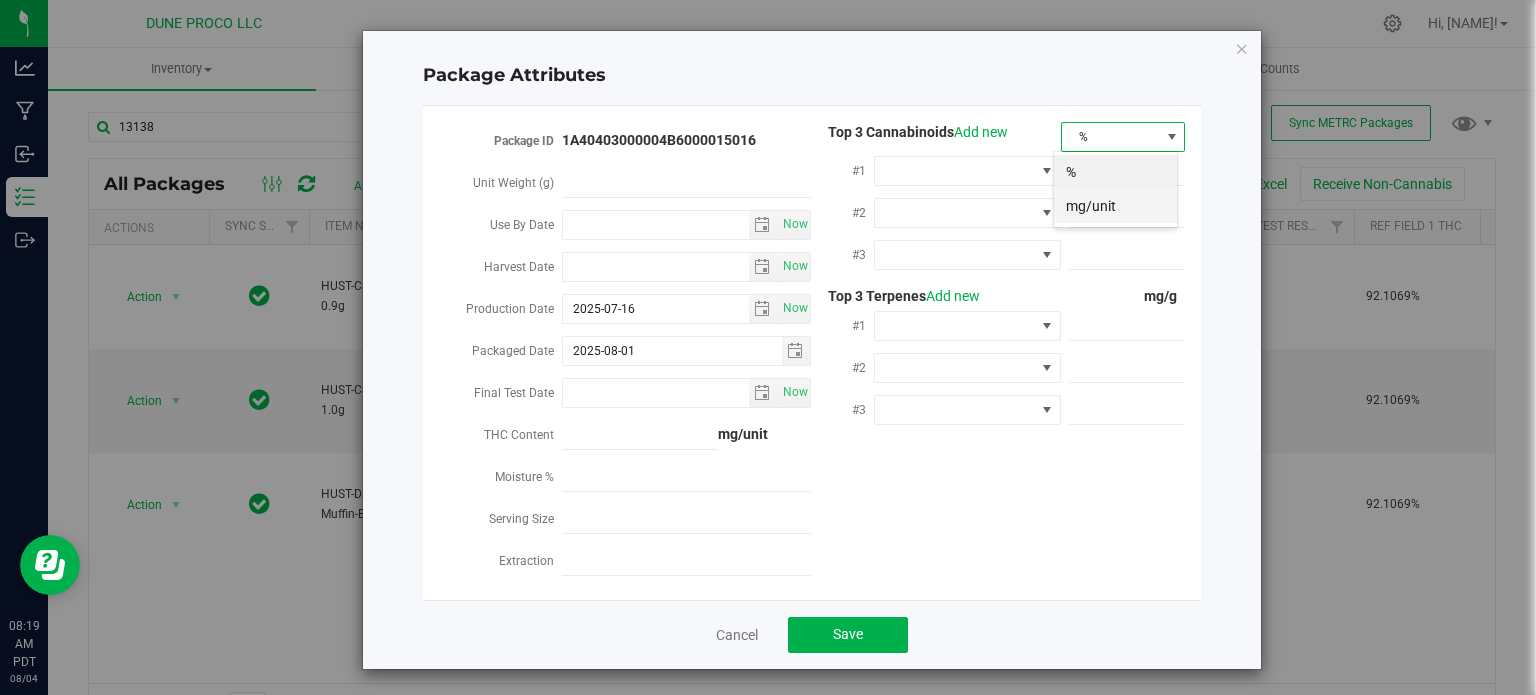 scroll, scrollTop: 99970, scrollLeft: 99875, axis: both 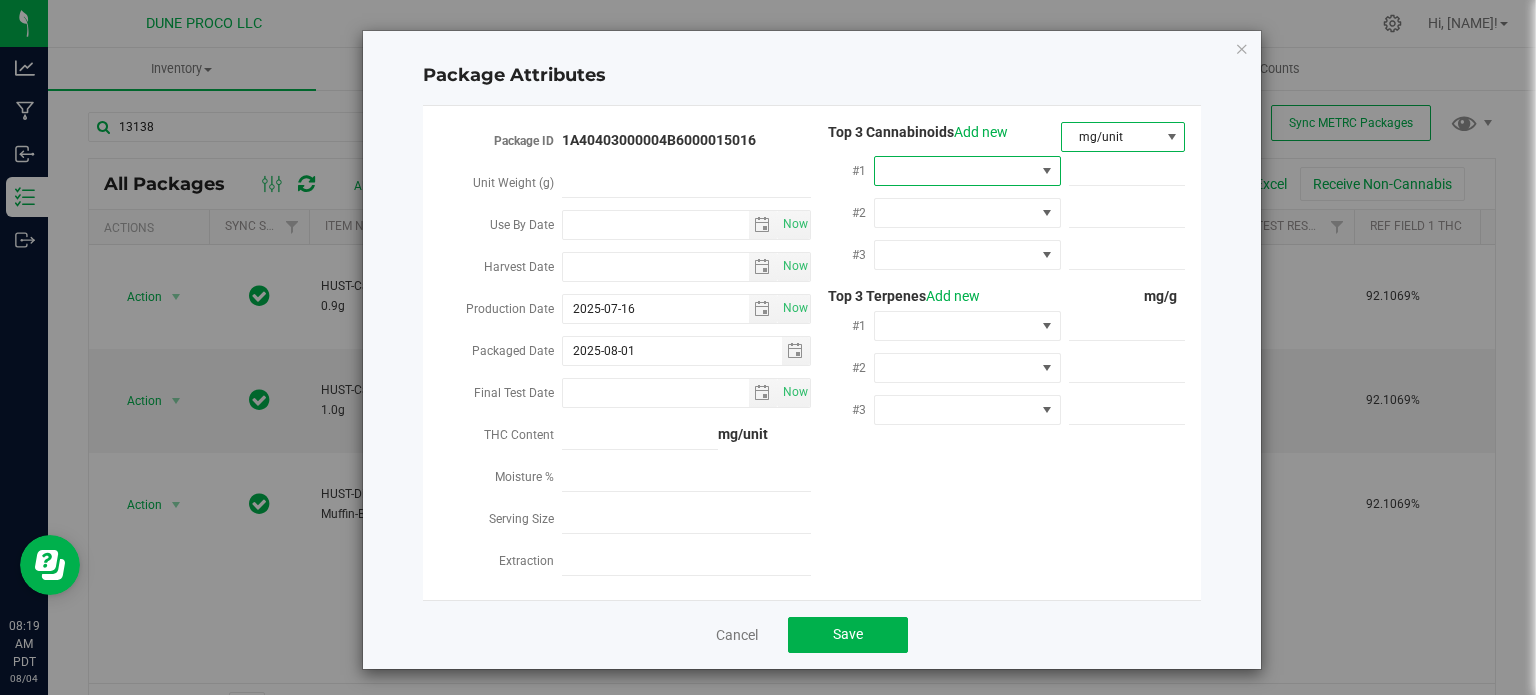 click at bounding box center (1047, 171) 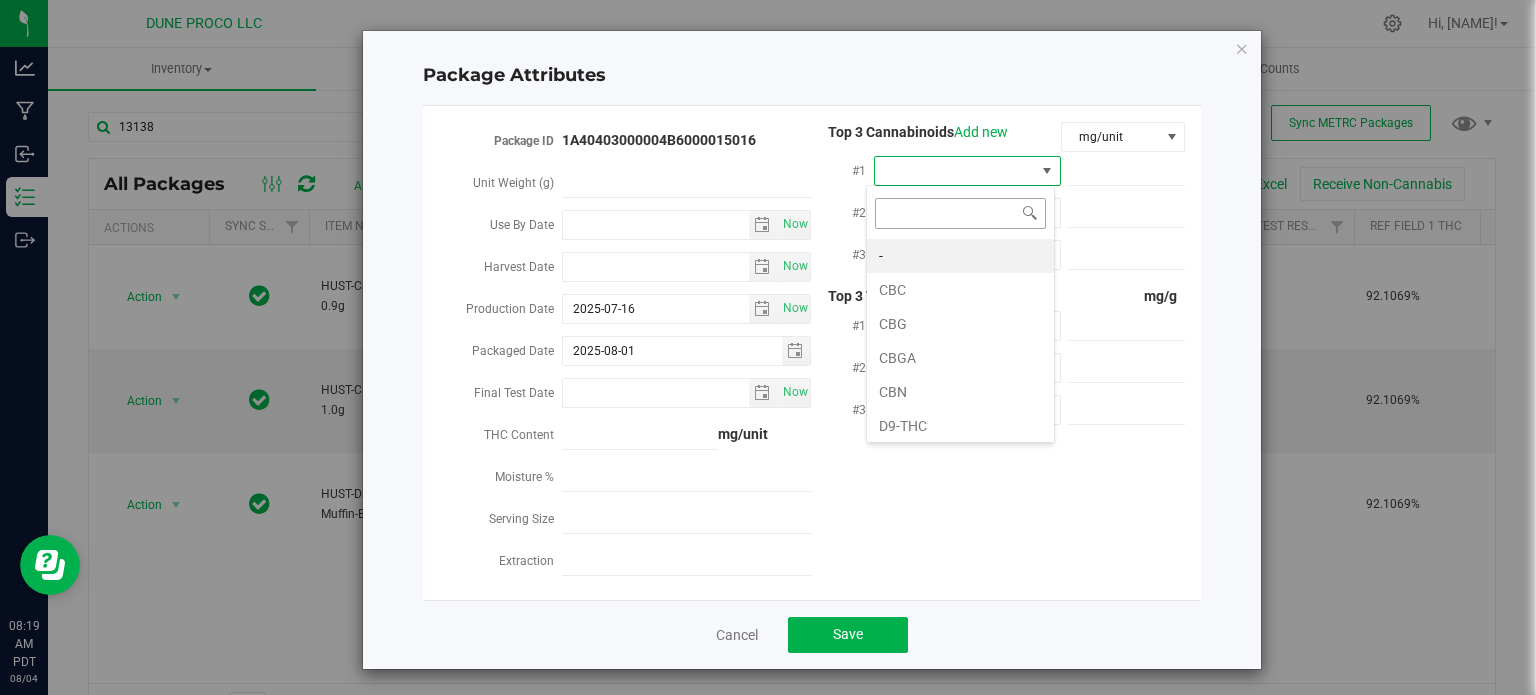 scroll, scrollTop: 99970, scrollLeft: 99812, axis: both 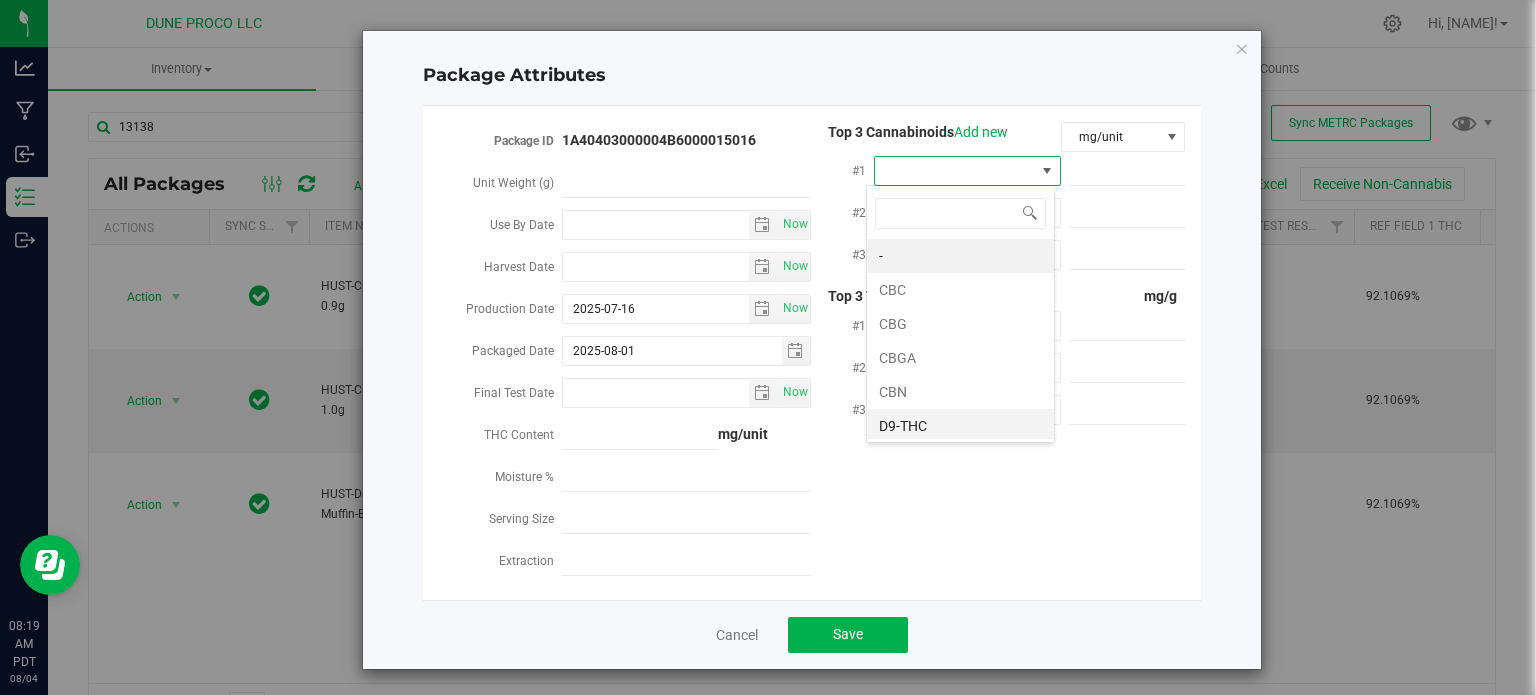 click on "D9-THC" at bounding box center (960, 426) 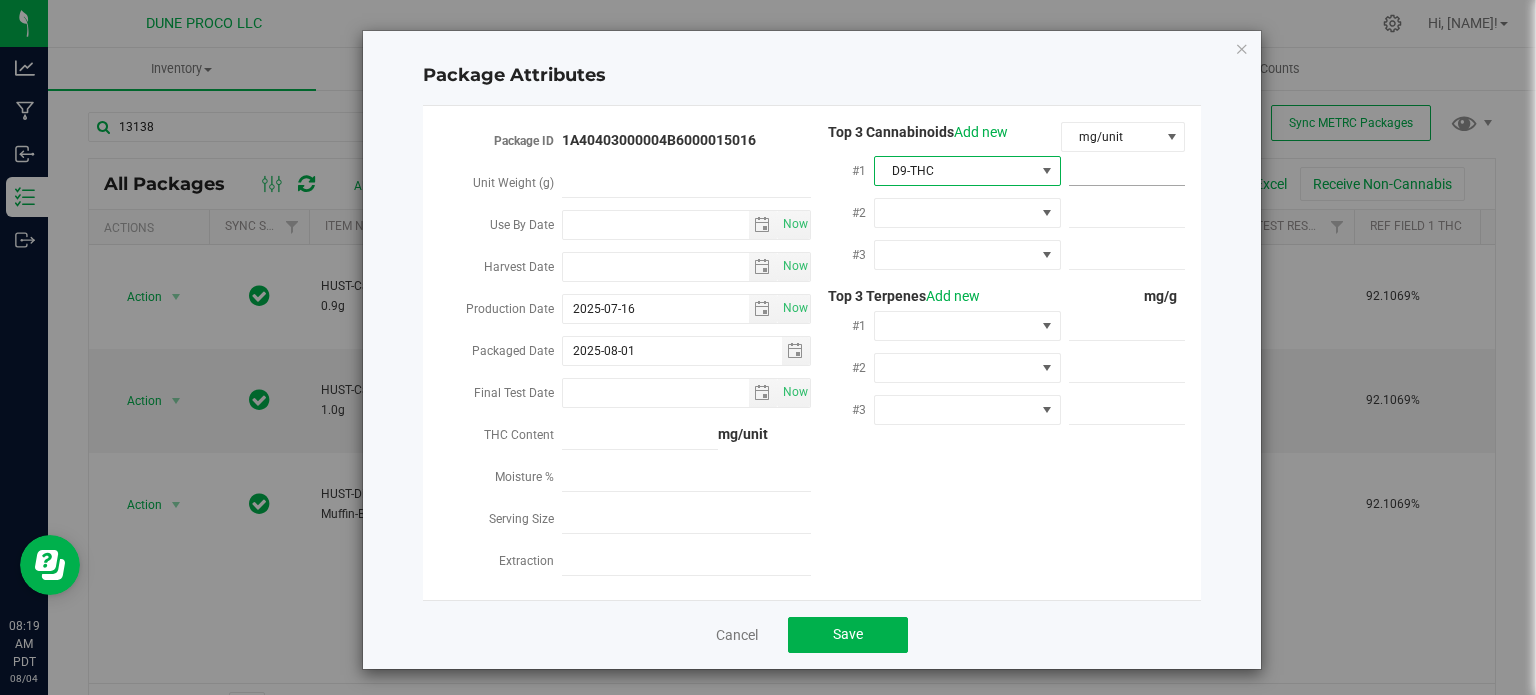click at bounding box center [1127, 171] 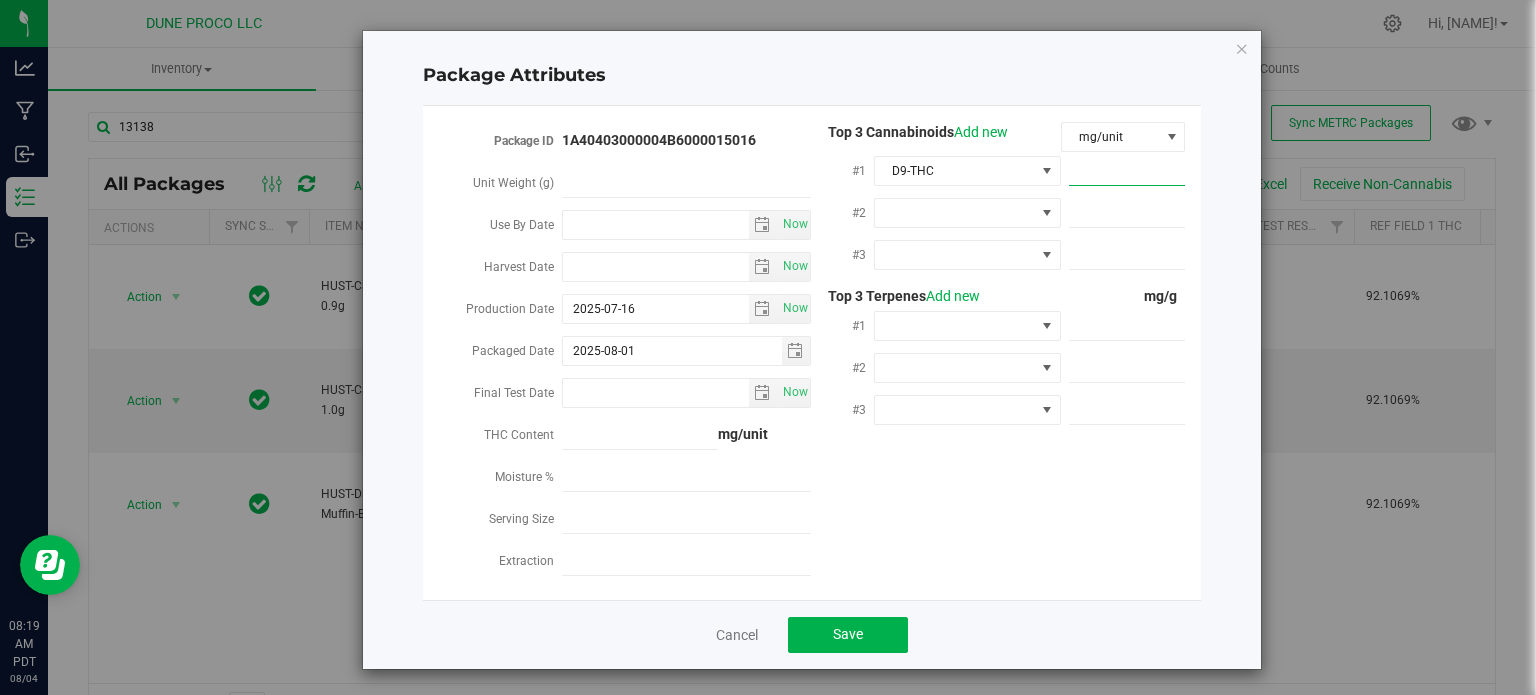 paste on "920.062" 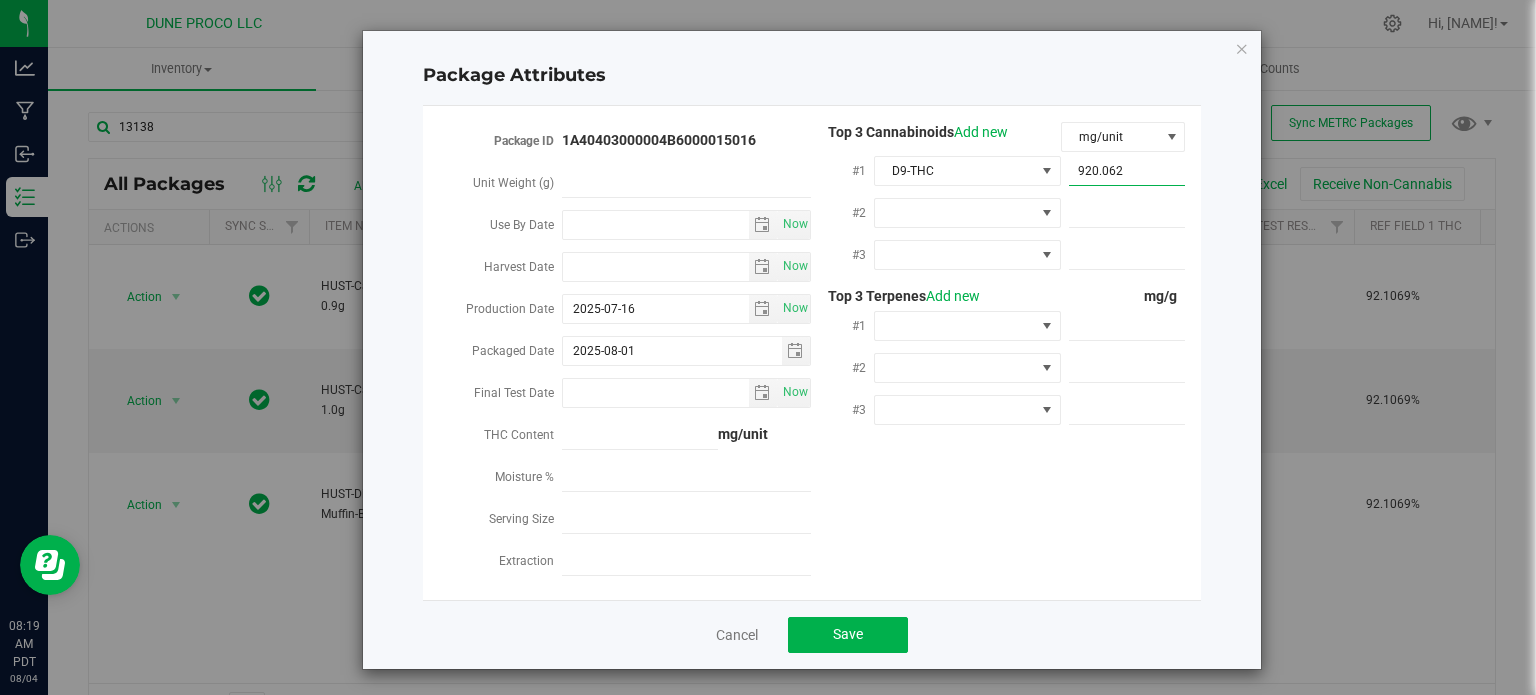 type on "920.0620" 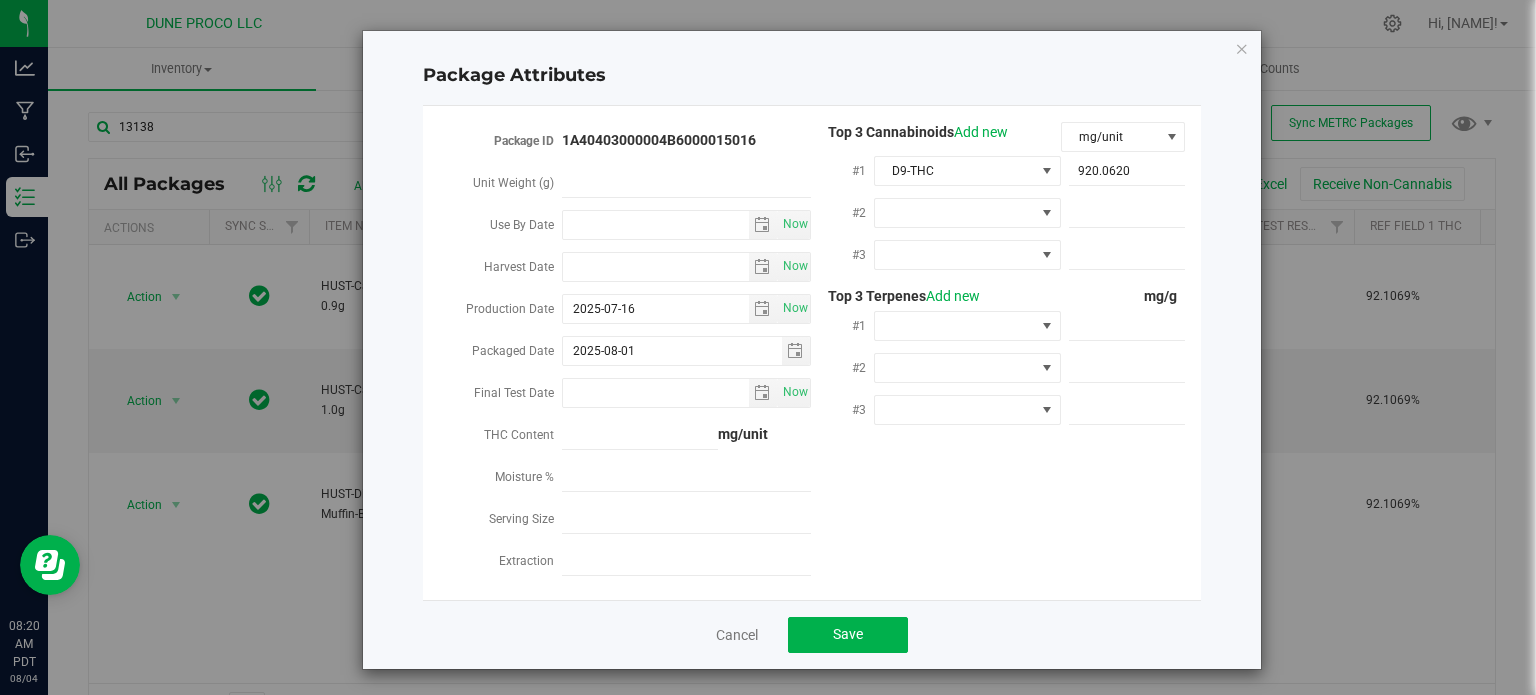 click on "#2" at bounding box center (999, 215) 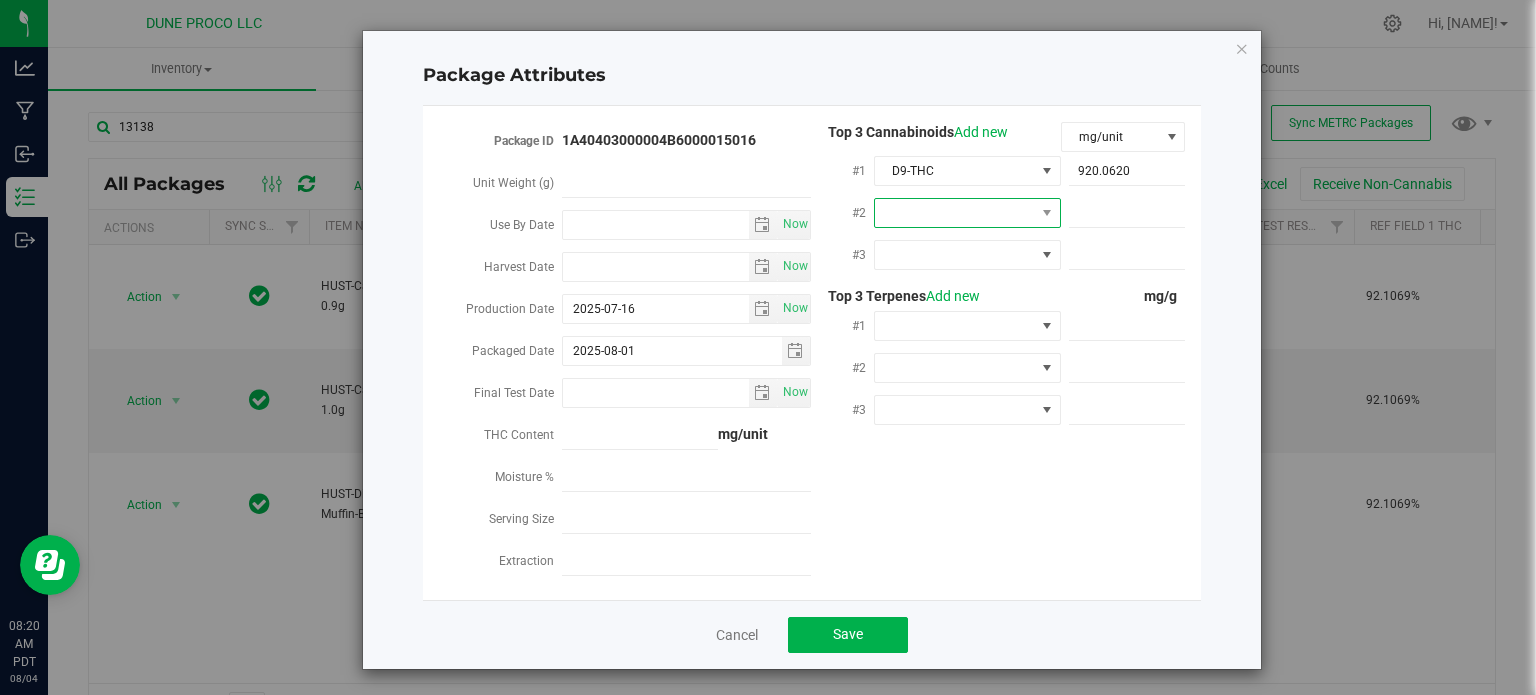 click at bounding box center [955, 213] 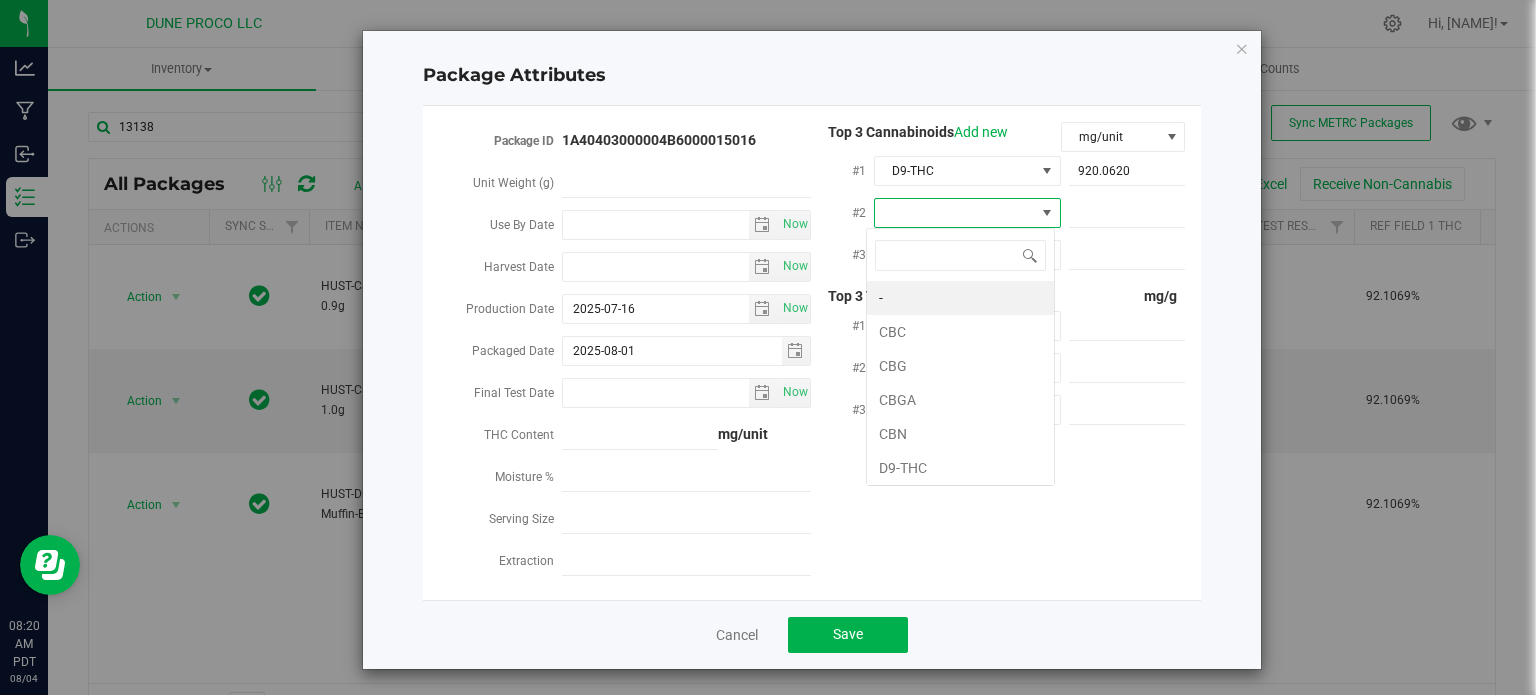 scroll, scrollTop: 99970, scrollLeft: 99812, axis: both 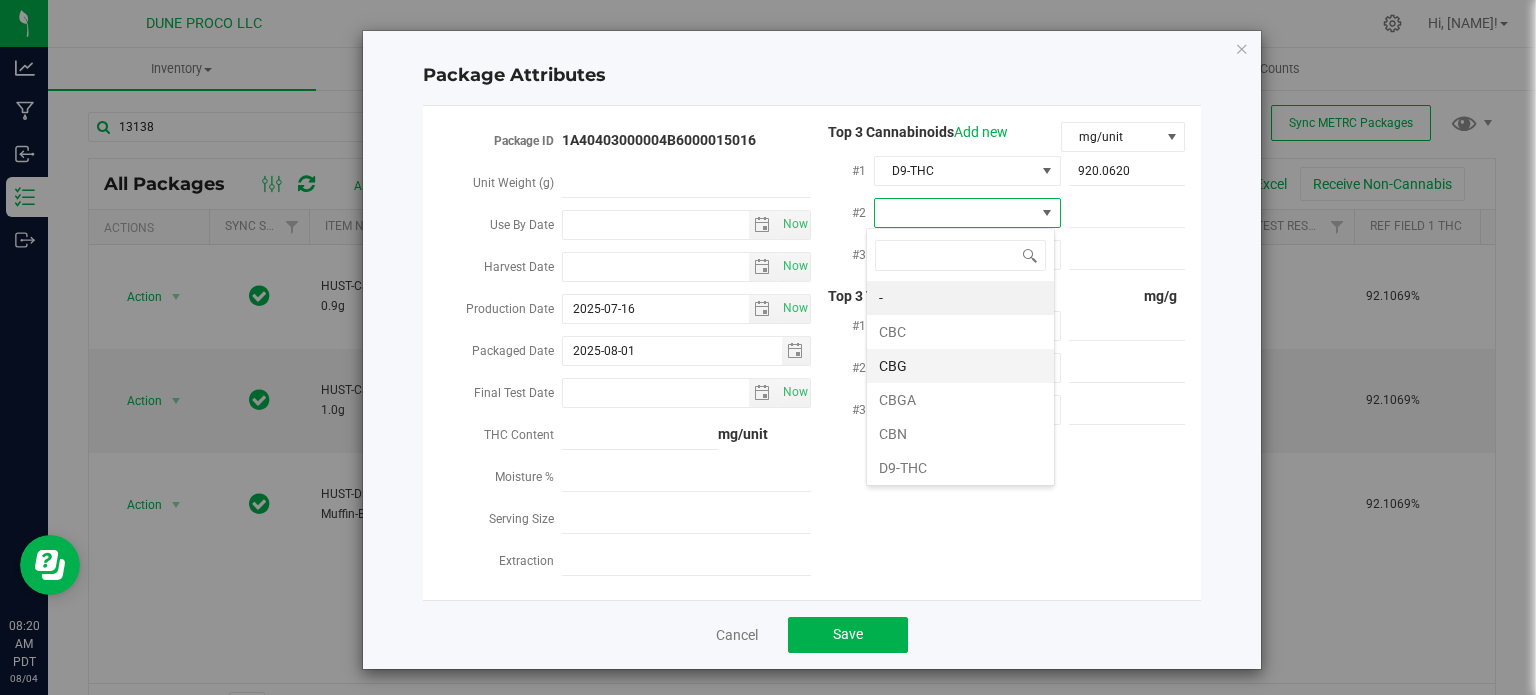 click on "CBG" at bounding box center (960, 366) 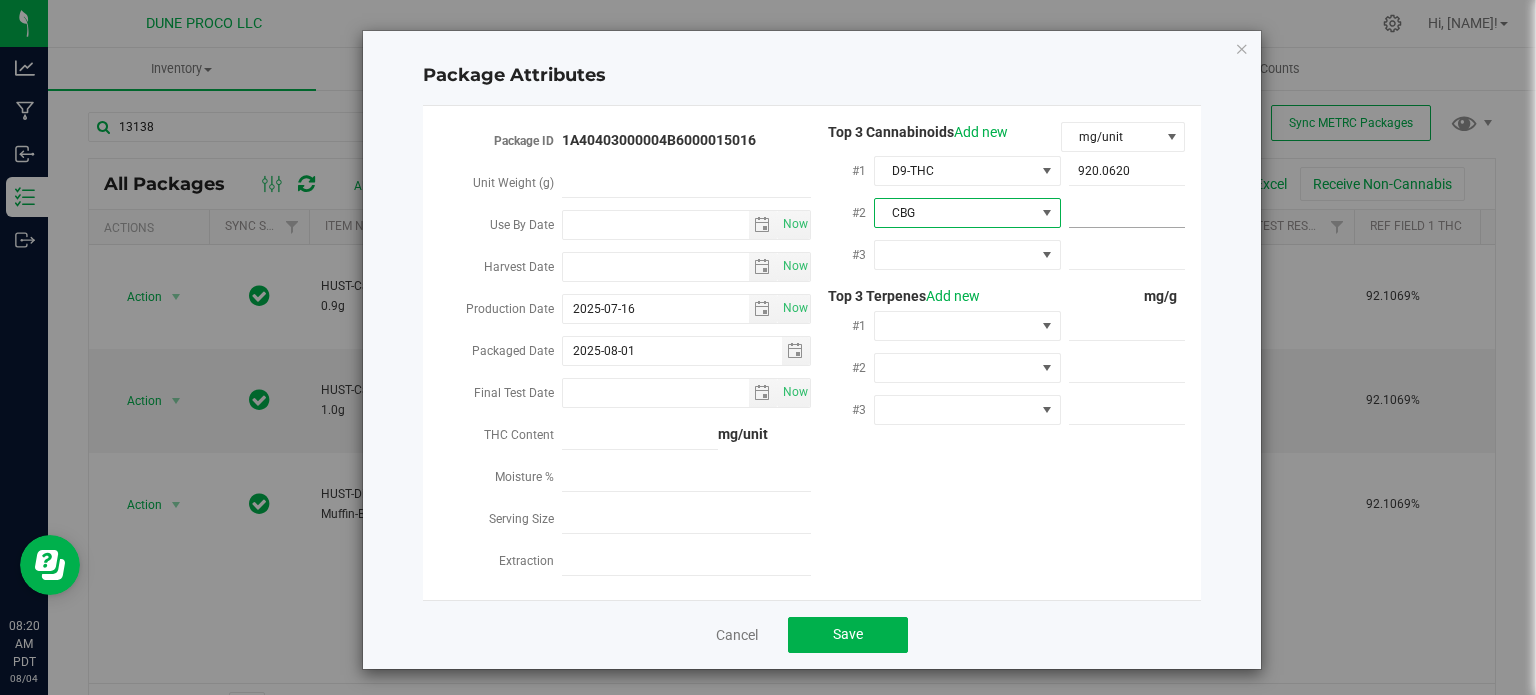 click at bounding box center (1127, 213) 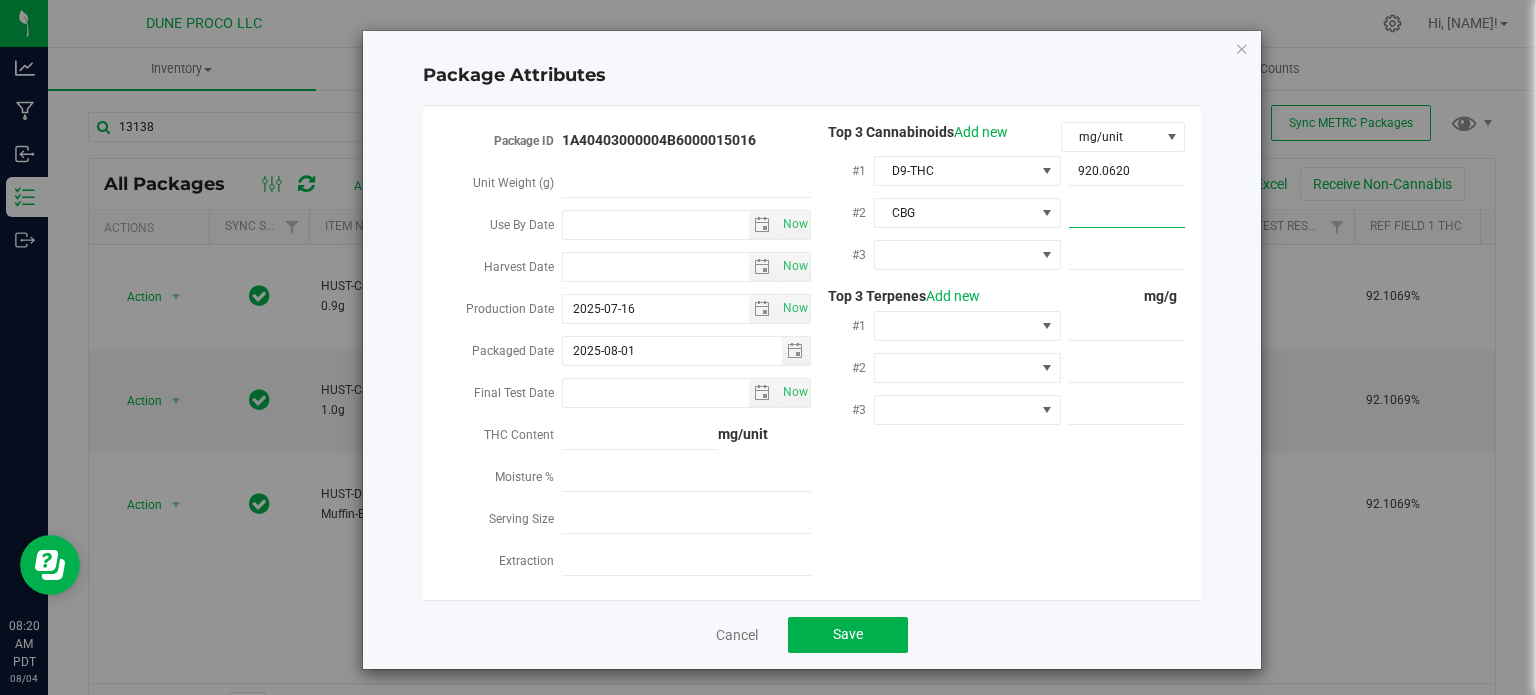 paste on "32.588" 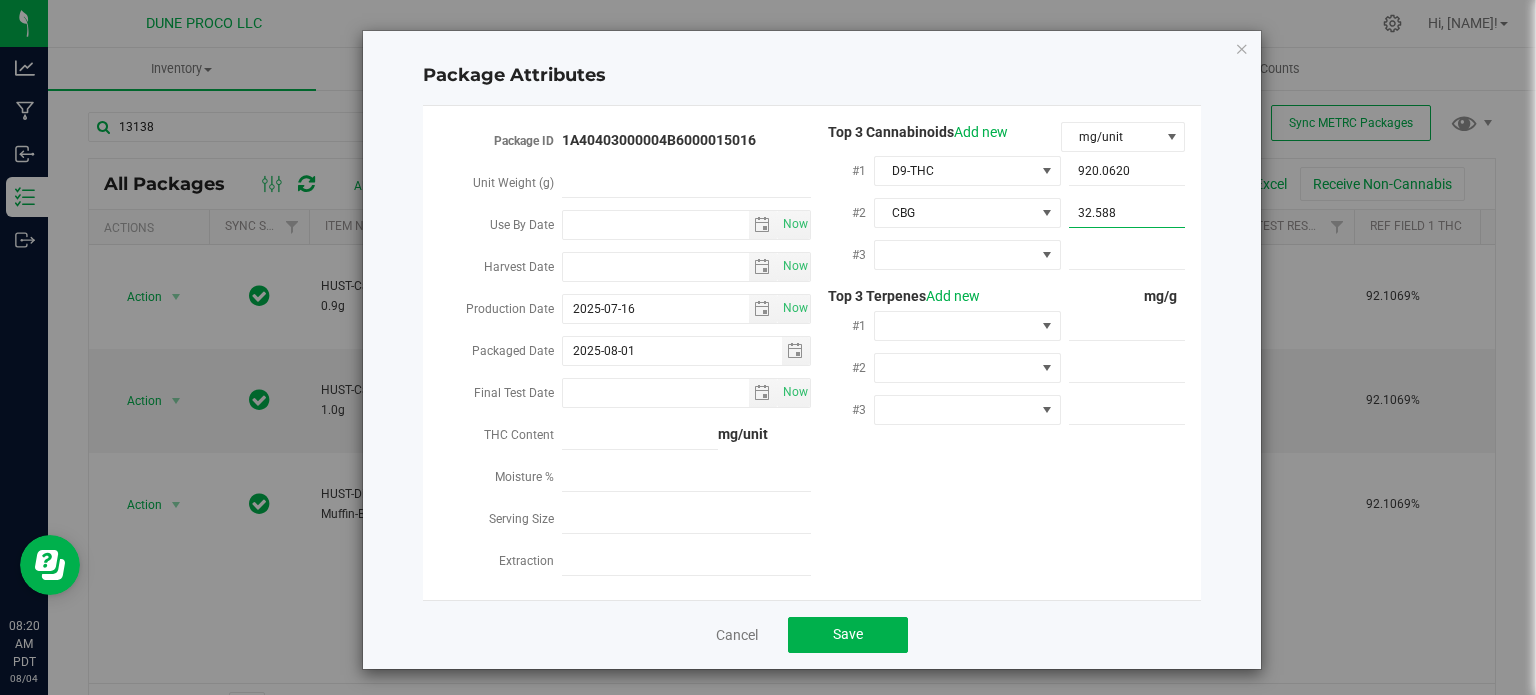 type on "32.5880" 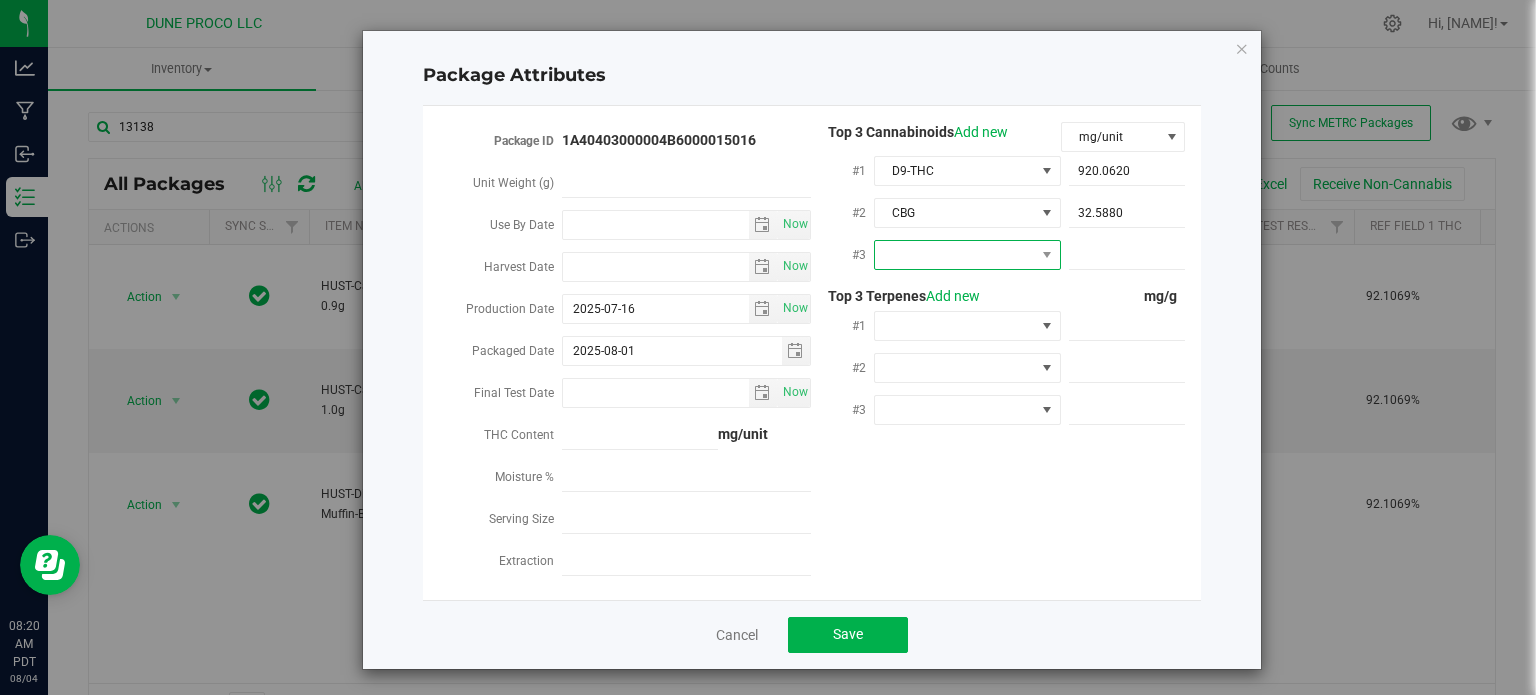 click at bounding box center [955, 255] 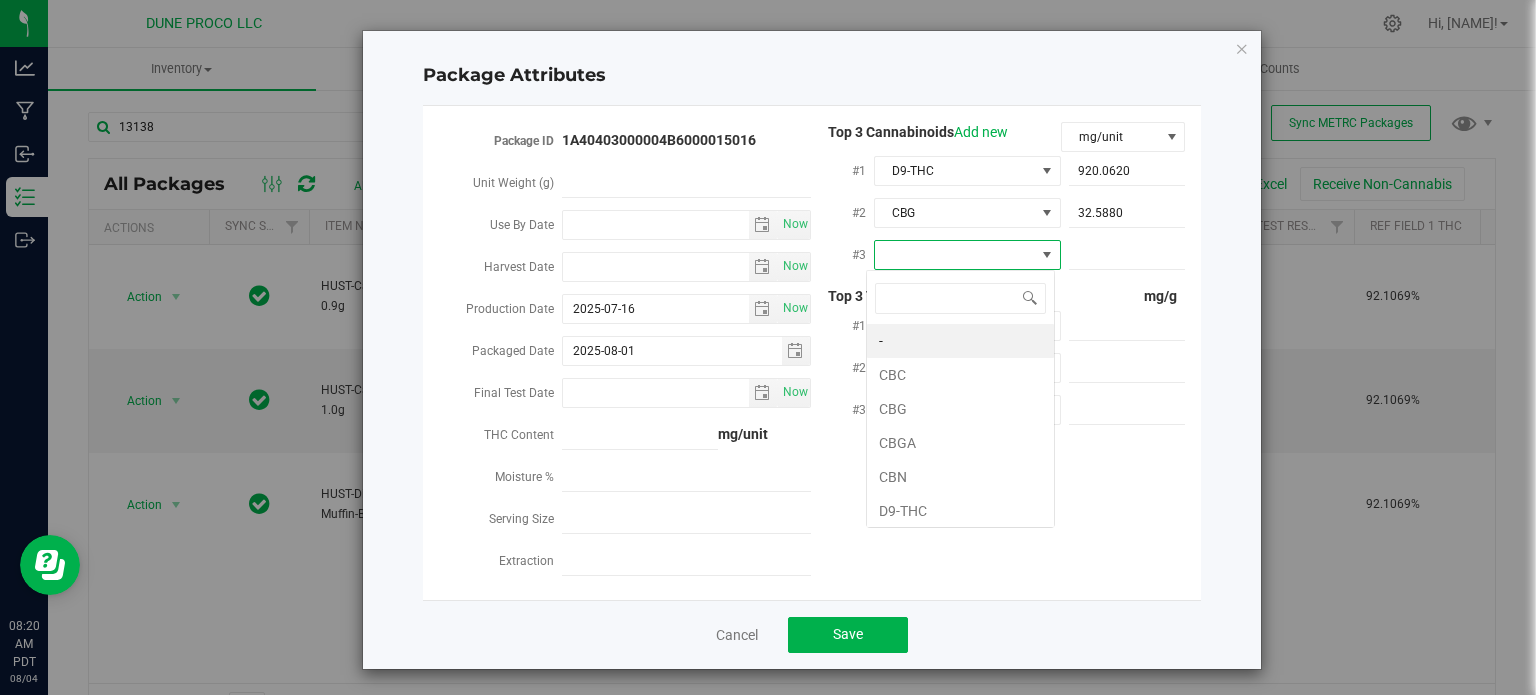 scroll, scrollTop: 99970, scrollLeft: 99812, axis: both 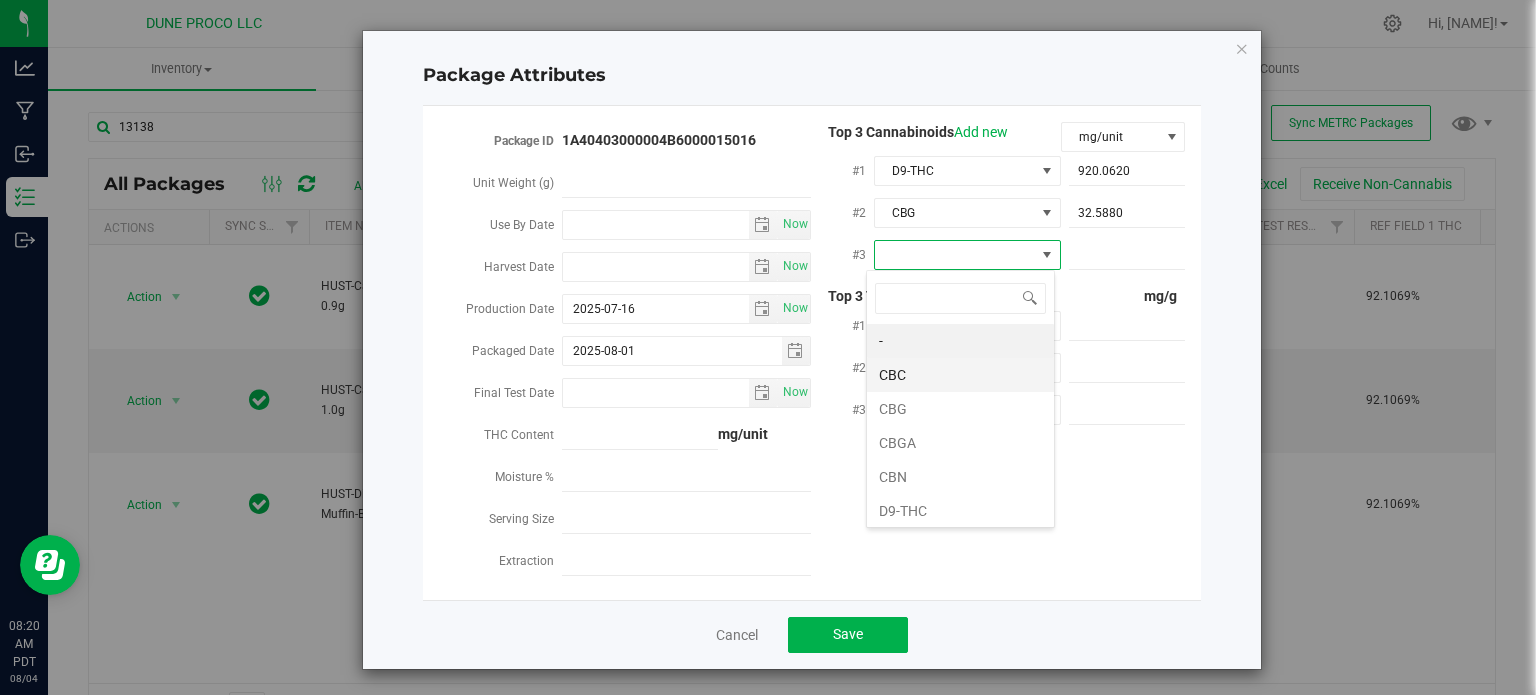 click on "CBC" at bounding box center [960, 375] 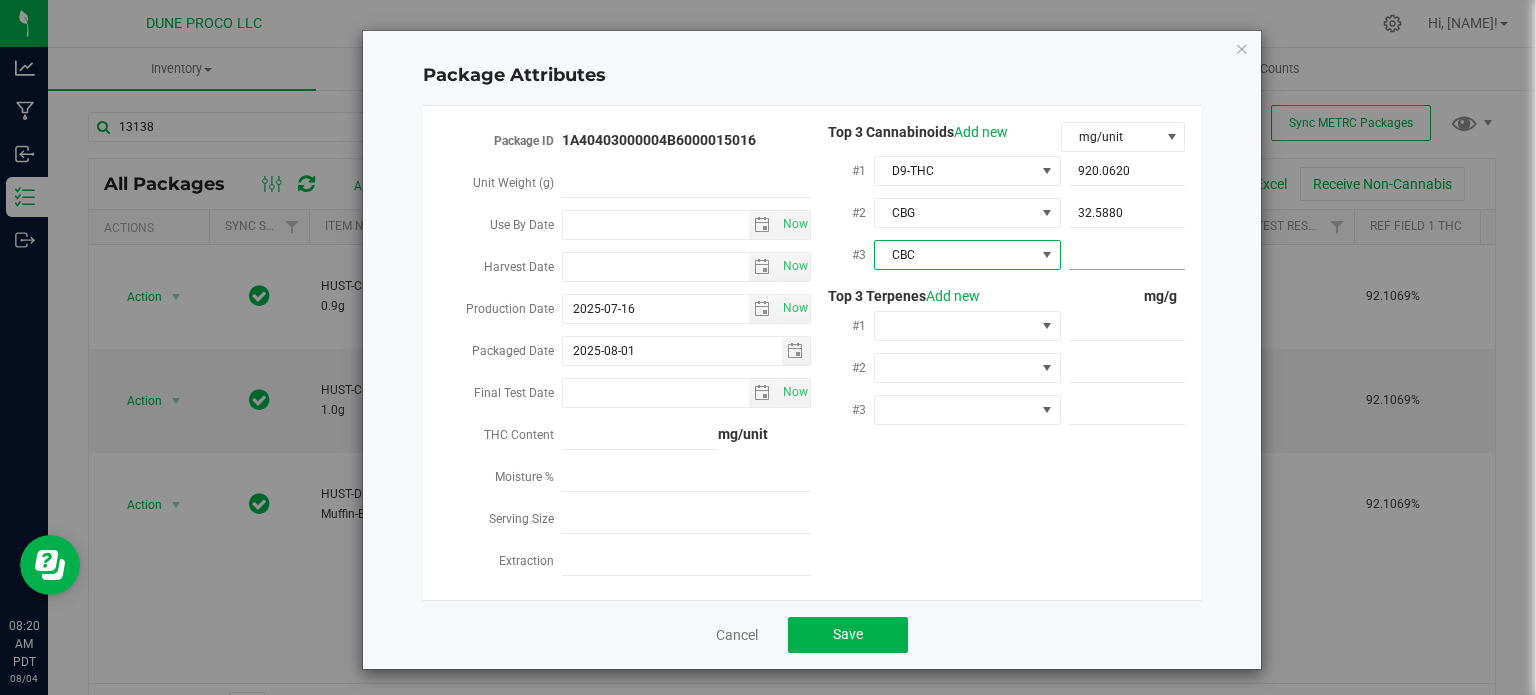 click at bounding box center [1127, 255] 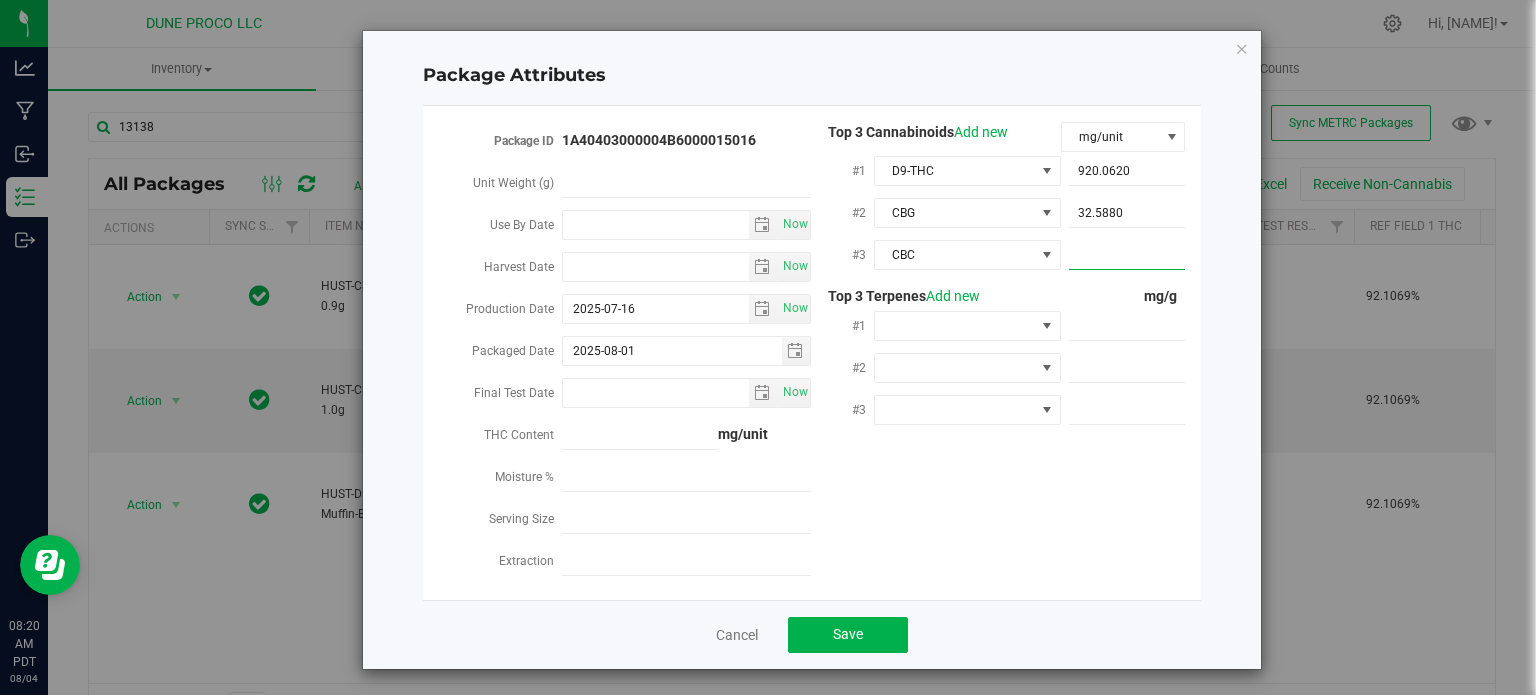 paste on "14.219" 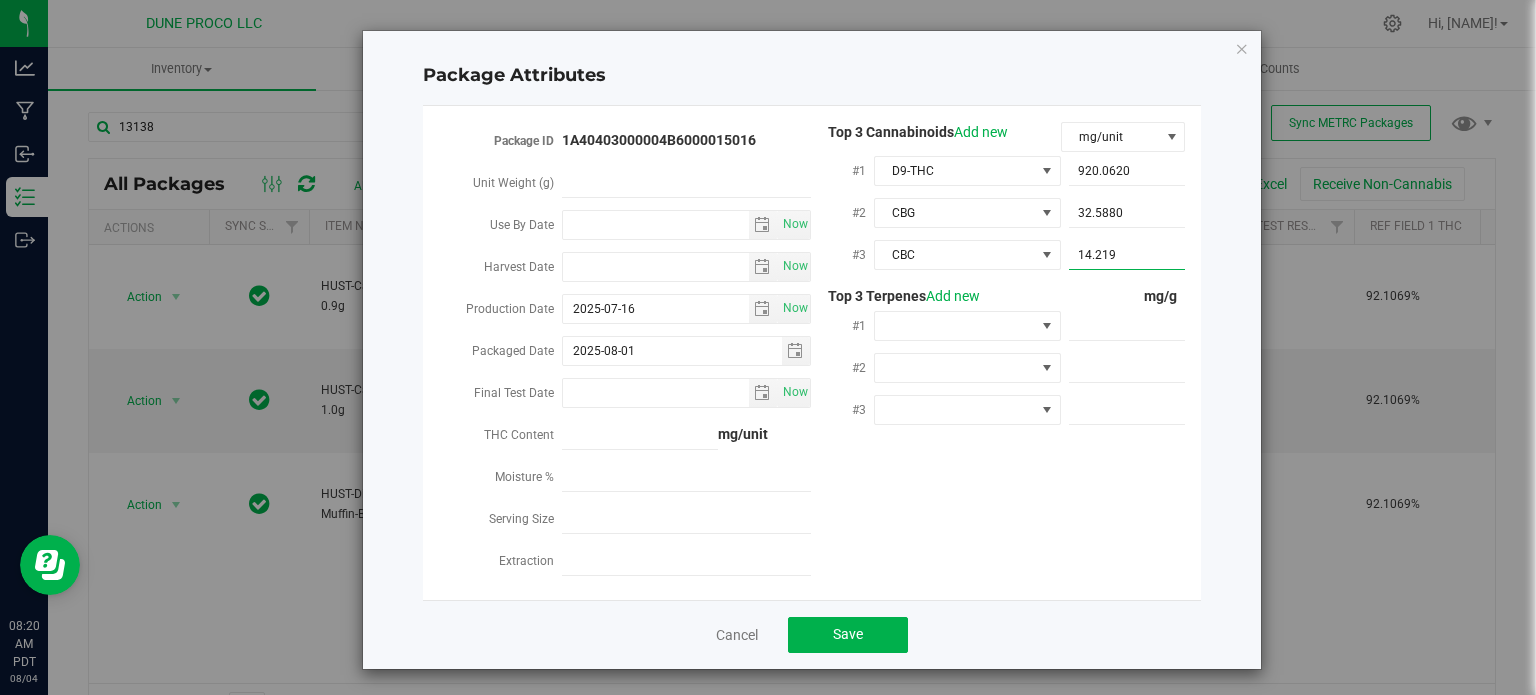 type on "14.2190" 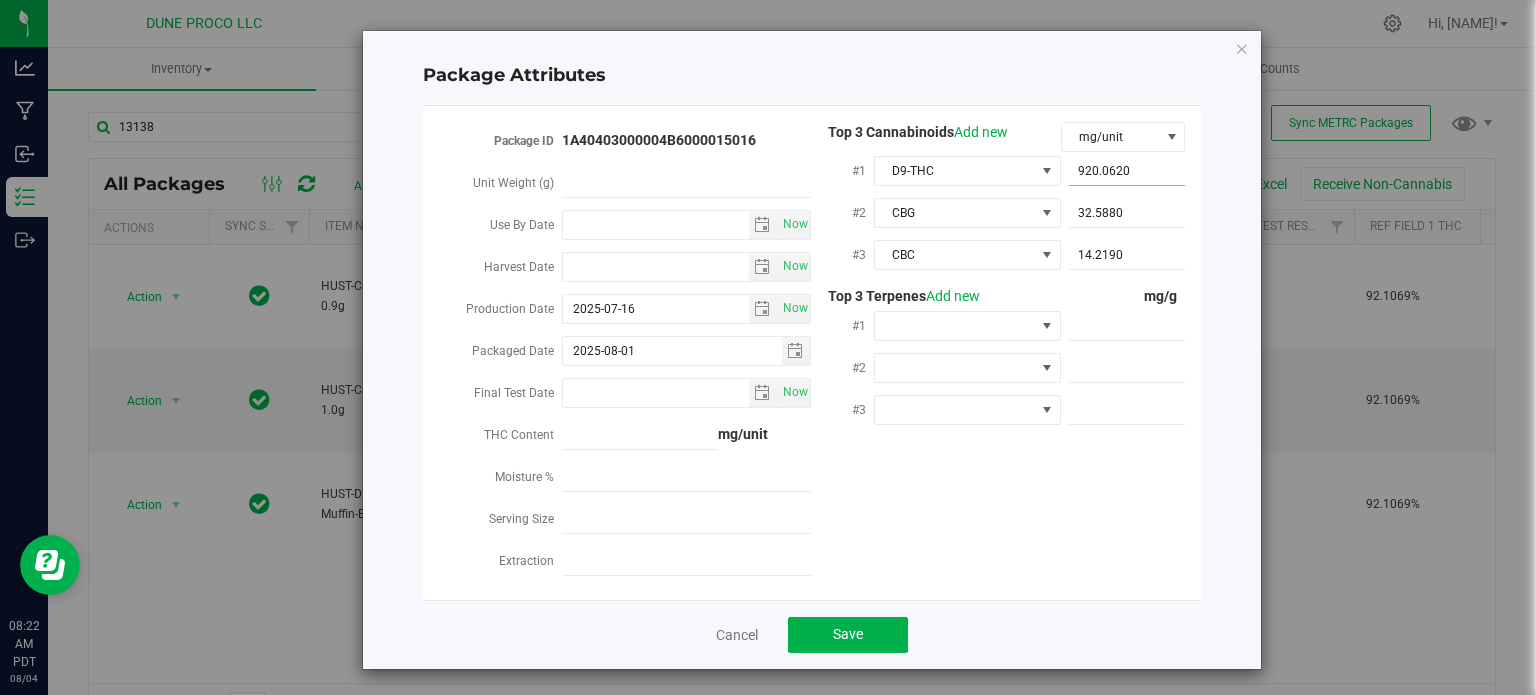 click on "920.0620 920.062" at bounding box center [1127, 171] 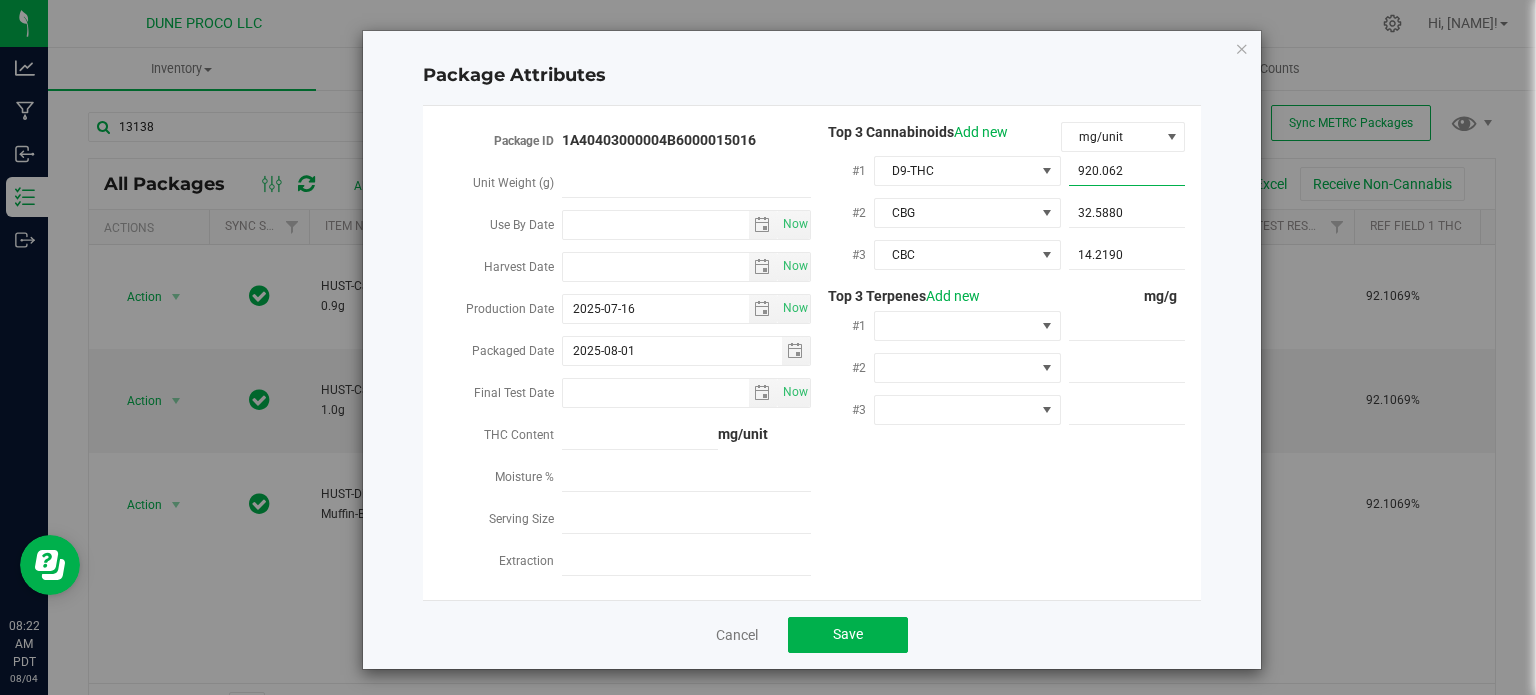 click on "920.062" at bounding box center [1127, 171] 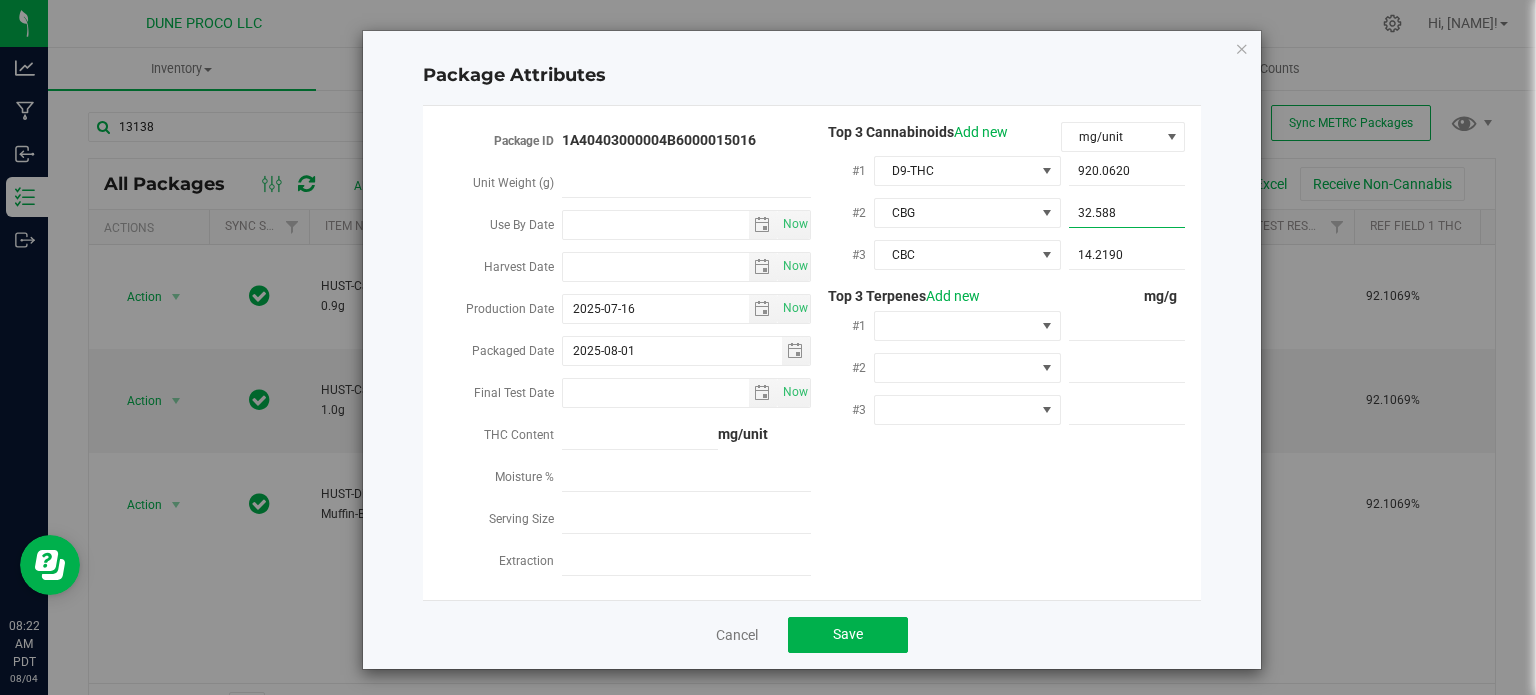 click on "32.5880 32.588" at bounding box center [1127, 213] 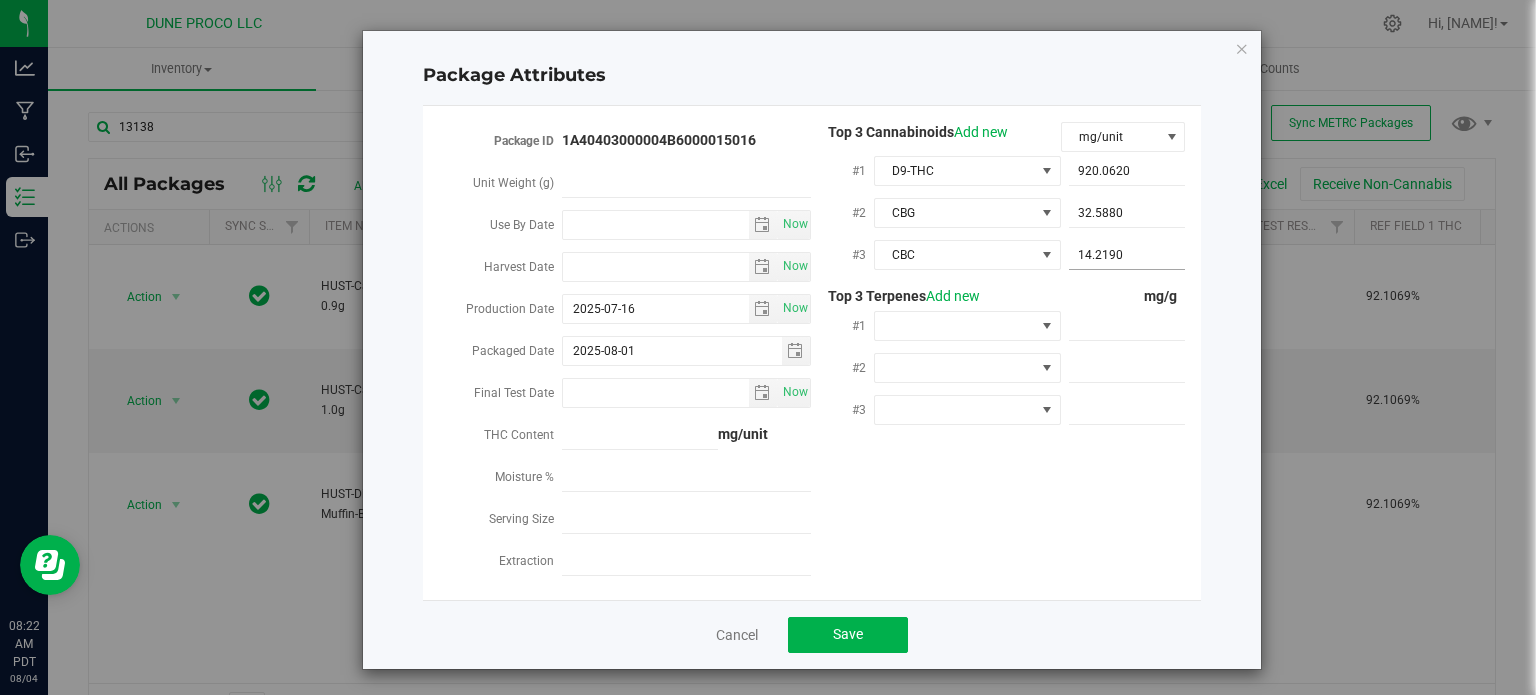 click on "14.2190 14.219" at bounding box center [1127, 255] 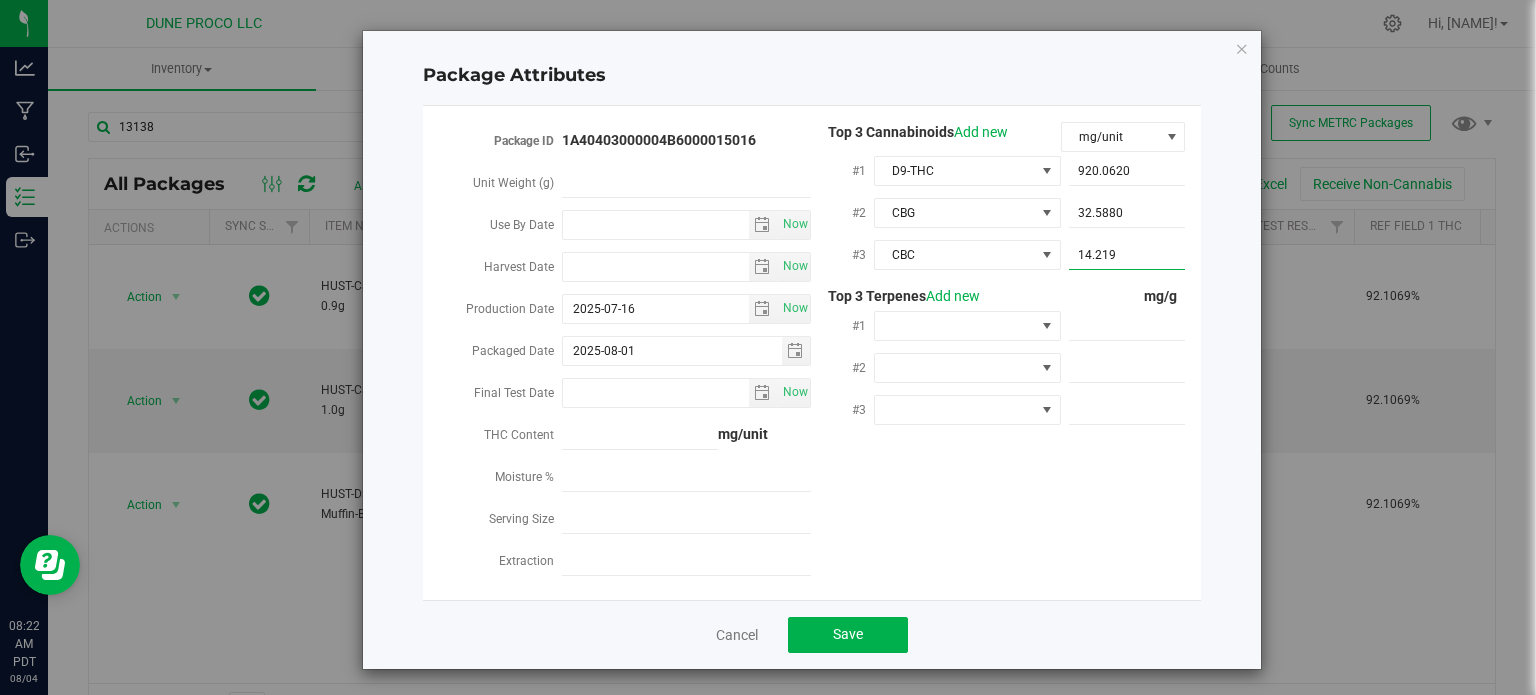 click on "14.219" at bounding box center (1127, 255) 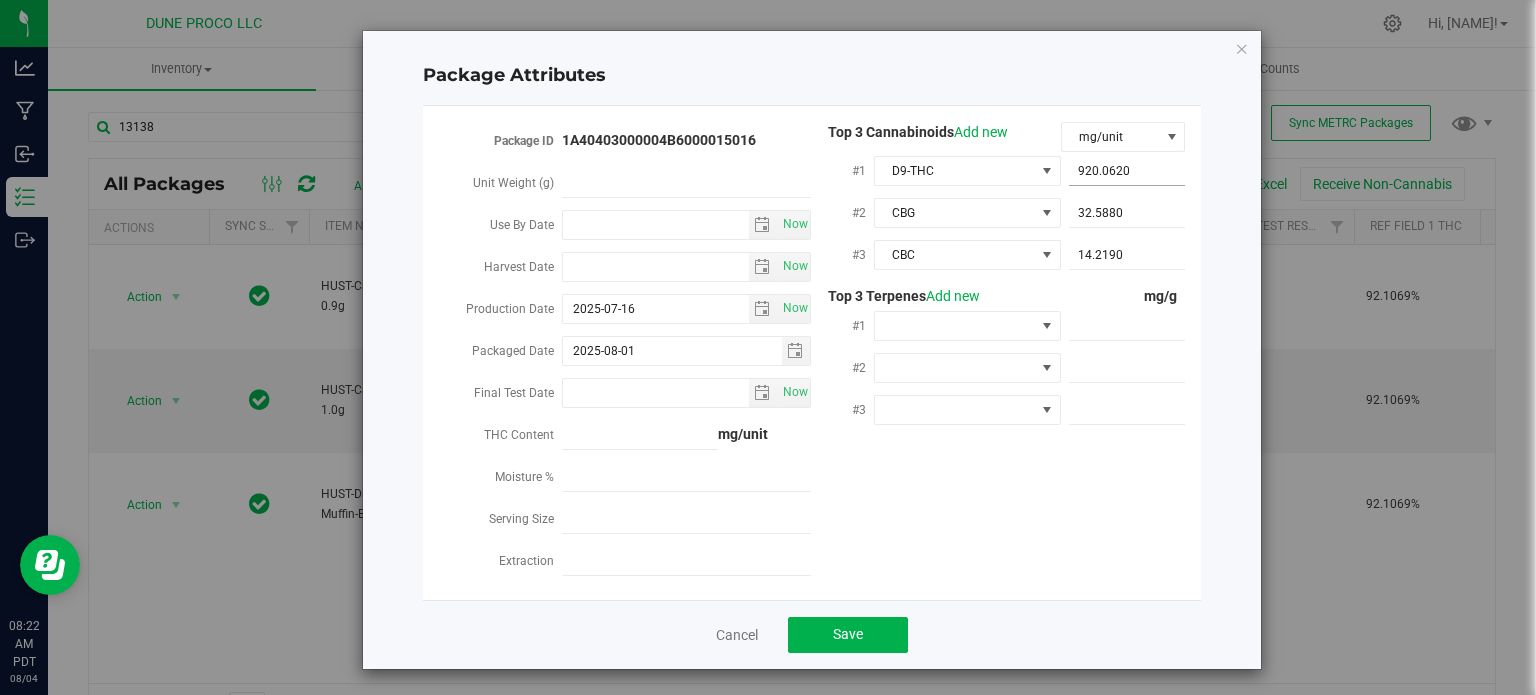 click on "920.0620 920.062" at bounding box center [1127, 171] 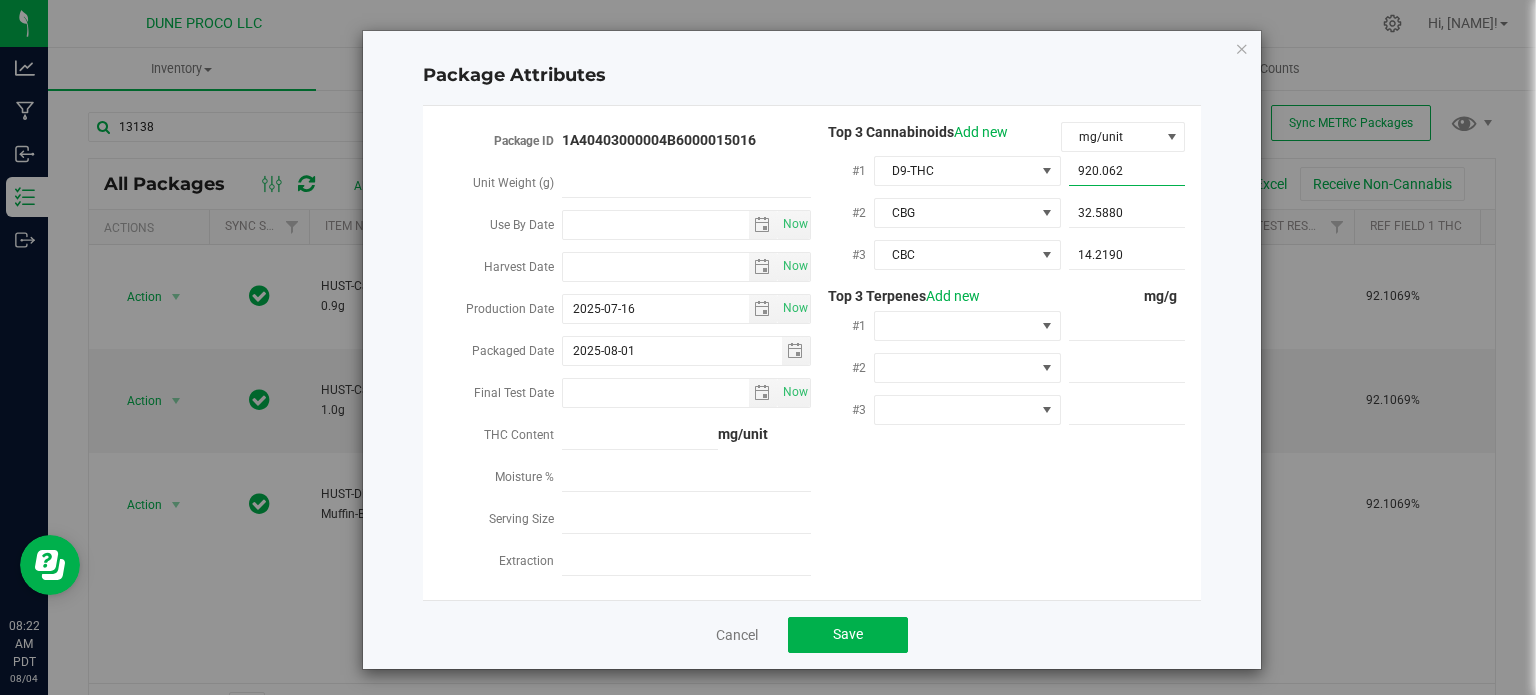 click on "920.062" at bounding box center [1127, 171] 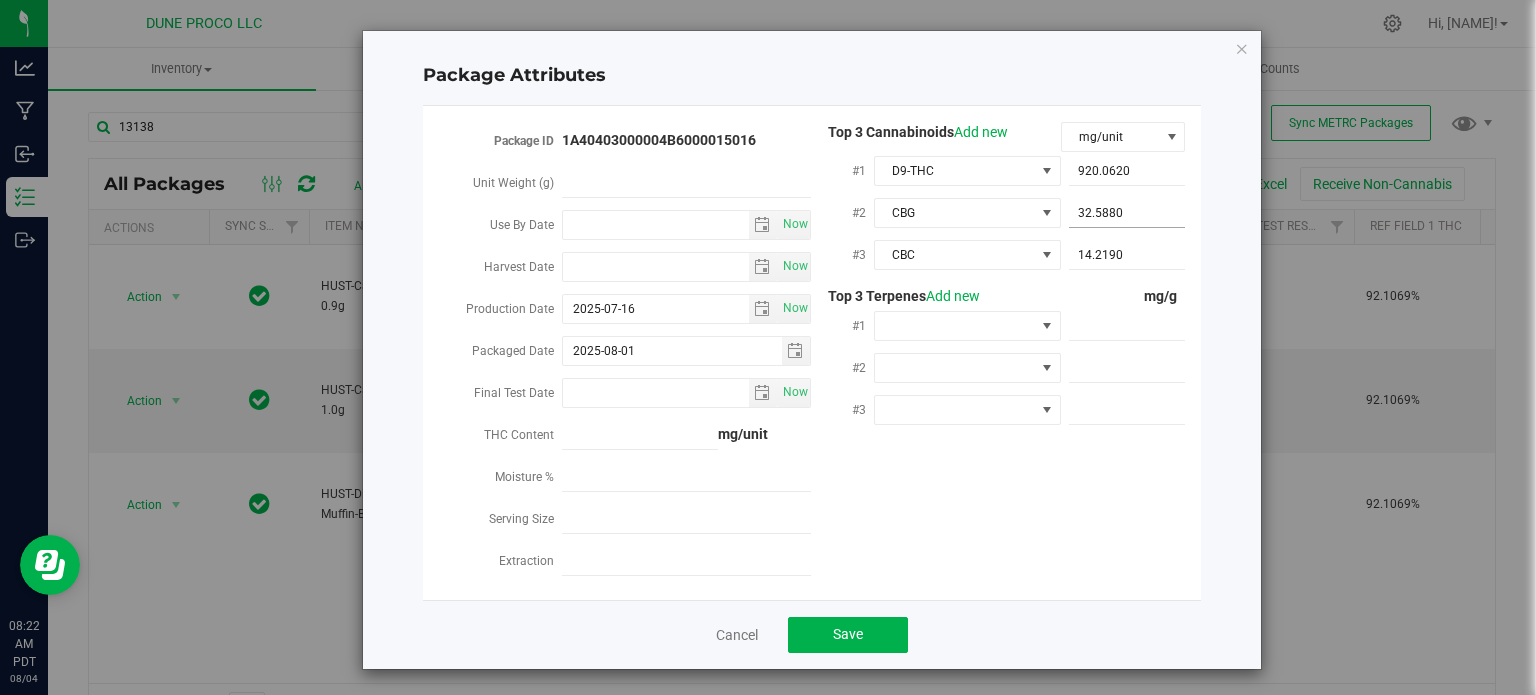 click on "32.5880 32.588" at bounding box center (1127, 213) 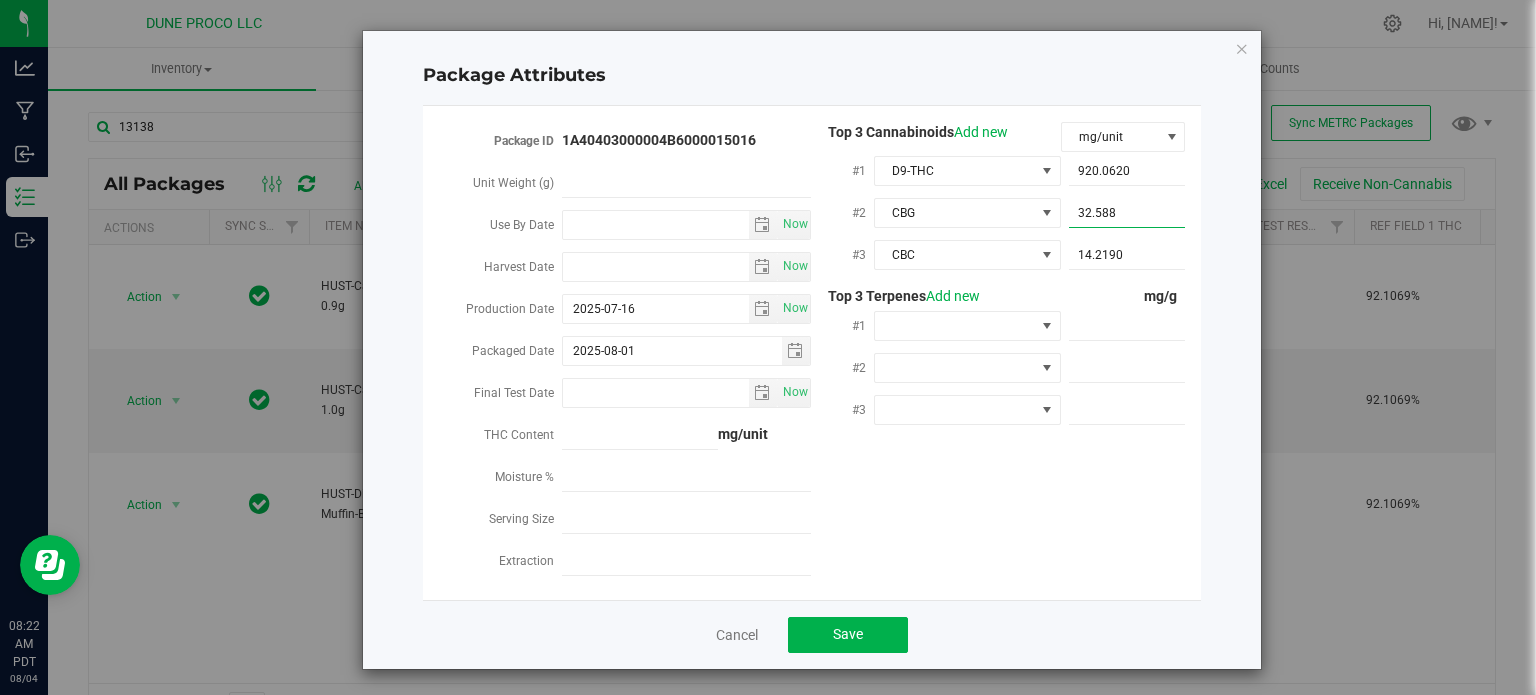 click on "32.588" at bounding box center (1127, 213) 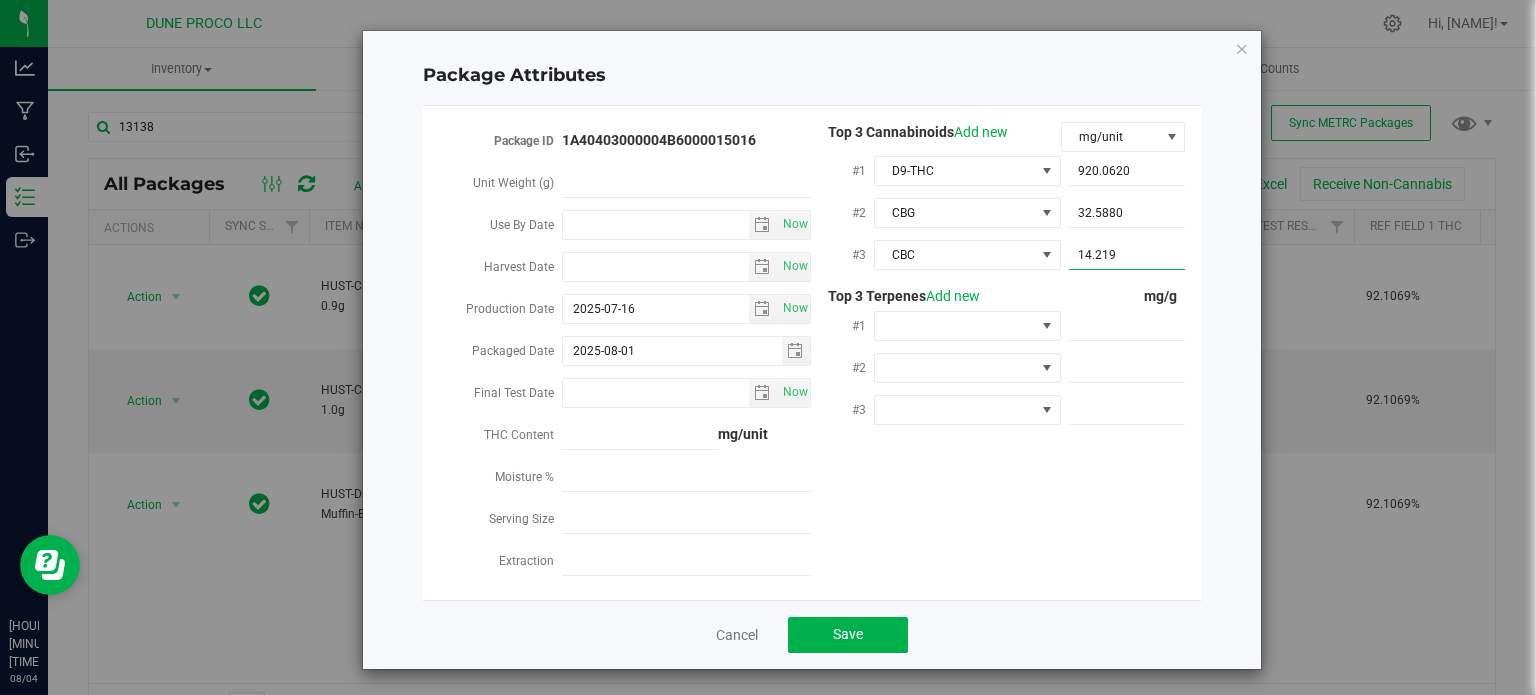 click on "14.2190 14.219" at bounding box center [1127, 255] 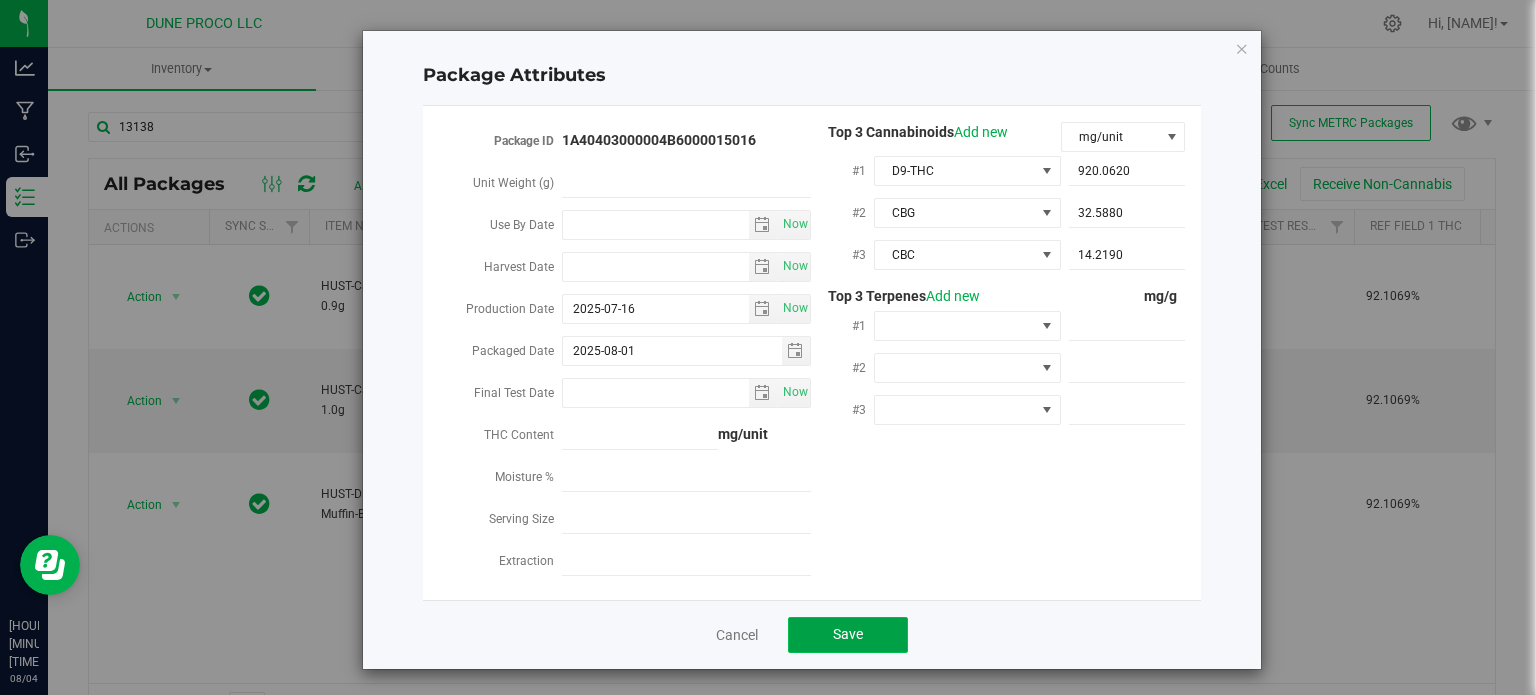 click on "Save" 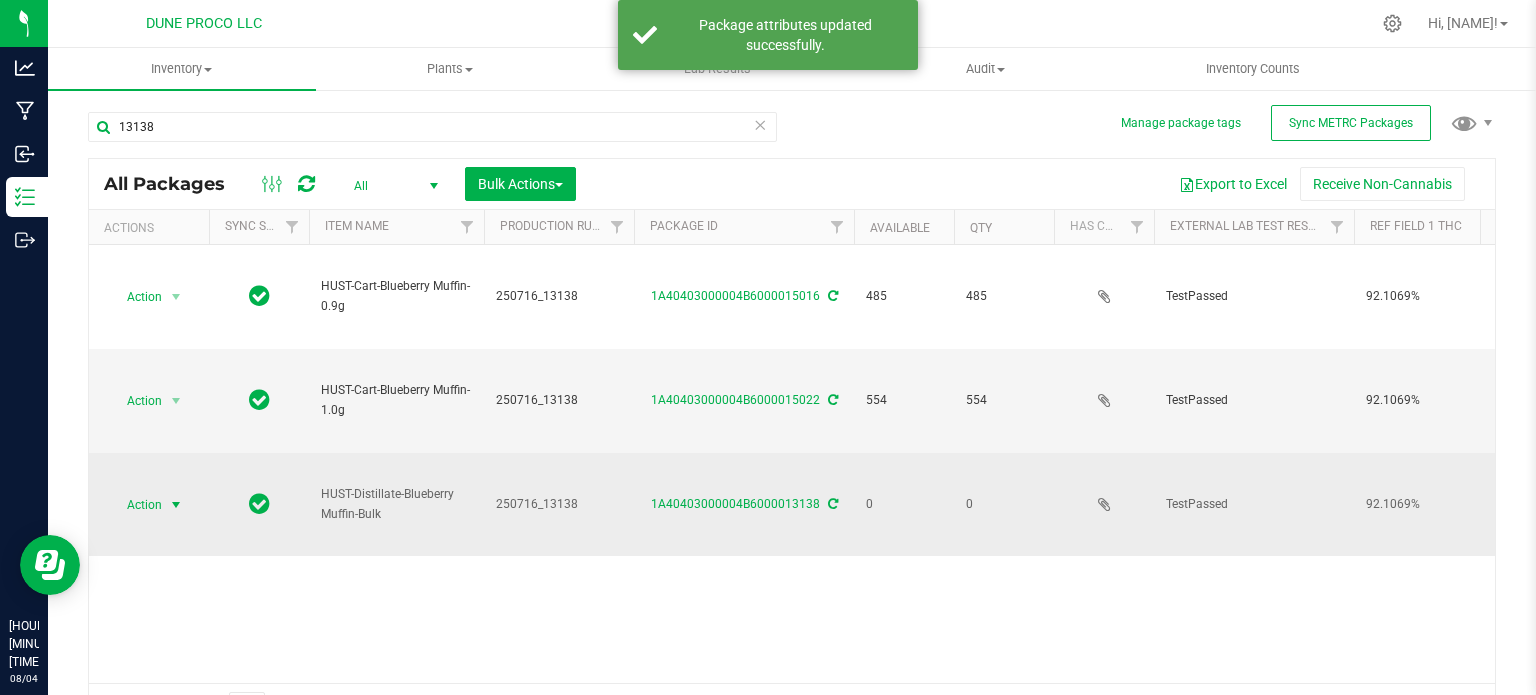 click on "Action" at bounding box center [136, 505] 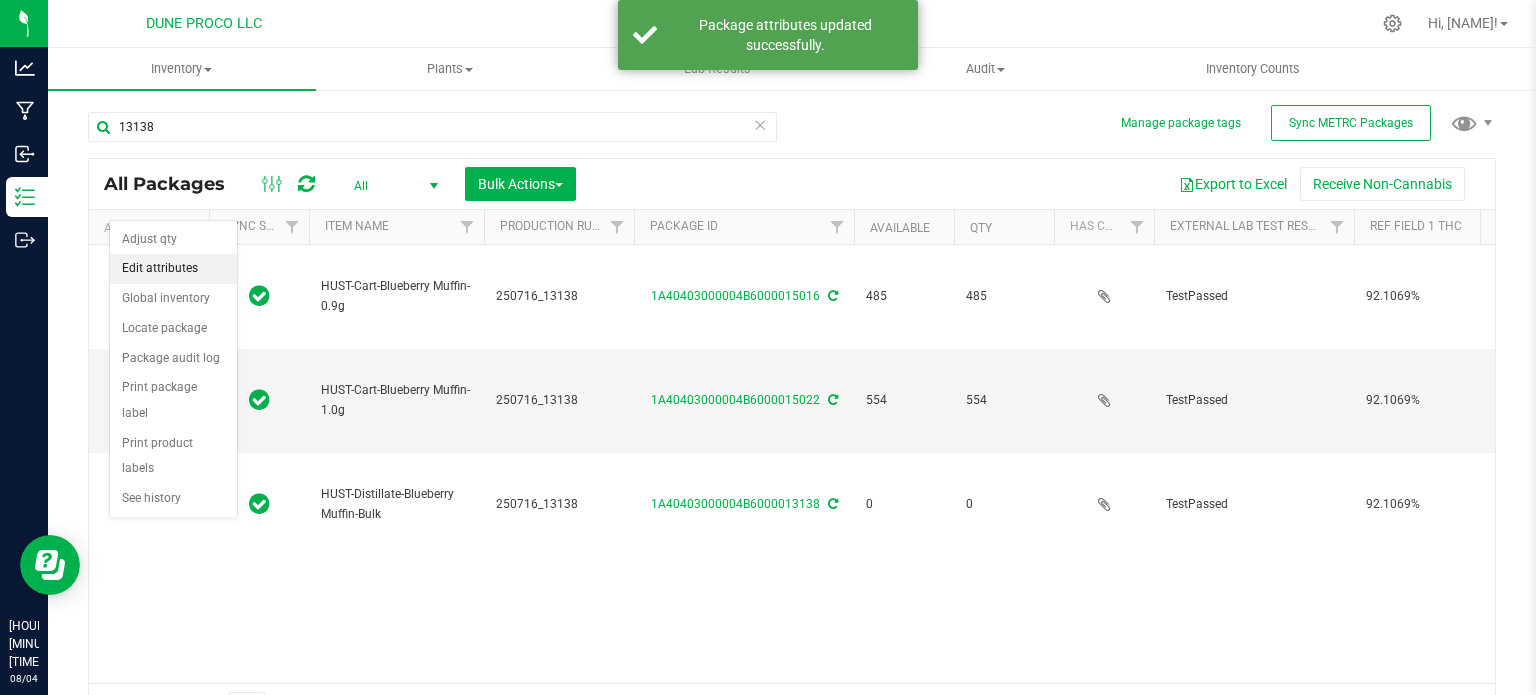 click on "Edit attributes" at bounding box center (173, 269) 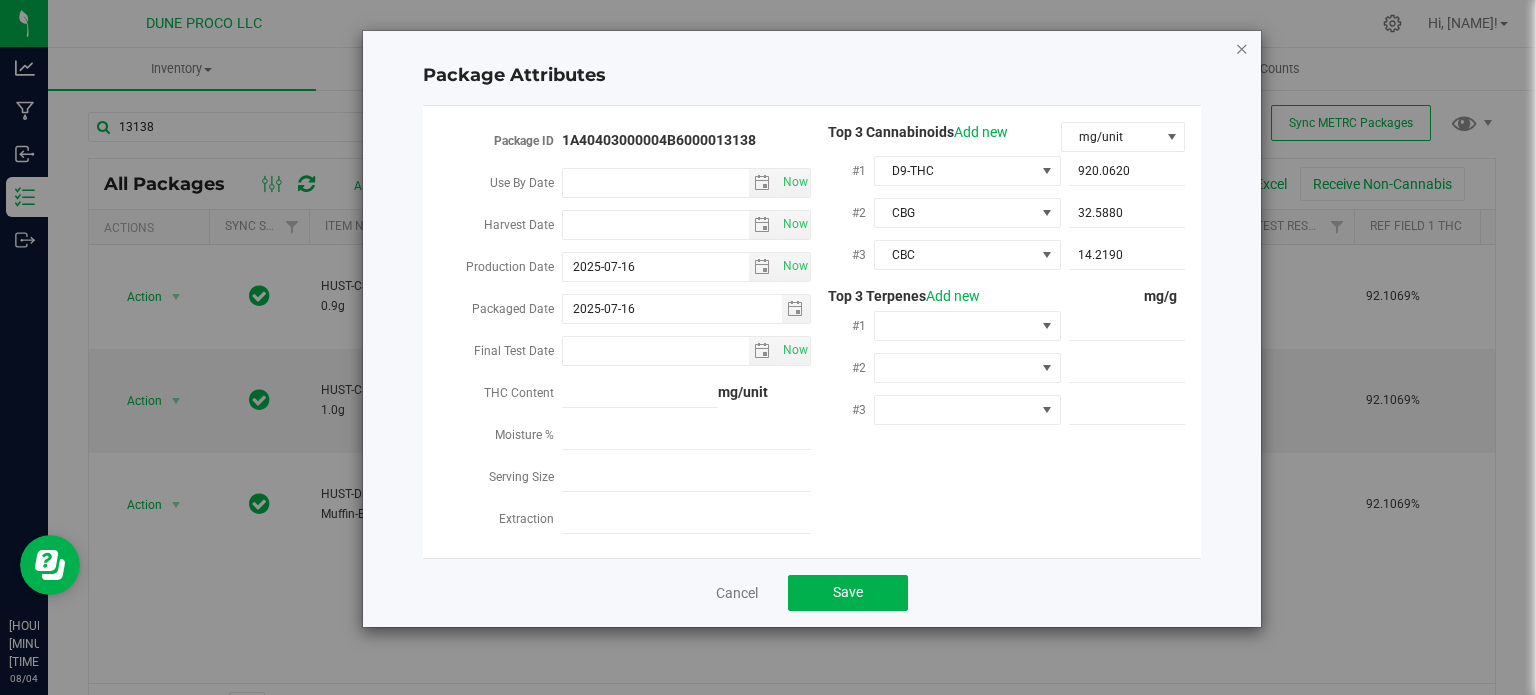 click at bounding box center [1242, 48] 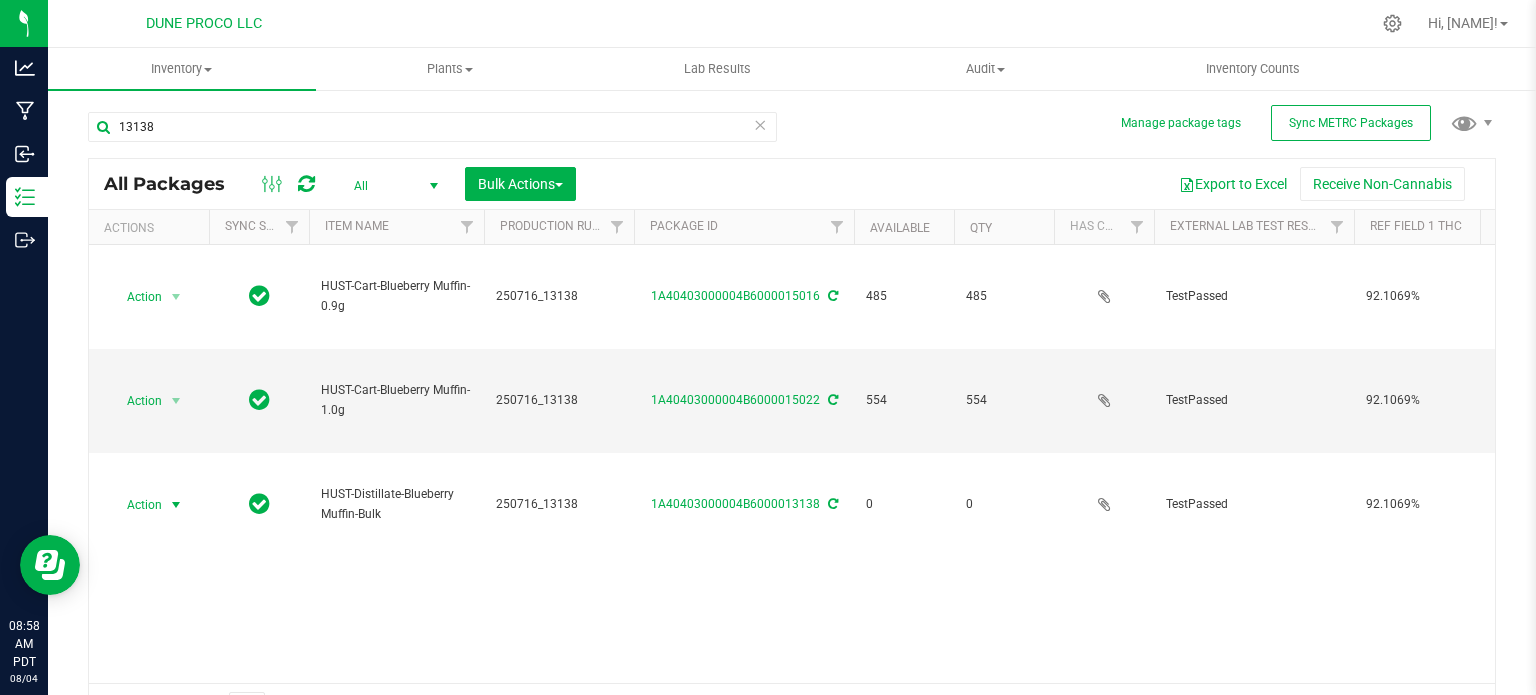 click on "13138" at bounding box center (440, 126) 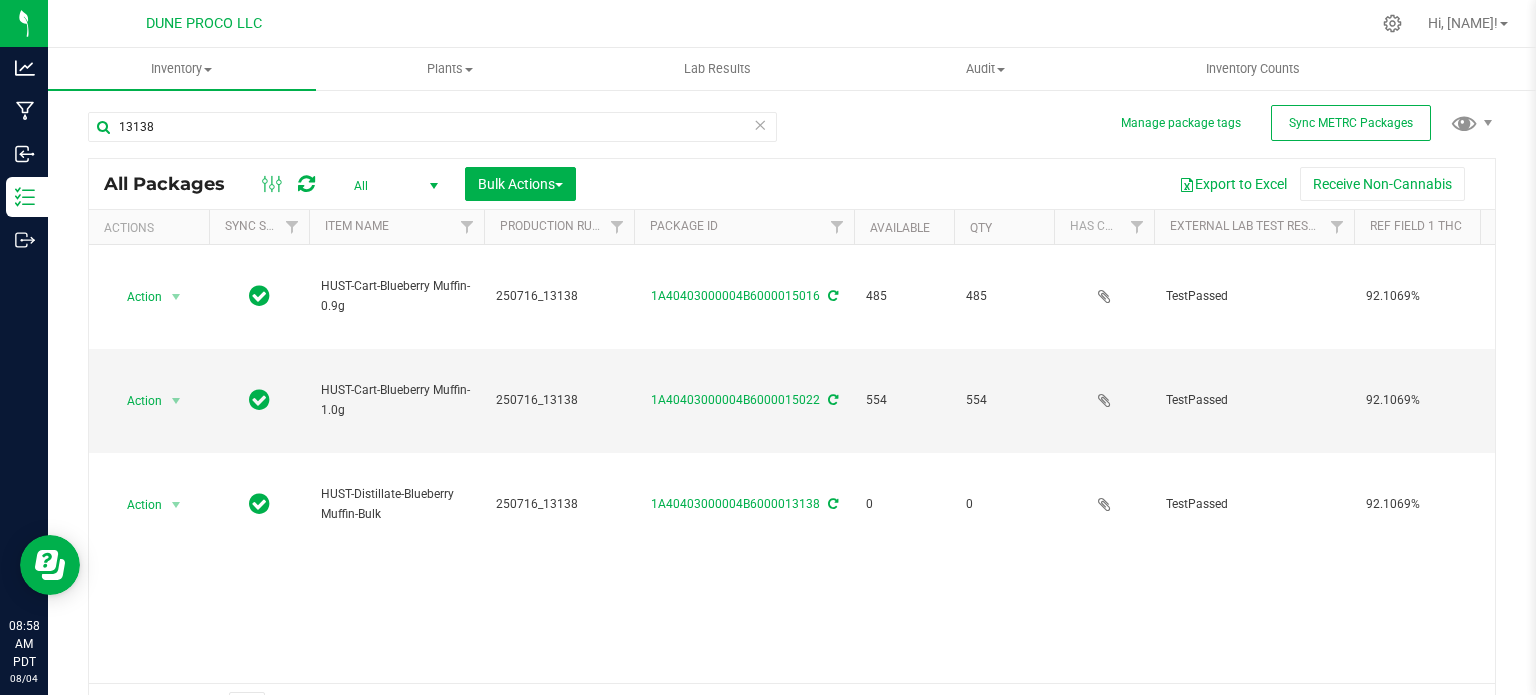 click on "13138" at bounding box center (440, 126) 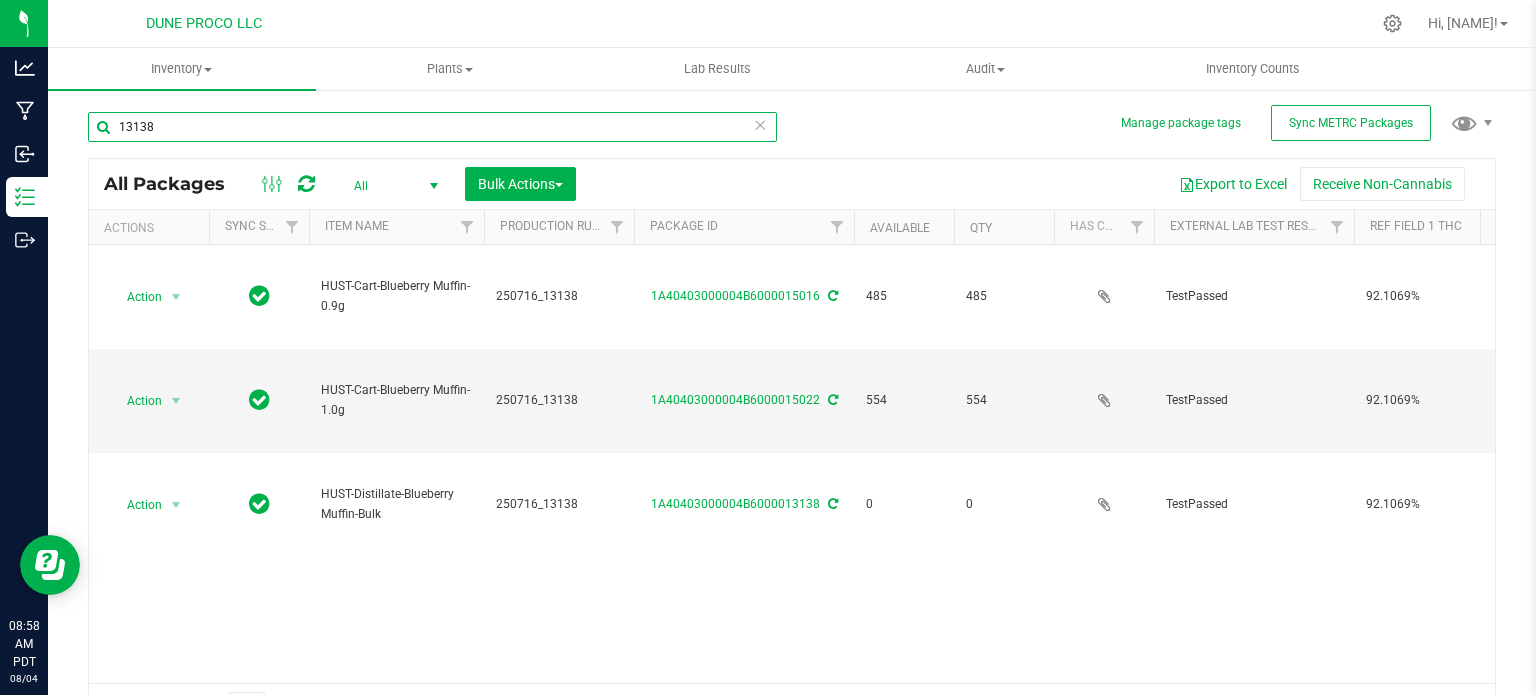 click on "13138" at bounding box center [432, 127] 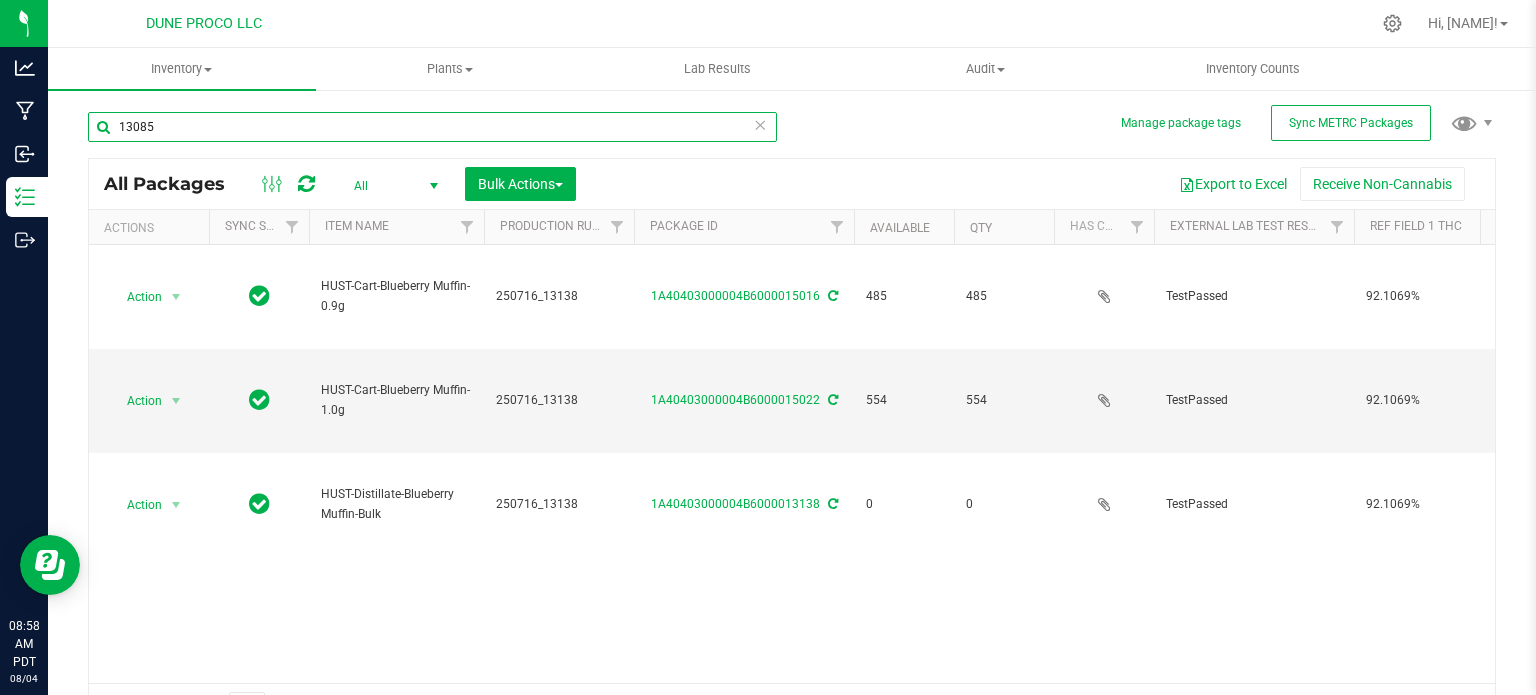 type on "13085" 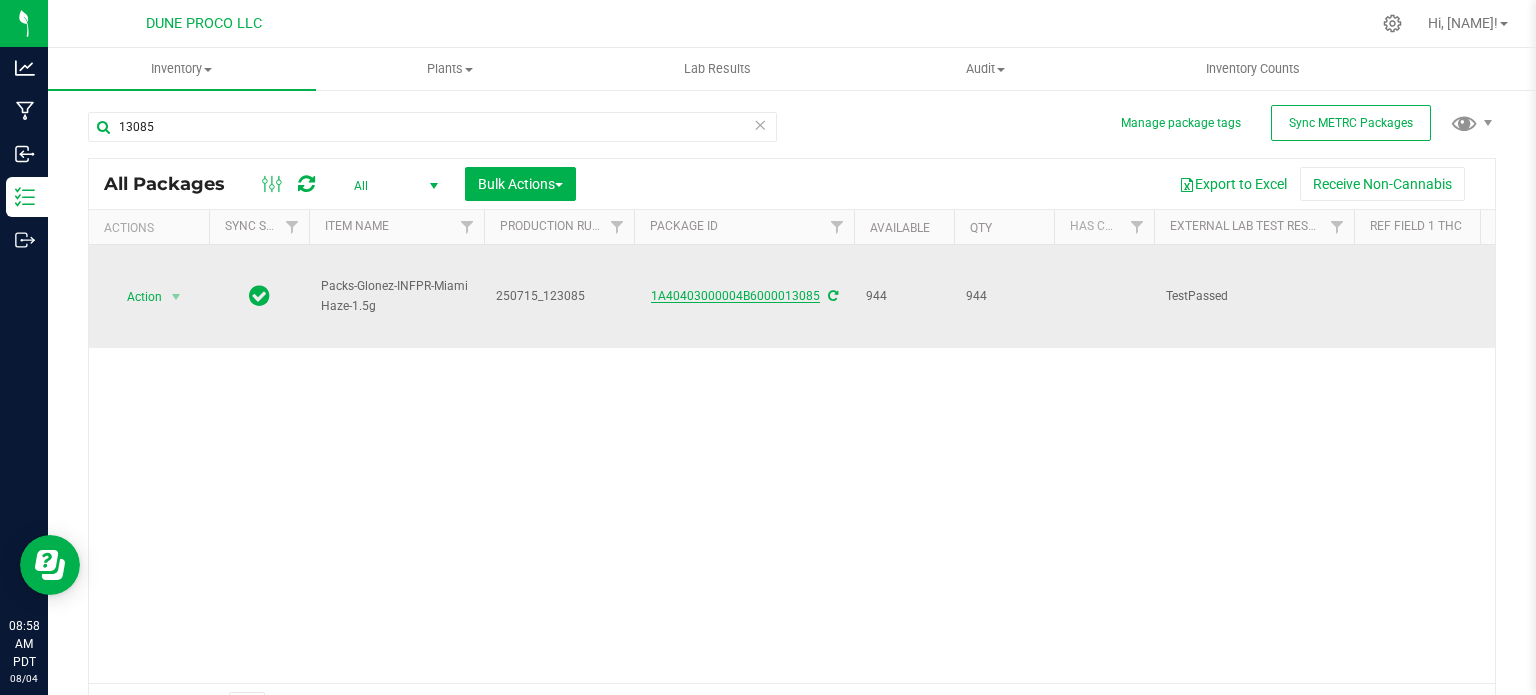 click on "1A40403000004B6000013085" at bounding box center (735, 296) 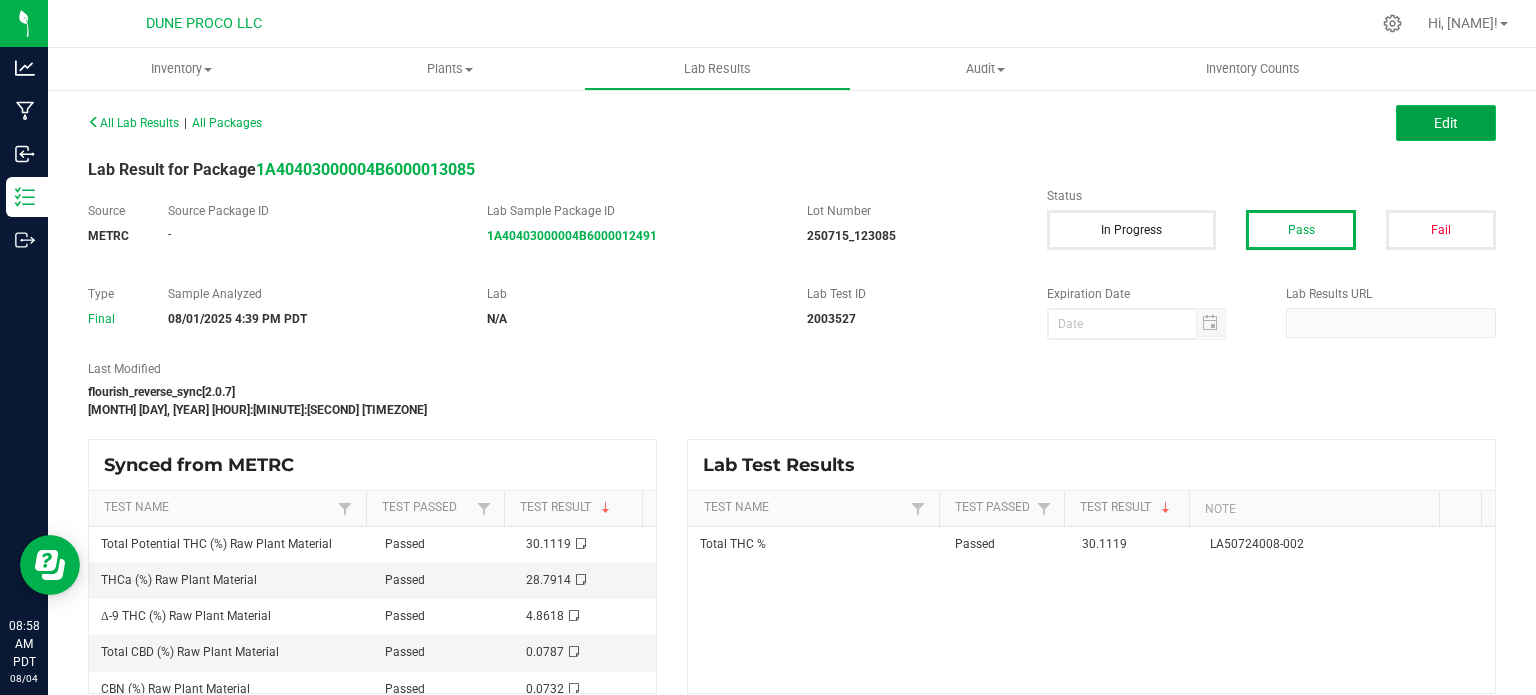 click on "Edit" at bounding box center (1446, 123) 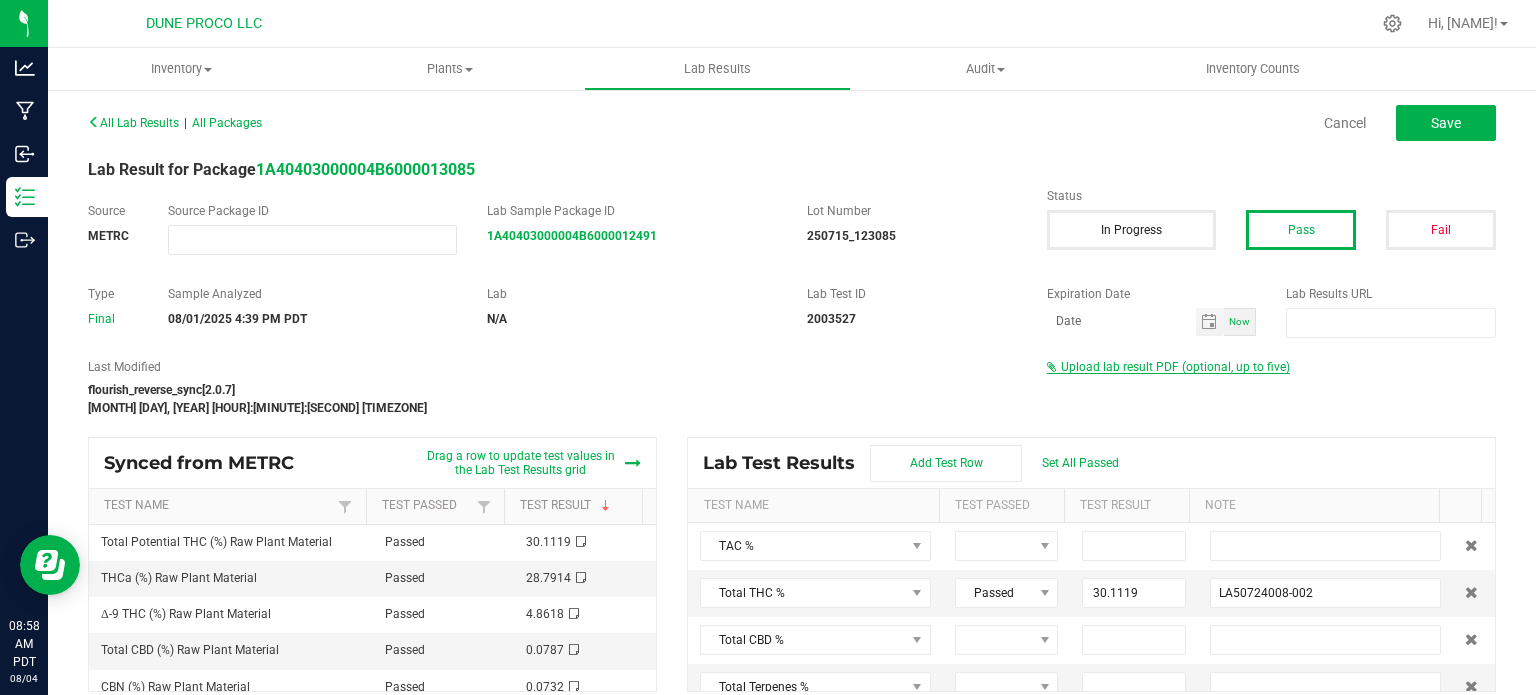 click on "Upload lab result PDF (optional, up to five)" at bounding box center (1175, 367) 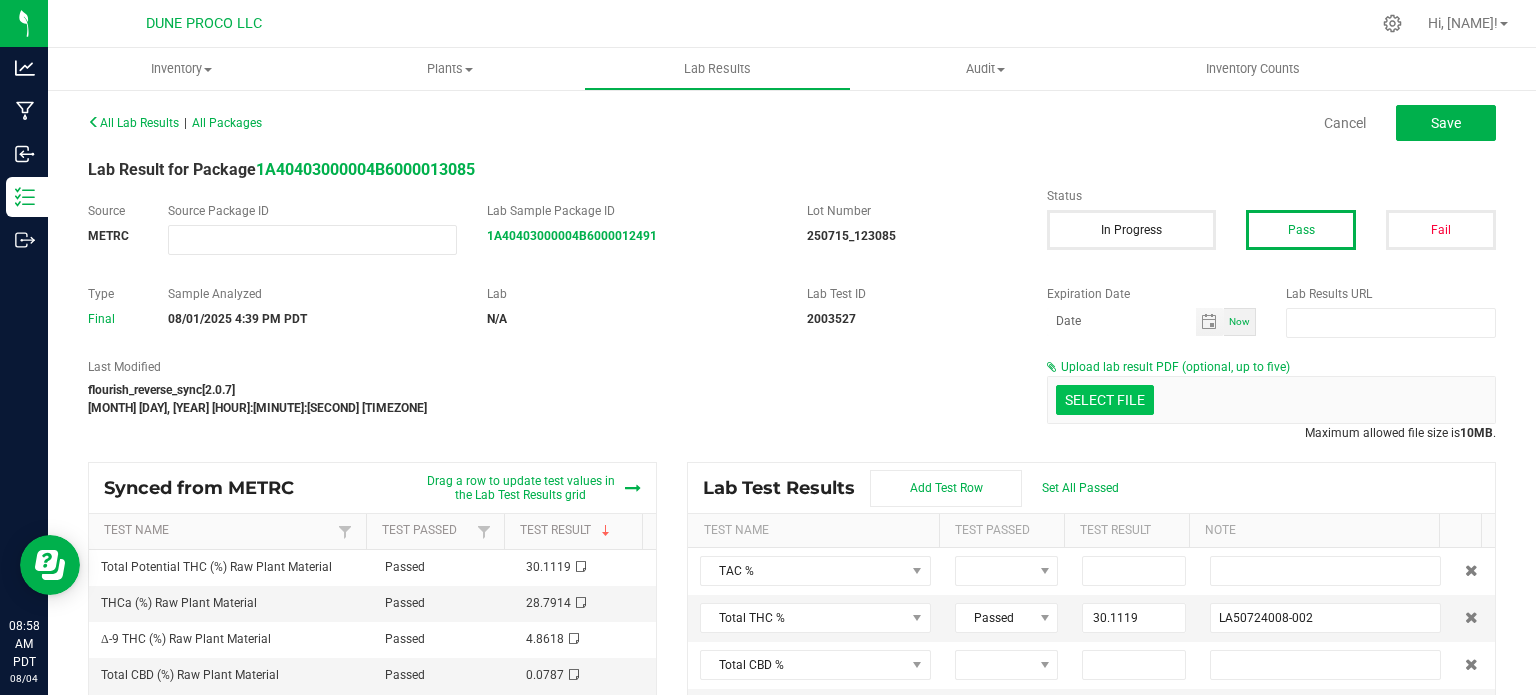 click at bounding box center (-292, 296) 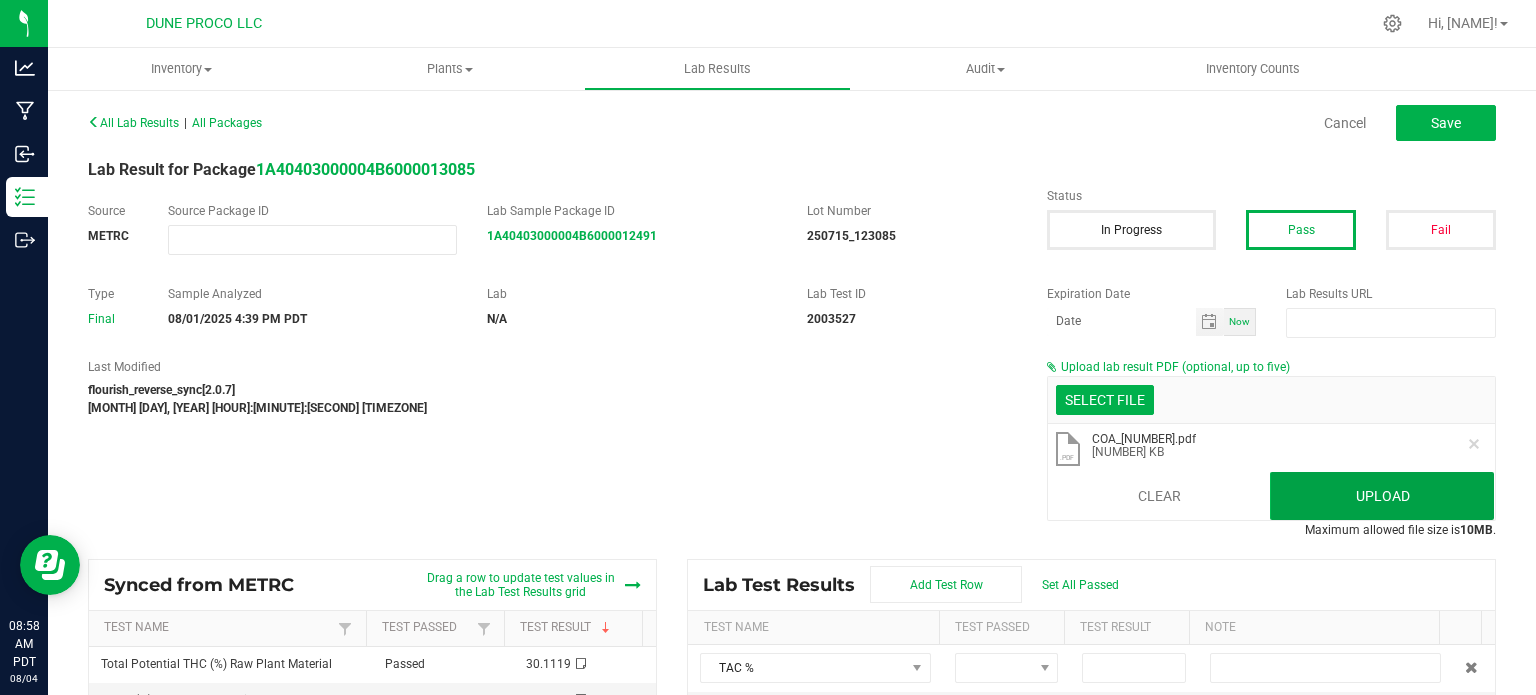 click on "Upload" at bounding box center (1382, 496) 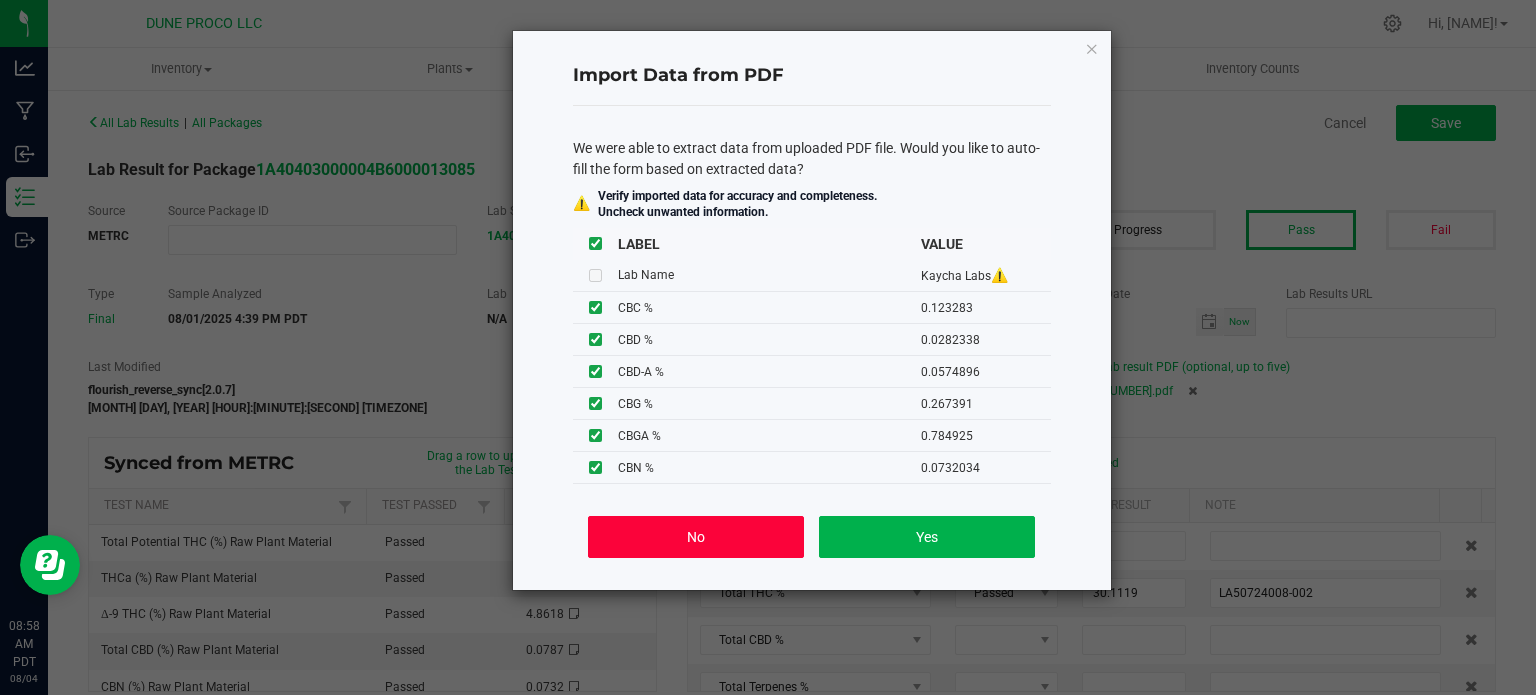 click on "No" 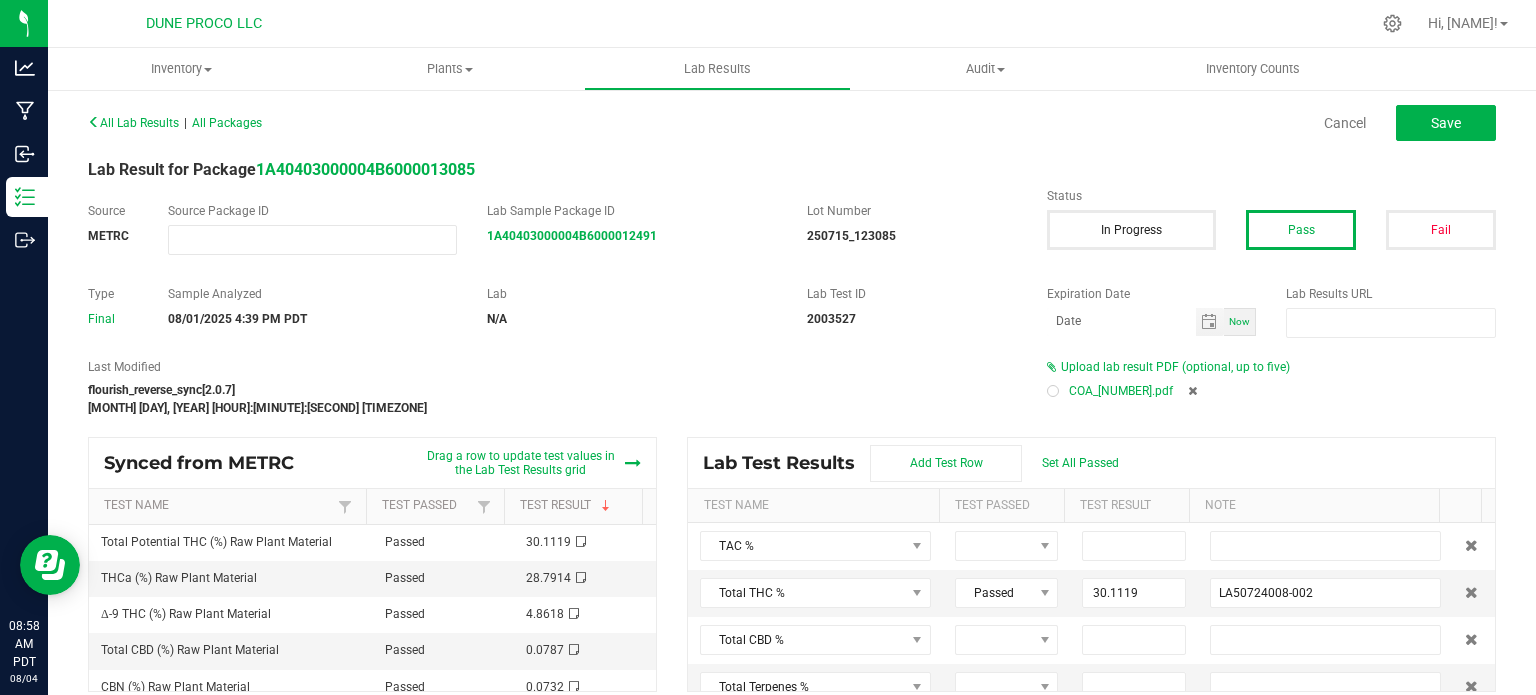 click at bounding box center (1053, 391) 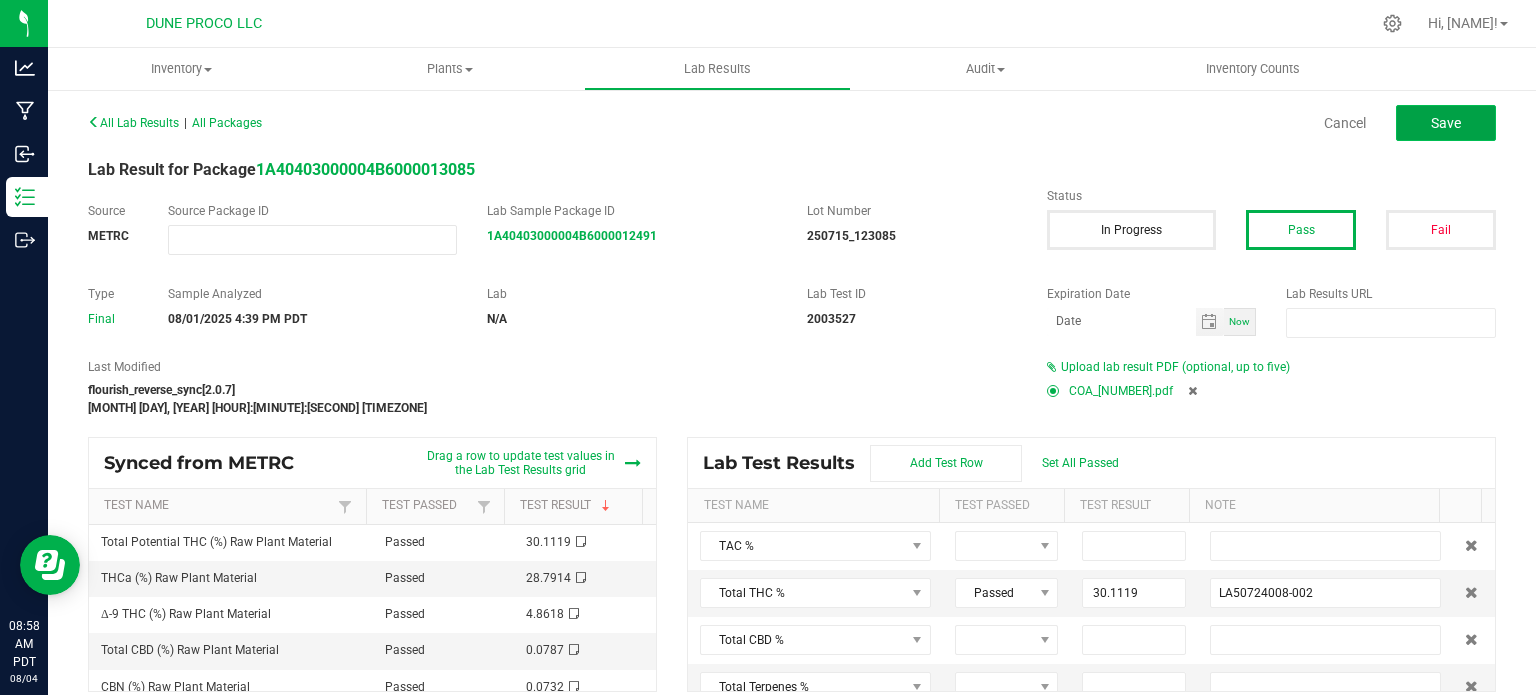 click on "Save" 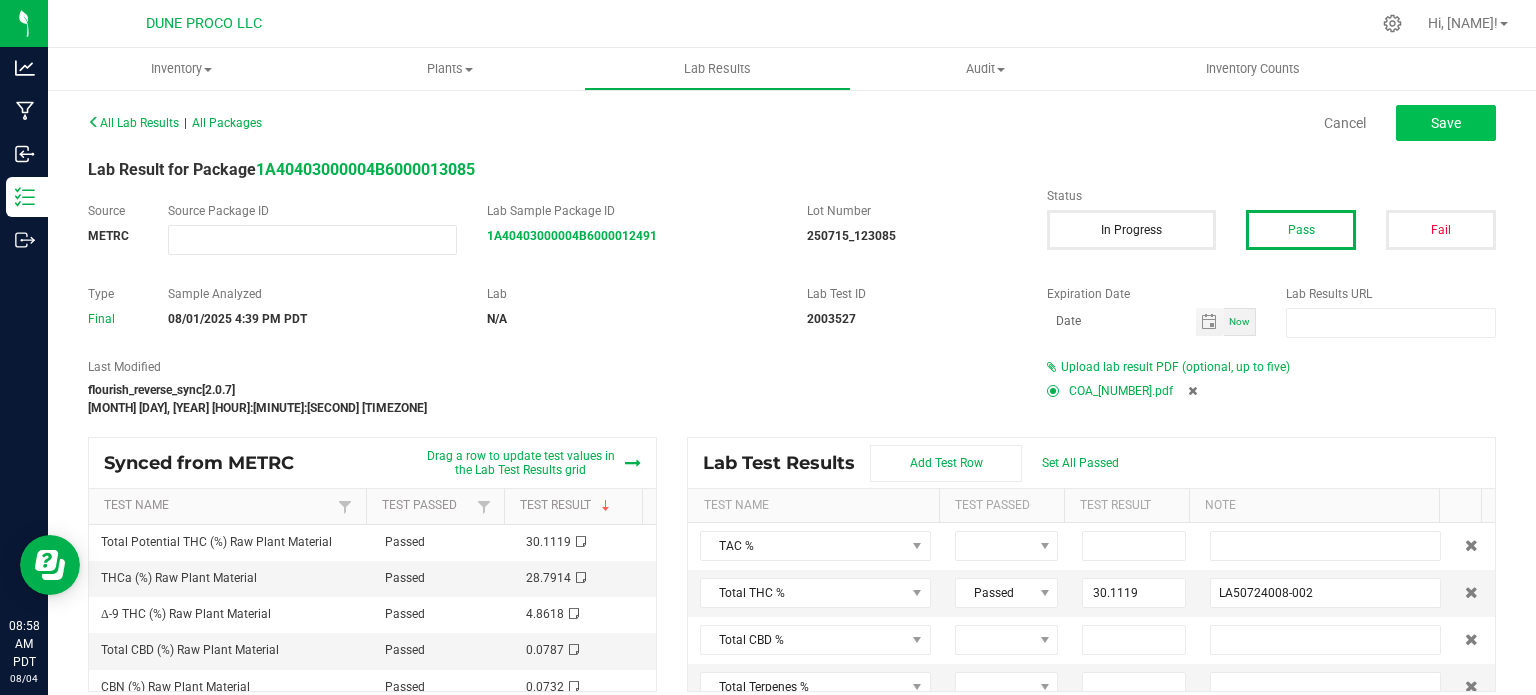 type on "30.1119" 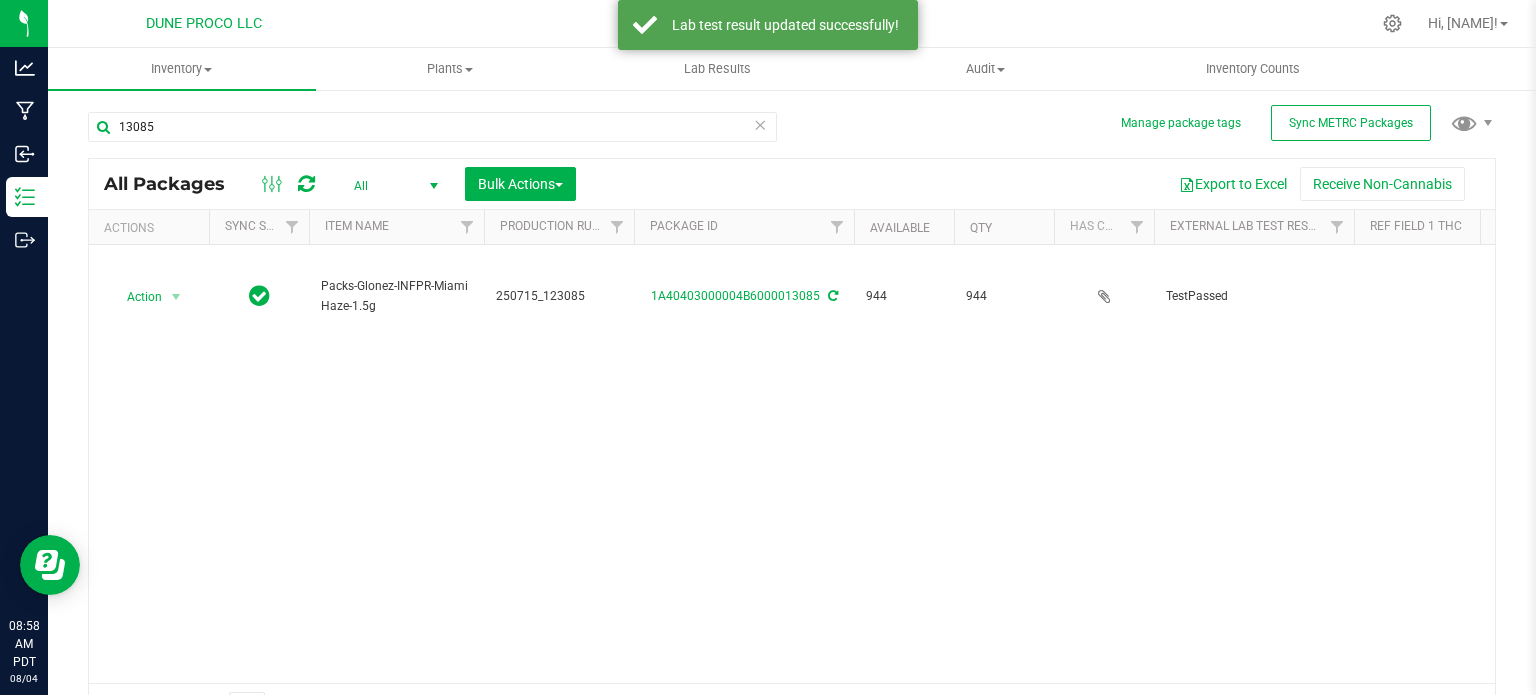 scroll, scrollTop: 0, scrollLeft: 288, axis: horizontal 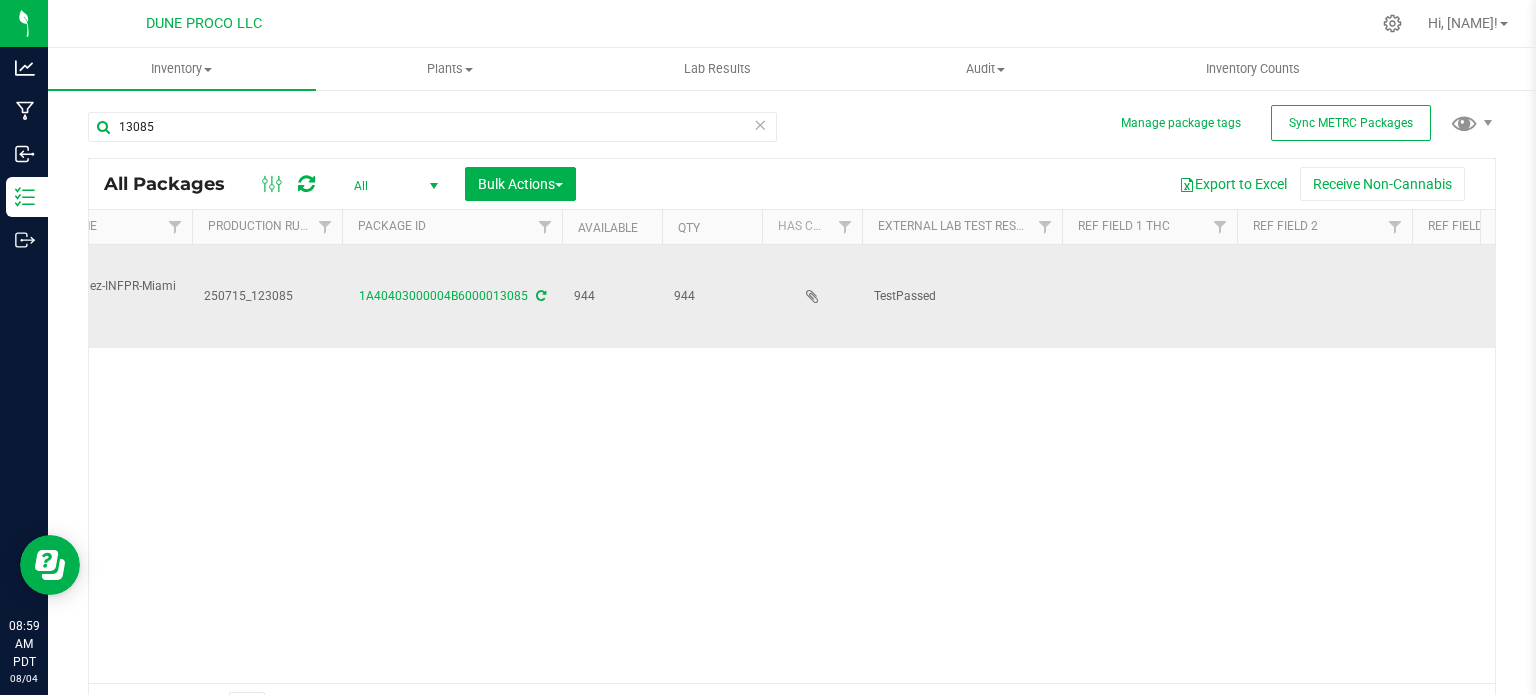 click at bounding box center [1149, 296] 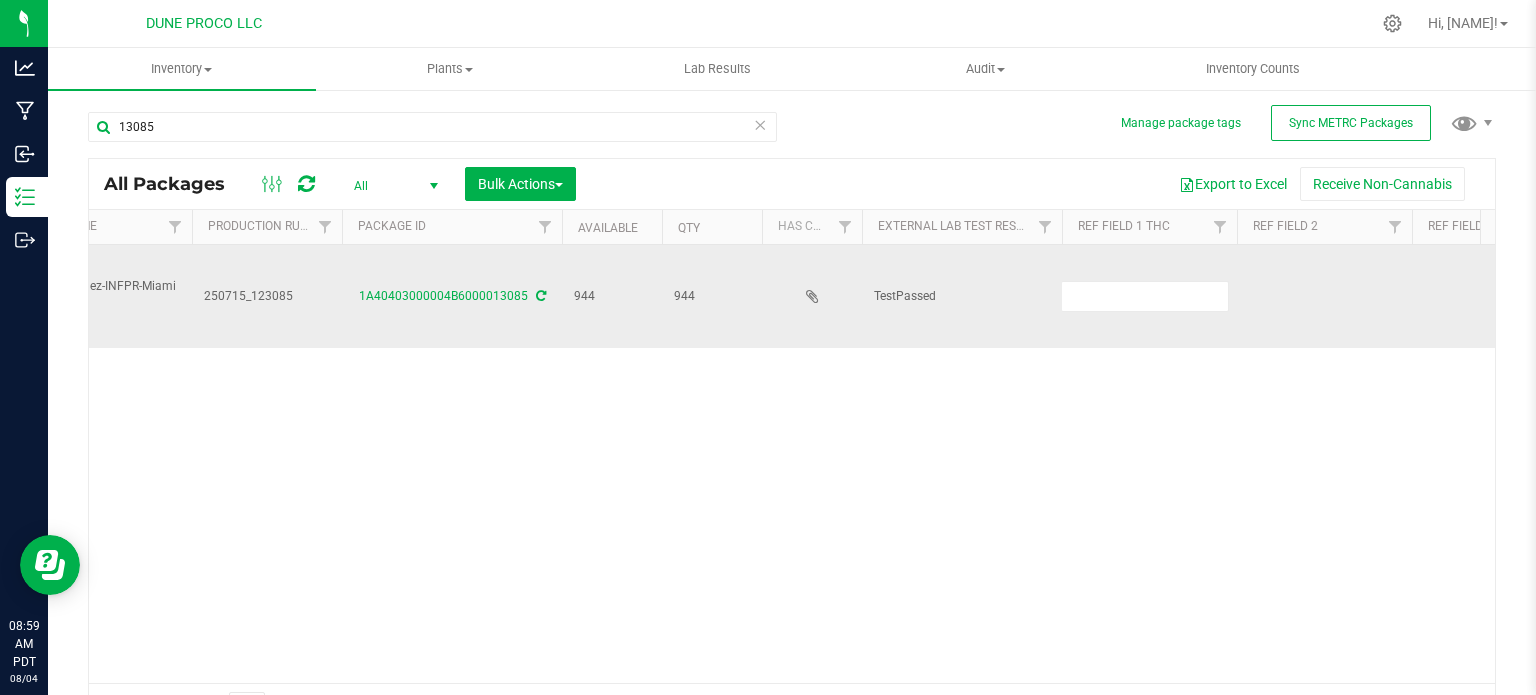 type on "30.1119%" 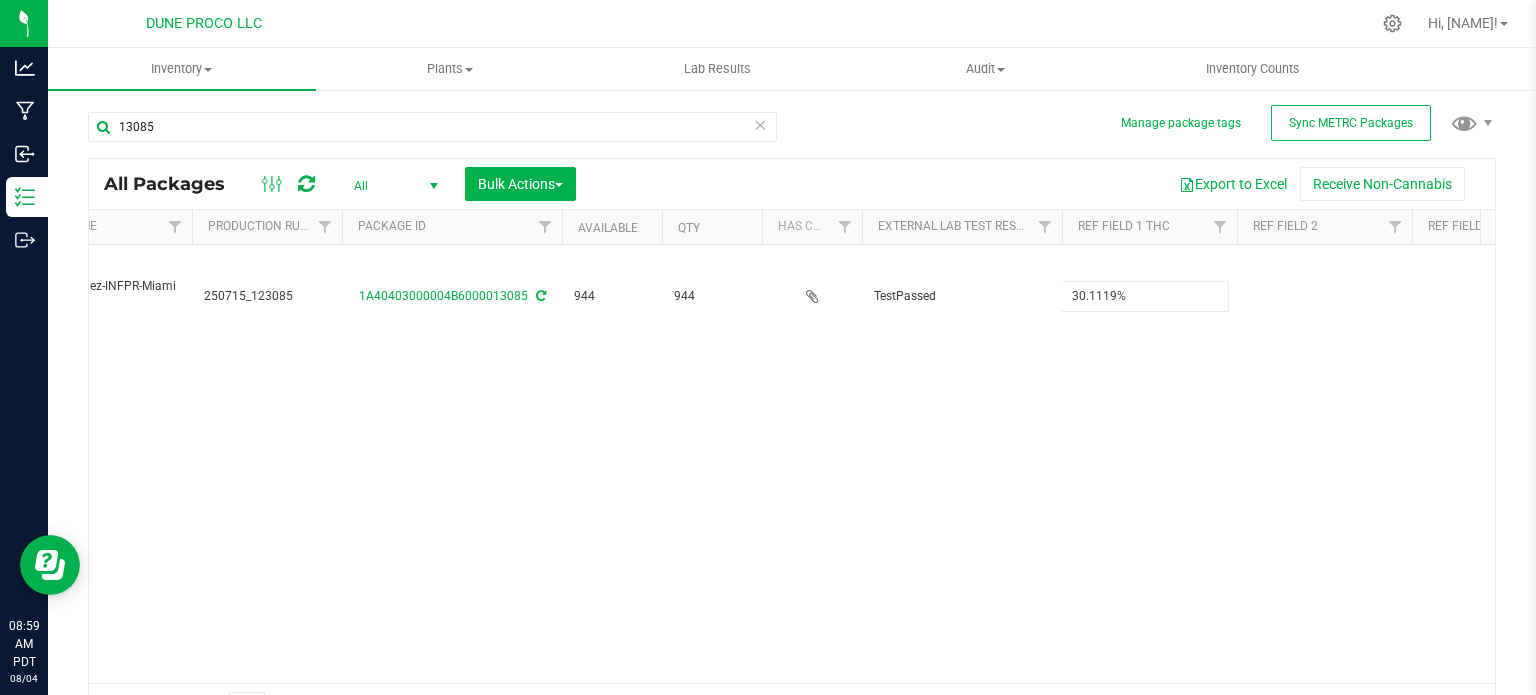 click on "All Packages
All Active Only Lab Samples Locked All External Internal
Bulk Actions
Add to manufacturing run
Add to outbound order
Combine packages
Combine packages (lot)" at bounding box center (792, 445) 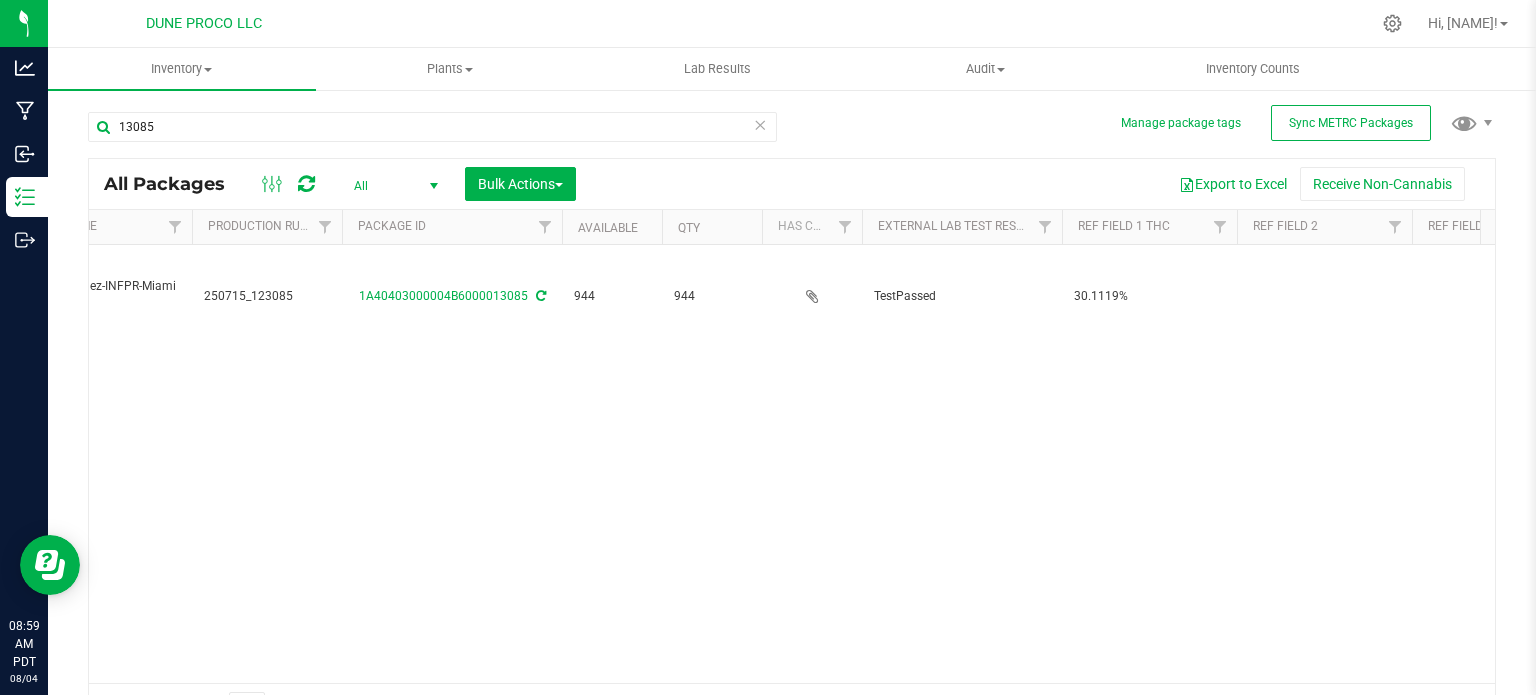 type on "2025-07-15" 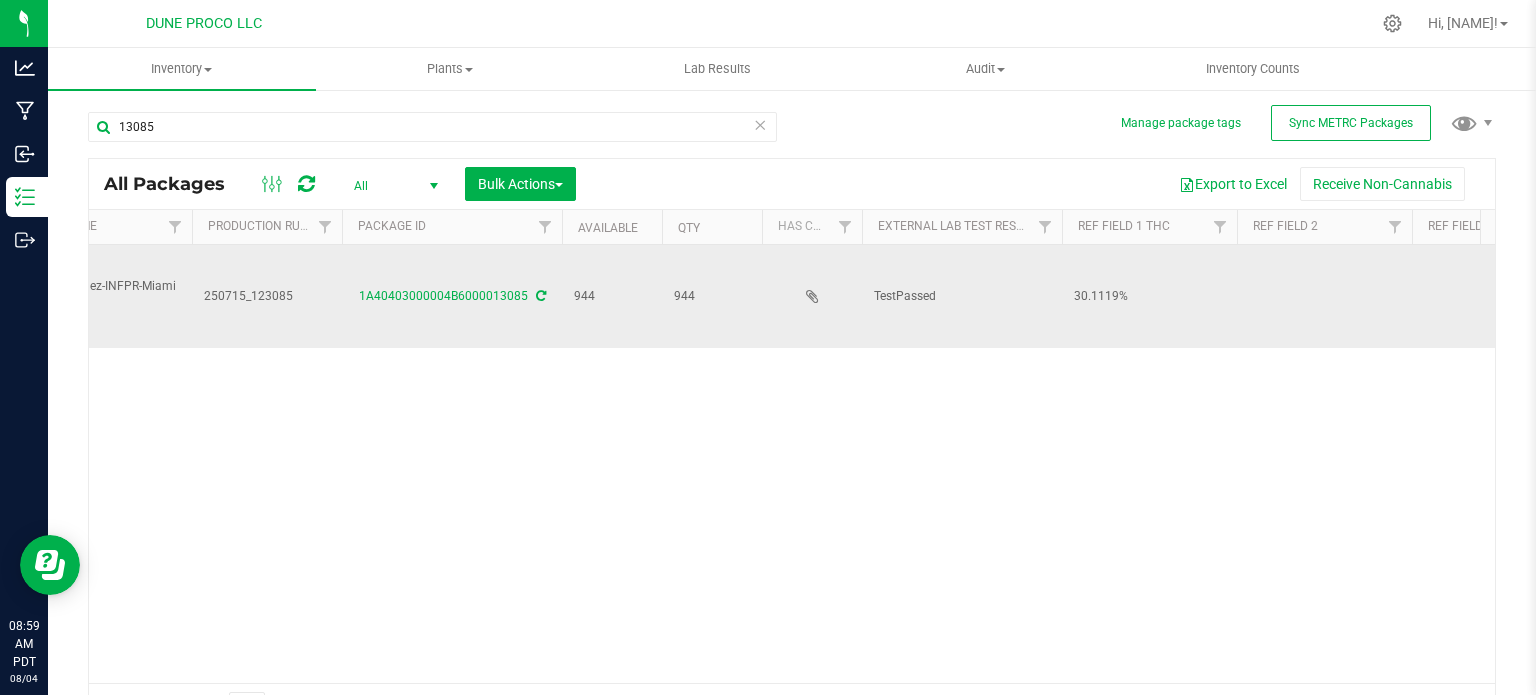 click at bounding box center (1324, 296) 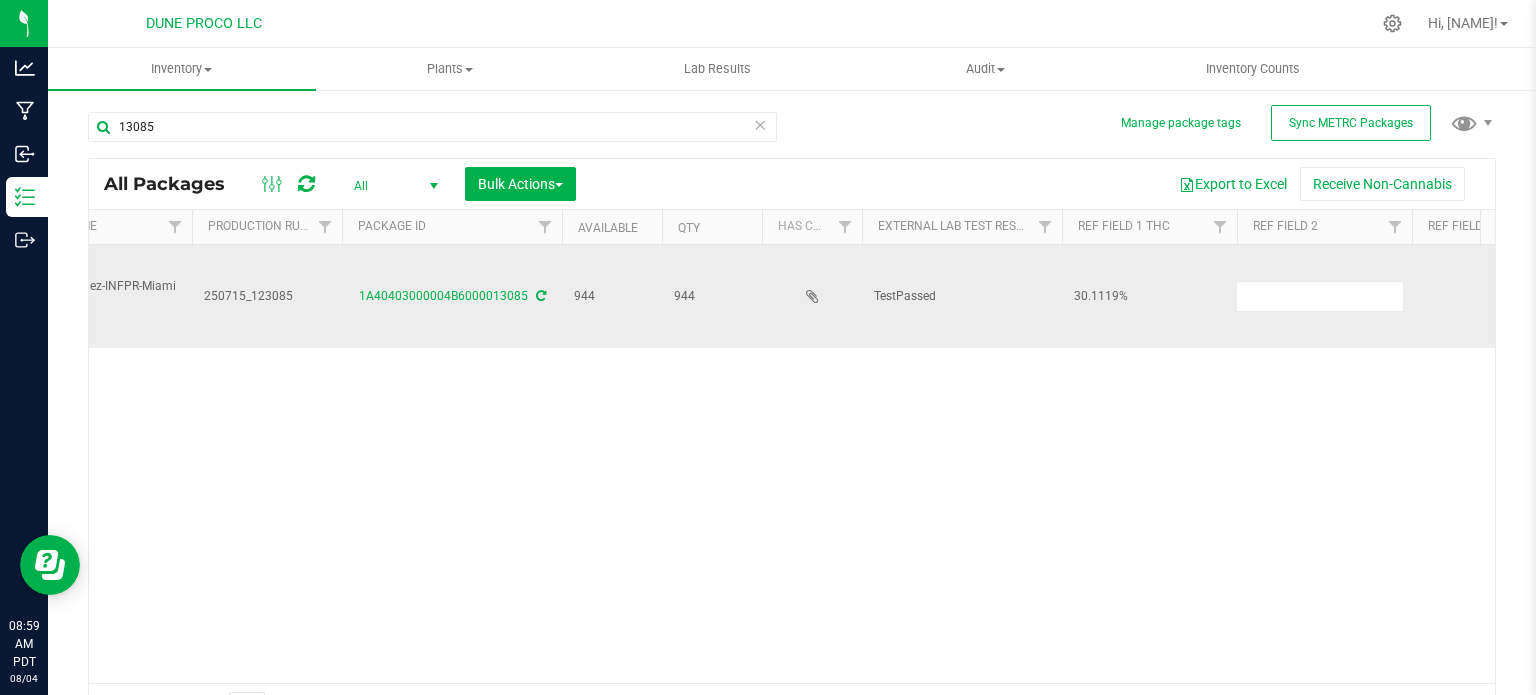 type on "0.0786522%" 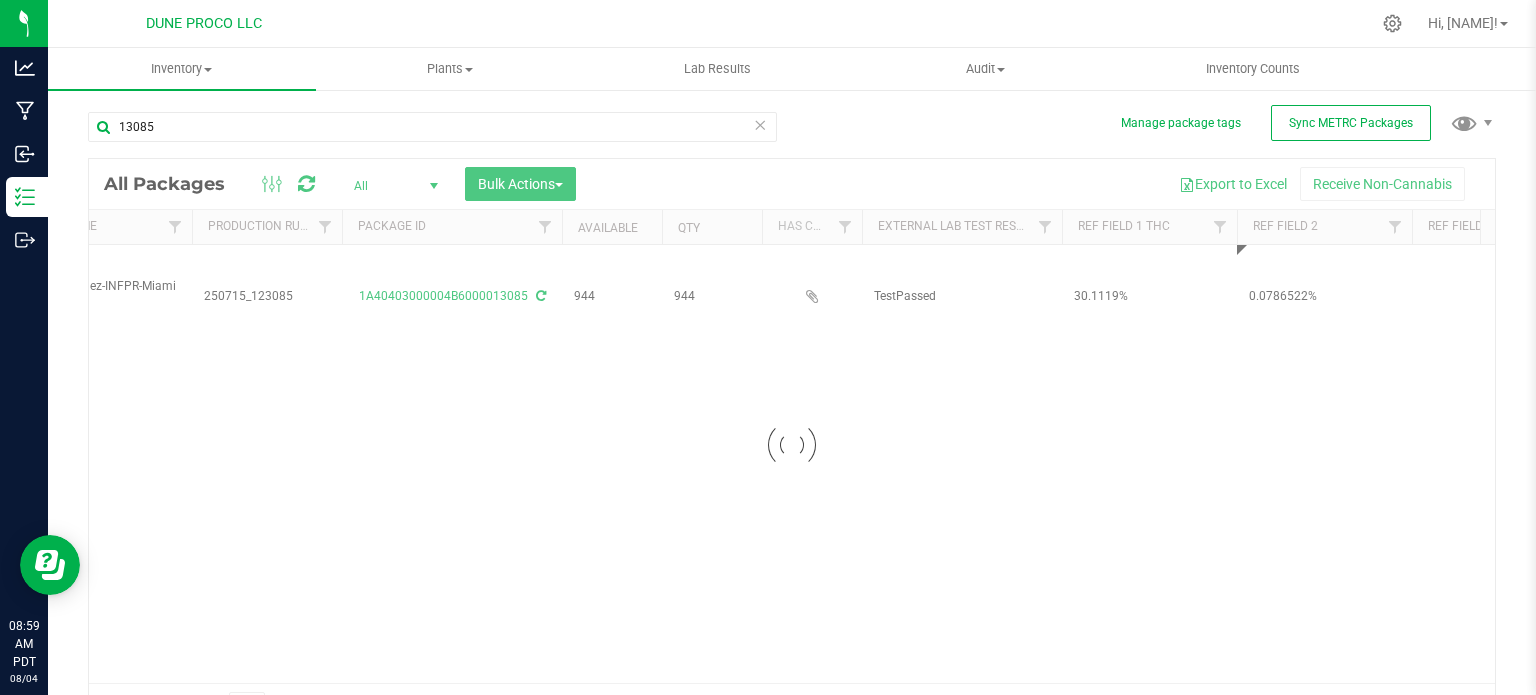 click on "Loading...
All Packages
All Active Only Lab Samples Locked All External Internal
Bulk Actions
Add to manufacturing run
Add to outbound order
Combine packages
Combine packages (lot)" at bounding box center (792, 445) 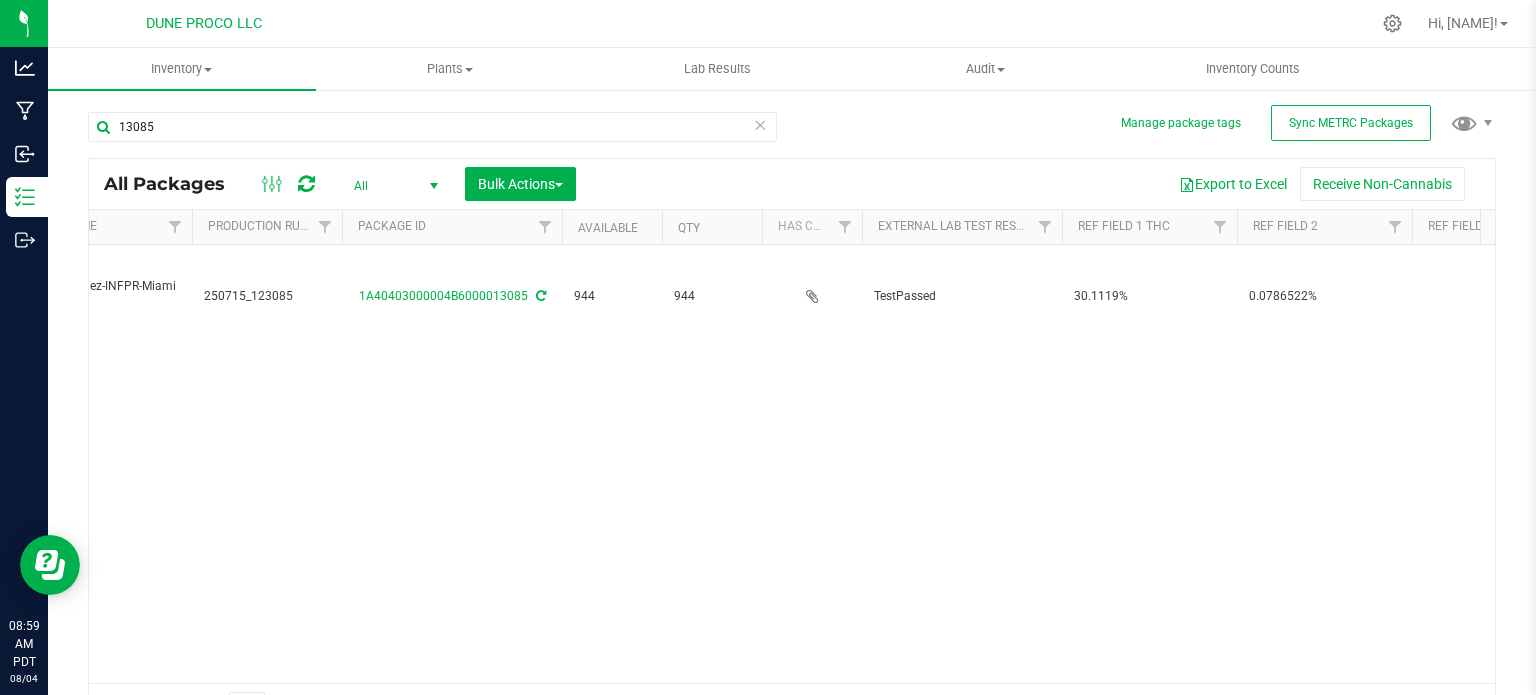 scroll, scrollTop: 0, scrollLeft: 0, axis: both 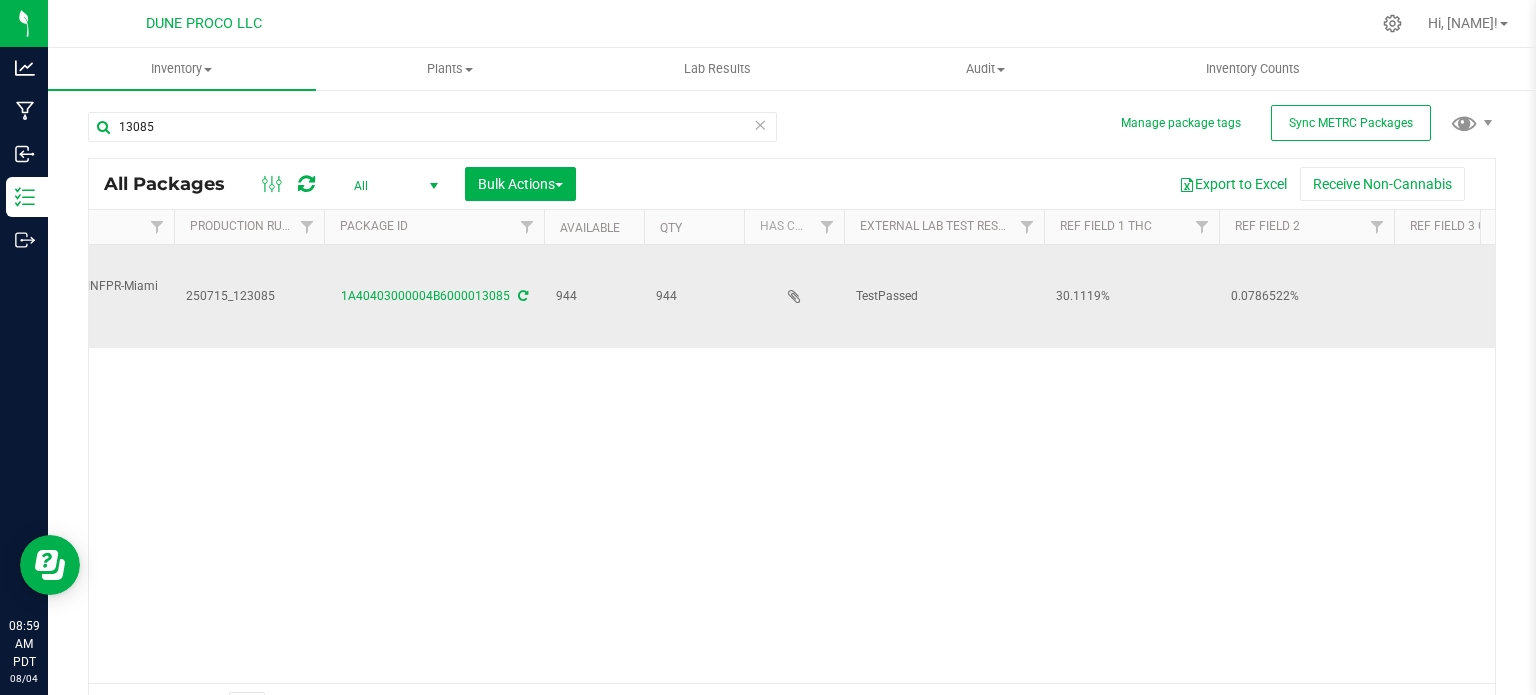 click on "0.0786522%" at bounding box center [1306, 296] 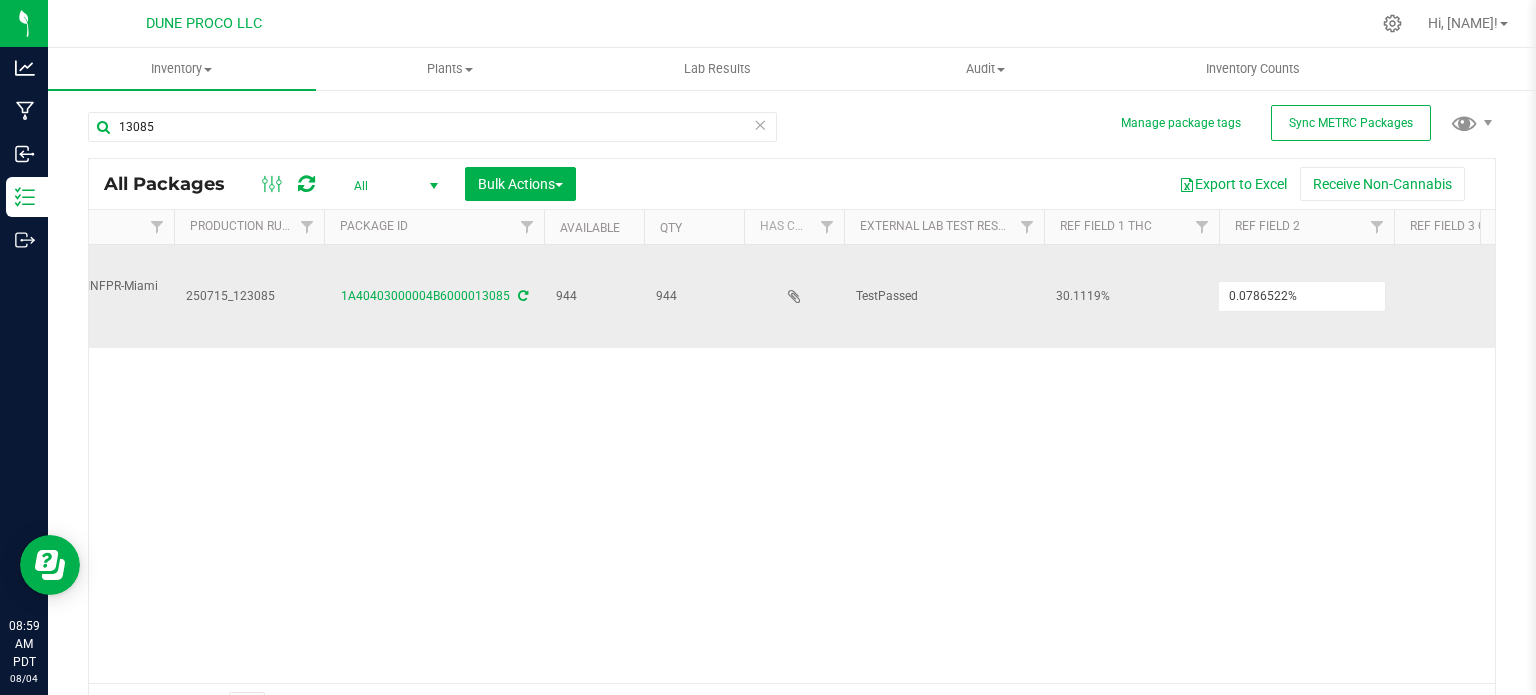 click on "0.0786522%" at bounding box center [1302, 296] 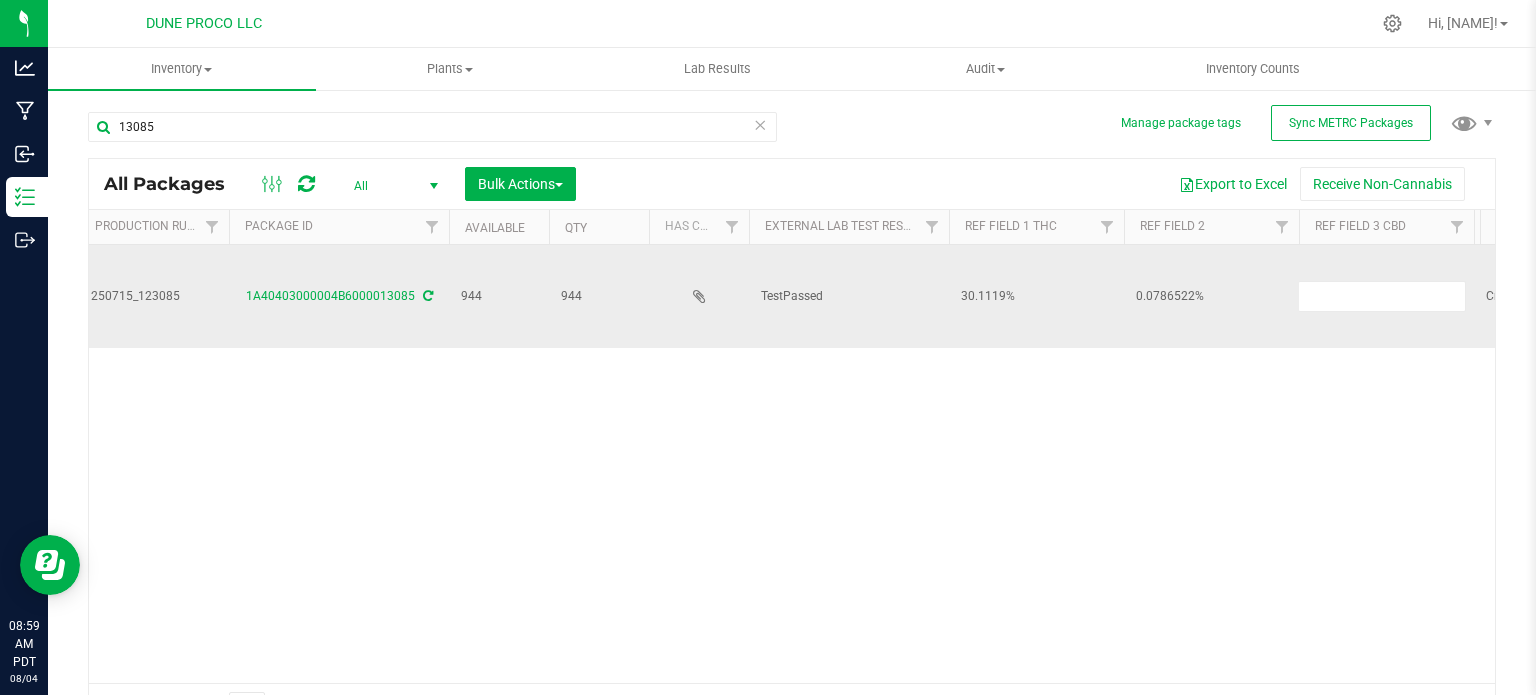 type on "0.0786522%" 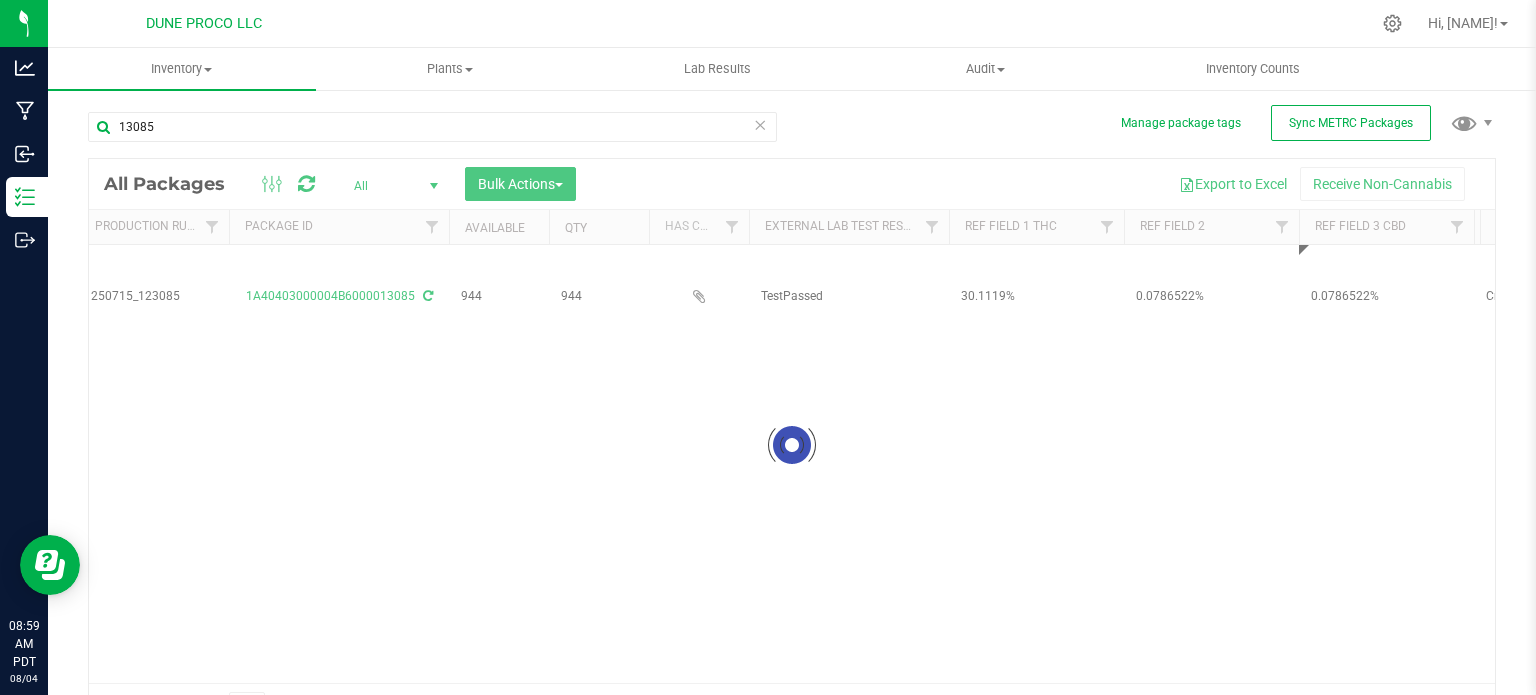 click on "Loading...
All Packages
All Active Only Lab Samples Locked All External Internal
Bulk Actions
Add to manufacturing run
Add to outbound order
Combine packages
Combine packages (lot)" at bounding box center (792, 445) 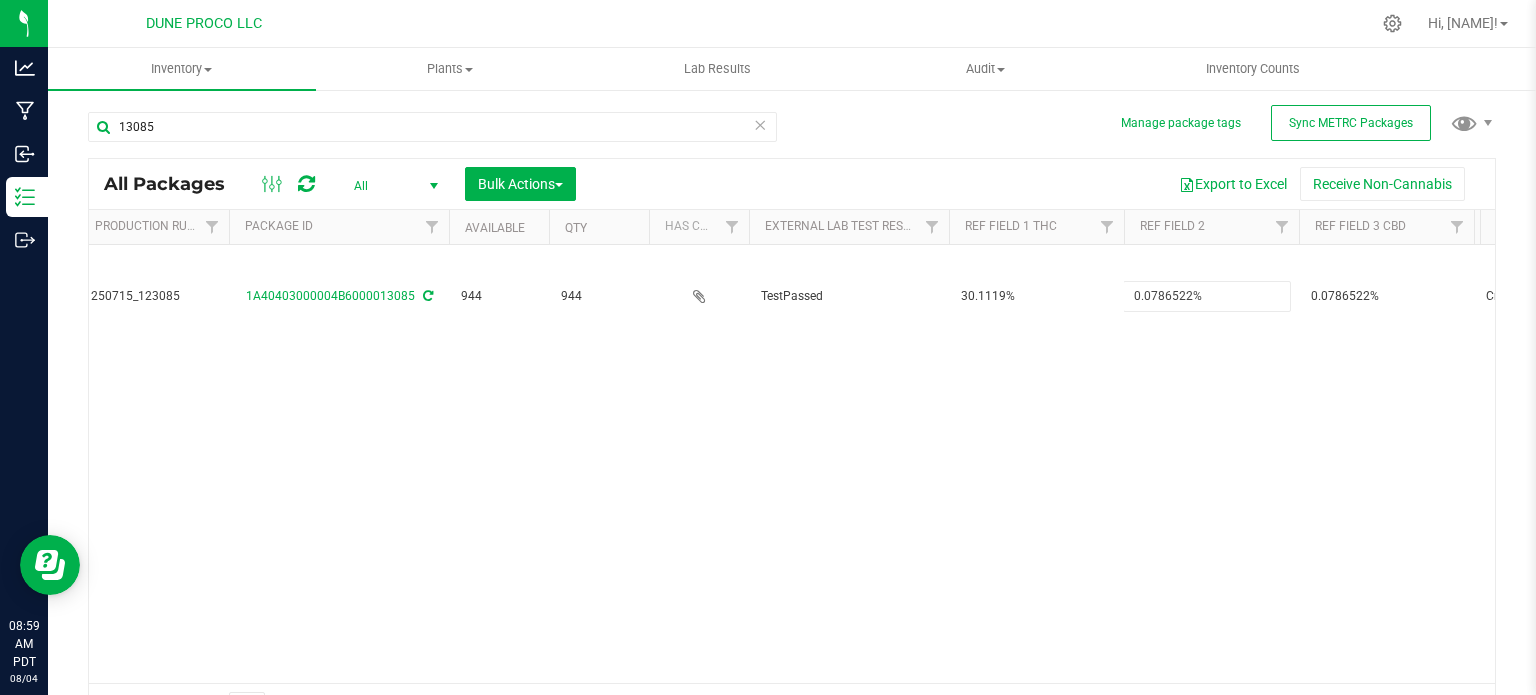 click on "0.0786522%" at bounding box center (1207, 296) 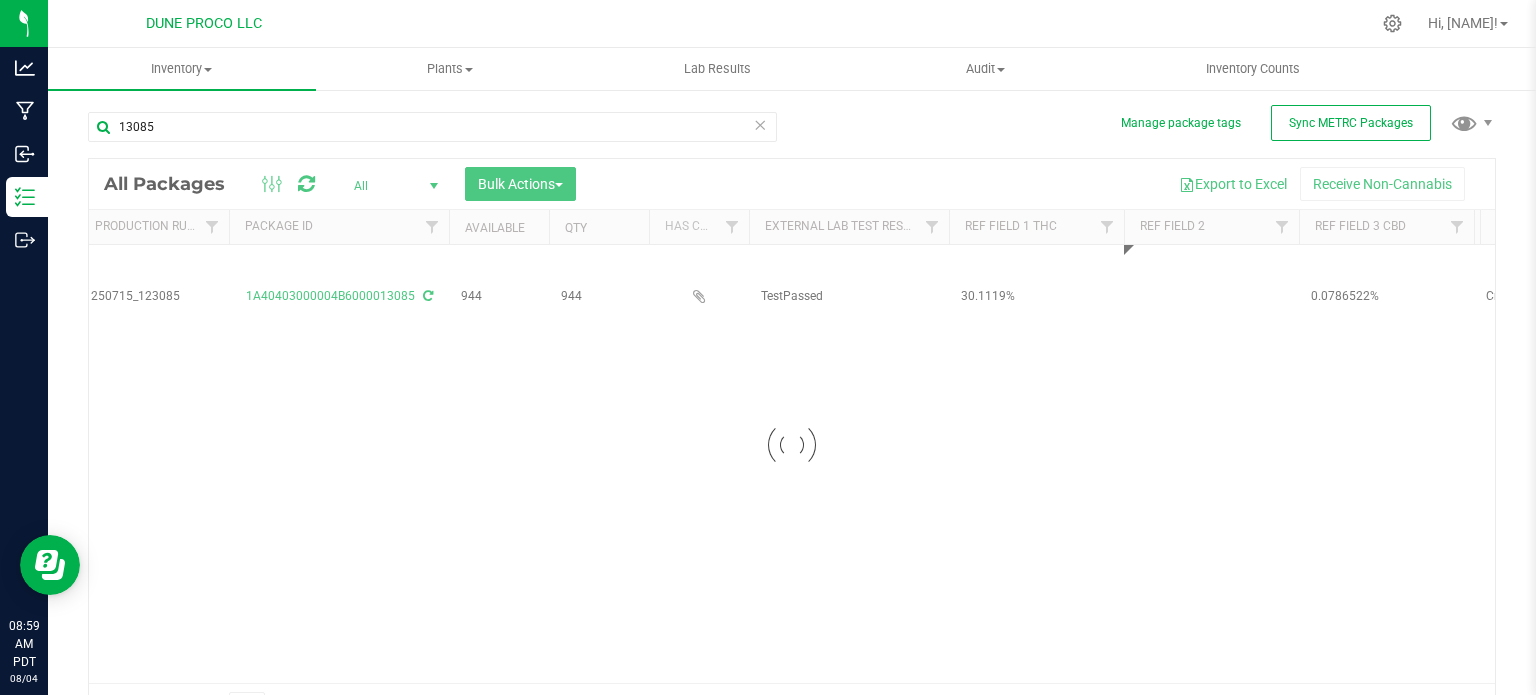 click on "Loading...
All Packages
All Active Only Lab Samples Locked All External Internal
Bulk Actions
Add to manufacturing run
Add to outbound order
Combine packages
Combine packages (lot)" at bounding box center (792, 445) 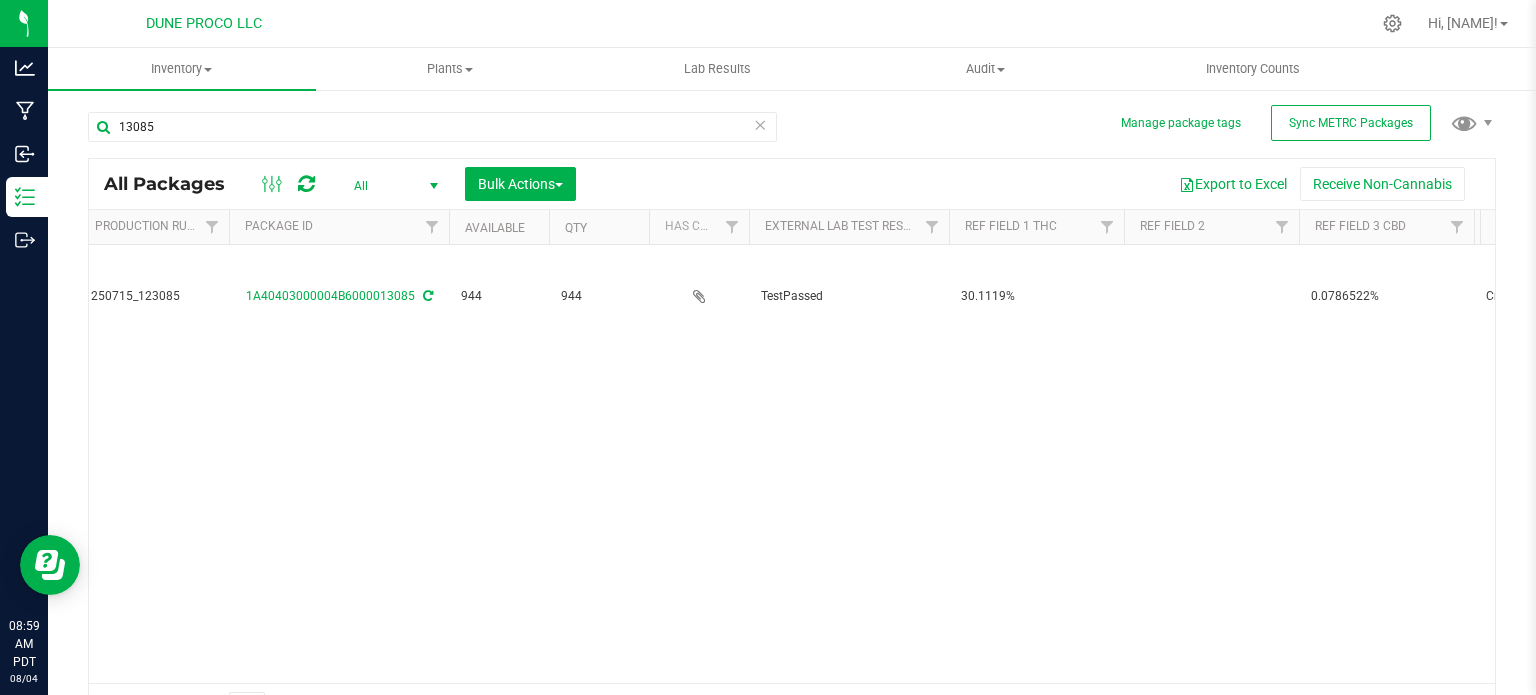 scroll, scrollTop: 0, scrollLeft: 0, axis: both 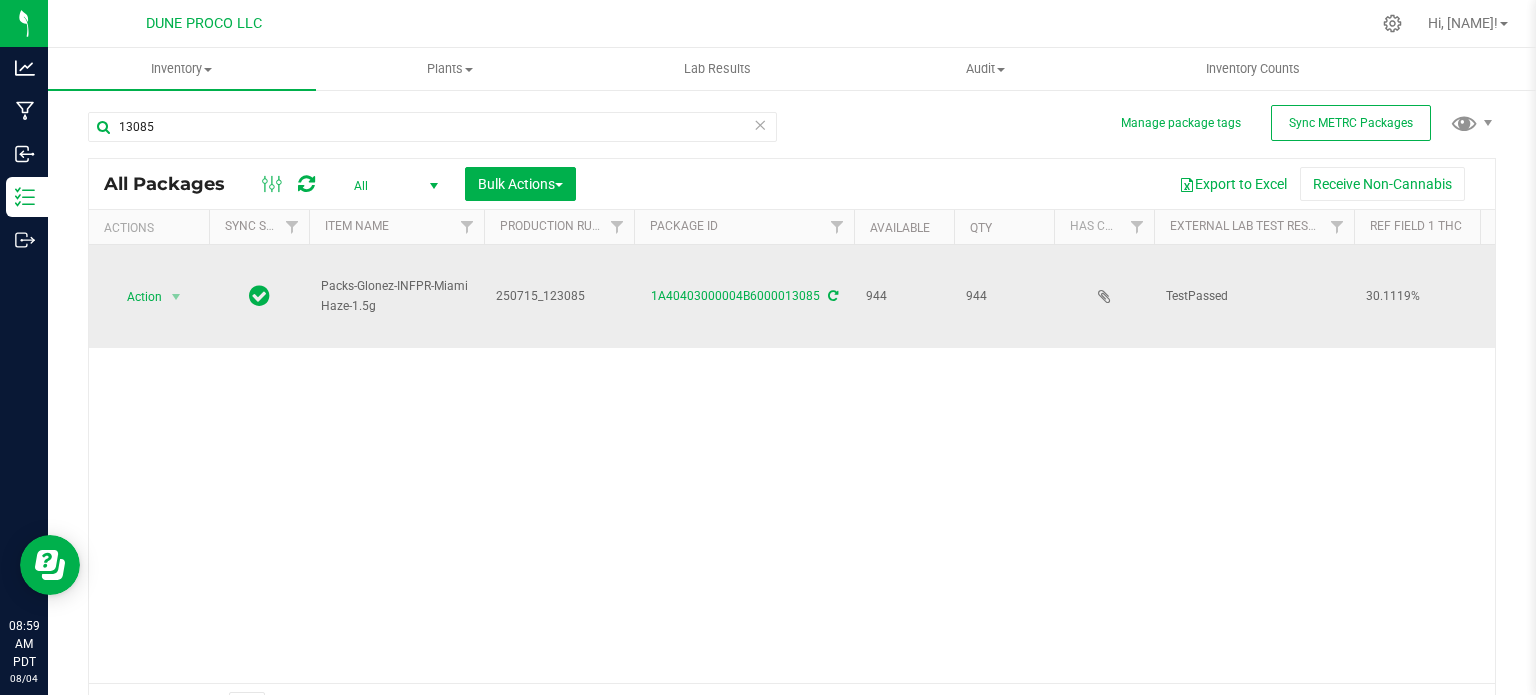 click on "Action" at bounding box center [136, 297] 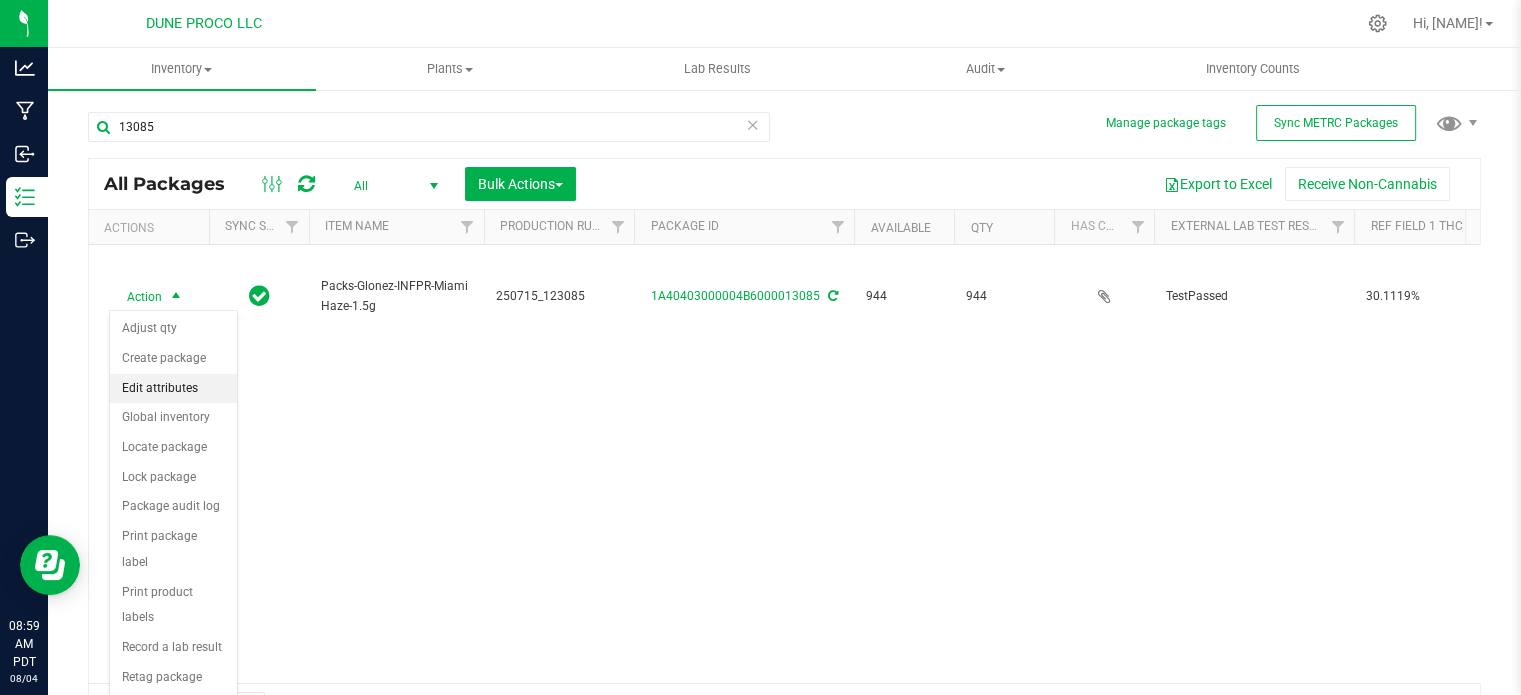click on "Edit attributes" at bounding box center [173, 389] 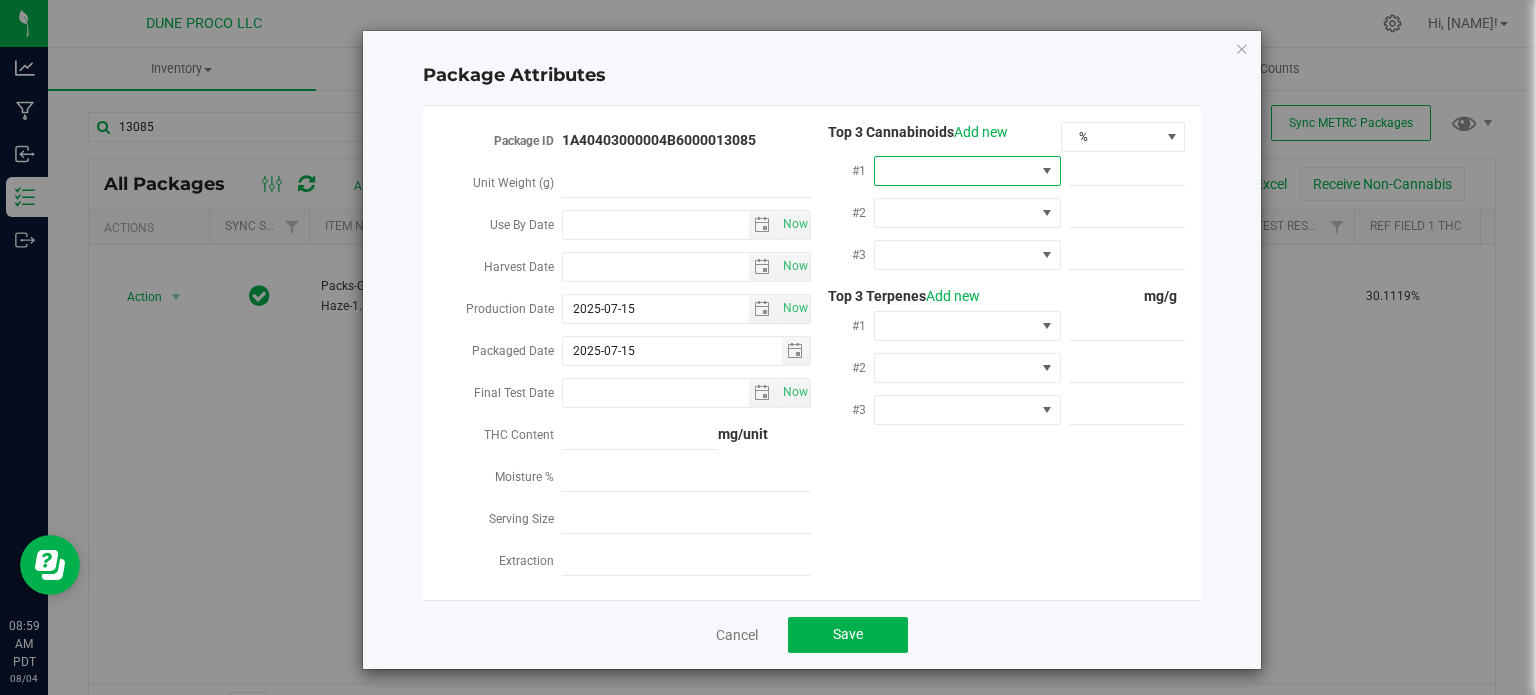 click at bounding box center (955, 171) 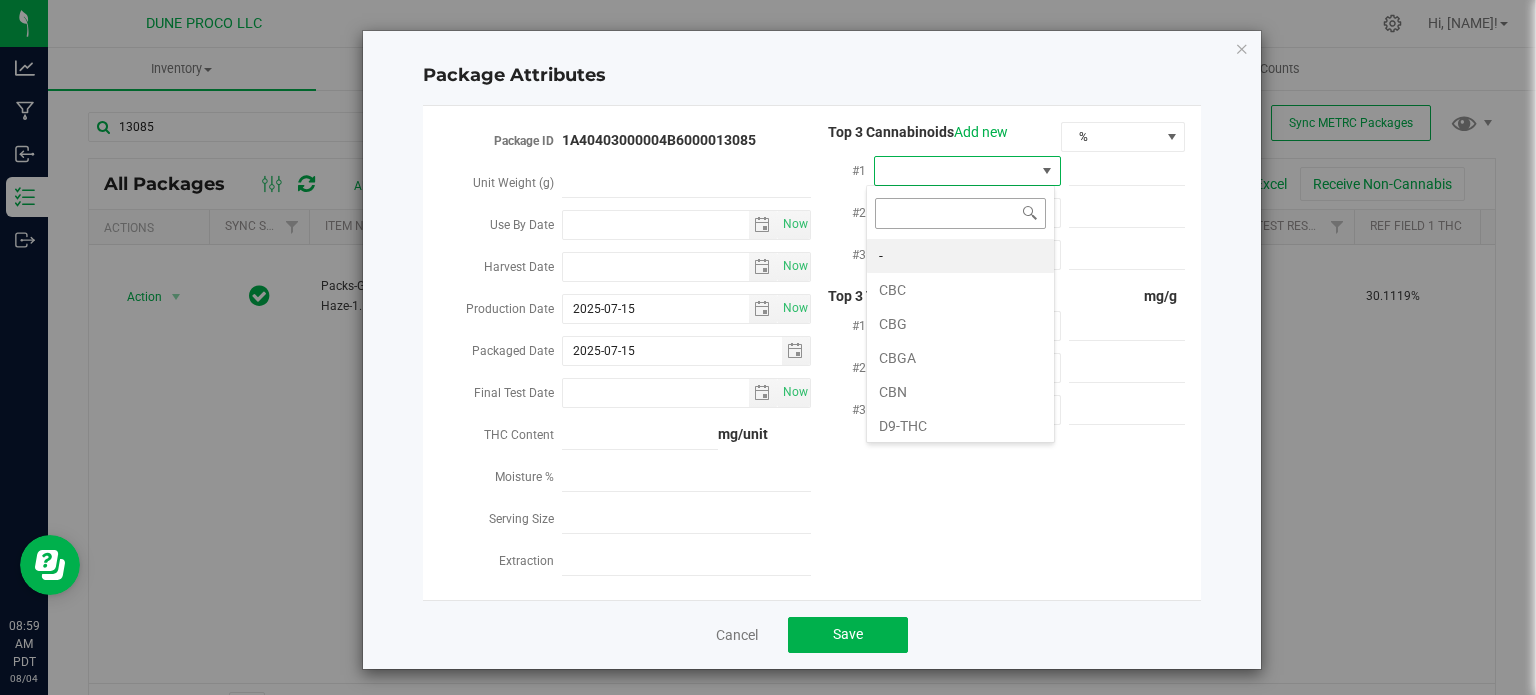 scroll, scrollTop: 99970, scrollLeft: 99812, axis: both 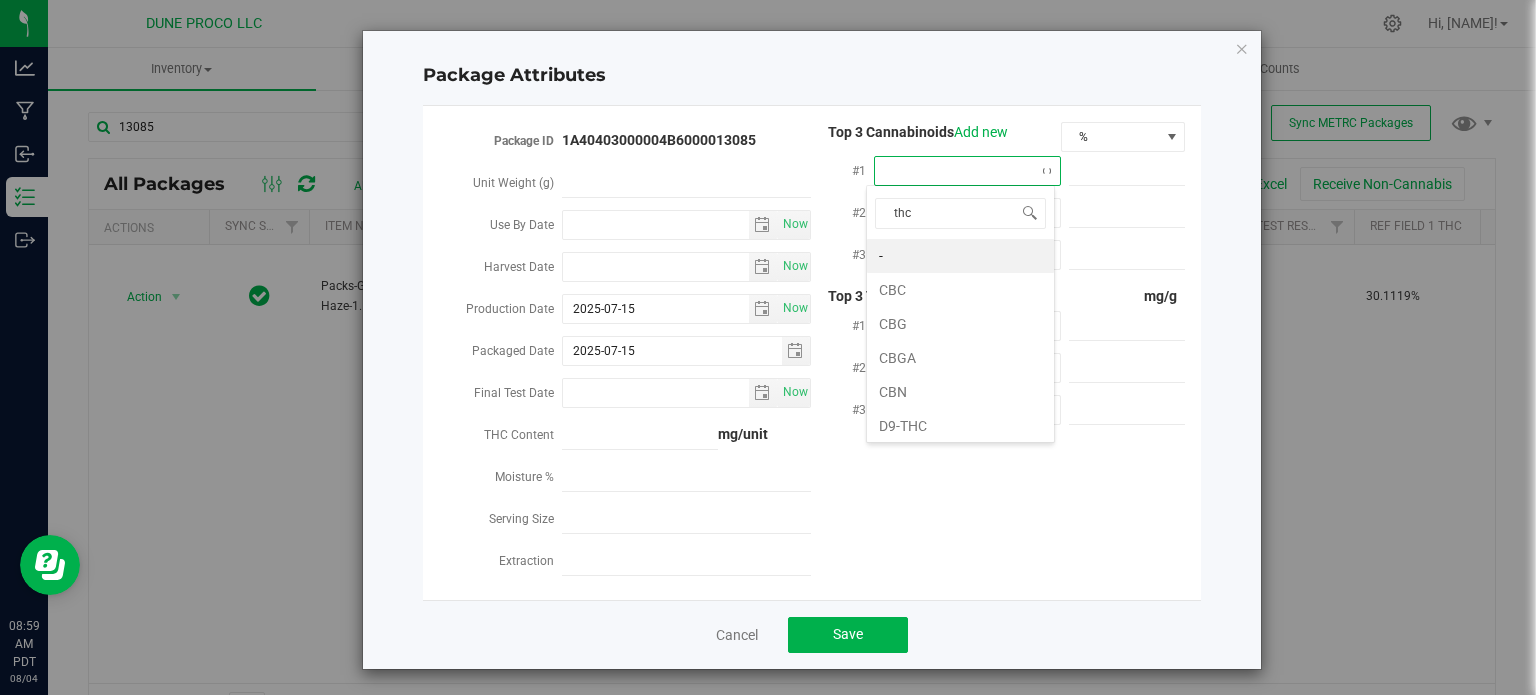 type on "thca" 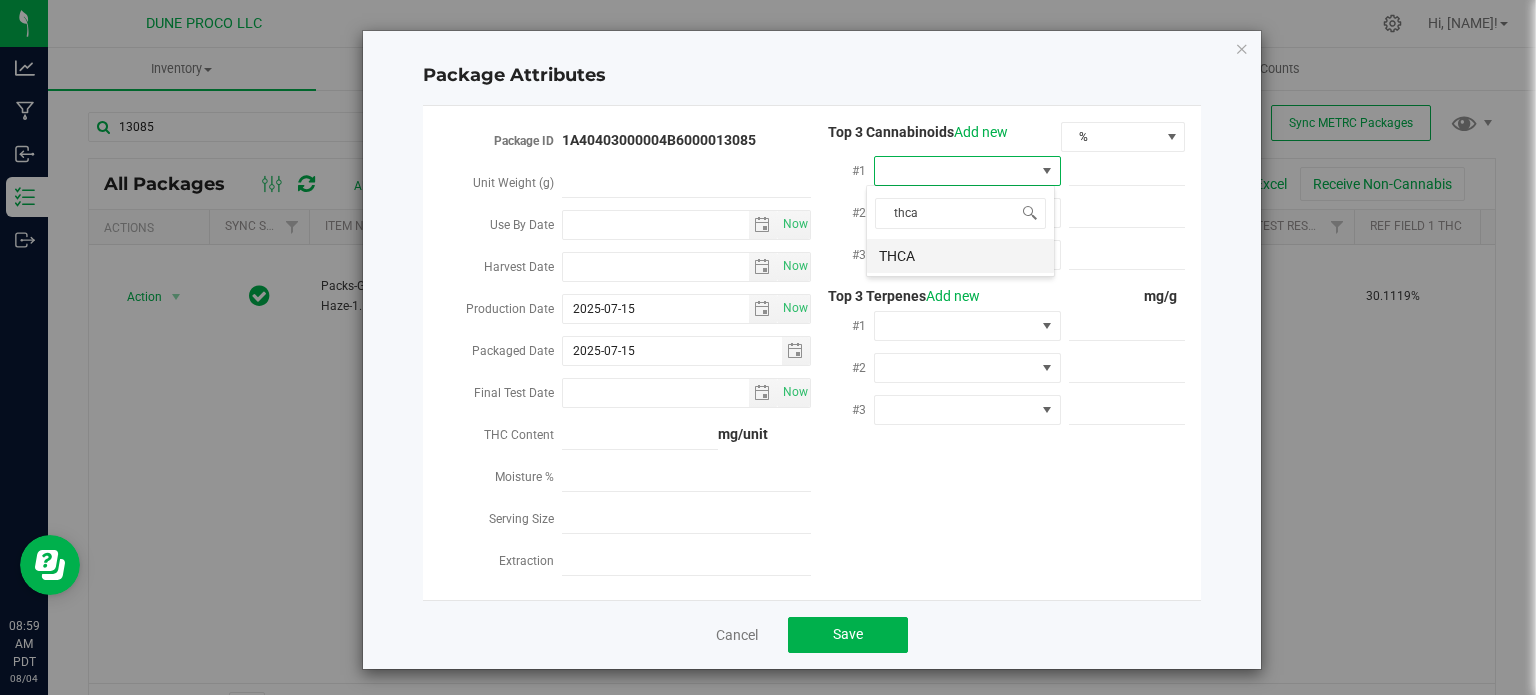 click on "THCA" at bounding box center (960, 256) 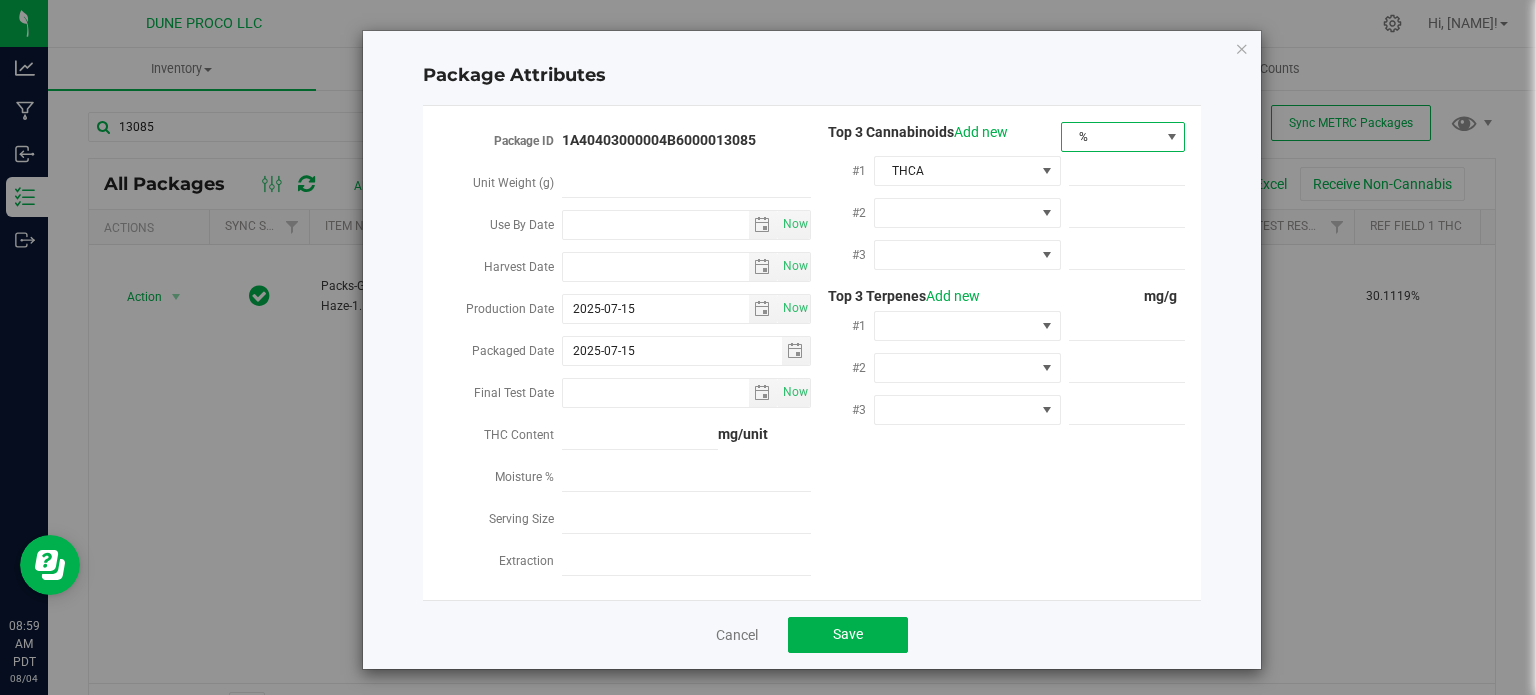 click on "%" at bounding box center (1111, 137) 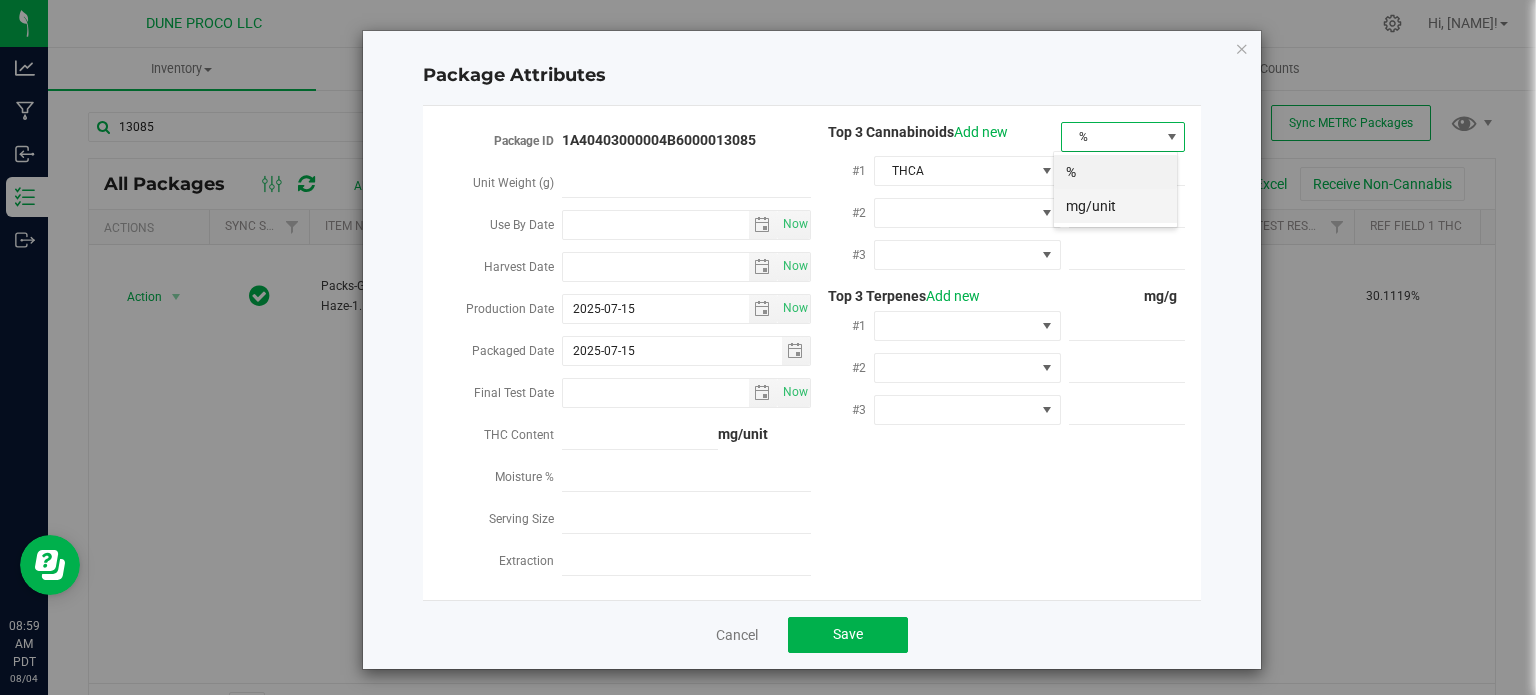 scroll, scrollTop: 99970, scrollLeft: 99875, axis: both 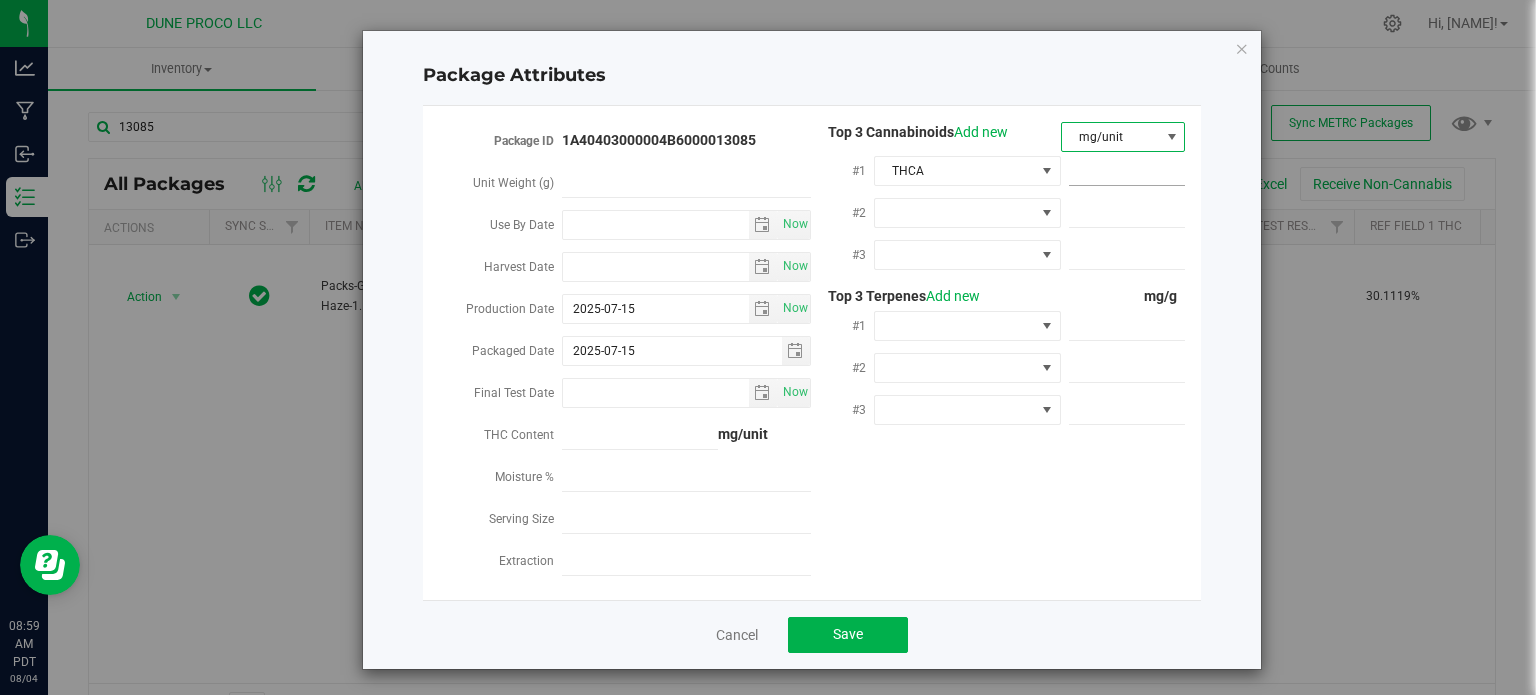 click at bounding box center [1127, 171] 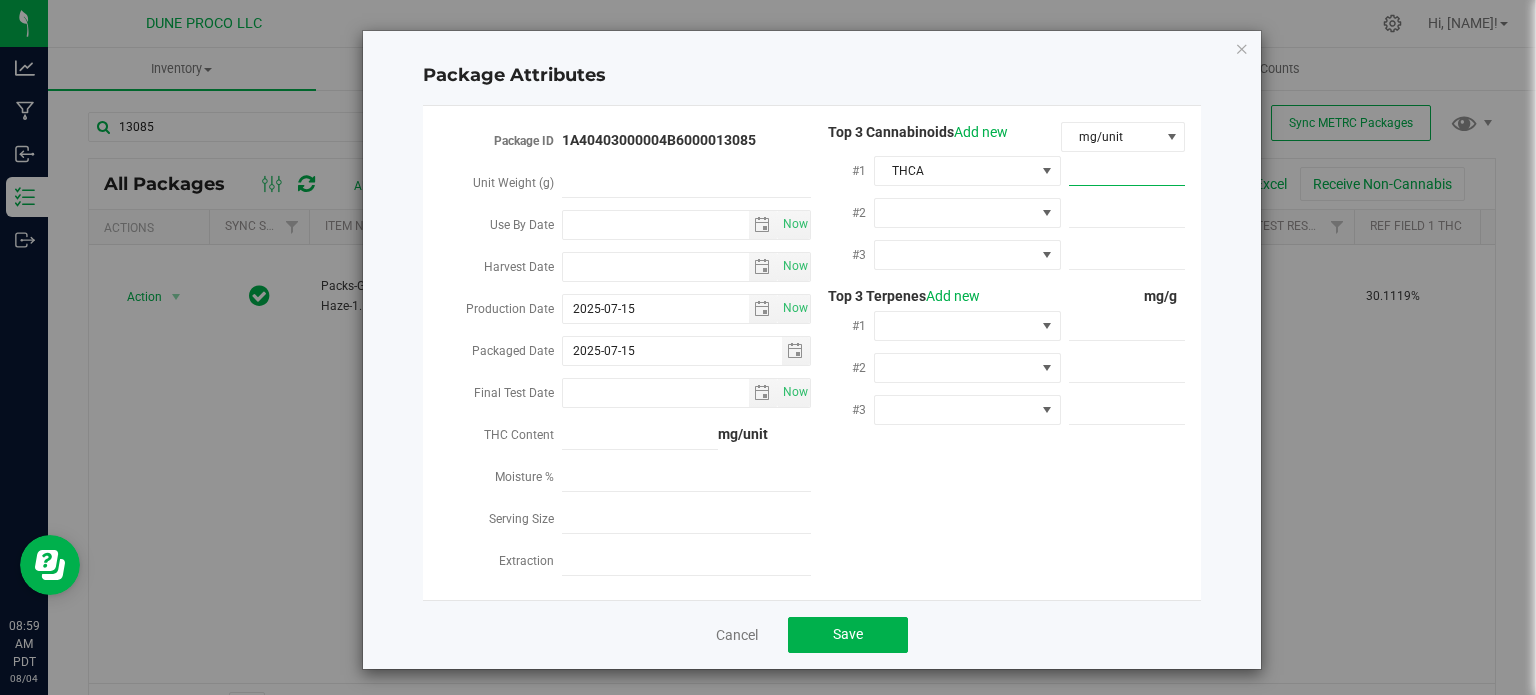 paste on "287.914" 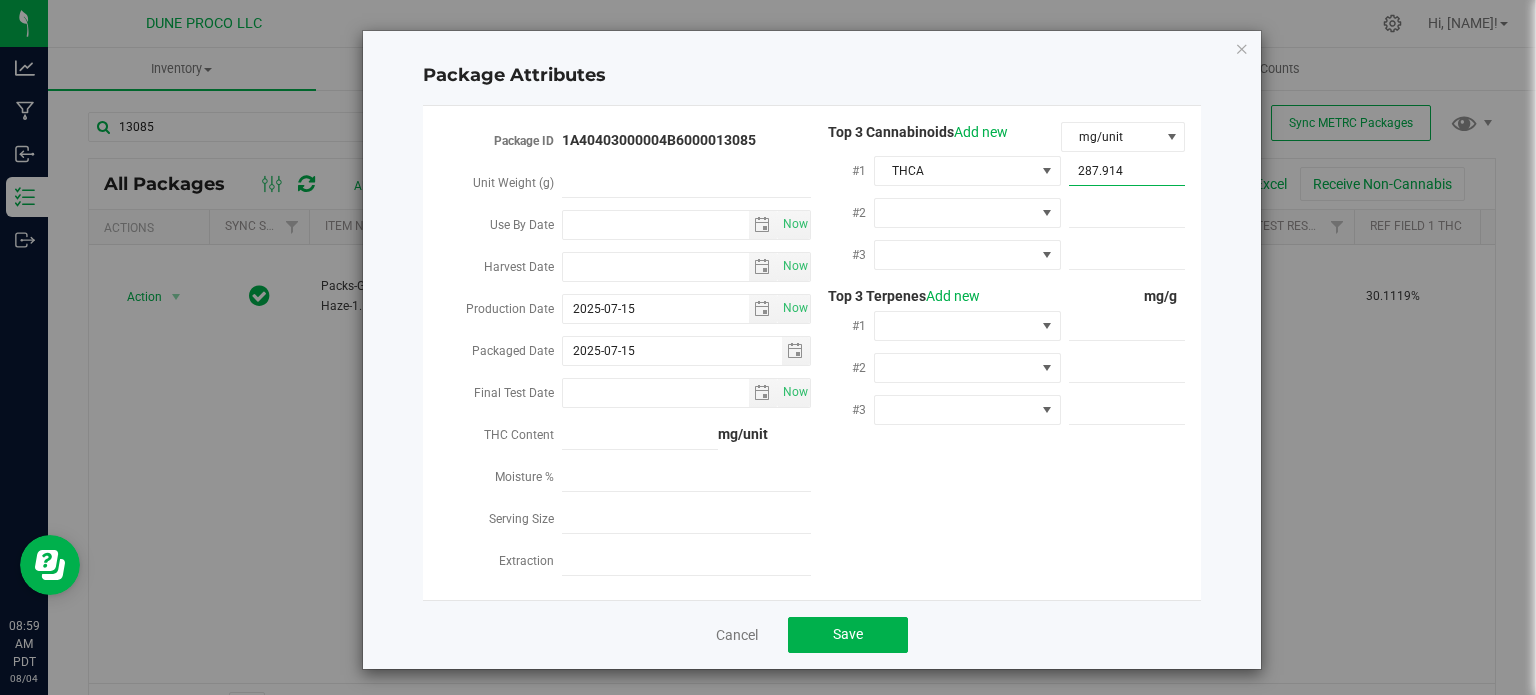 type on "287.9140" 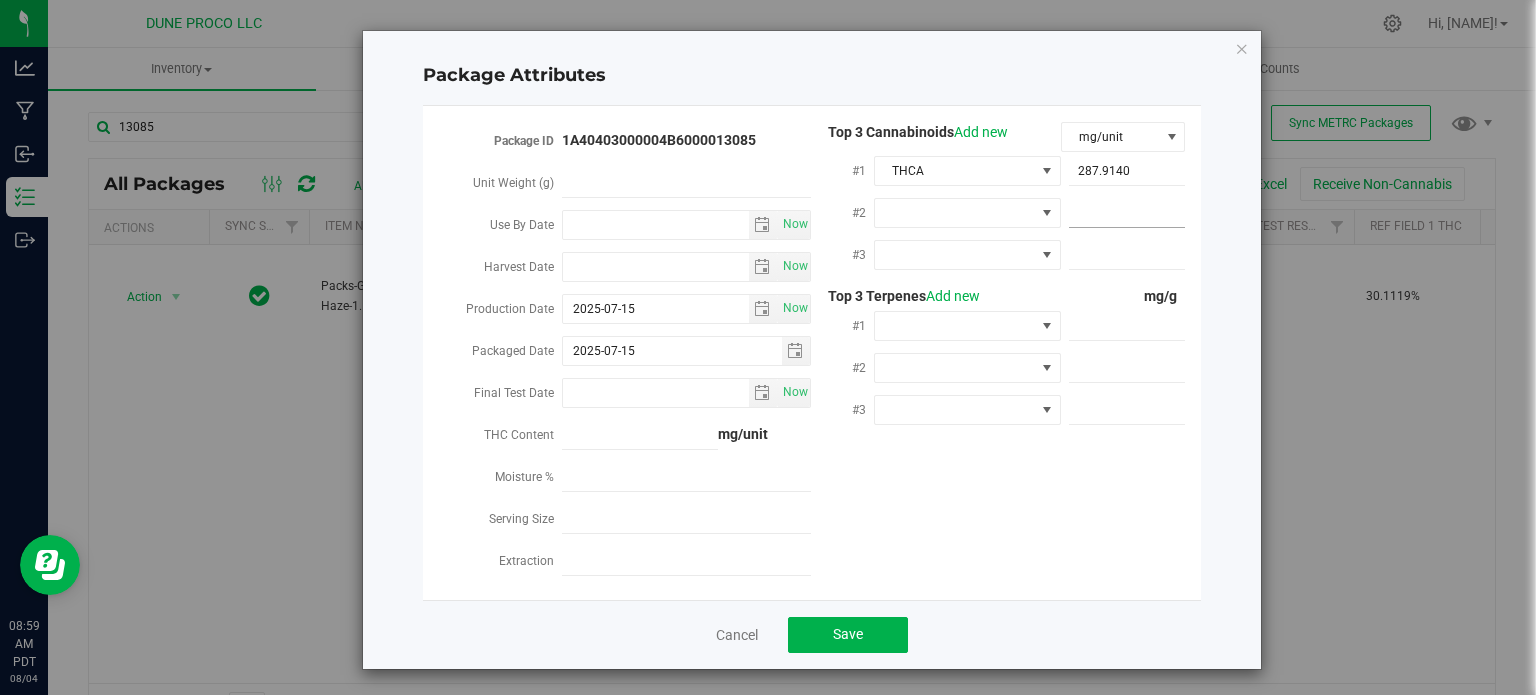 click at bounding box center [1127, 213] 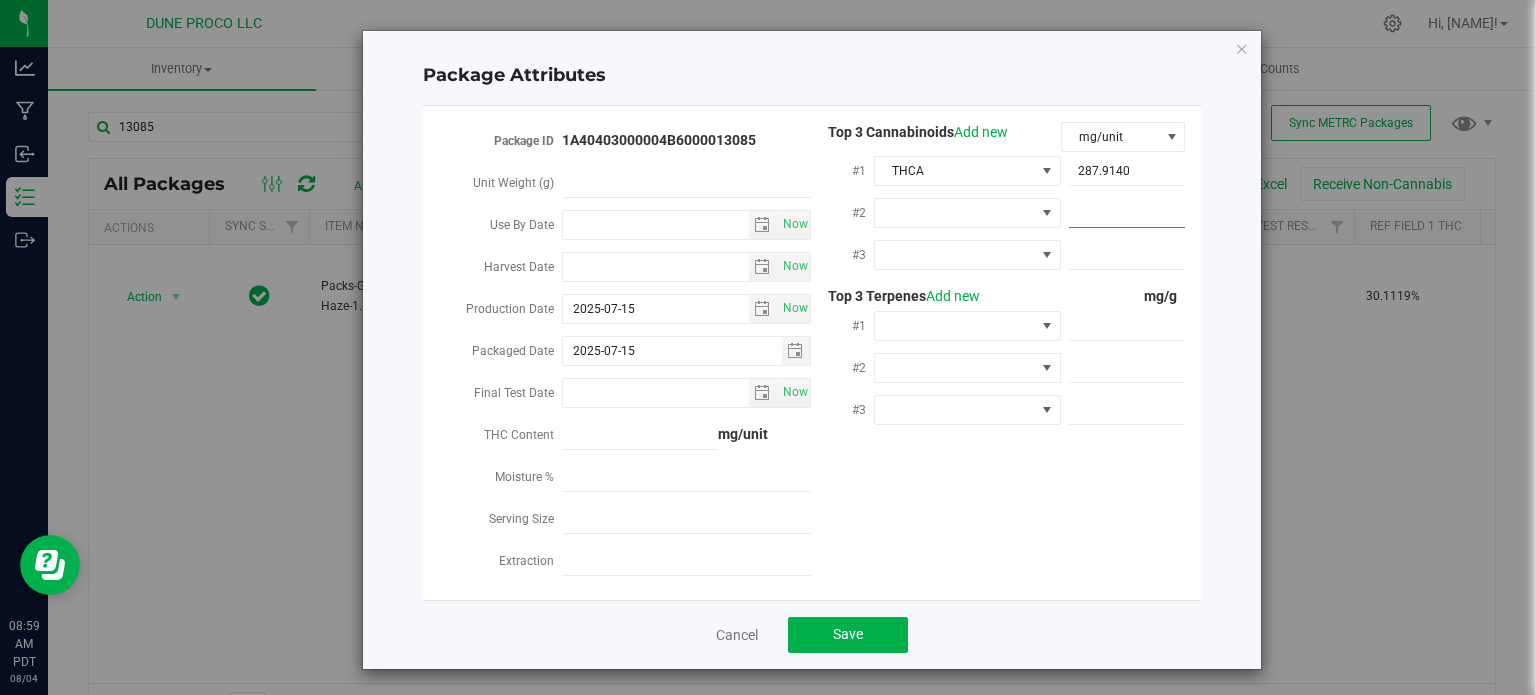 paste on "48.6183" 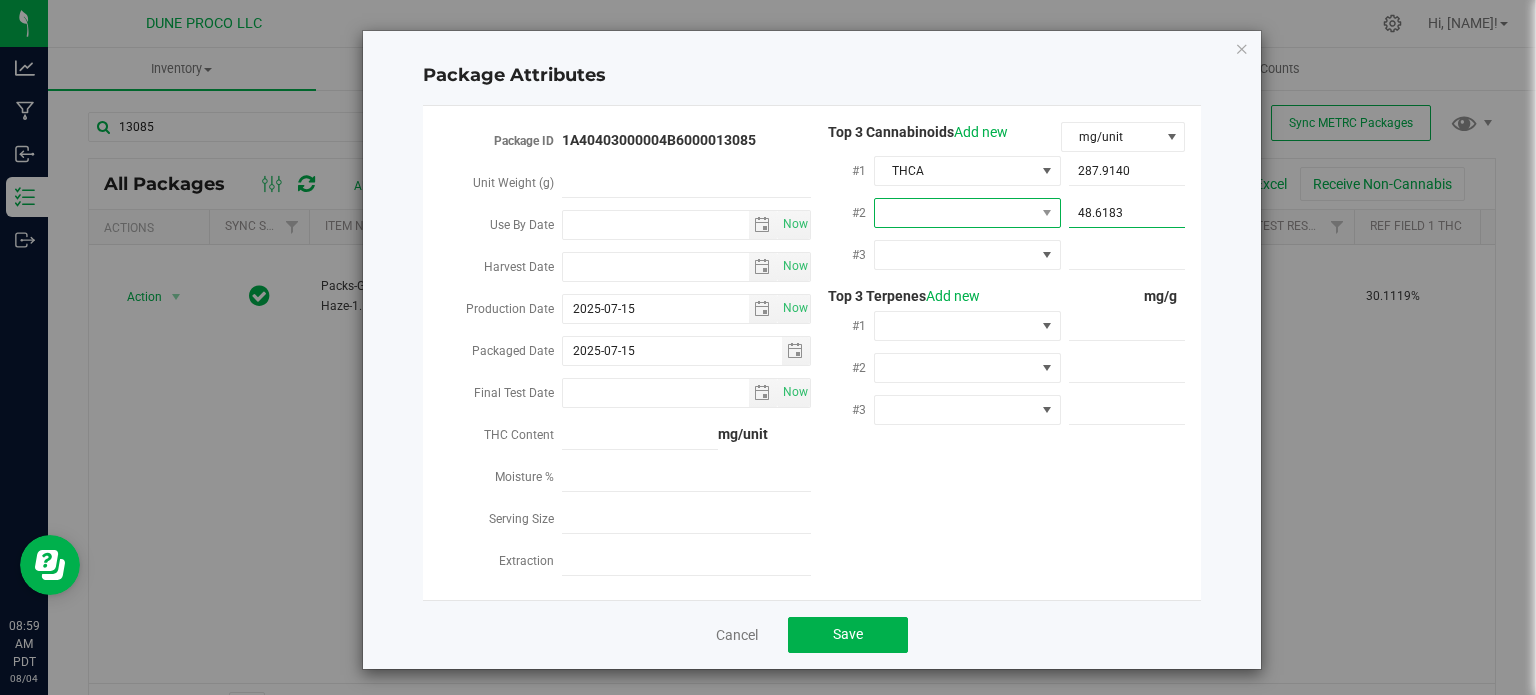 type on "48.6183" 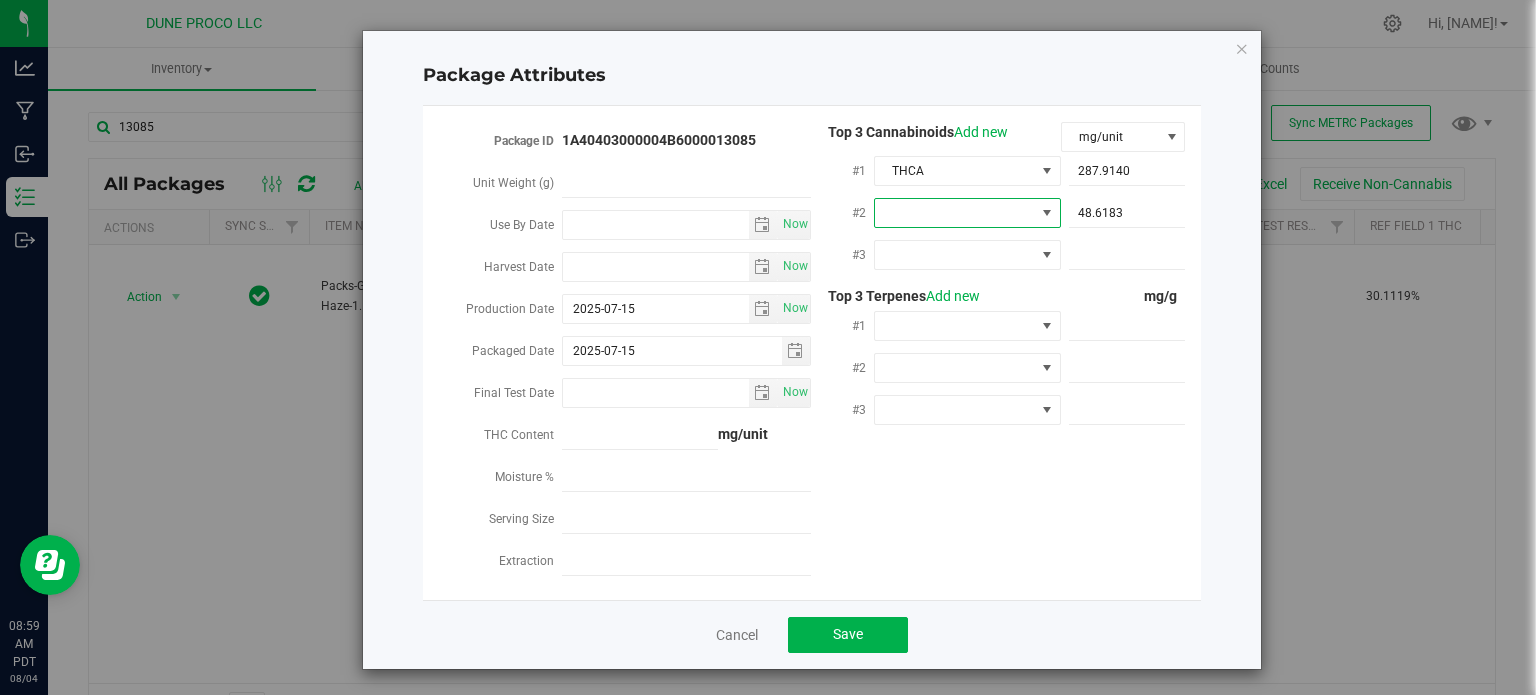 click at bounding box center [955, 213] 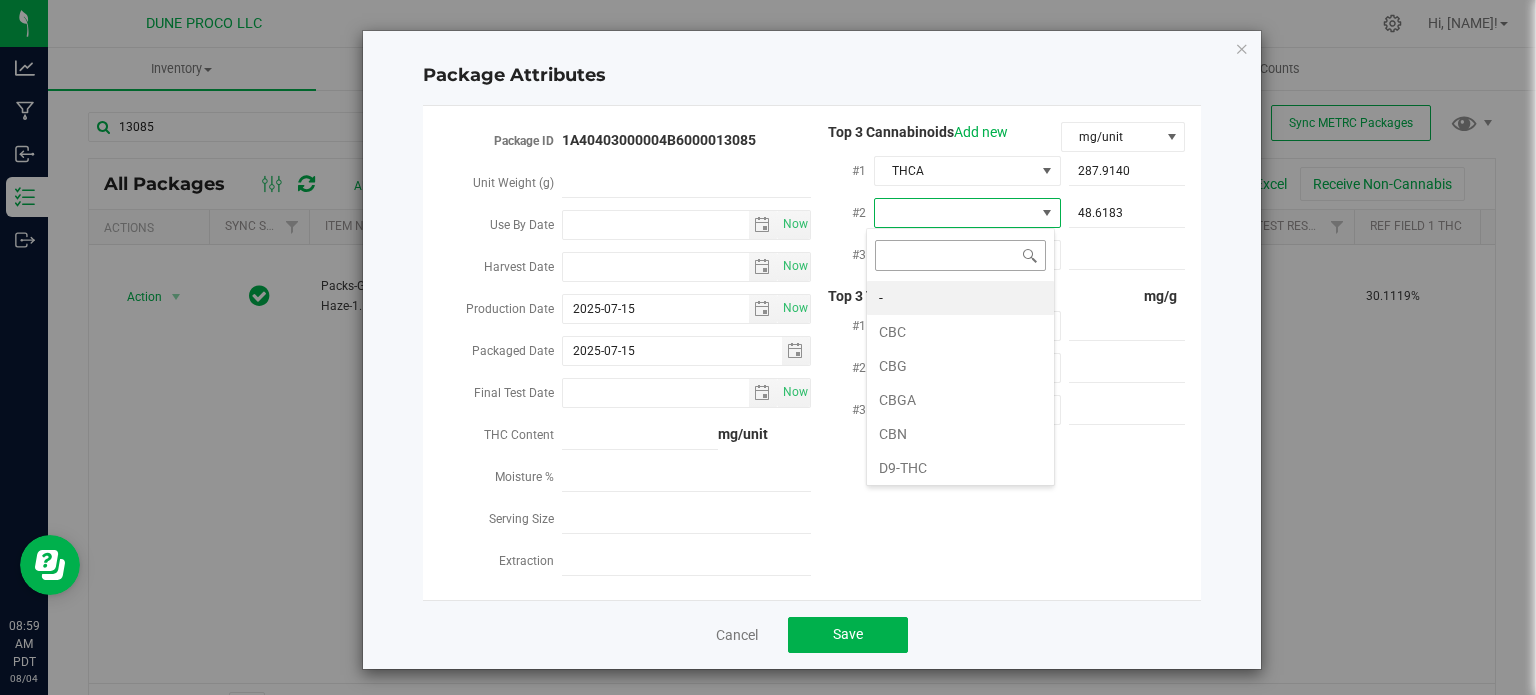 scroll, scrollTop: 99970, scrollLeft: 99812, axis: both 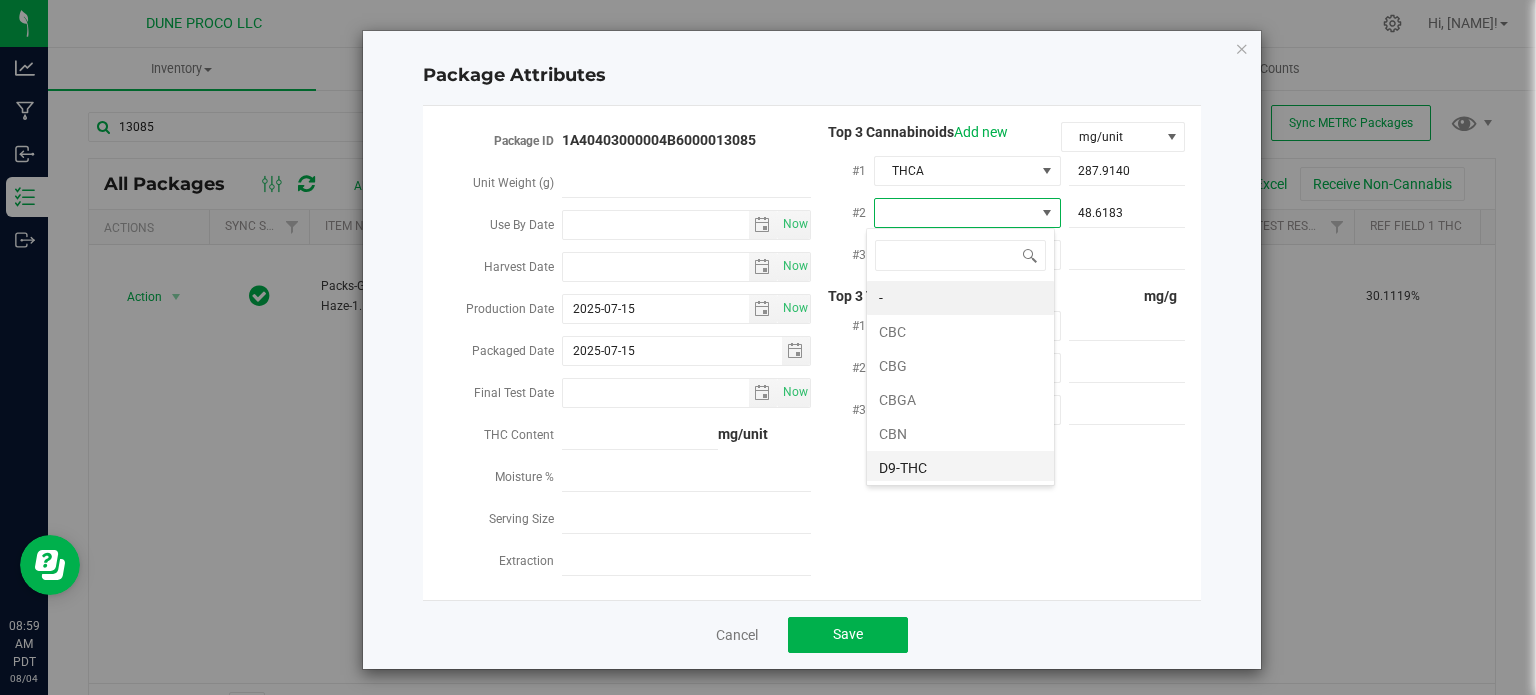 click on "D9-THC" at bounding box center [960, 468] 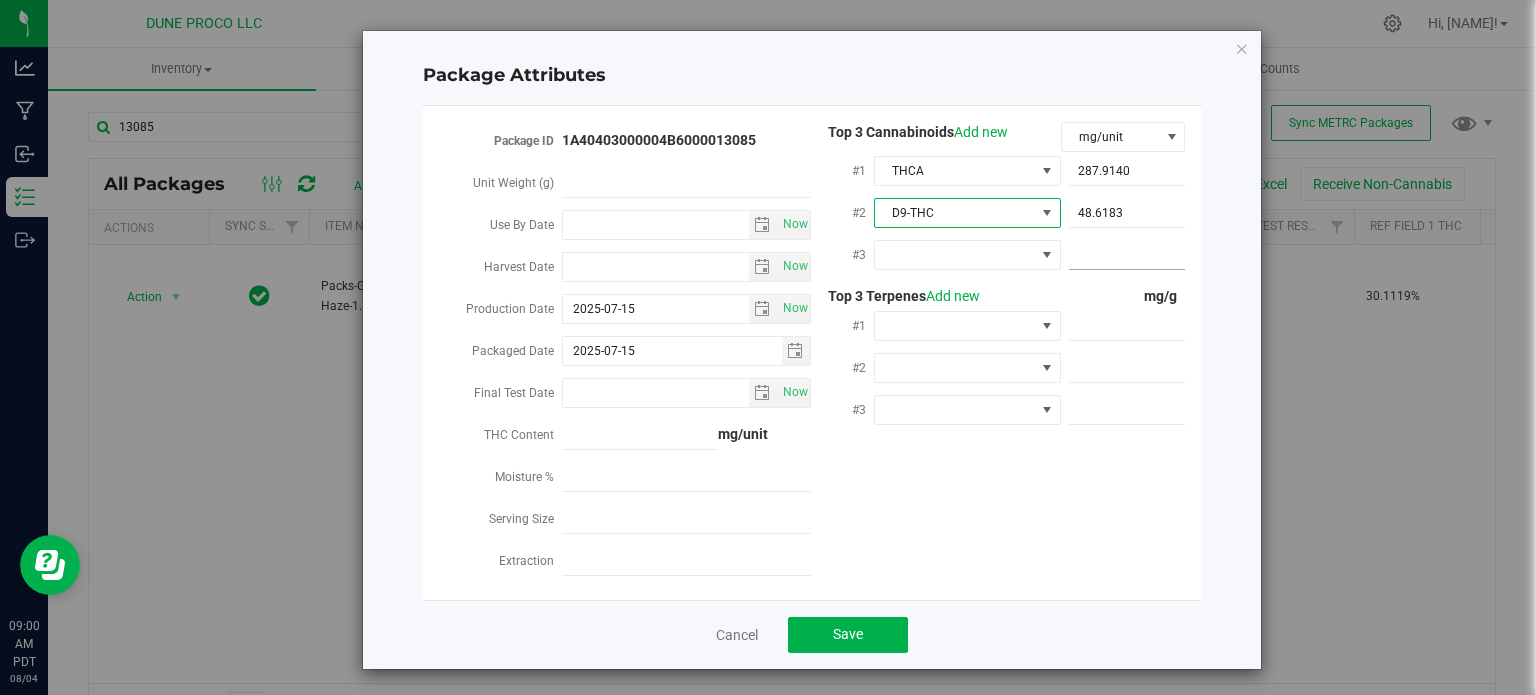 click at bounding box center [1127, 255] 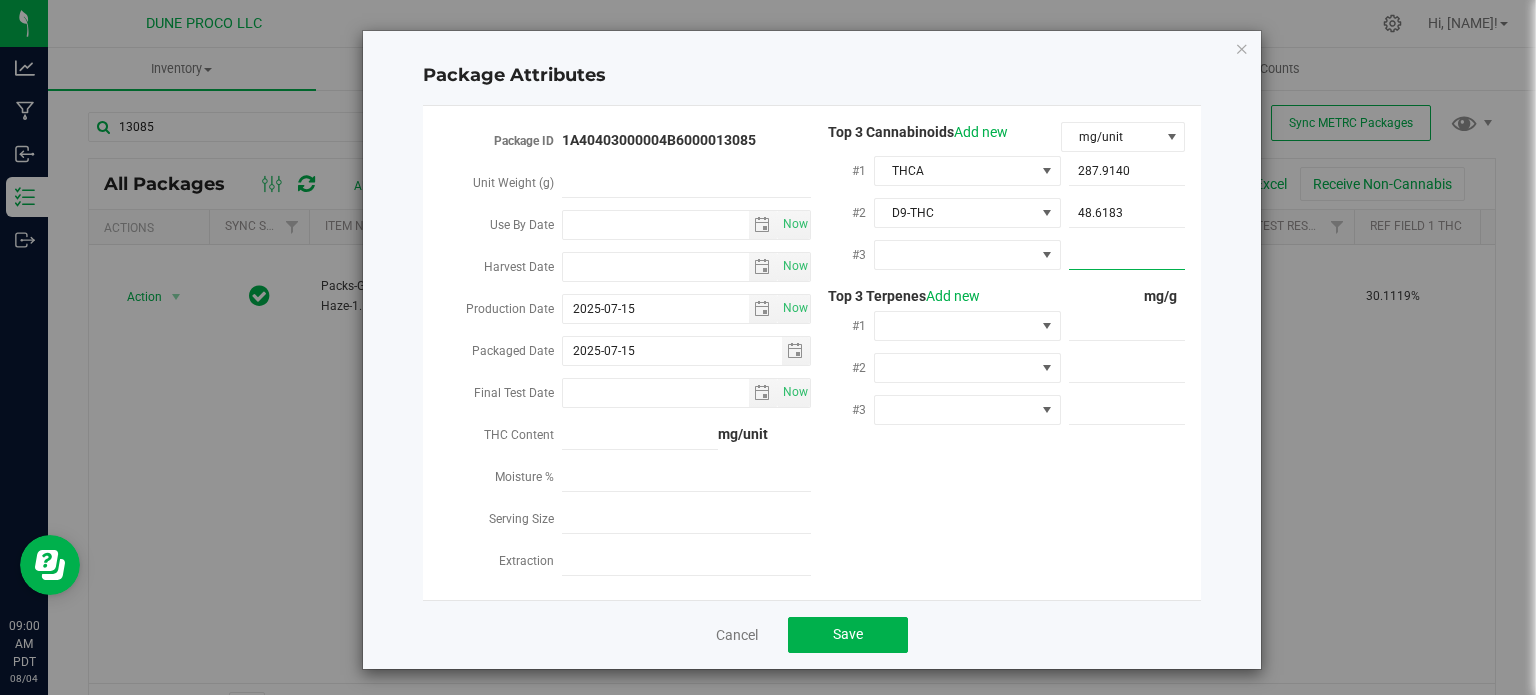 paste on "0.784925" 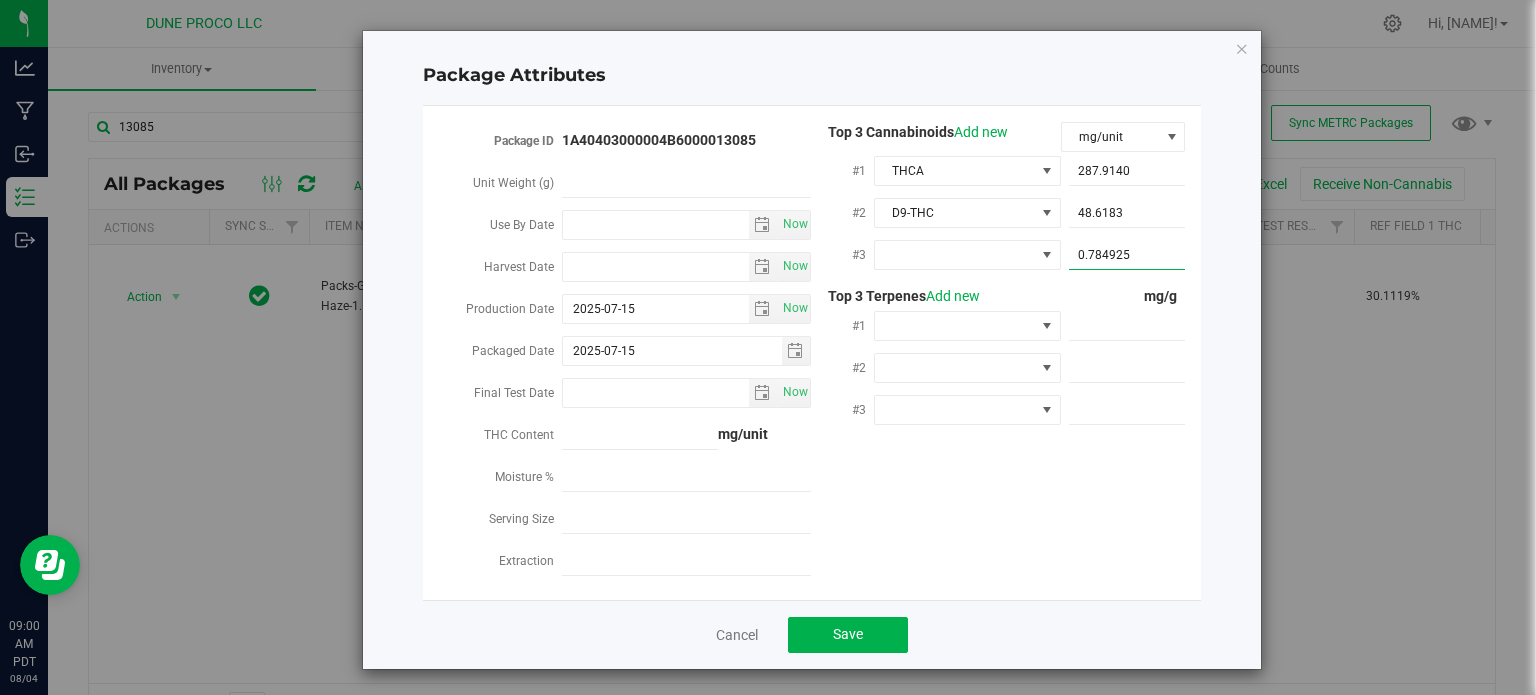 scroll, scrollTop: 0, scrollLeft: 0, axis: both 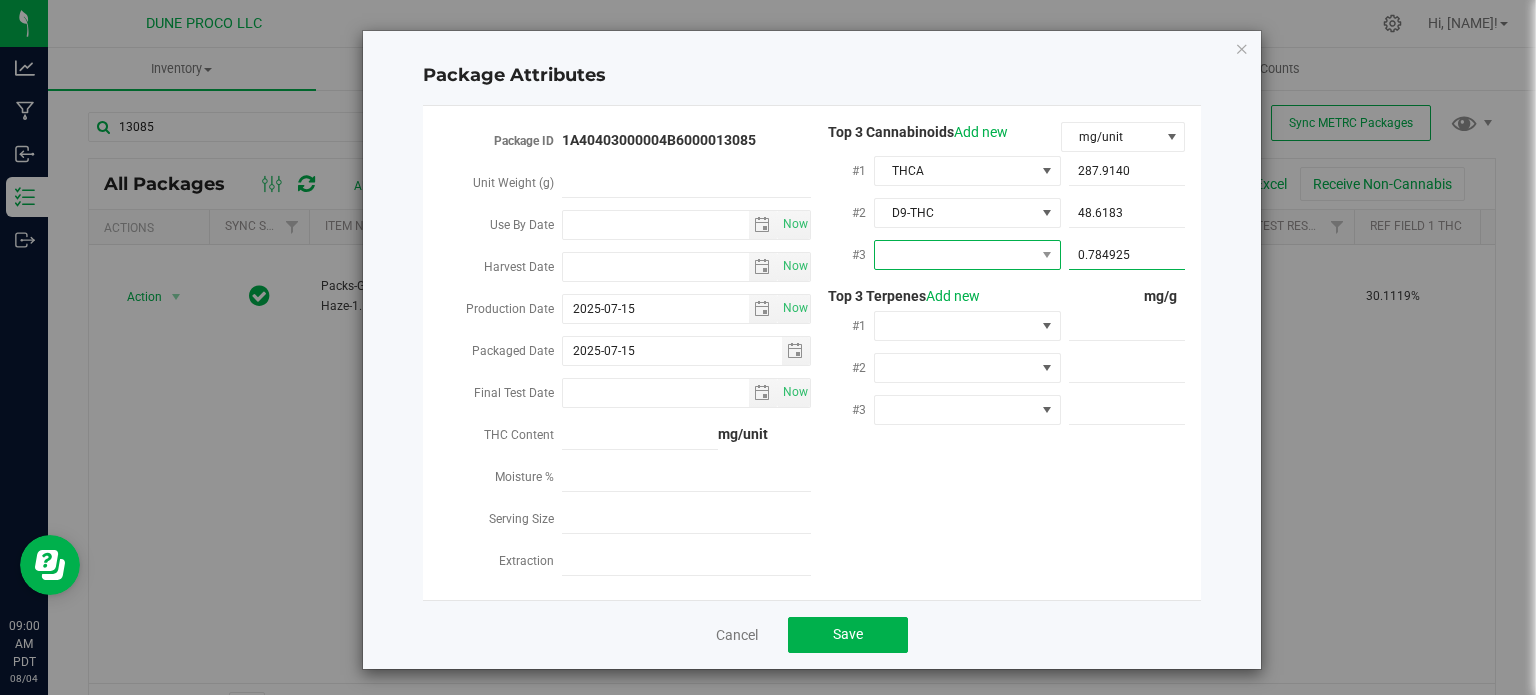 type on "0.7849" 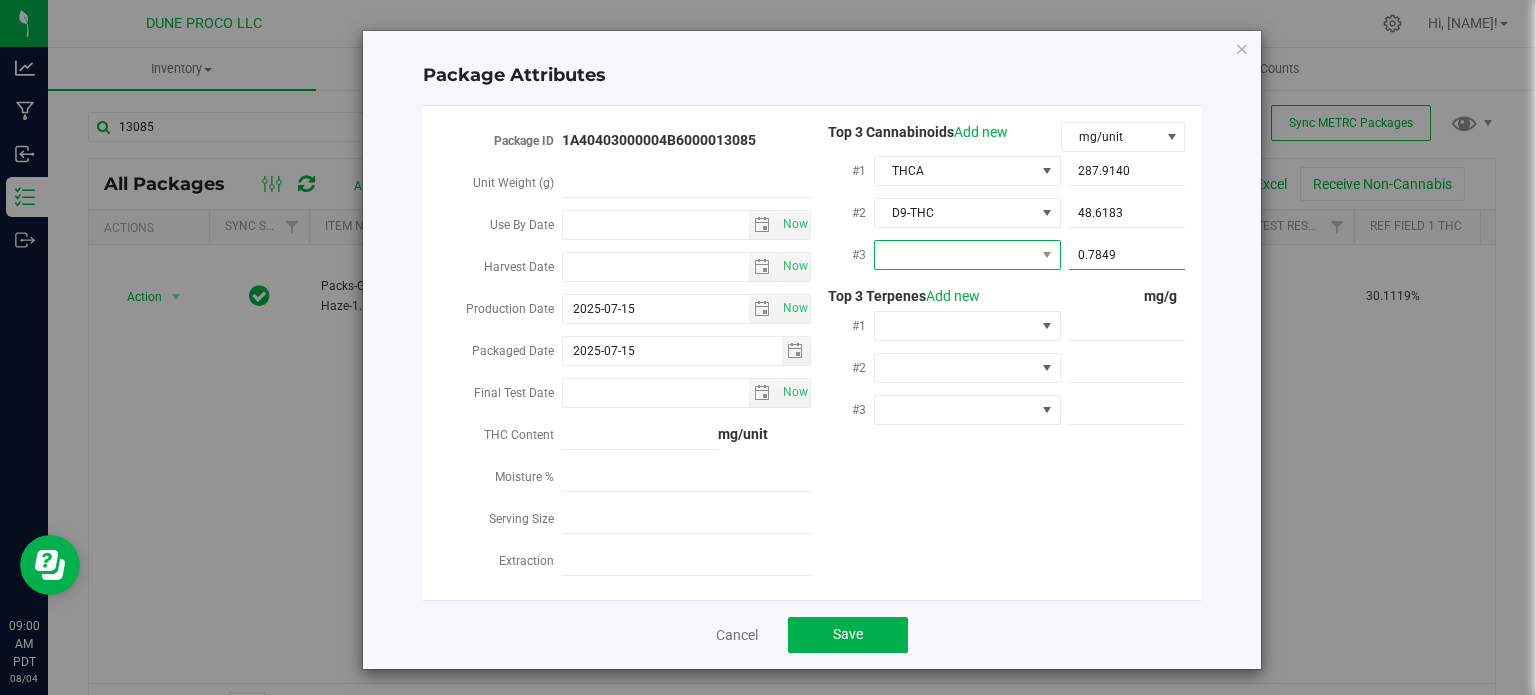 click at bounding box center (955, 255) 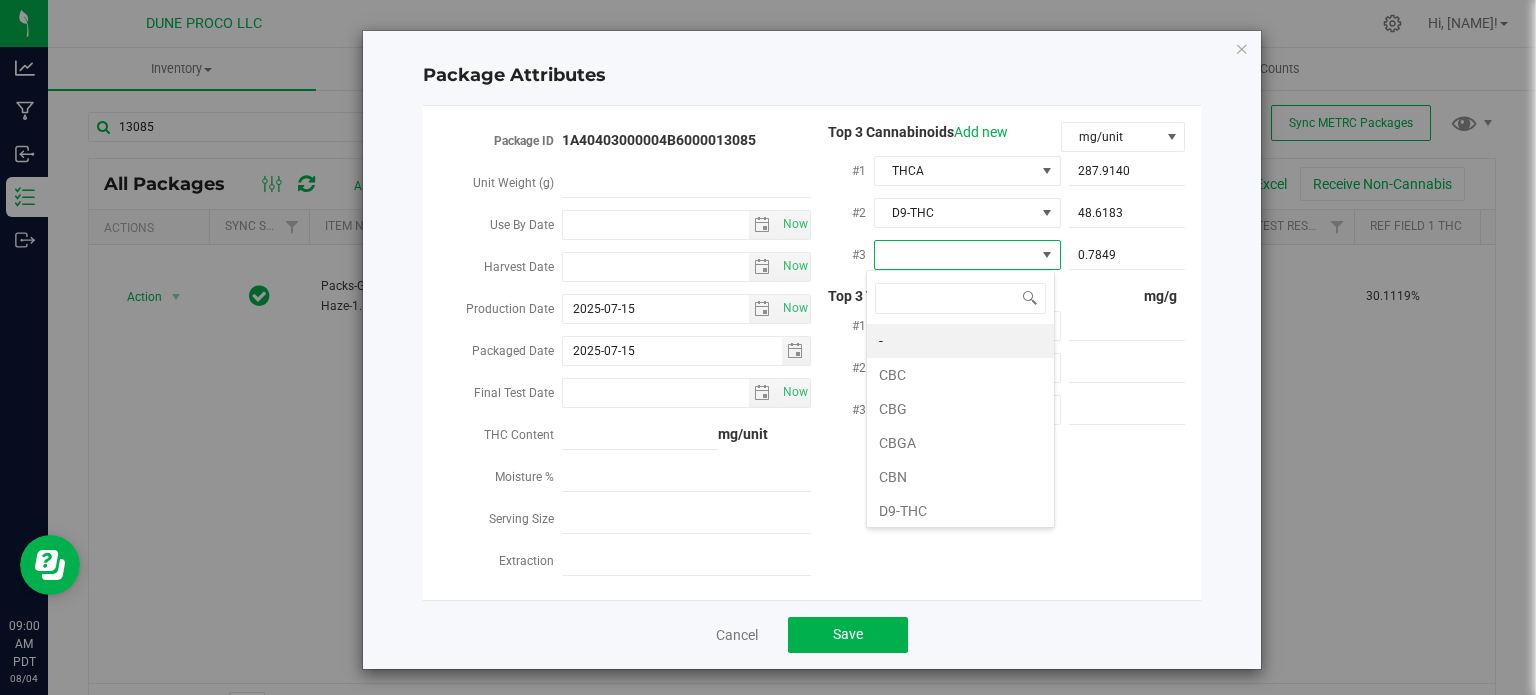scroll, scrollTop: 99970, scrollLeft: 99812, axis: both 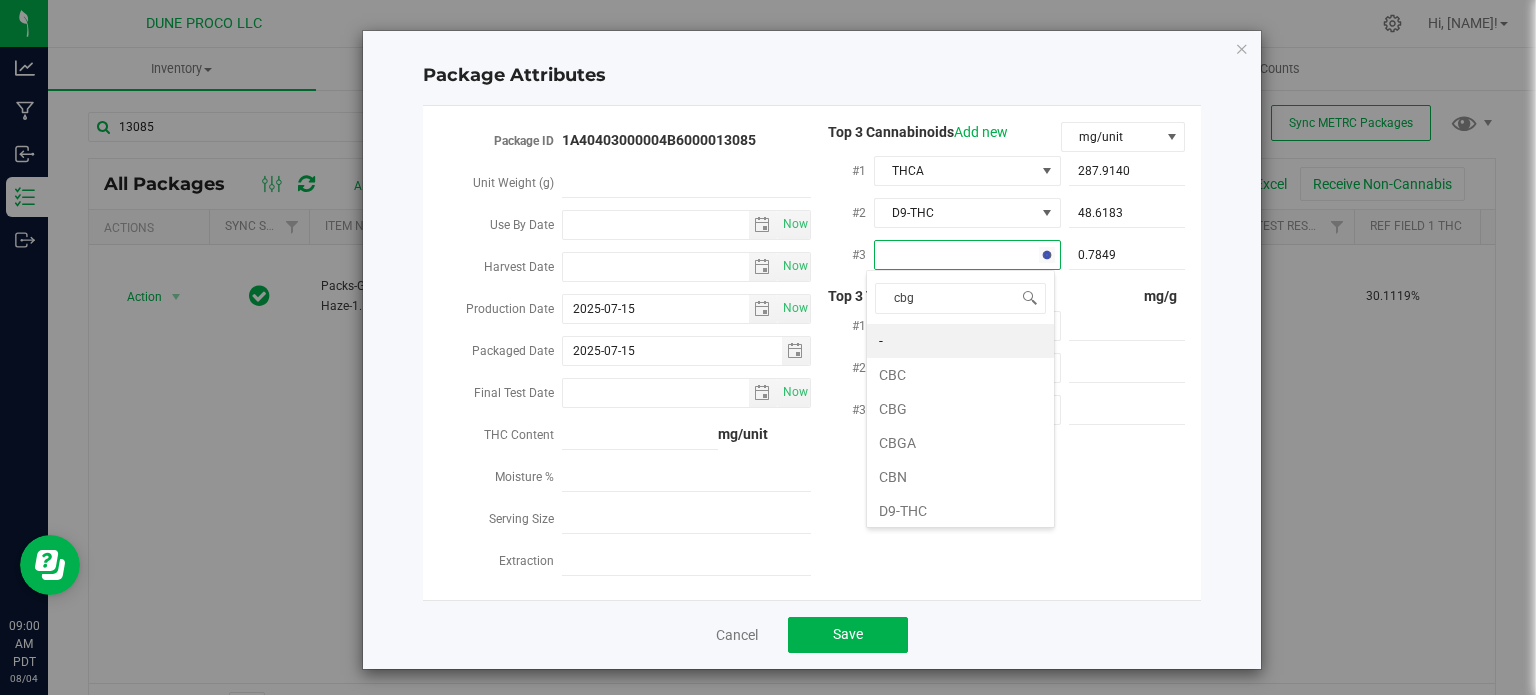 type on "cbga" 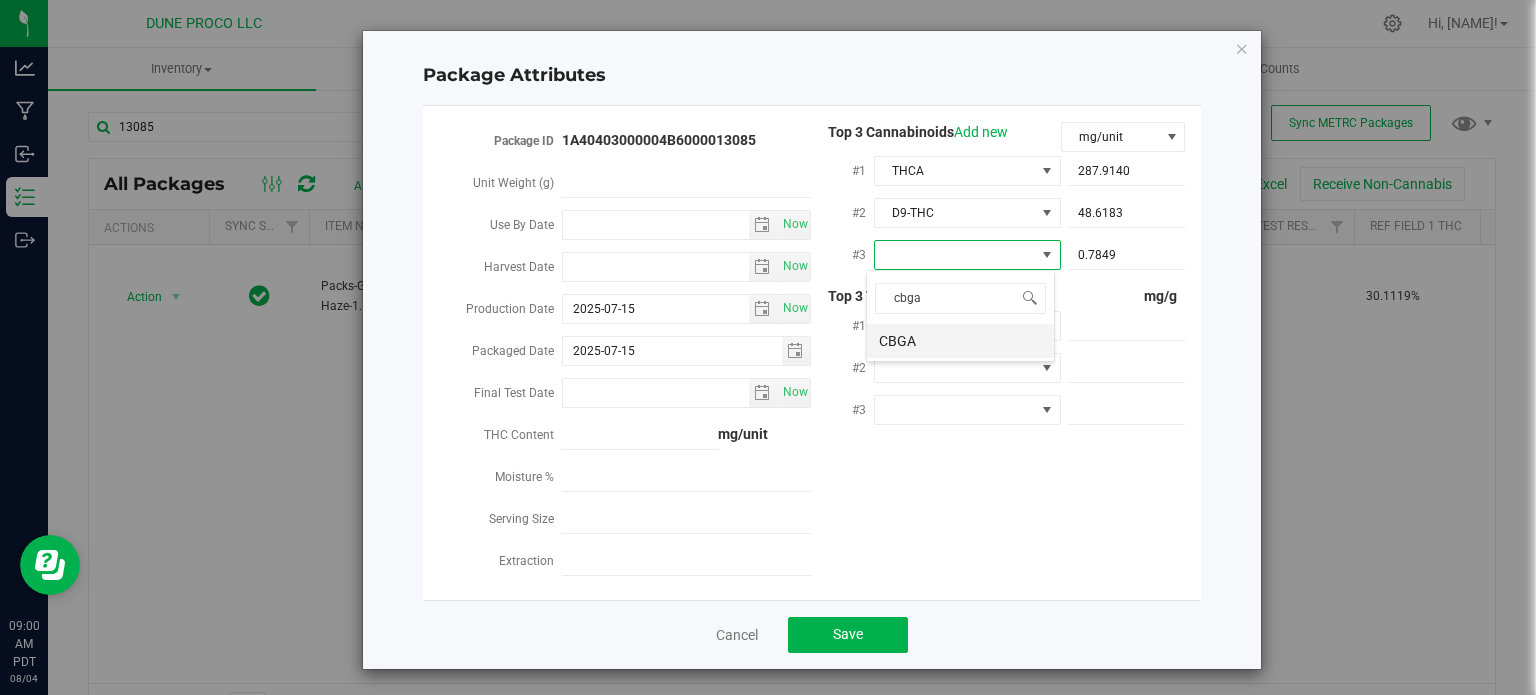click on "CBGA" at bounding box center [960, 341] 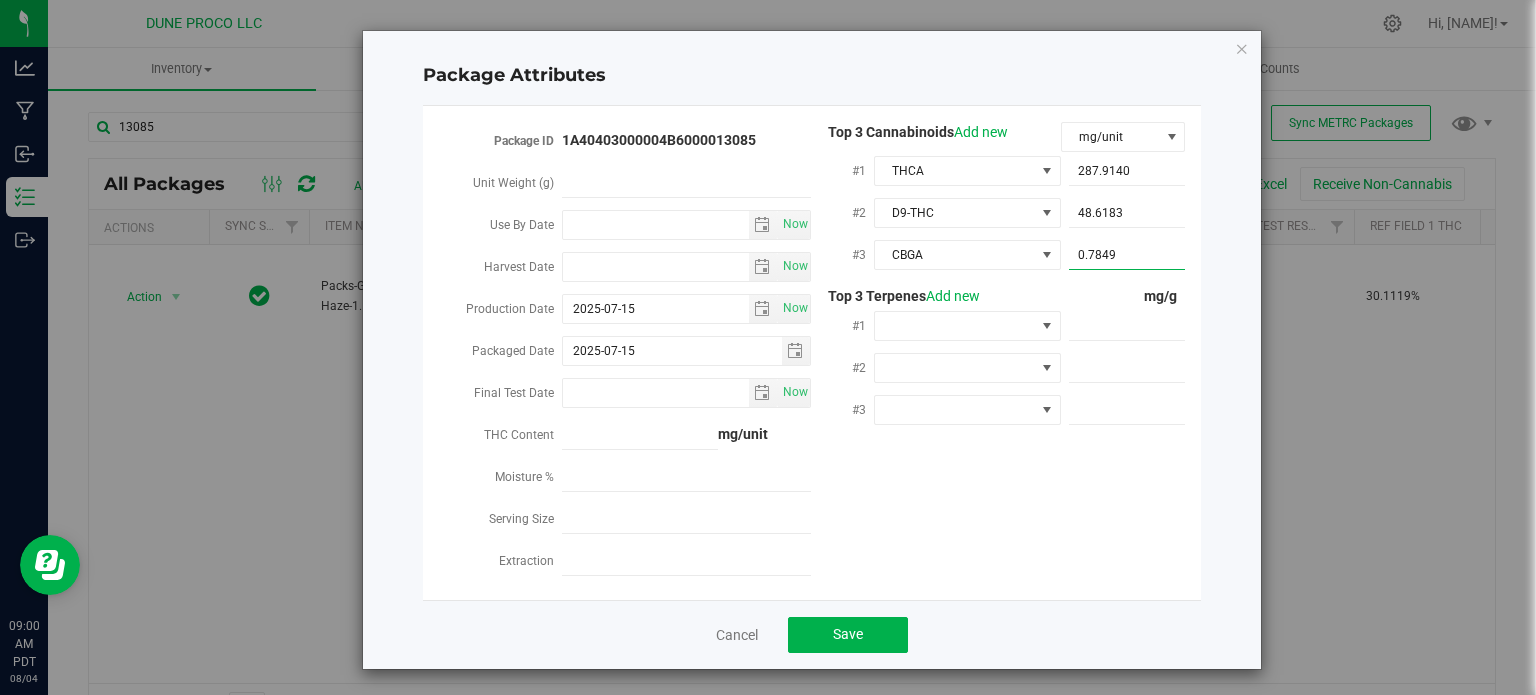 click on "0.7849 0.7849" at bounding box center (1127, 255) 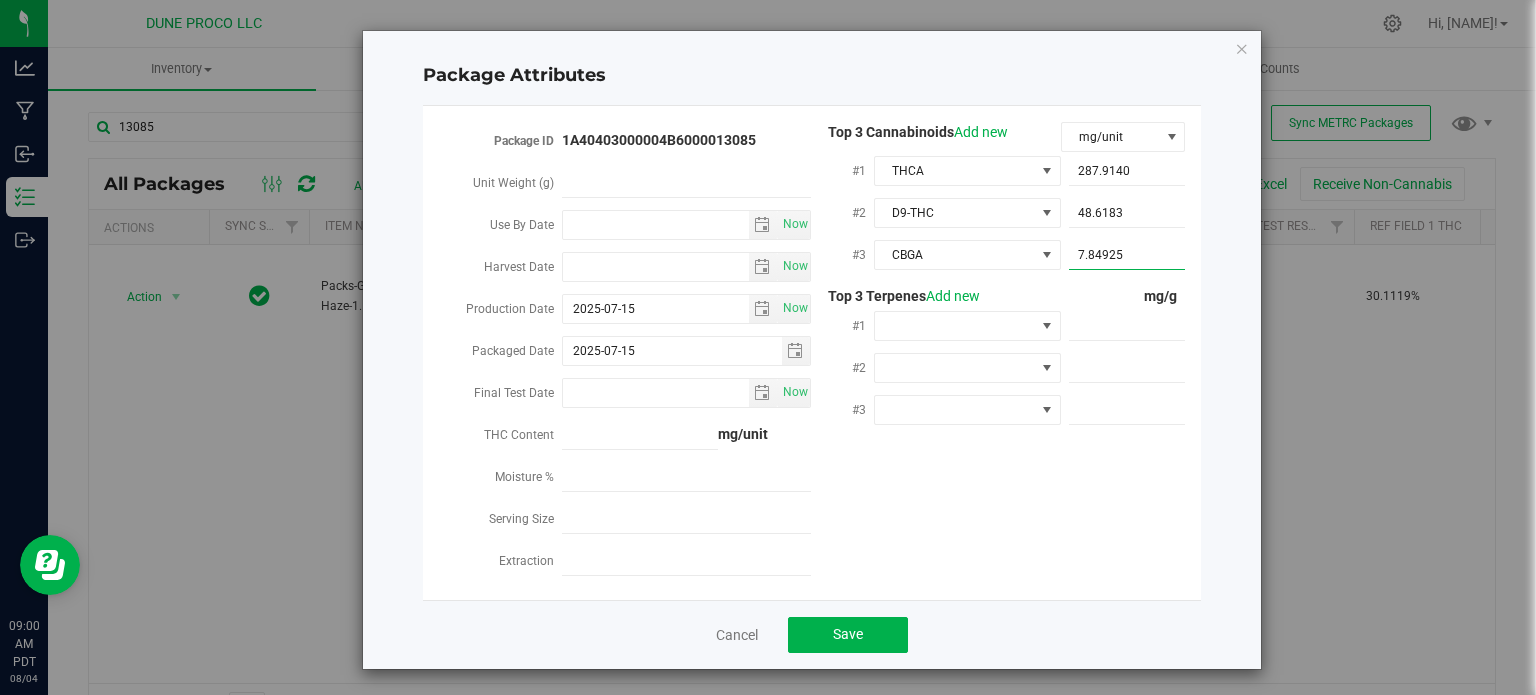 type on "7.8493" 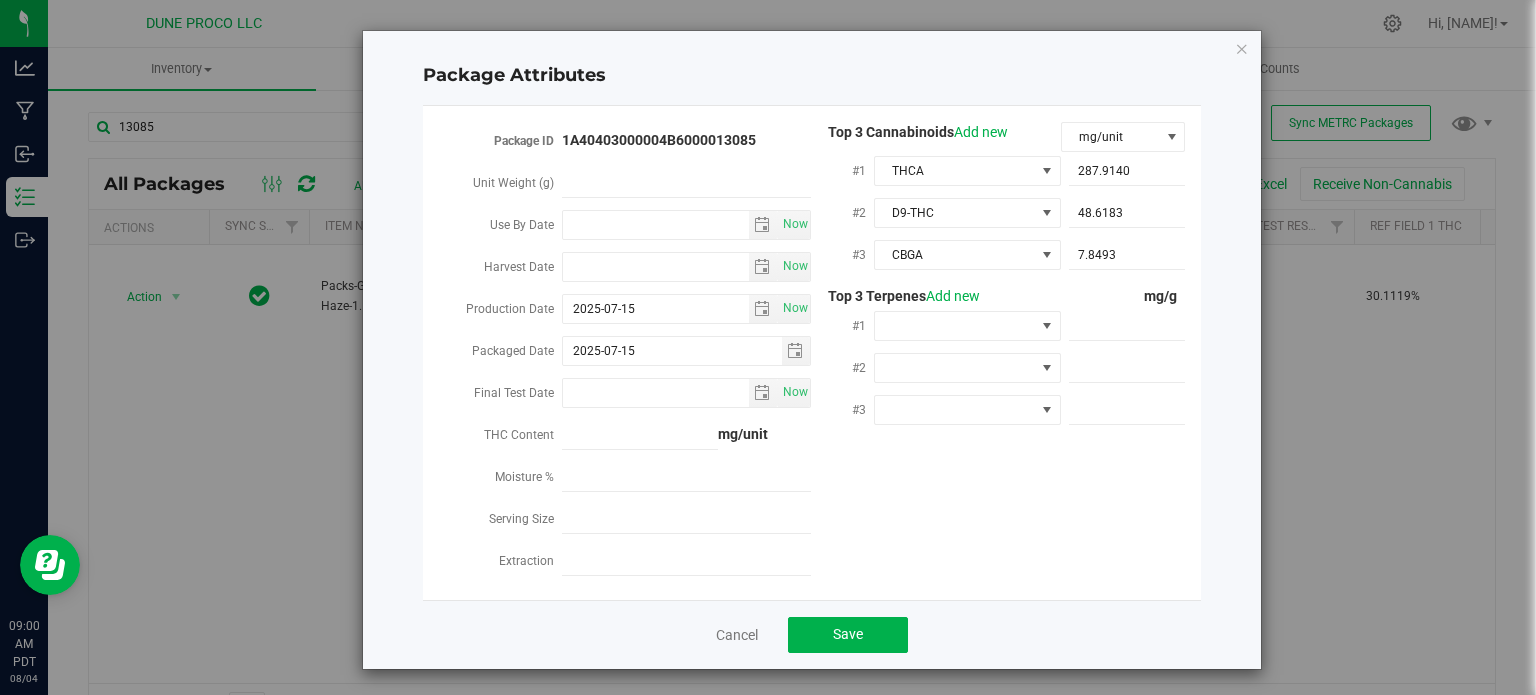 click on "Package ID
Unit Weight (g)
Use By Date
Now
Harvest Date
Now
Production Date
2025-07-15" at bounding box center [812, 353] 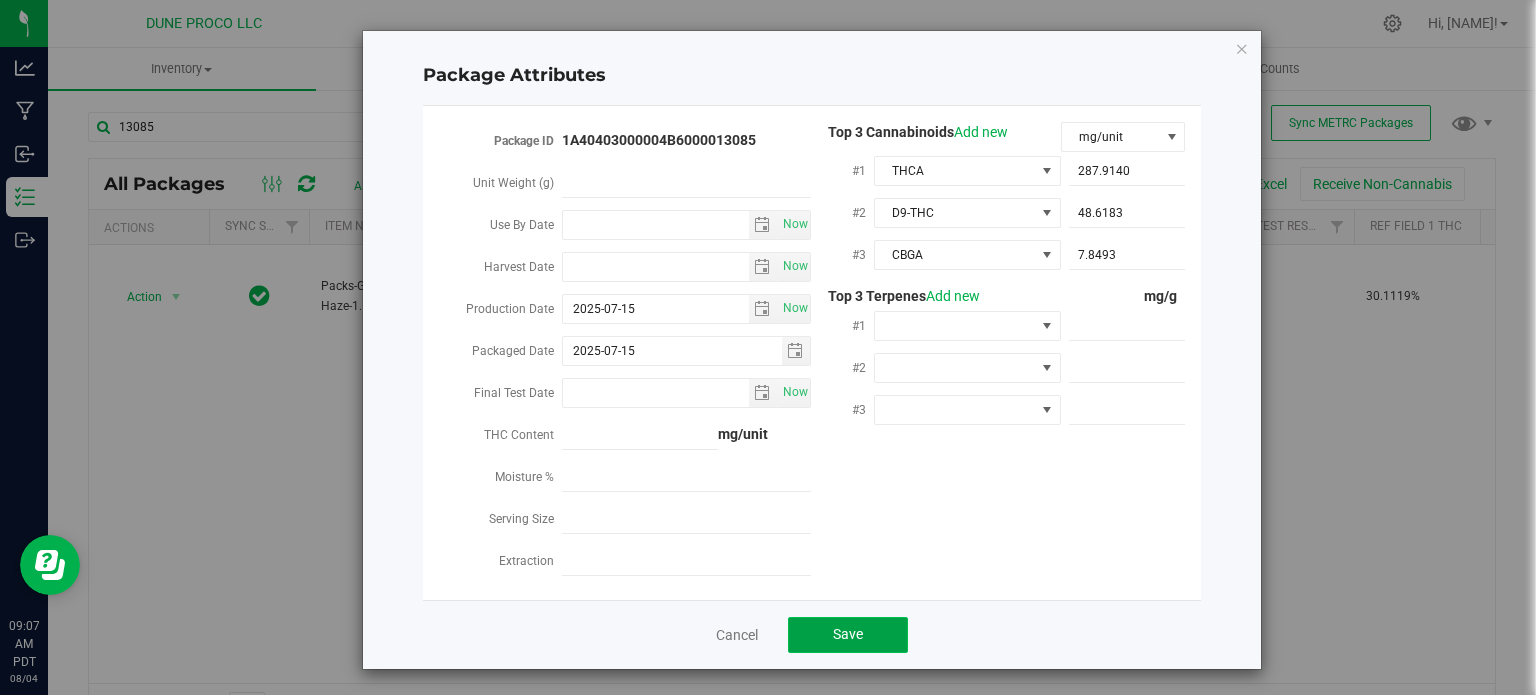 click on "Save" 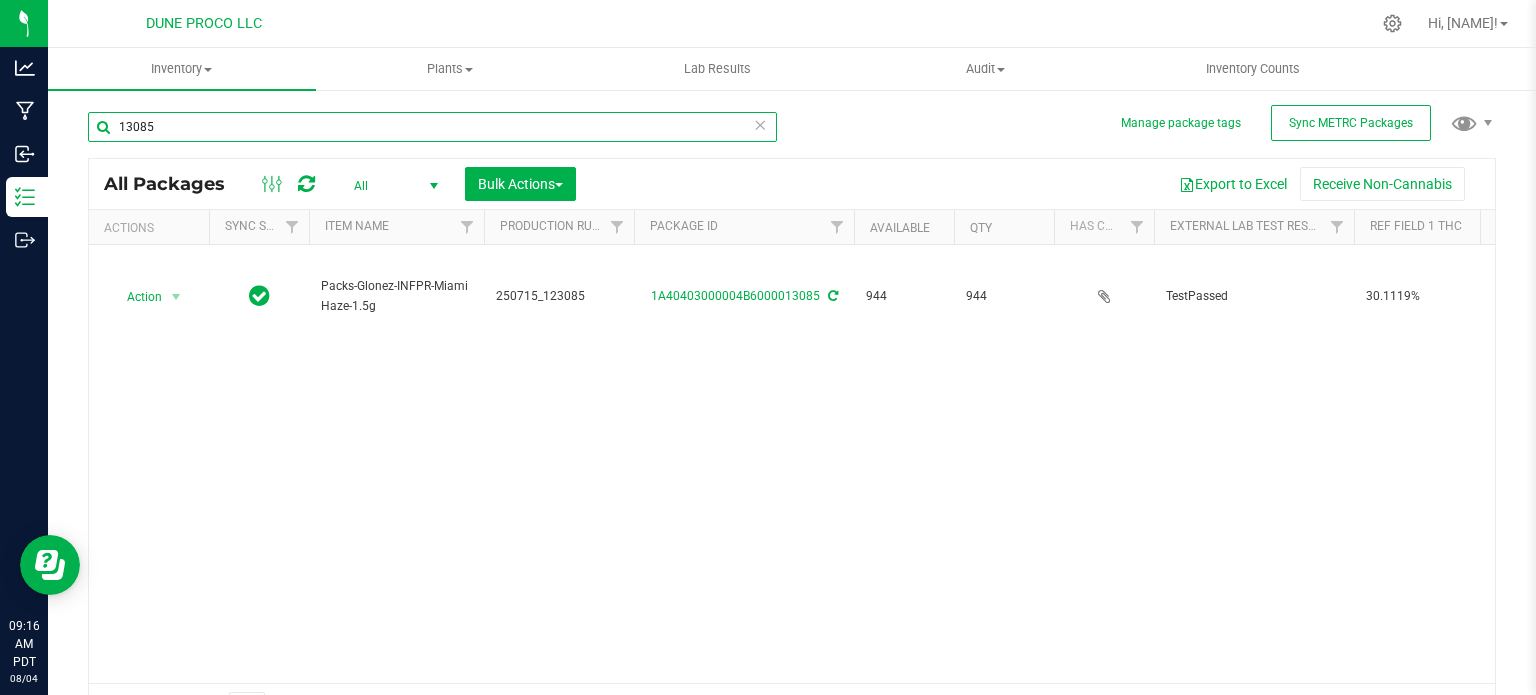 click on "13085" at bounding box center (432, 127) 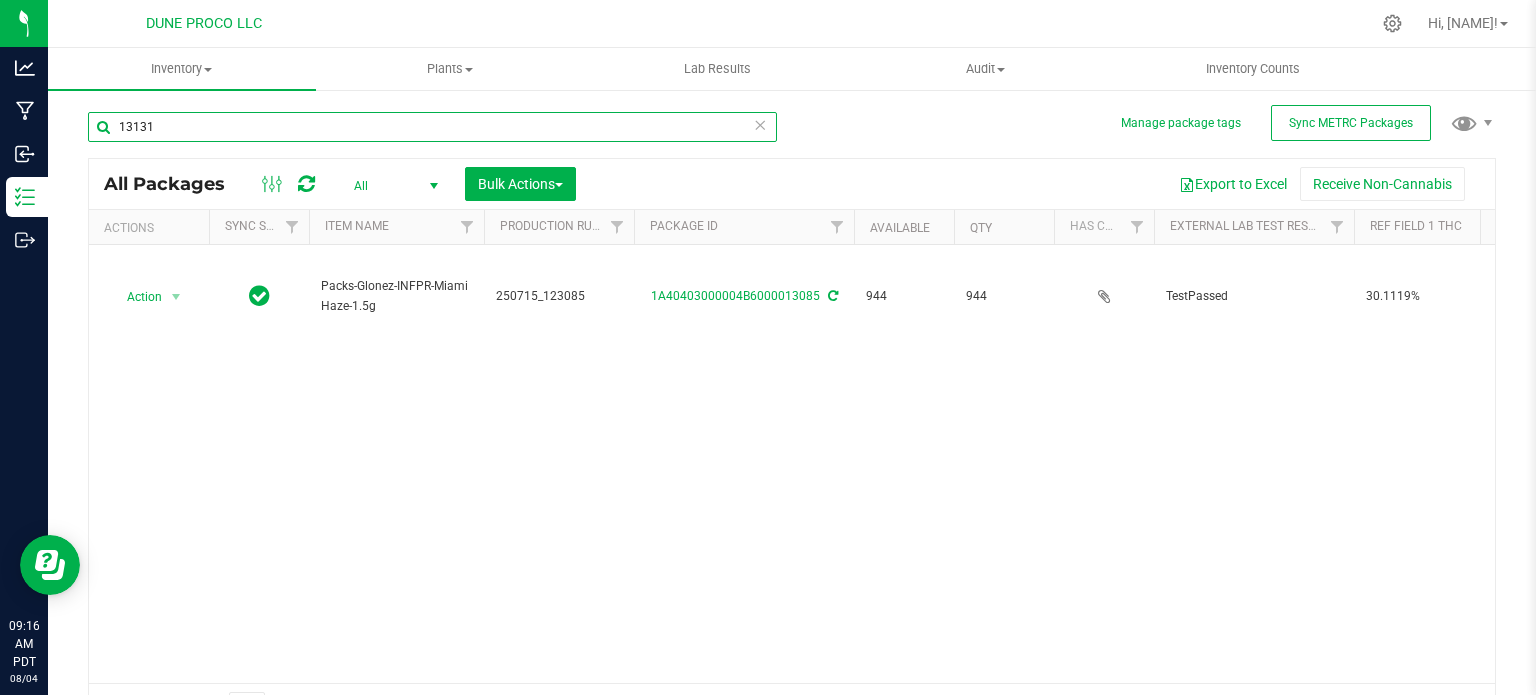 type on "13131" 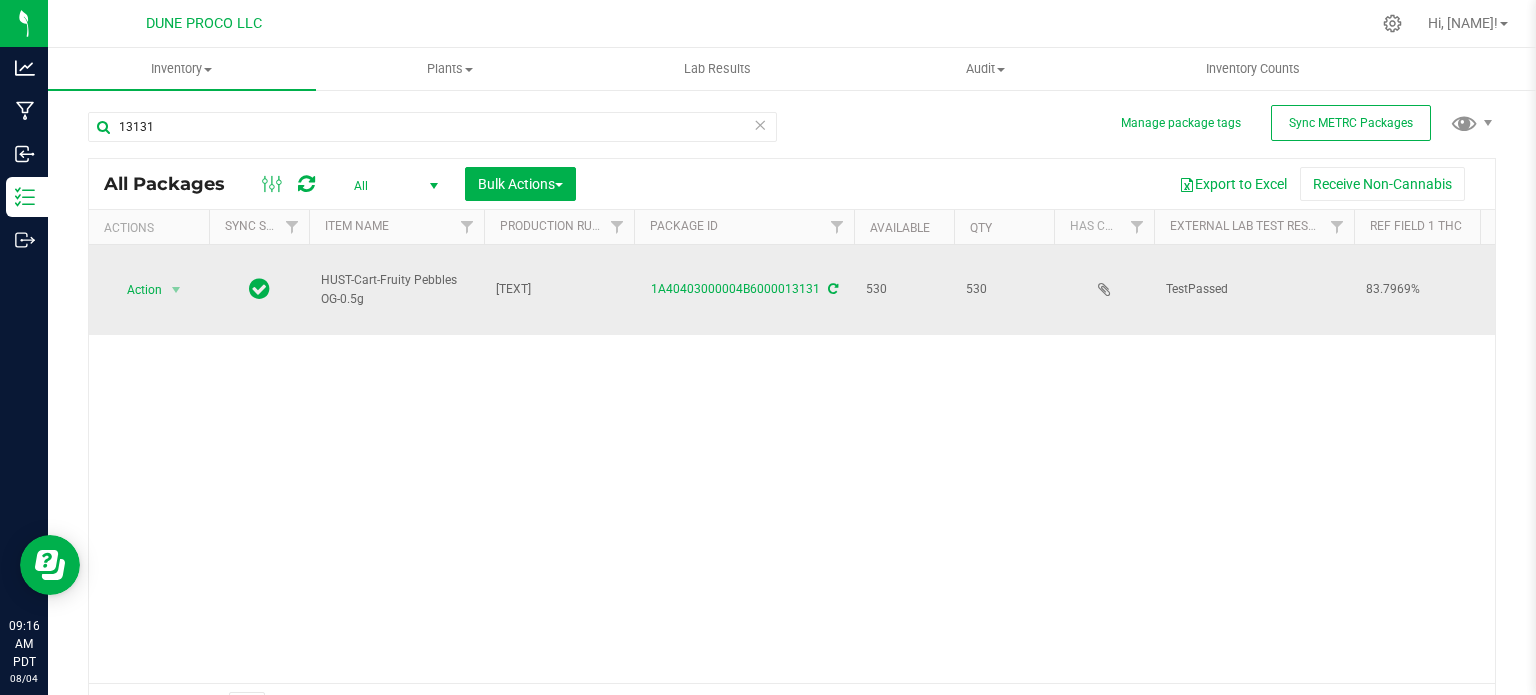 click on "1A40403000004B6000013131" at bounding box center [744, 289] 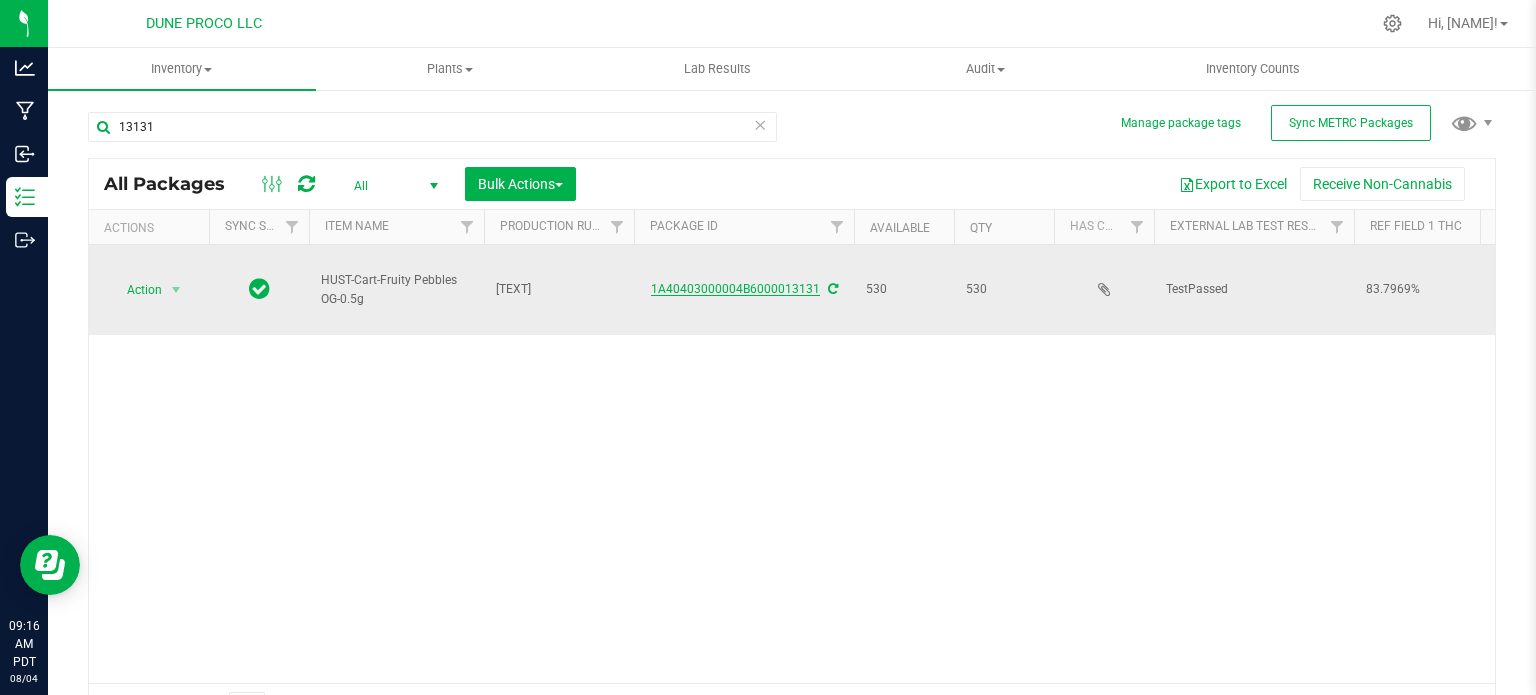 click on "1A40403000004B6000013131" at bounding box center [735, 289] 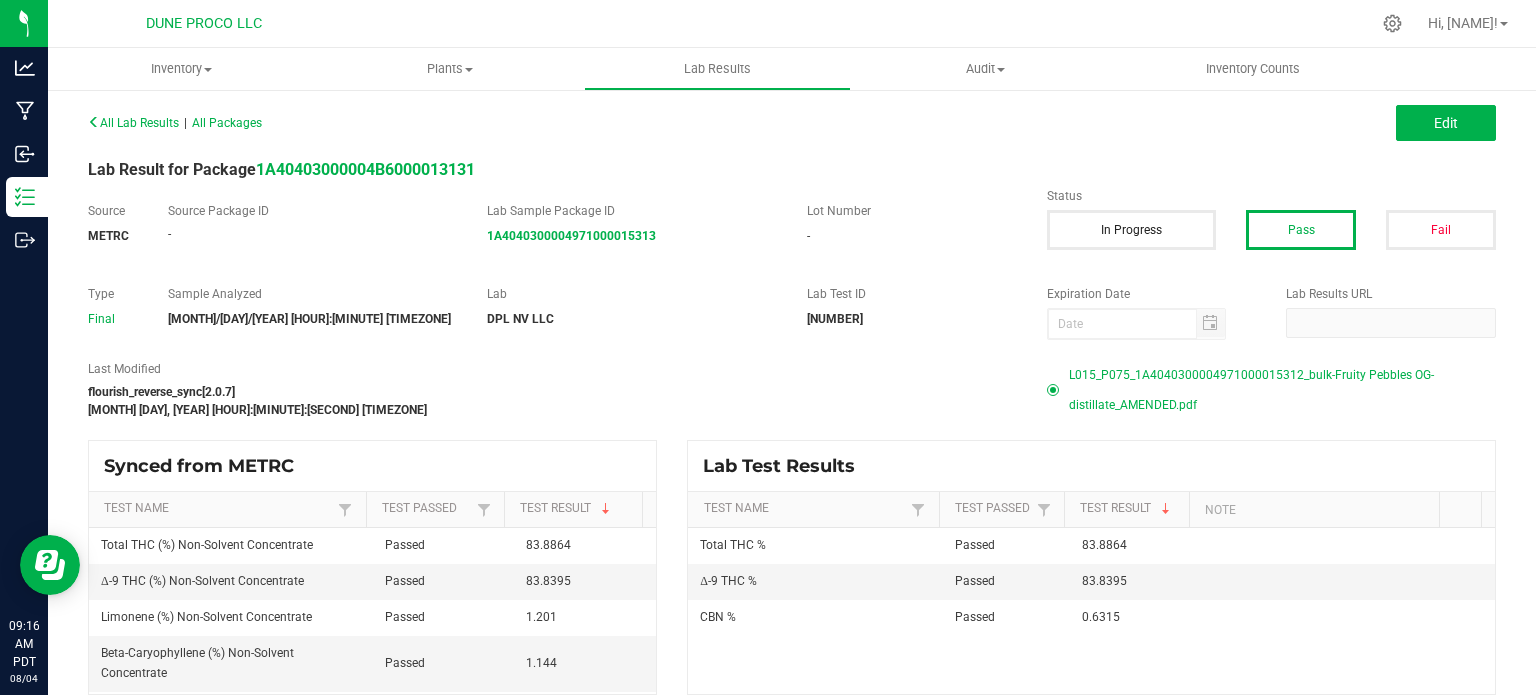 click on "L015_P075_1A4040300004971000015312_bulk-Fruity Pebbles OG-distillate_AMENDED.pdf" at bounding box center (1282, 390) 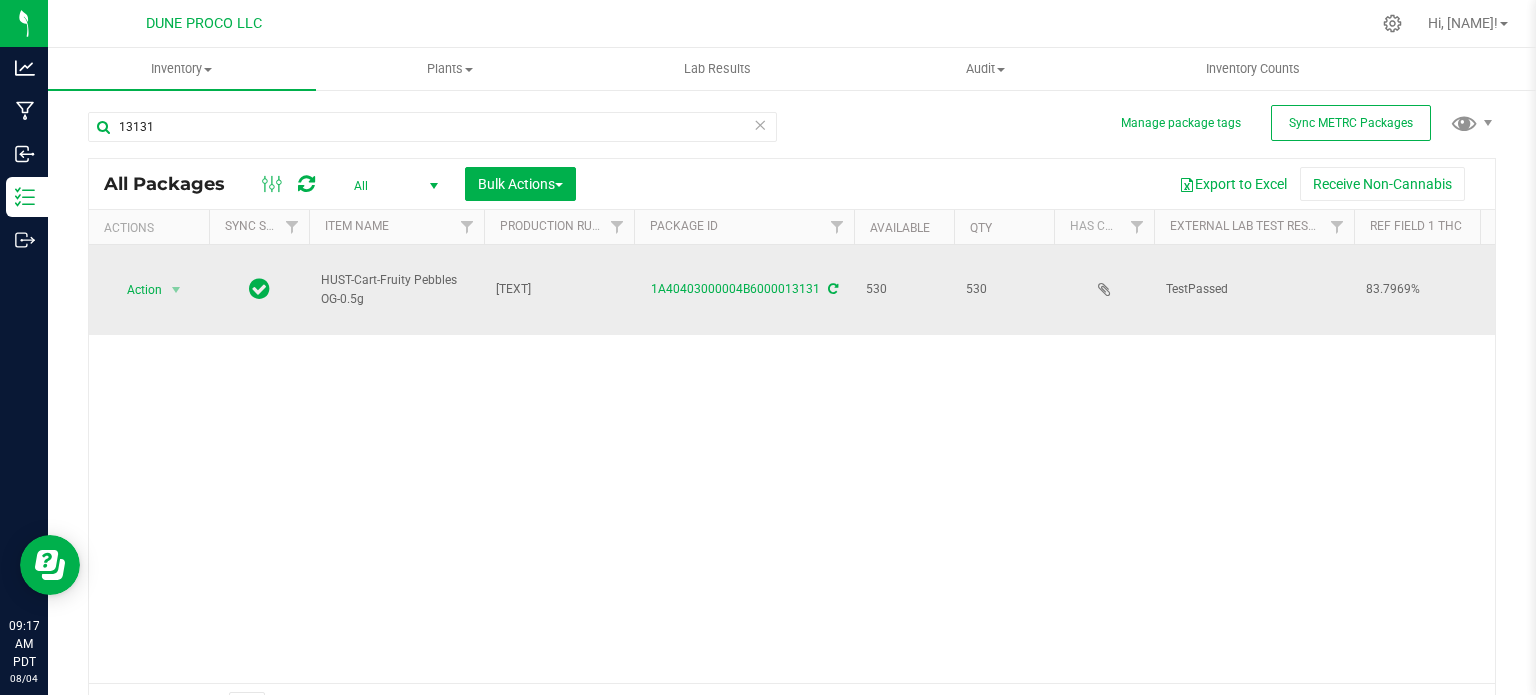 scroll, scrollTop: 0, scrollLeft: 448, axis: horizontal 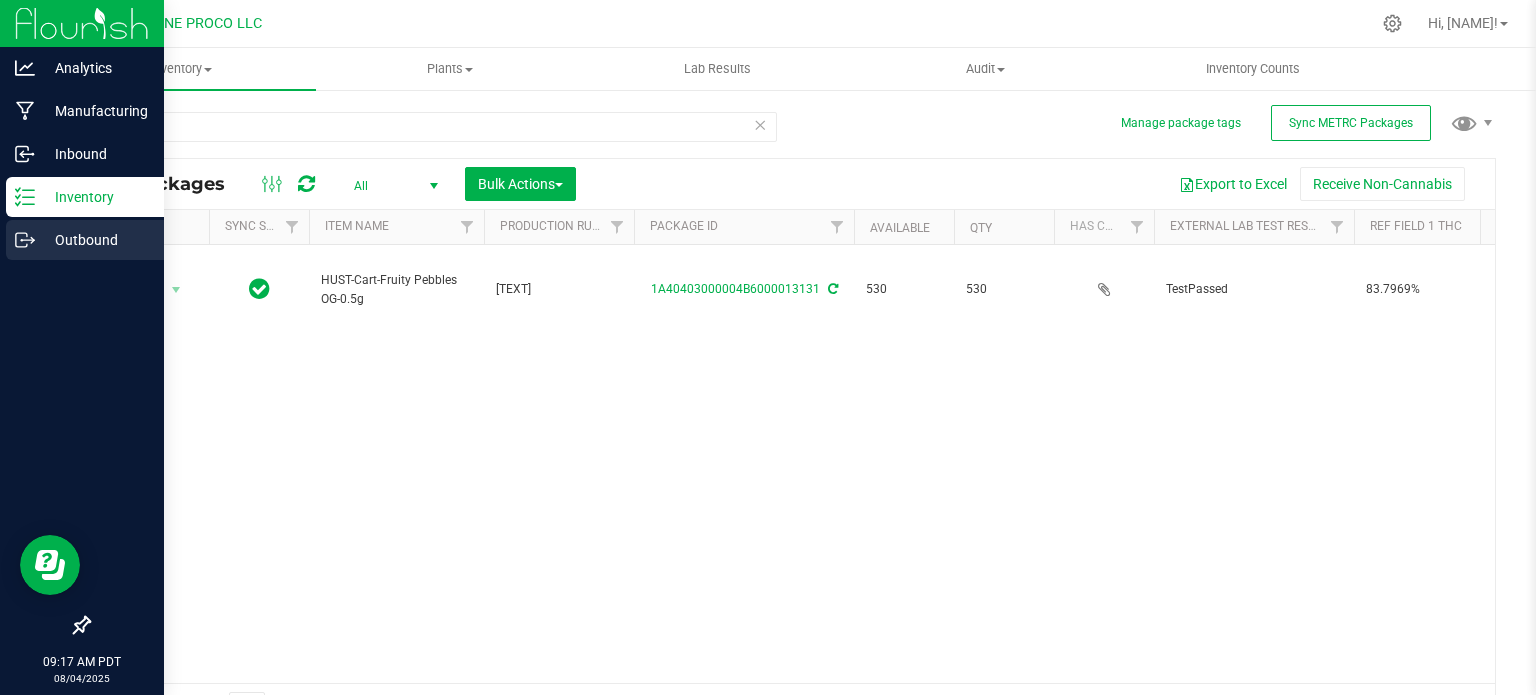 click on "Outbound" at bounding box center [95, 240] 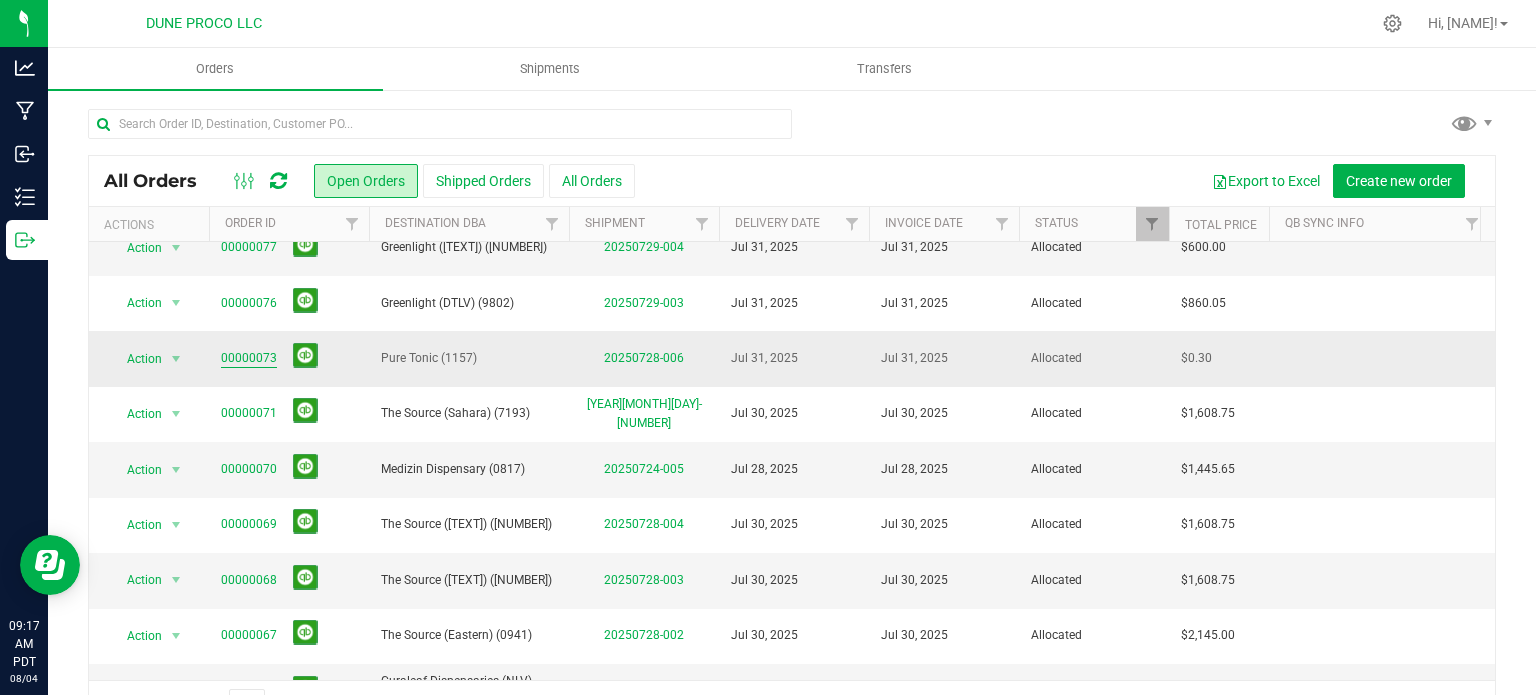 click on "00000073" at bounding box center (249, 358) 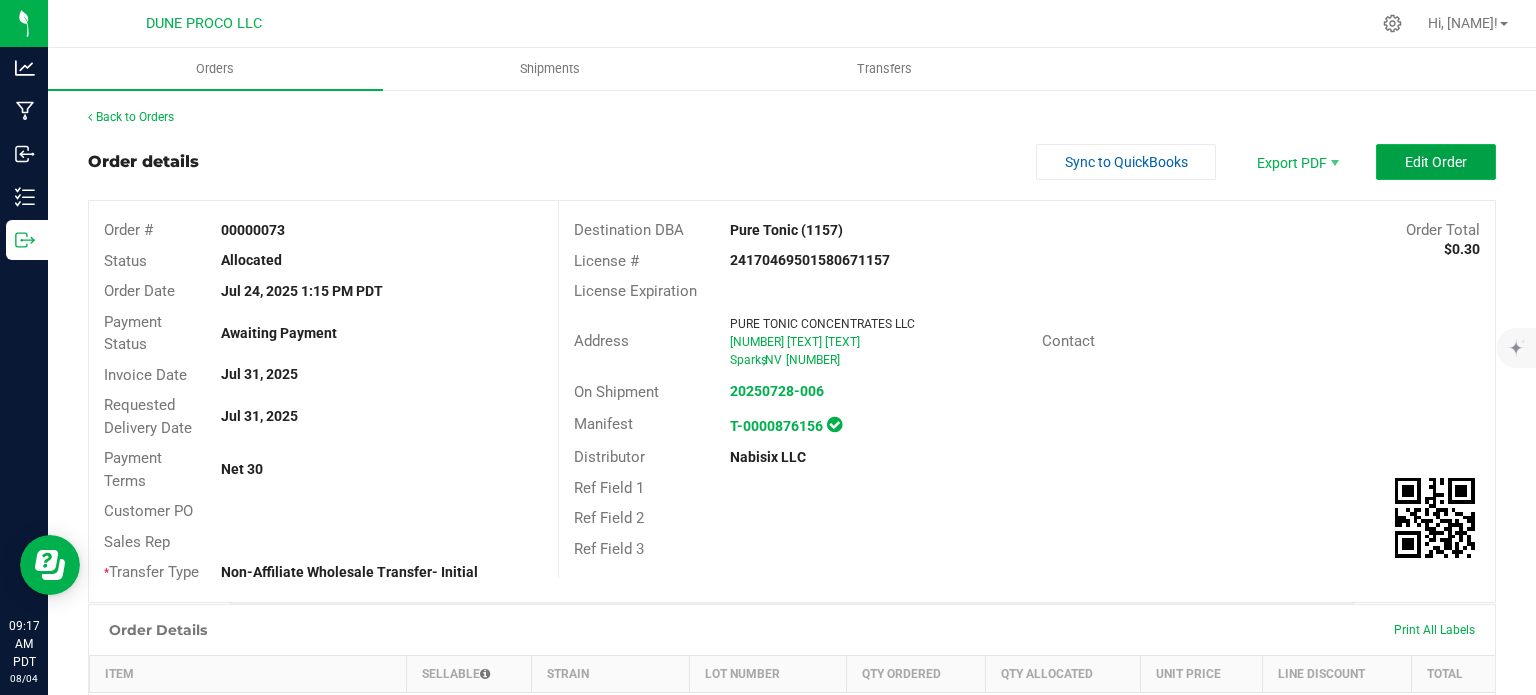 click on "Edit Order" at bounding box center [1436, 162] 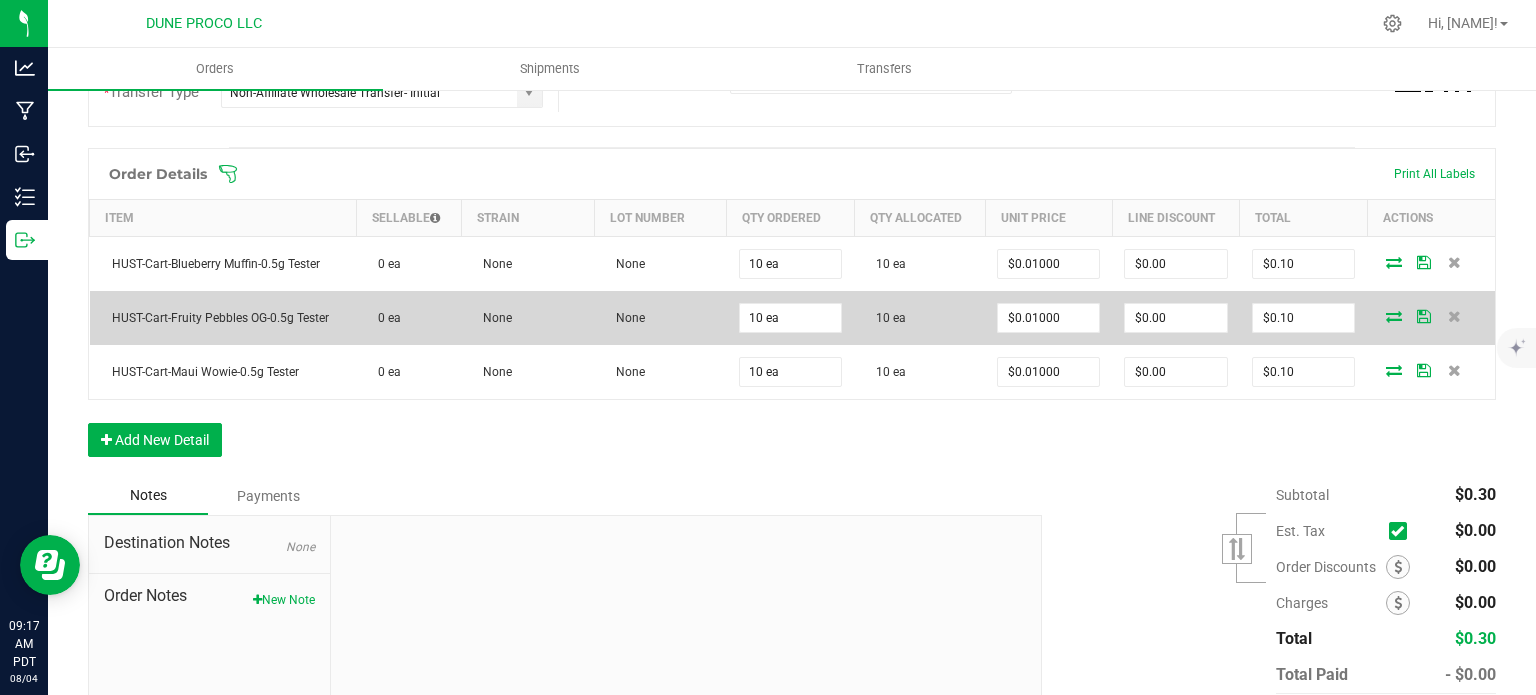 click at bounding box center (1394, 316) 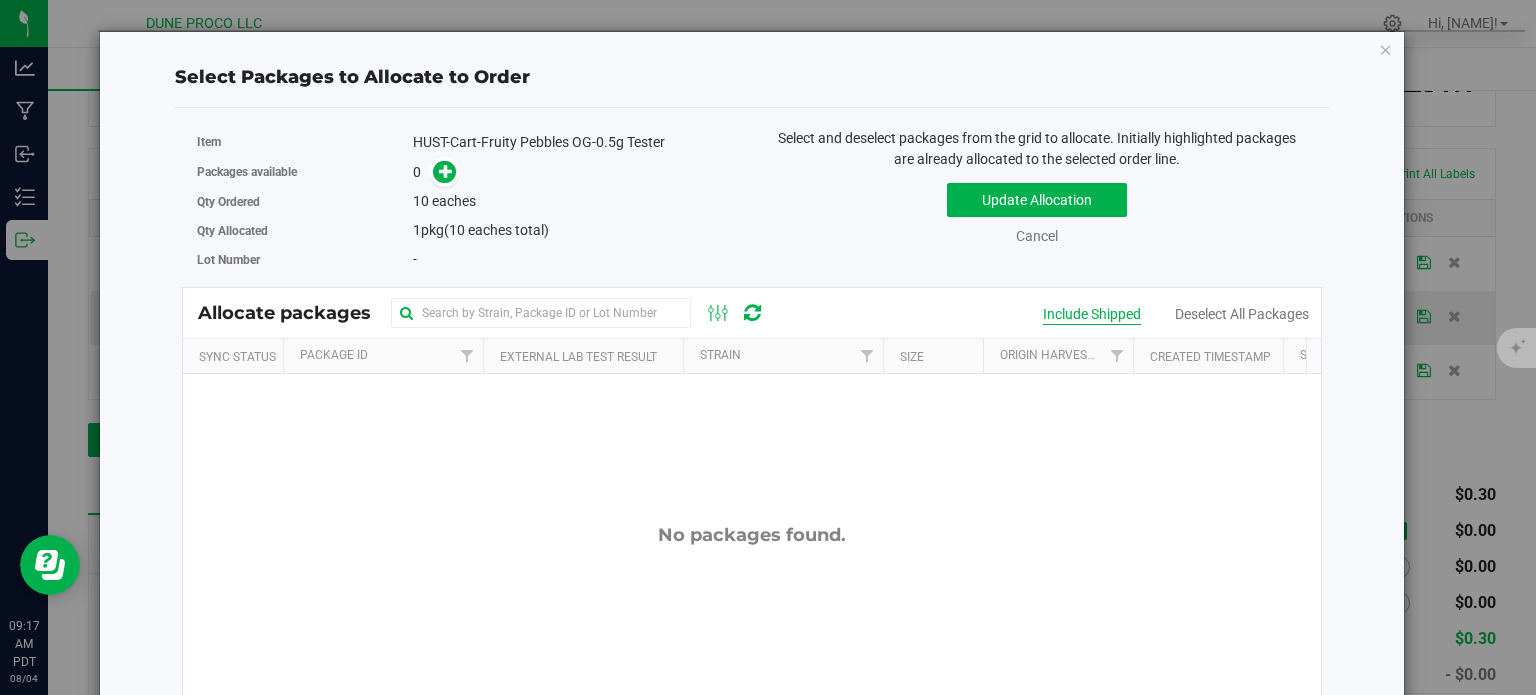 click on "Include Shipped" at bounding box center (1092, 314) 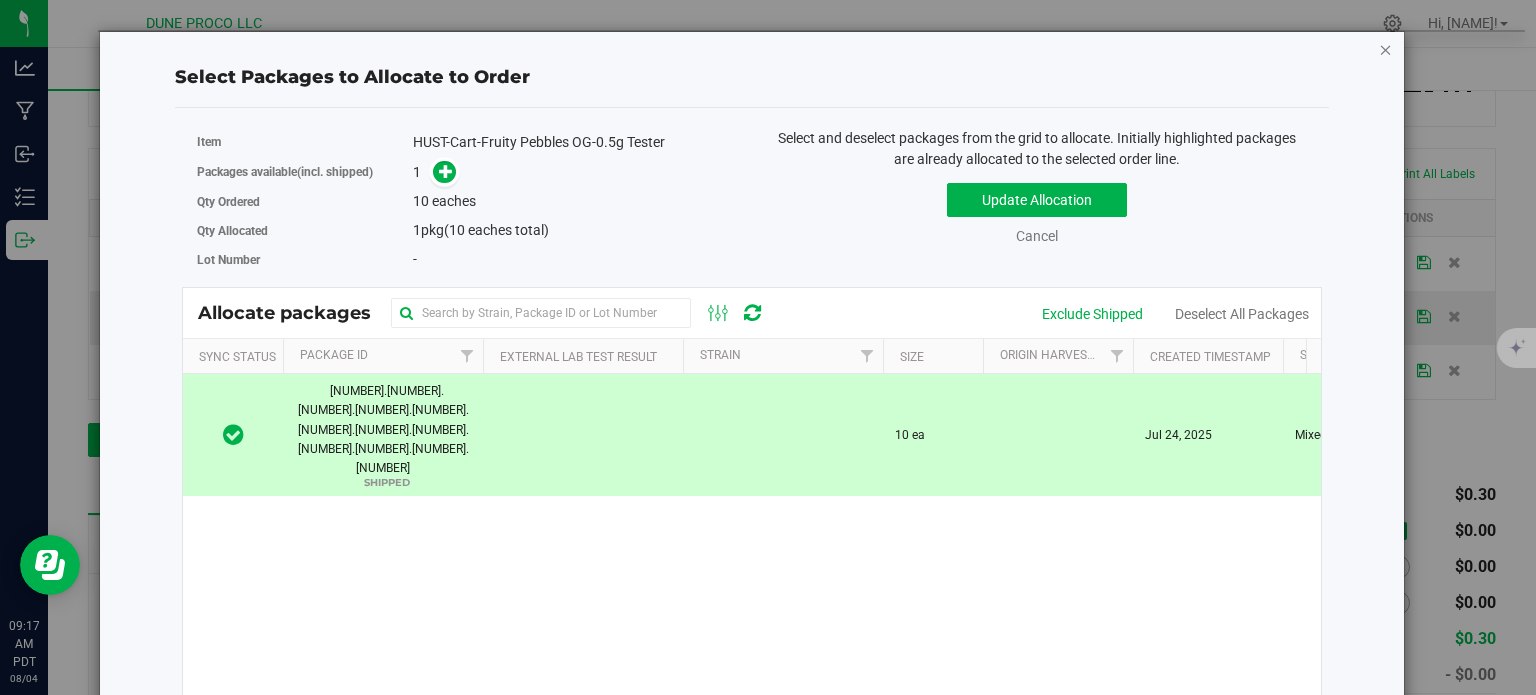click at bounding box center [1386, 49] 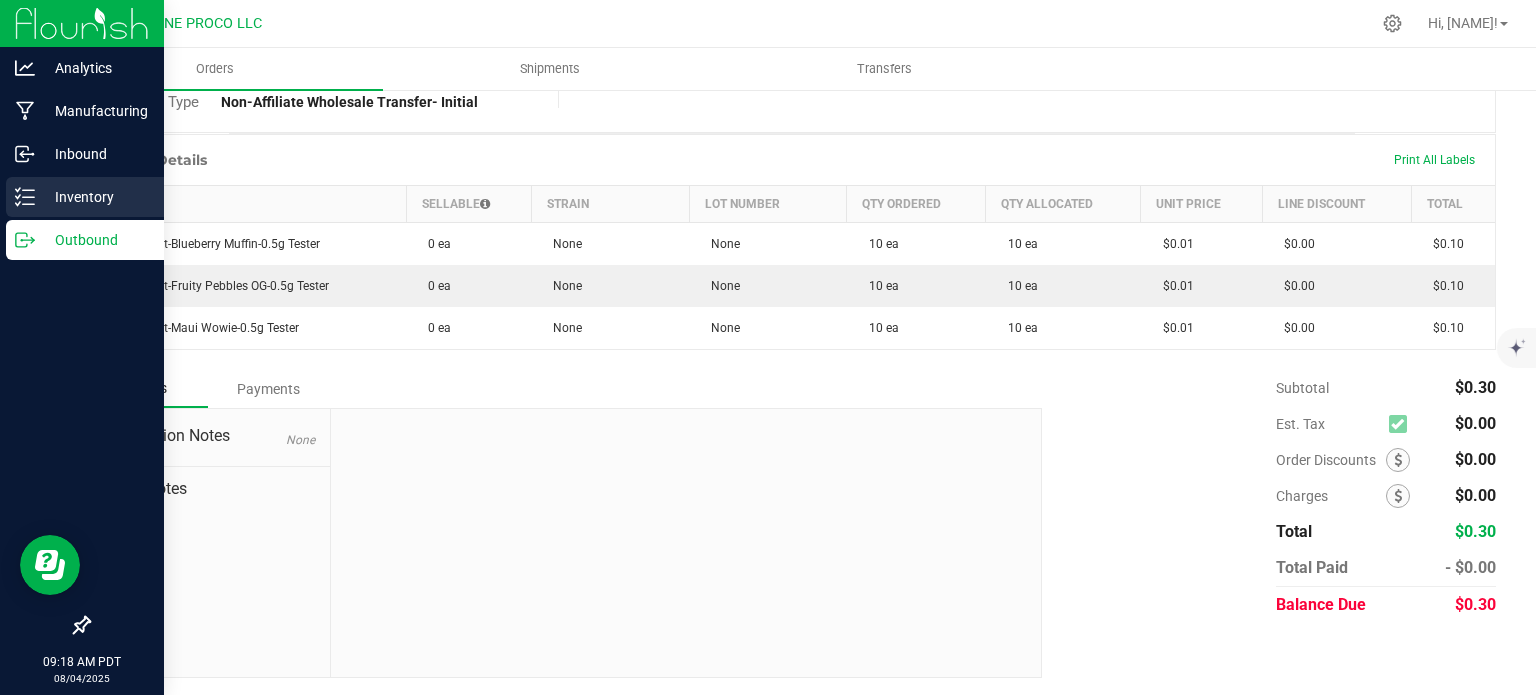 click 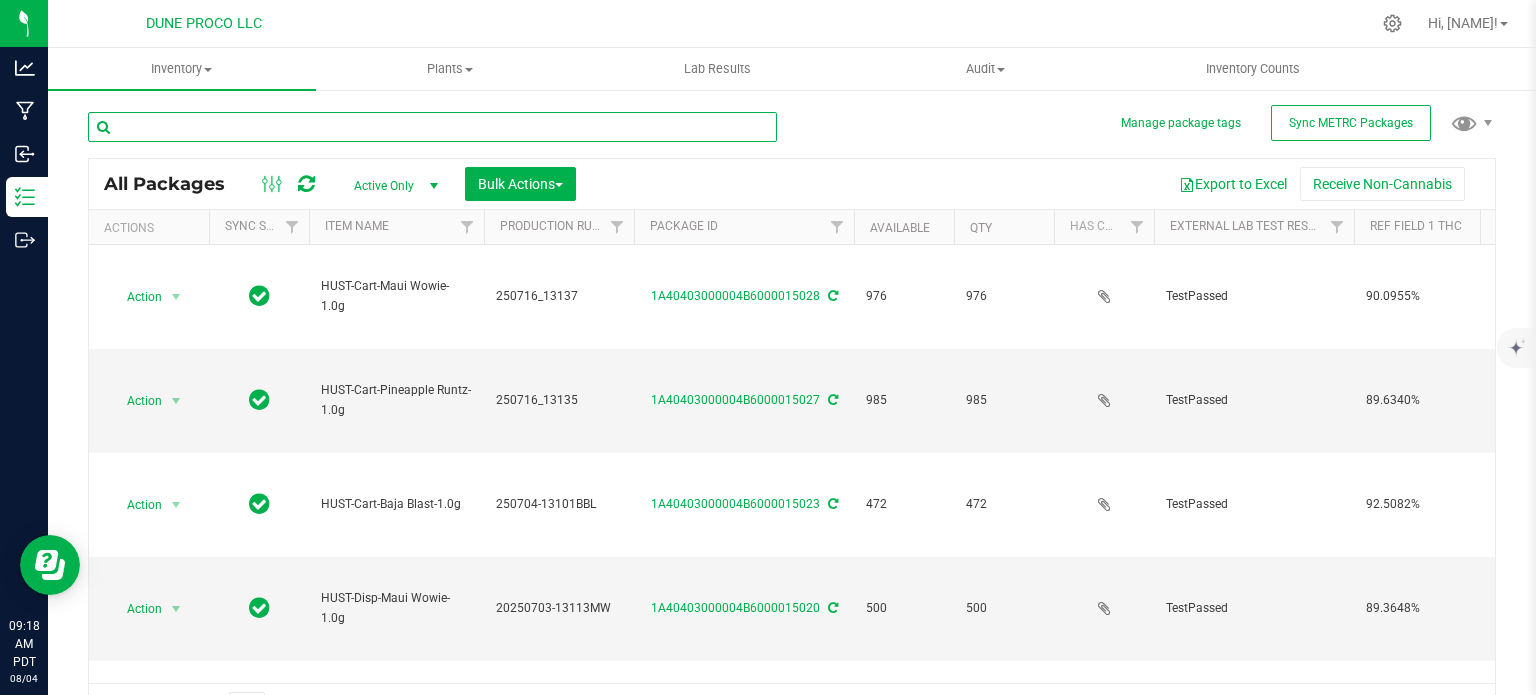 click at bounding box center (432, 127) 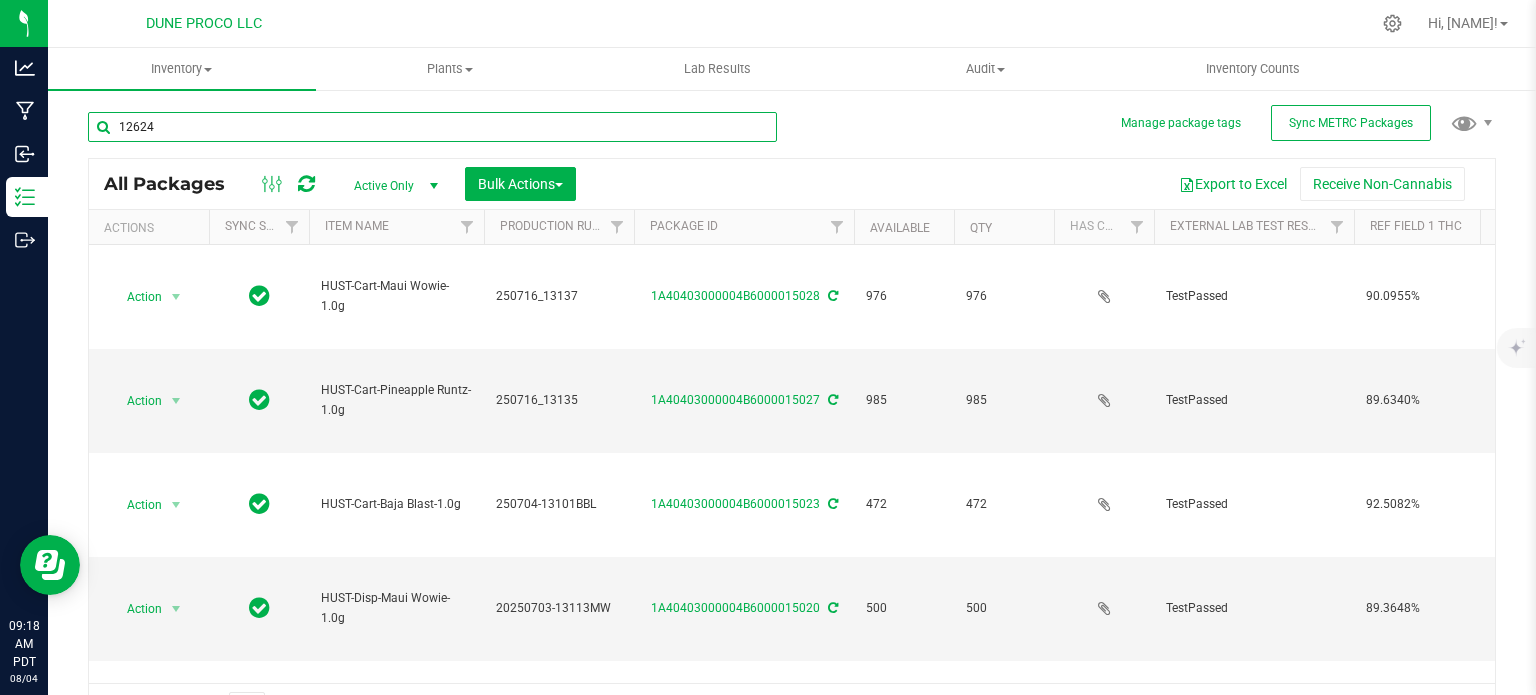 type on "12624" 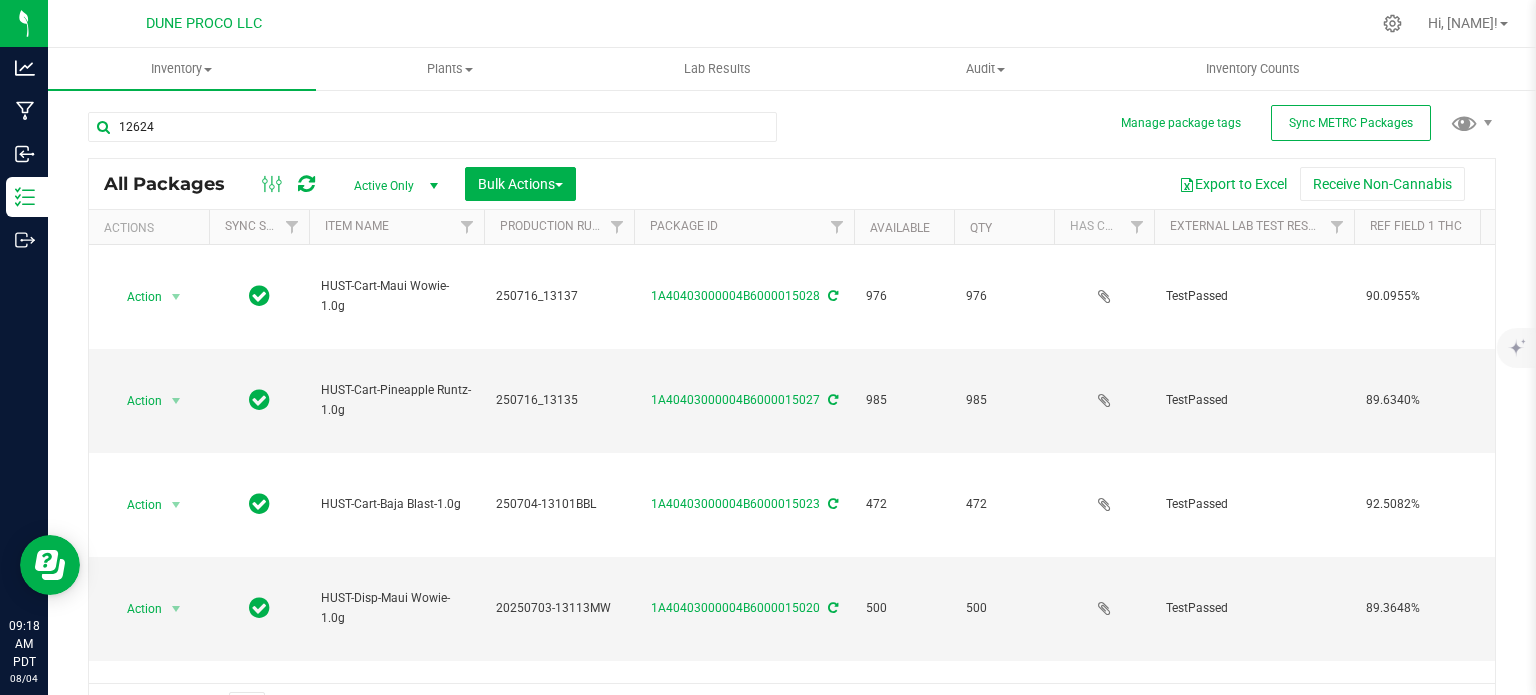 click on "Active Only" at bounding box center [392, 186] 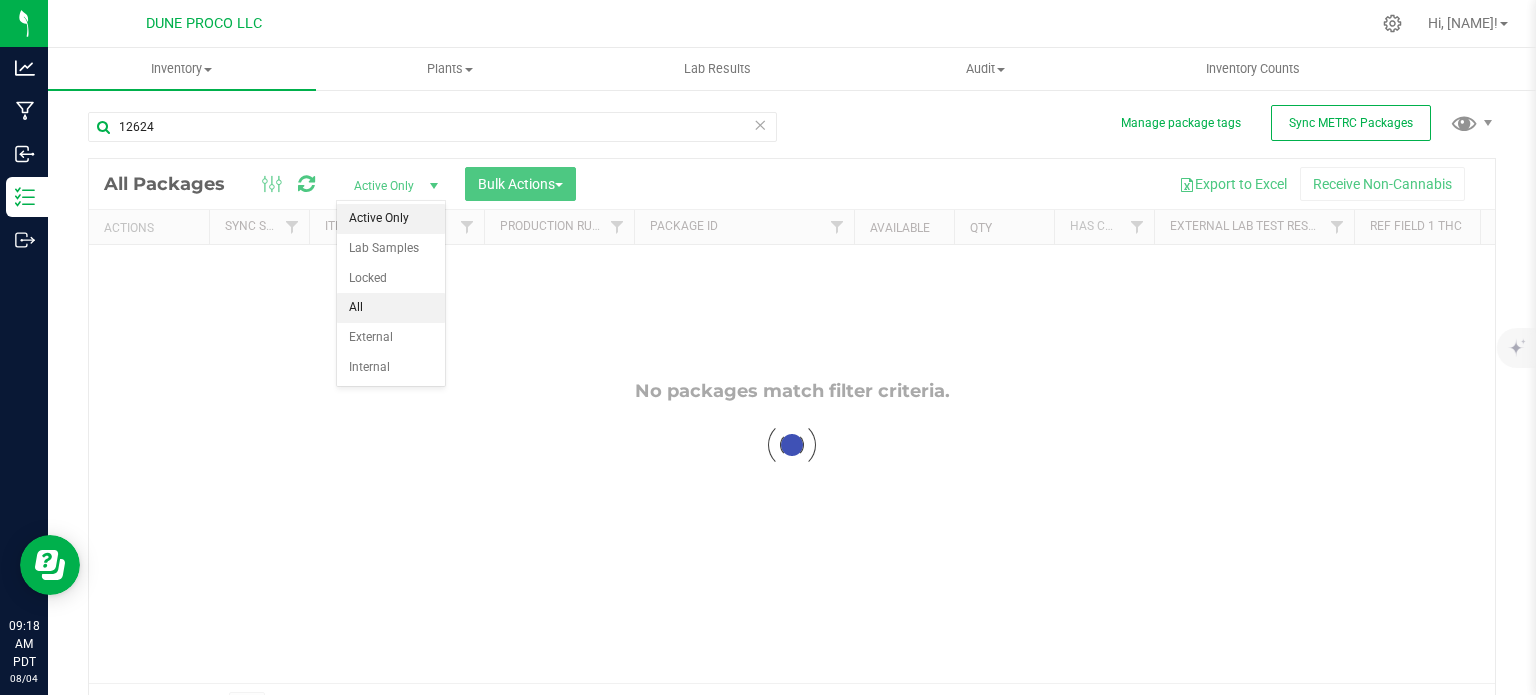 click on "All" at bounding box center (391, 308) 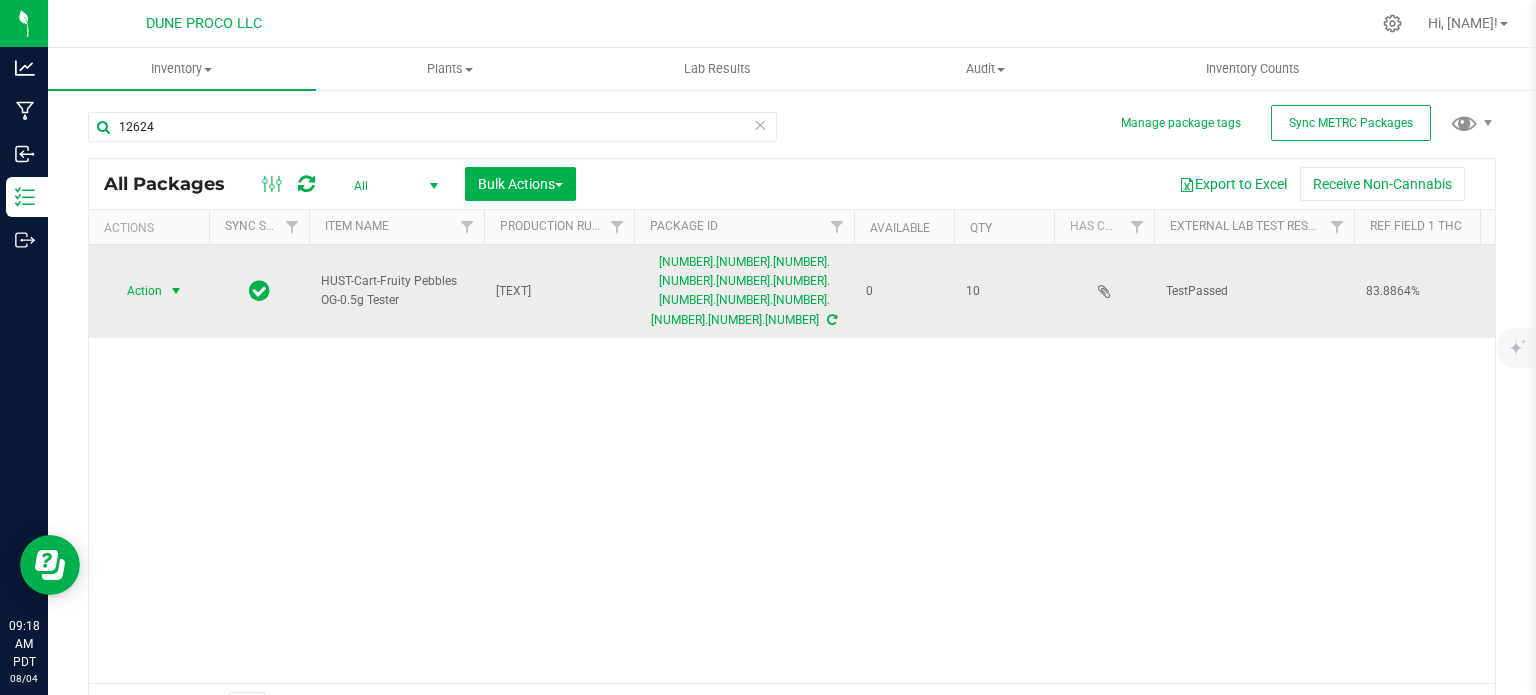 click on "Action" at bounding box center [136, 291] 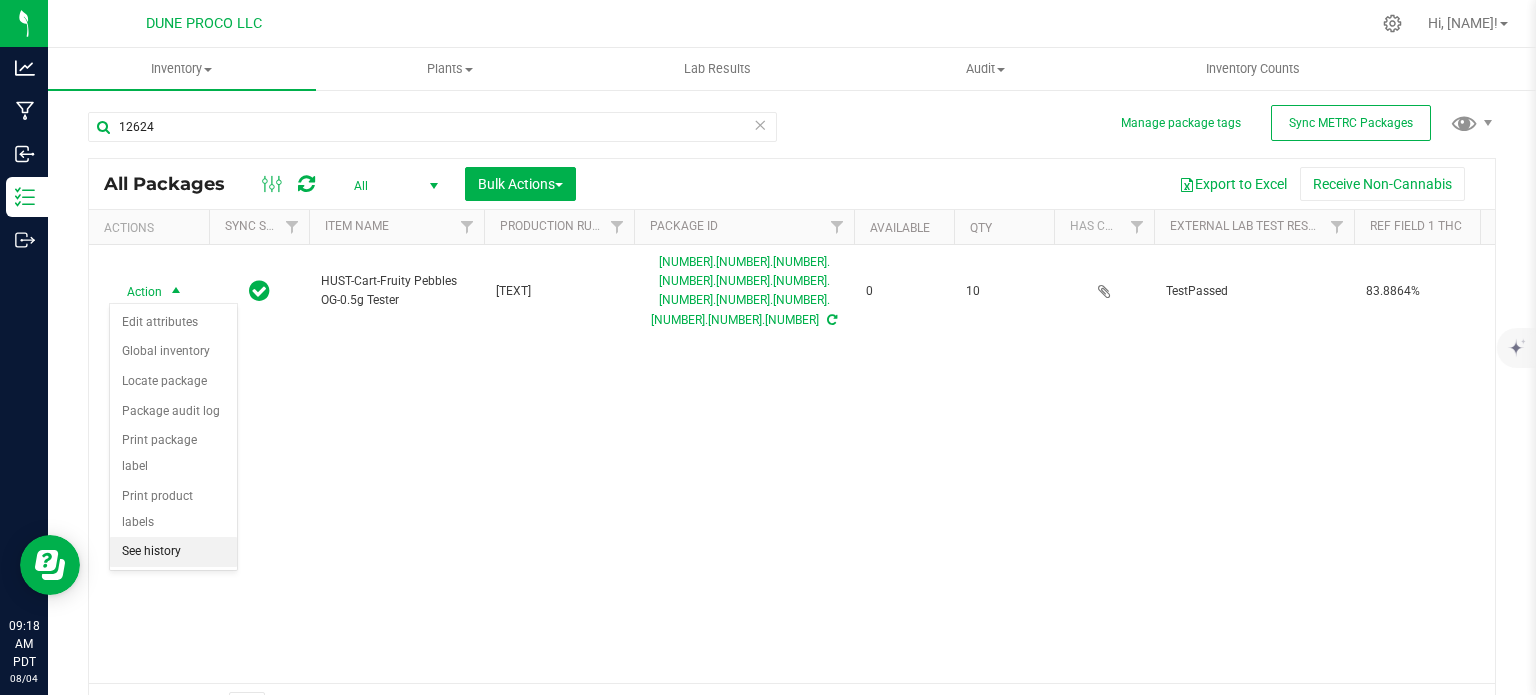 click on "See history" at bounding box center (173, 552) 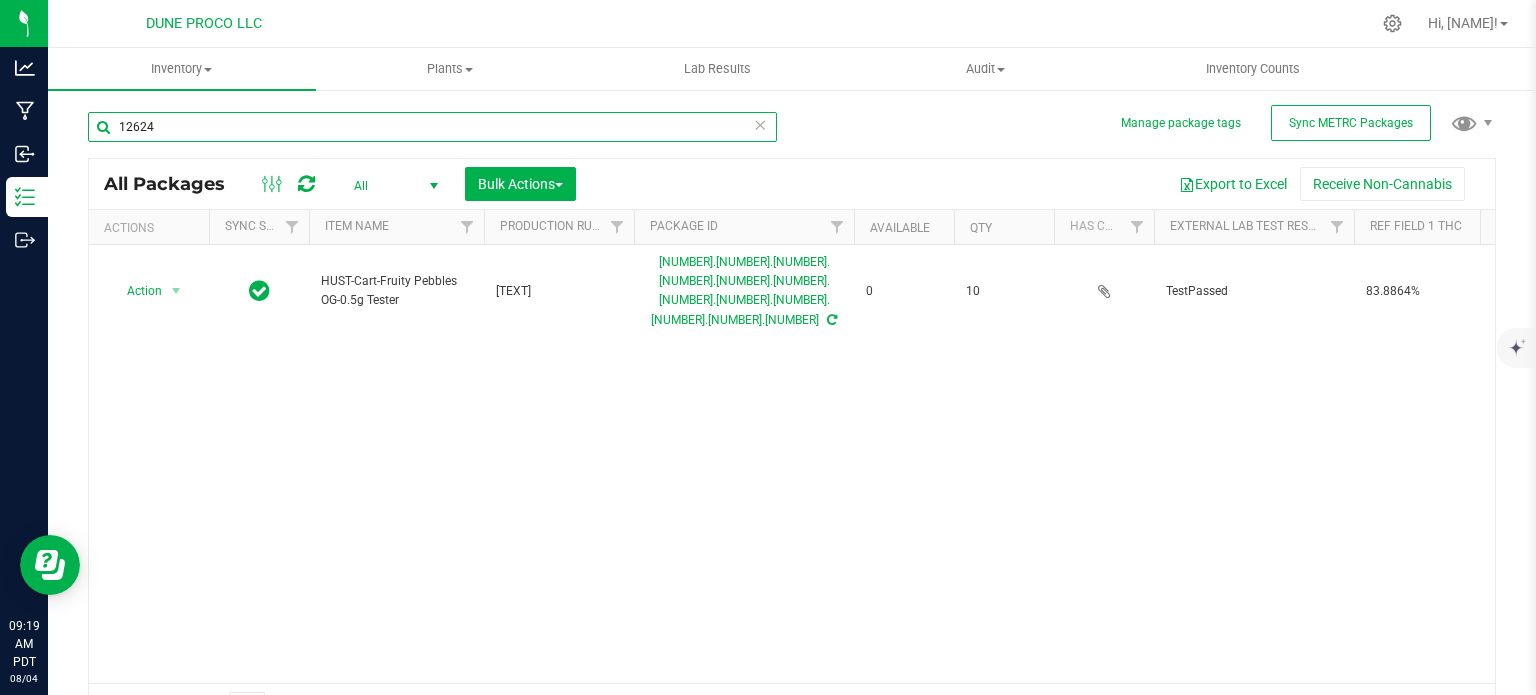 click on "12624" at bounding box center [432, 127] 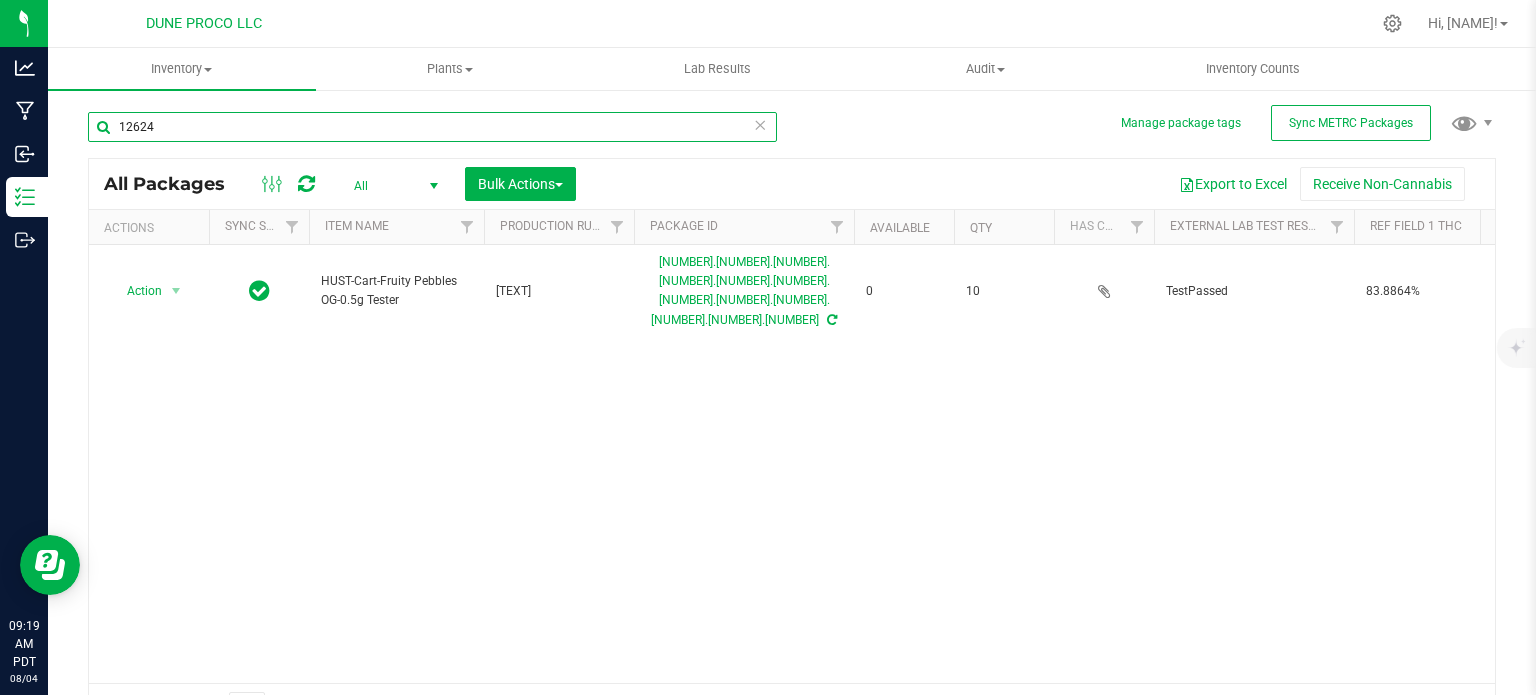 click on "12624" at bounding box center (432, 127) 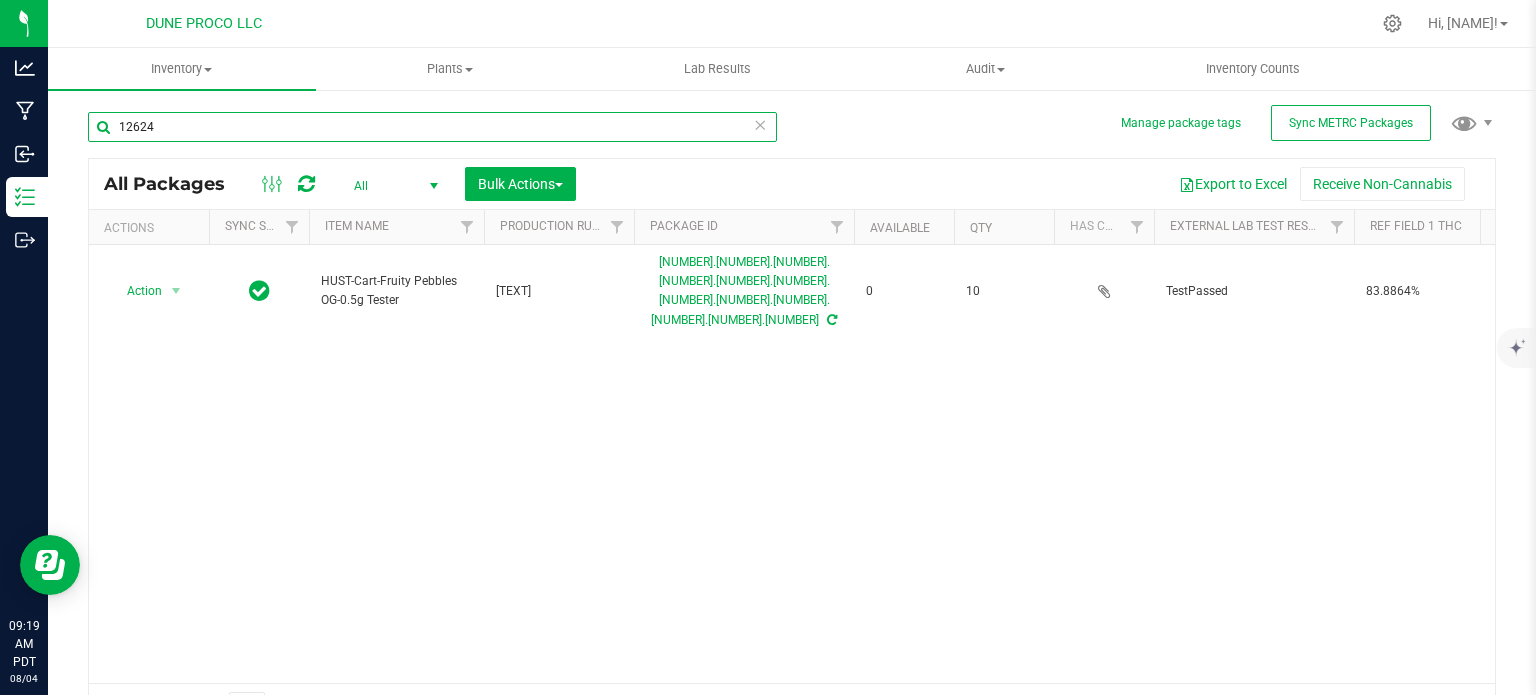 click on "12624" at bounding box center (432, 127) 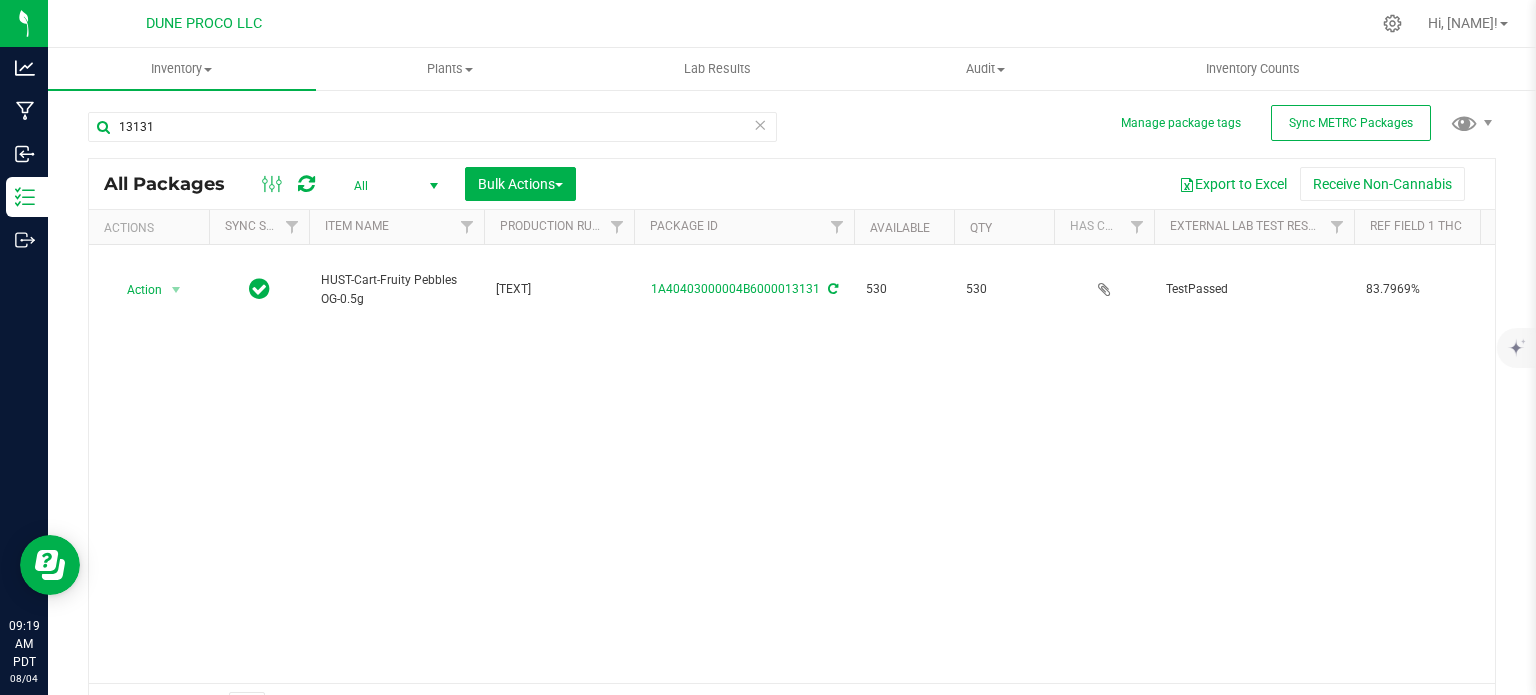 click on "All" at bounding box center [392, 186] 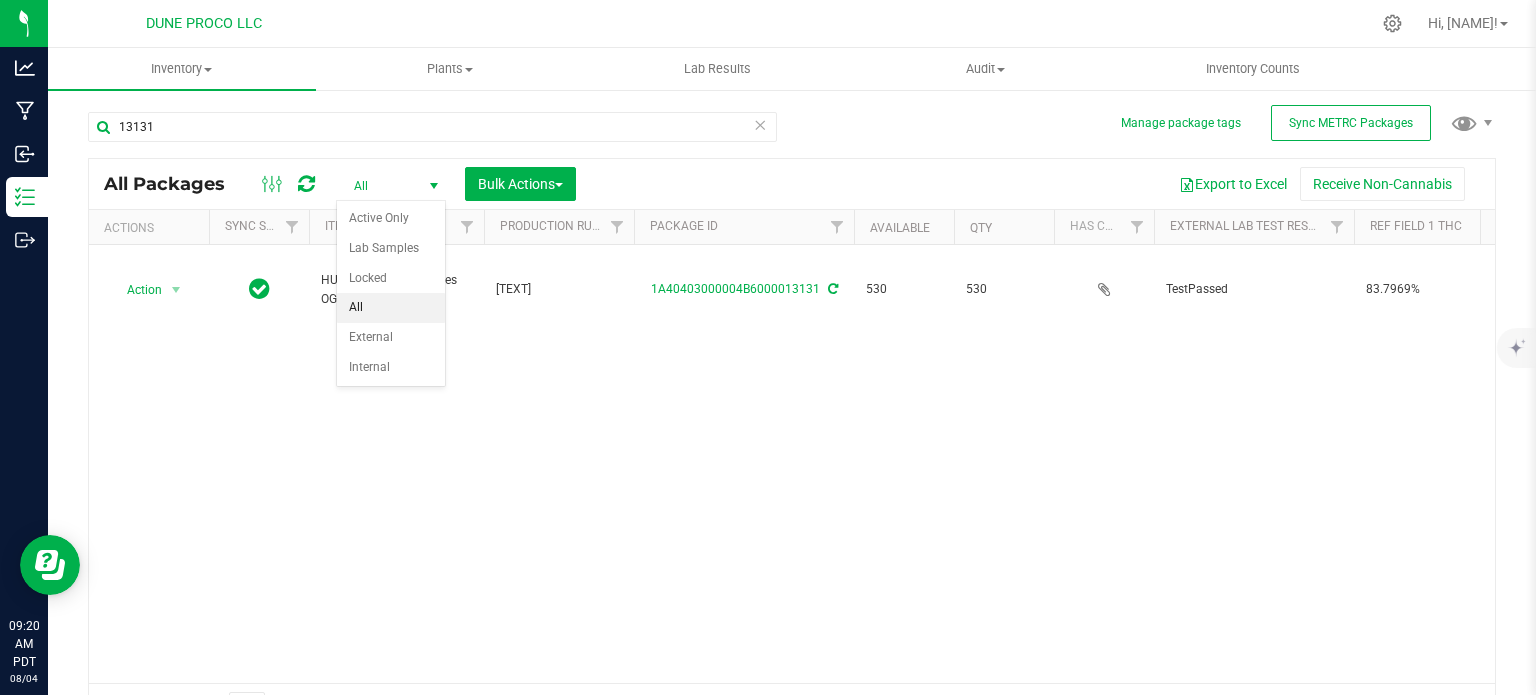 click on "All" at bounding box center [391, 308] 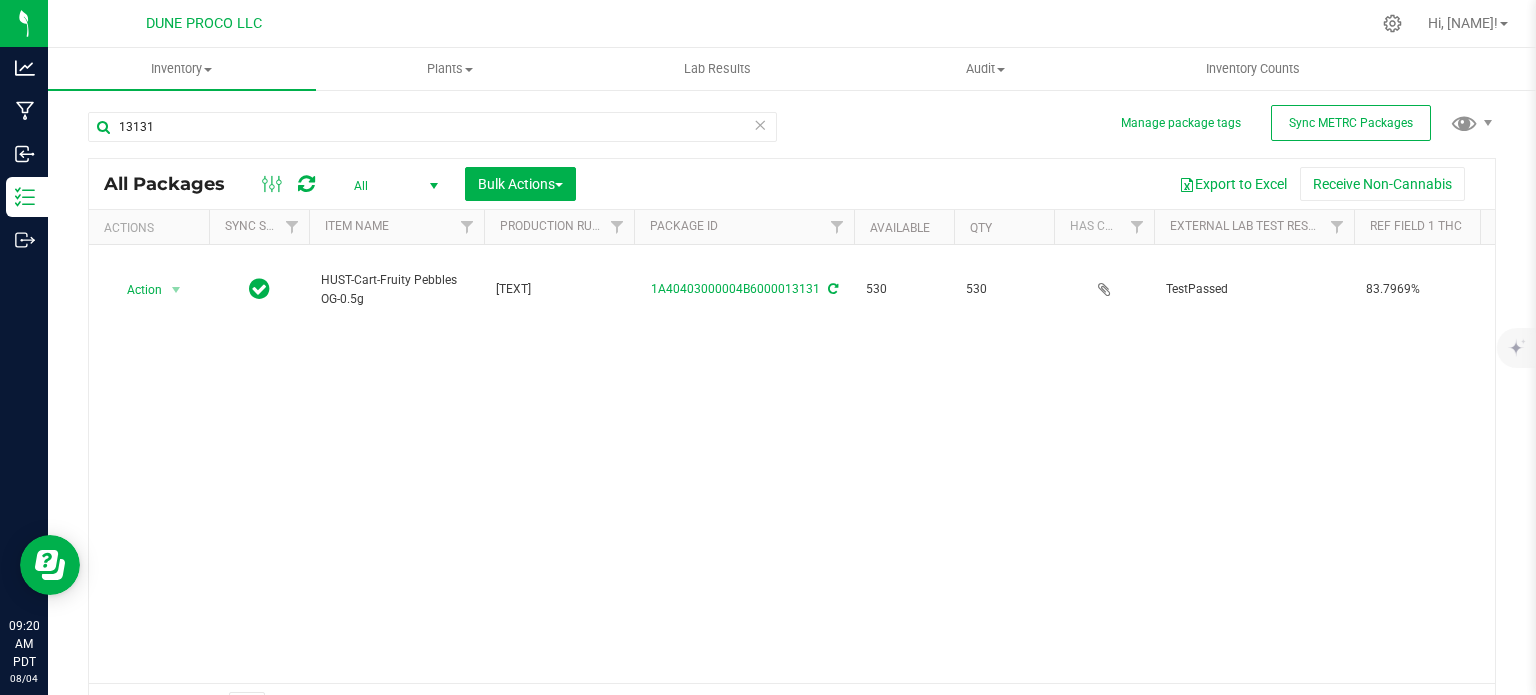 click on "Action Action Adjust qty Create package Edit attributes Global inventory Locate package Lock package Package audit log Print package label Print product labels Record a lab result Retag package See history Take lab sample
All Packages
All Active Only Lab Samples Locked All External Internal
Bulk Actions
Add to manufacturing run
Add to outbound order
Combine packages
Combine packages (lot)" at bounding box center (792, 464) 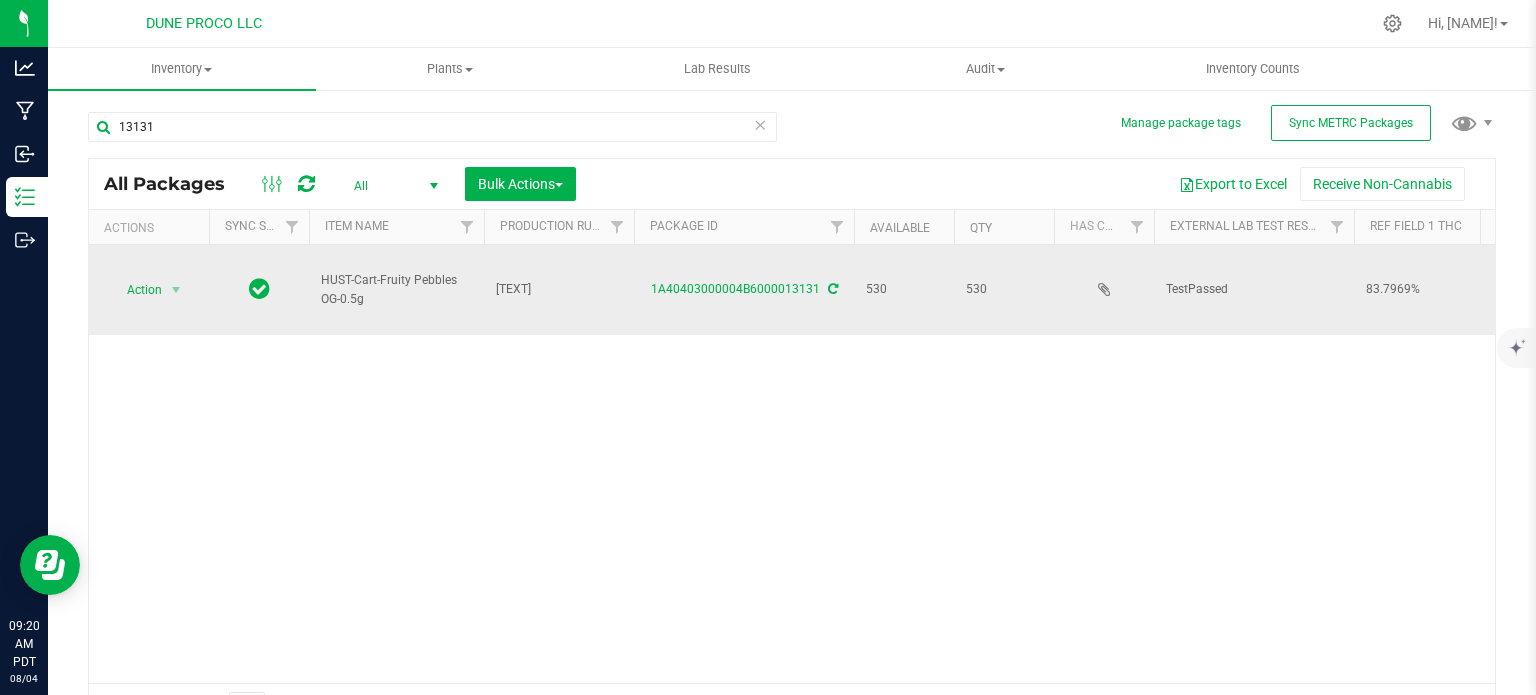click on "[TEXT]" at bounding box center (559, 289) 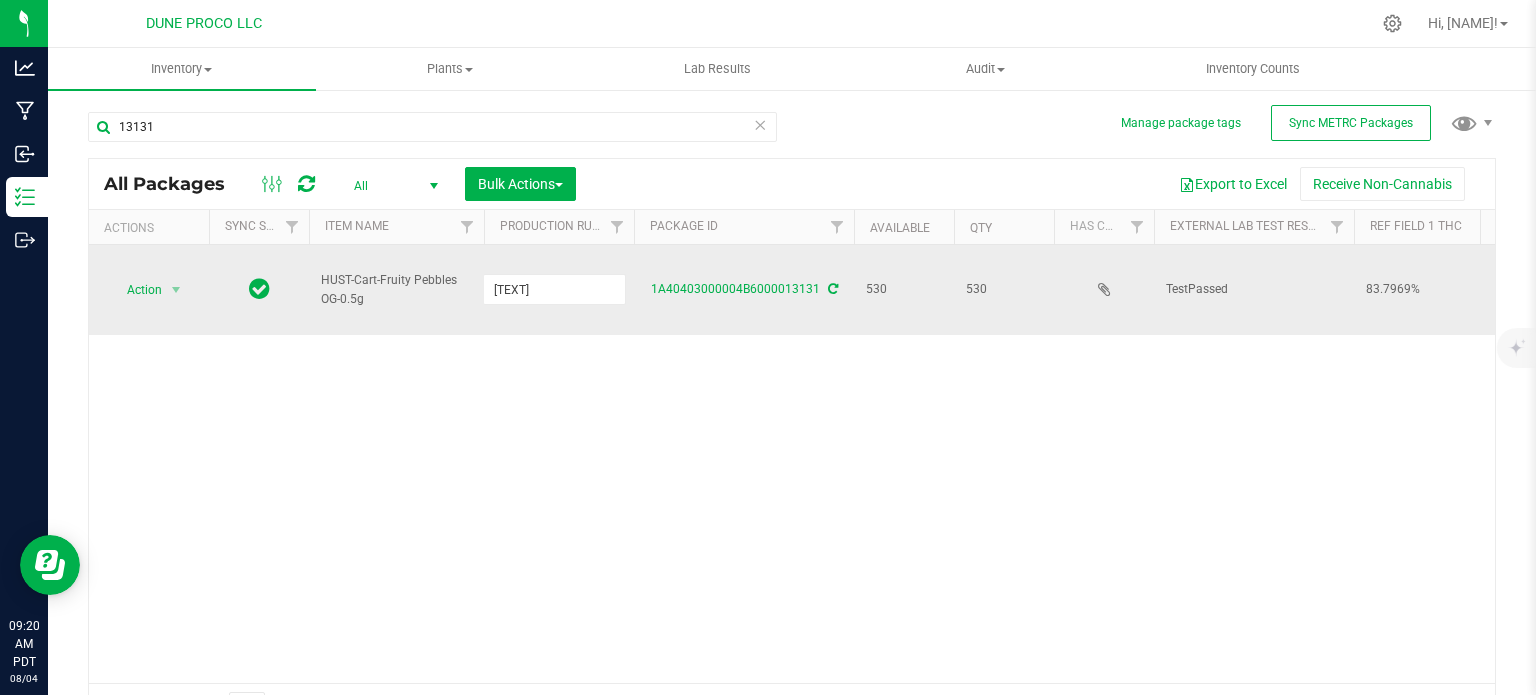 click on "[TEXT]" at bounding box center (554, 289) 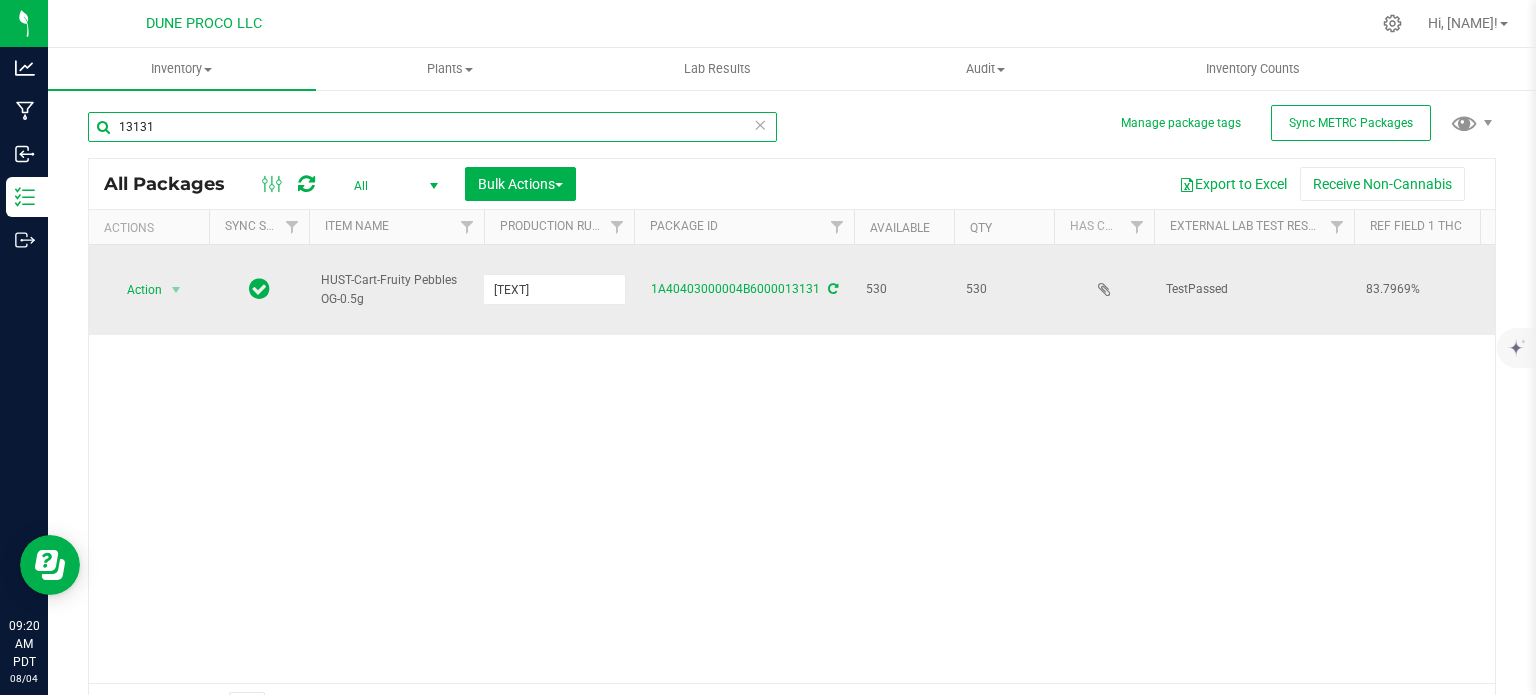 click on "13131" at bounding box center [432, 127] 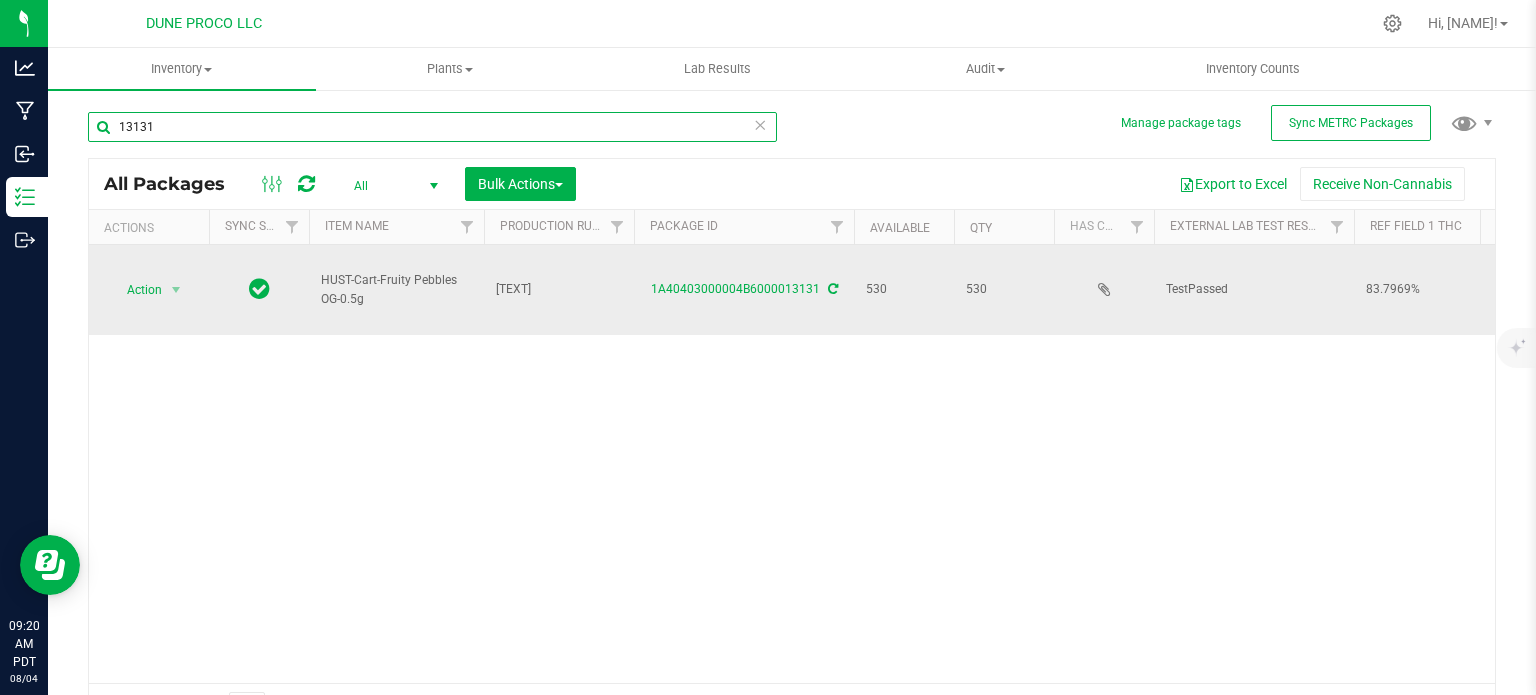 click on "13131" at bounding box center (432, 127) 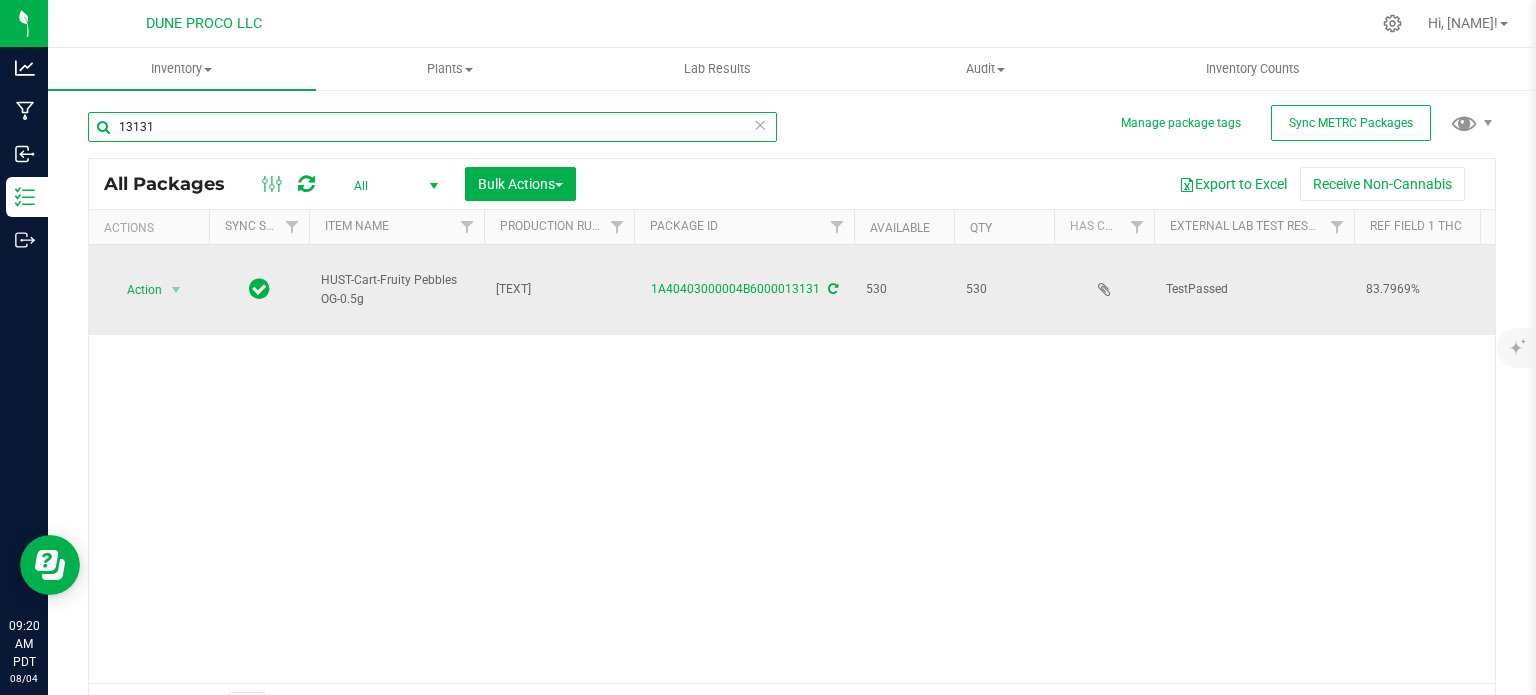 paste on "[TEXT]" 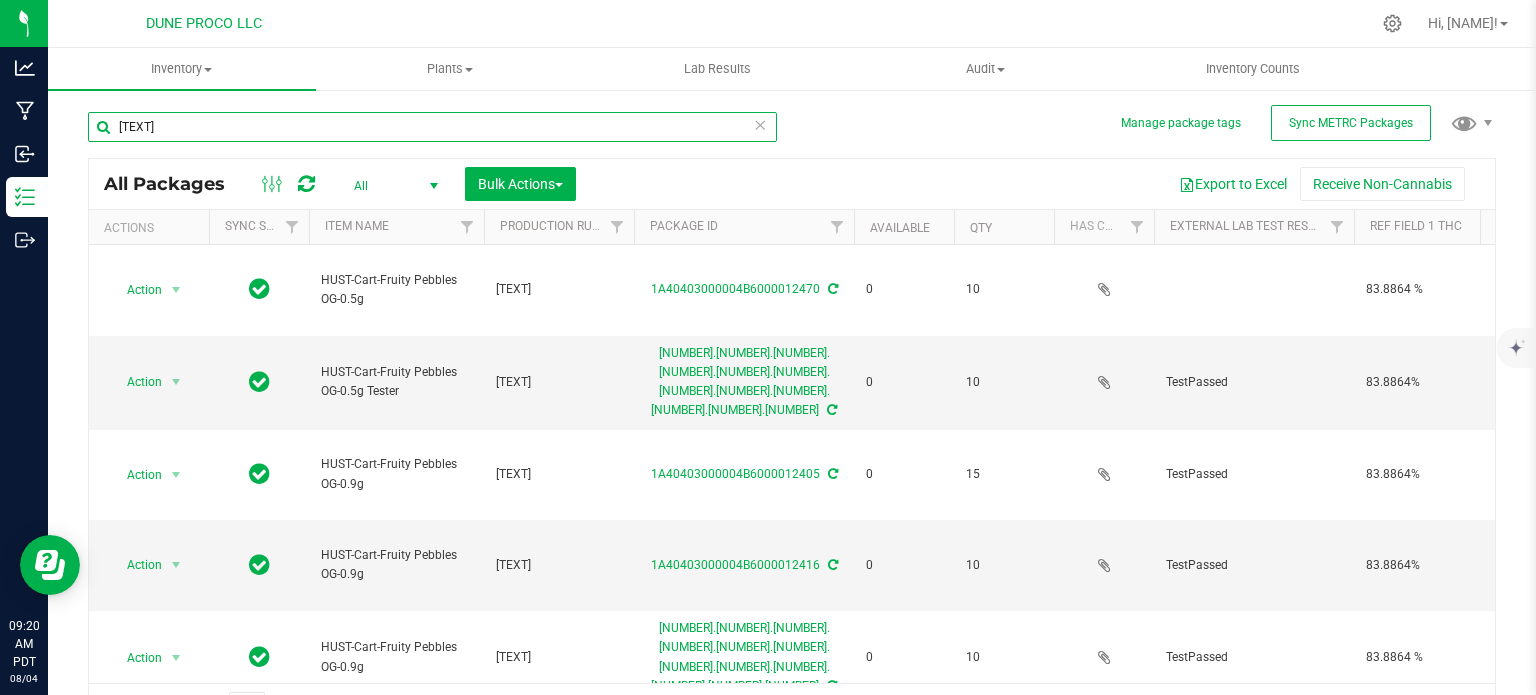 scroll, scrollTop: 666, scrollLeft: 0, axis: vertical 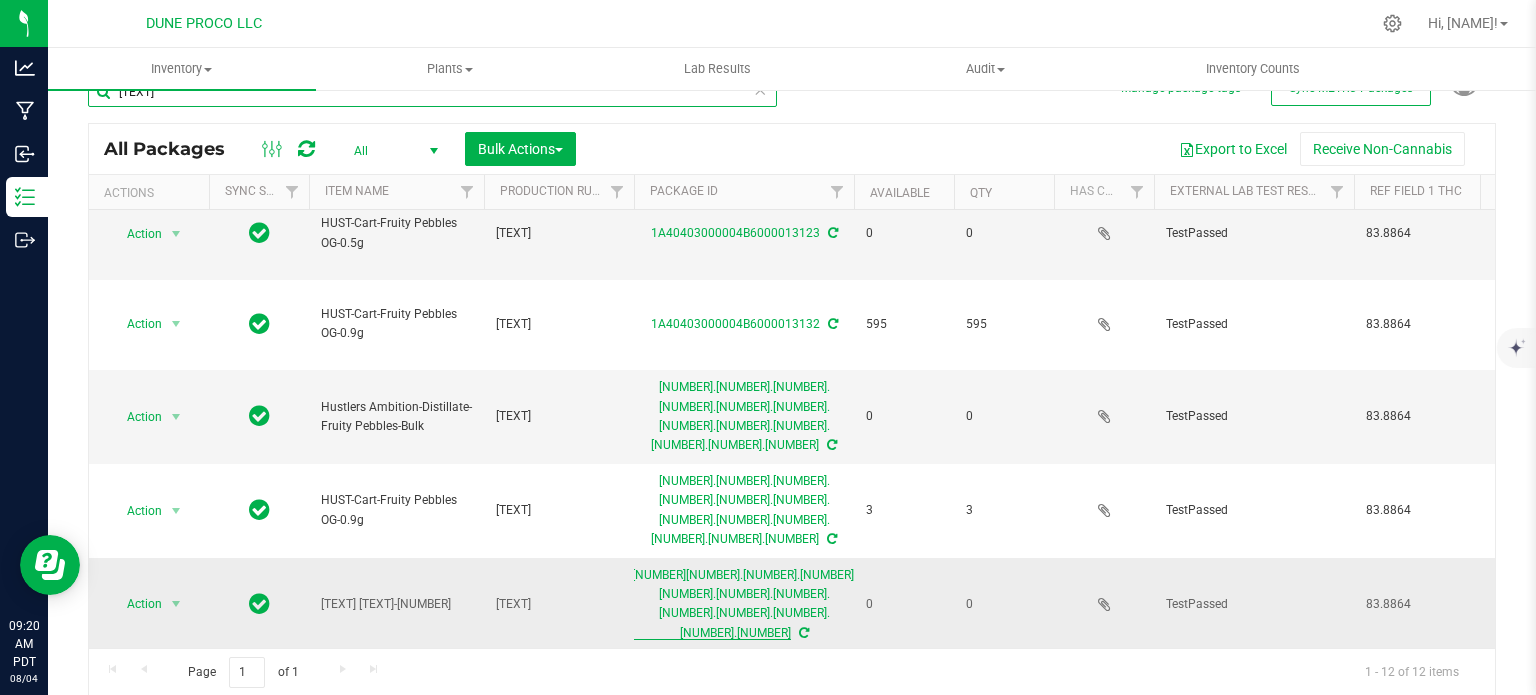 type on "[TEXT]" 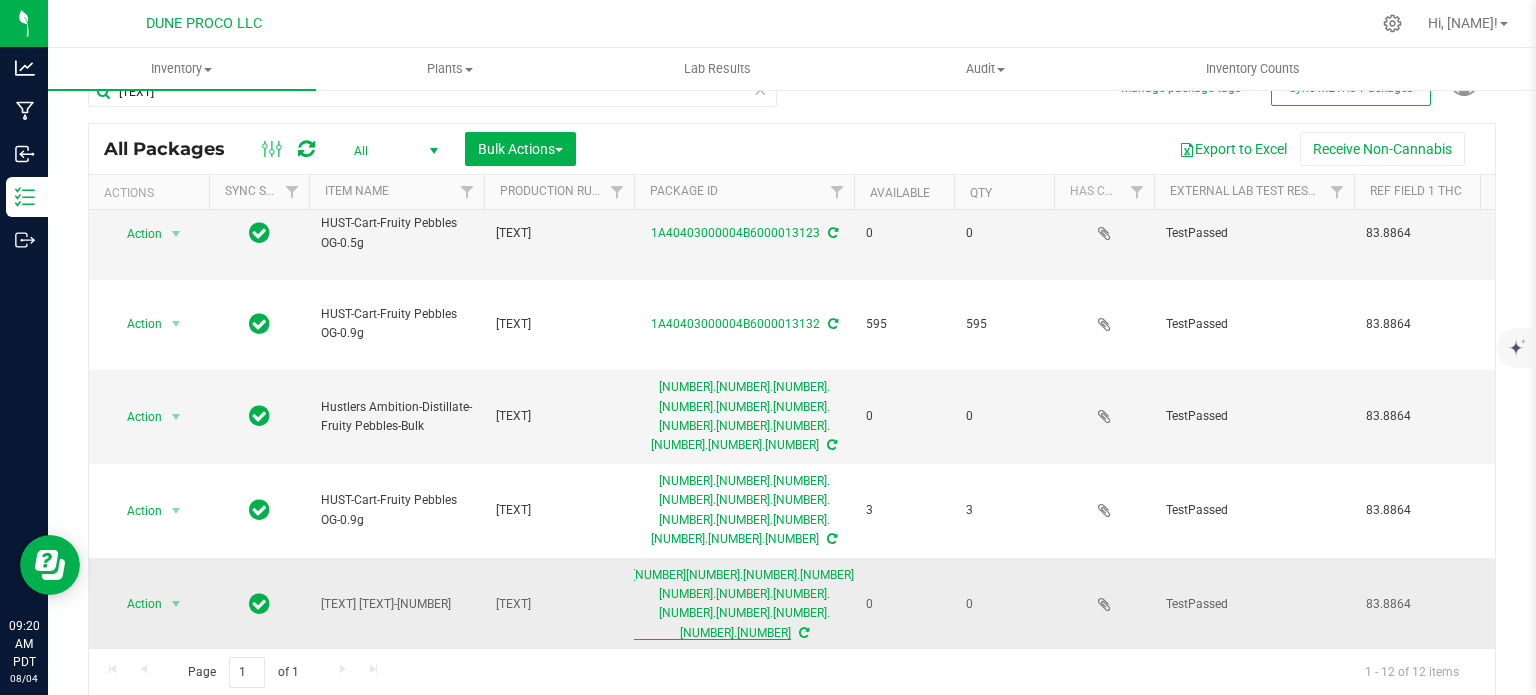click on "[NUMBER][NUMBER].[NUMBER].[NUMBER].[NUMBER].[NUMBER].[NUMBER].[NUMBER].[NUMBER].[NUMBER].[NUMBER].[NUMBER]" at bounding box center [744, 604] 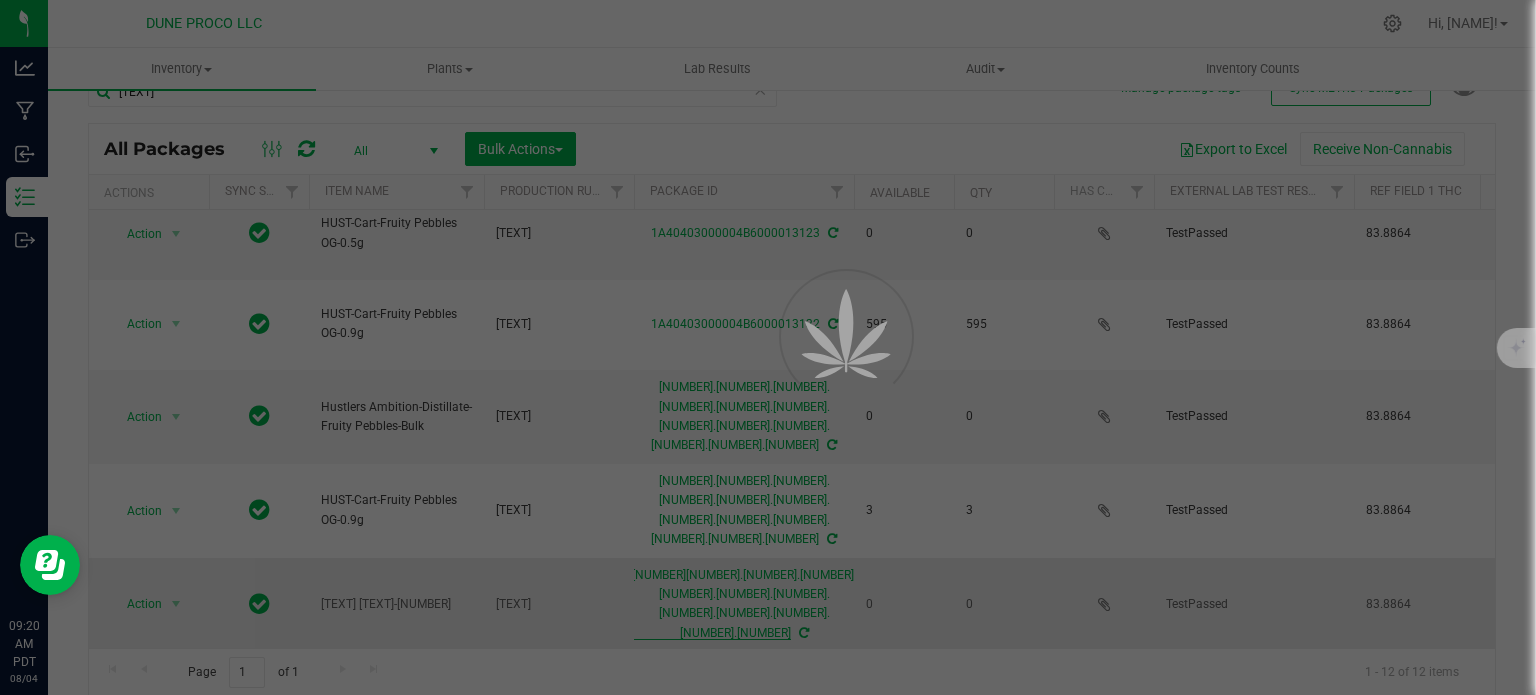 scroll, scrollTop: 0, scrollLeft: 0, axis: both 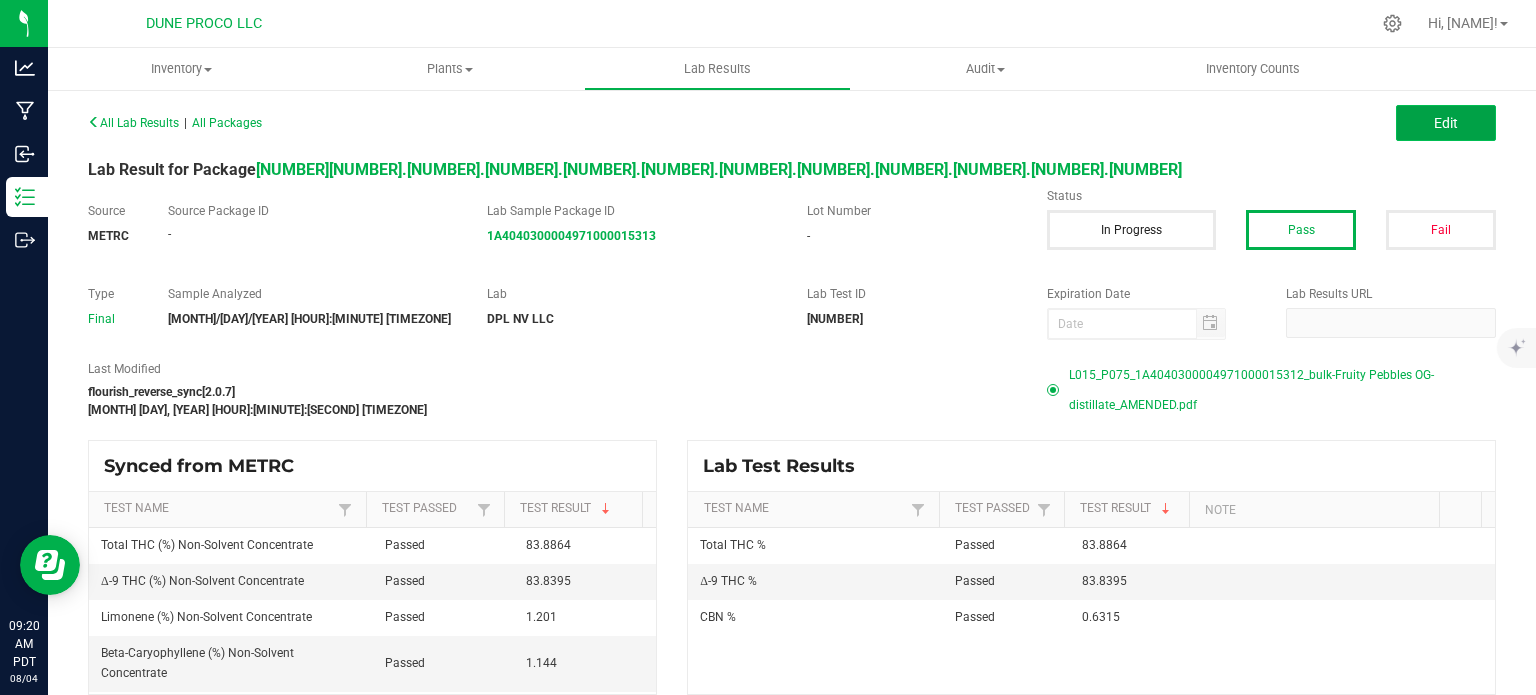 click on "Edit" at bounding box center [1446, 123] 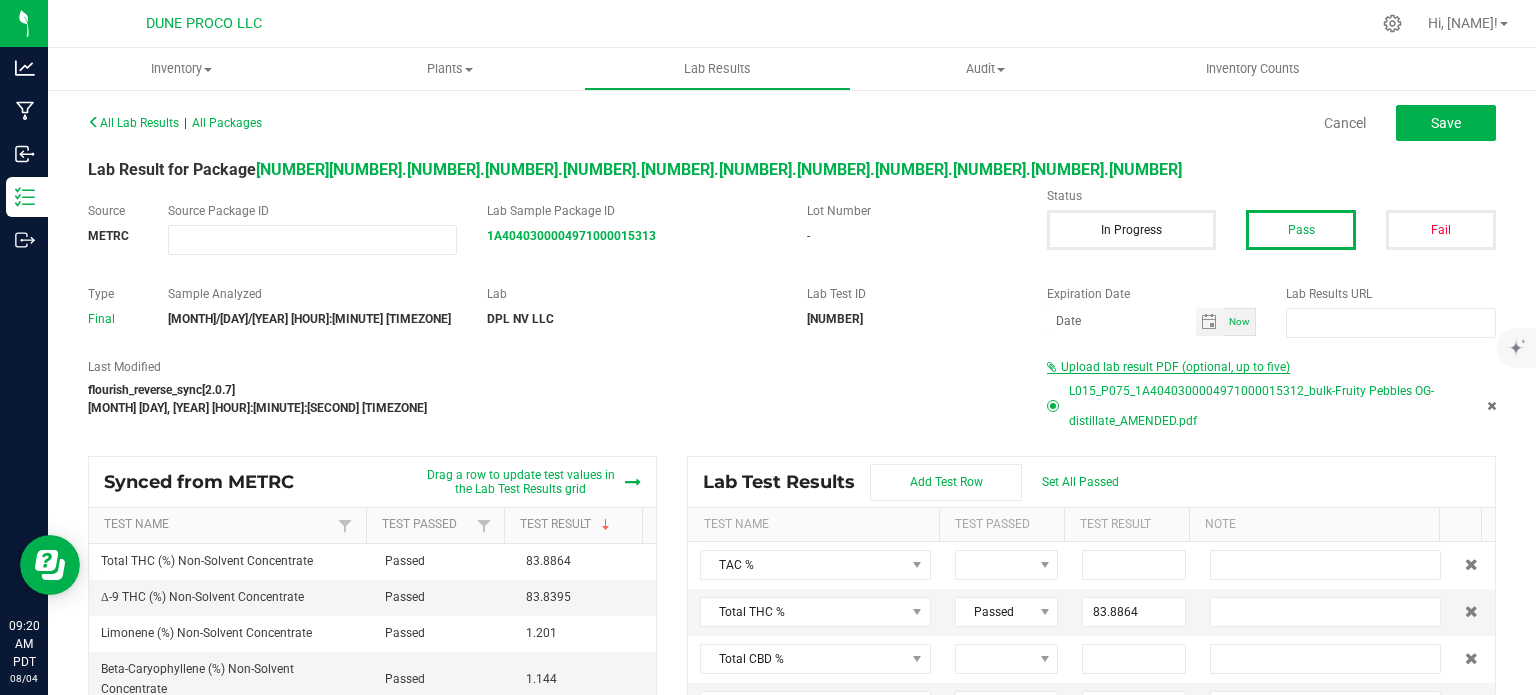 click on "Upload lab result PDF (optional, up to five)" at bounding box center (1175, 367) 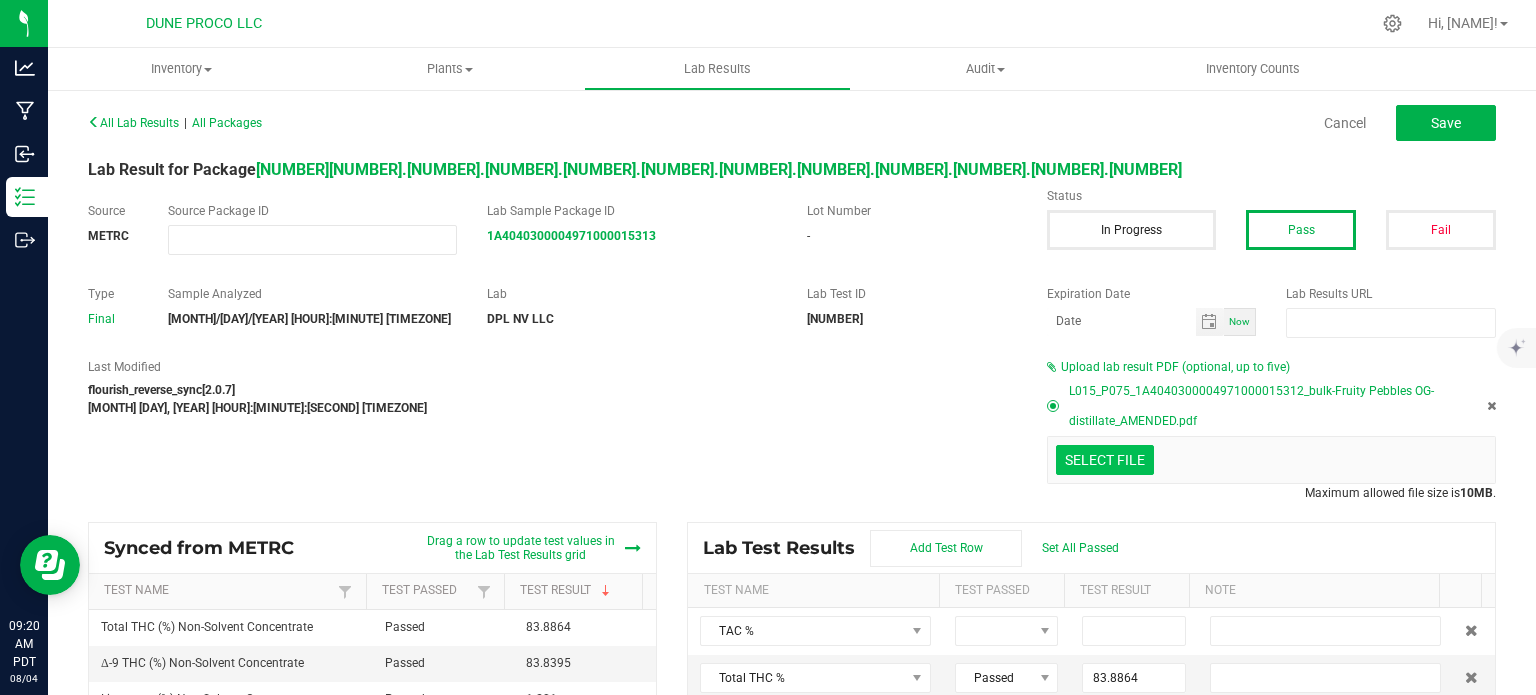 click at bounding box center [-292, 356] 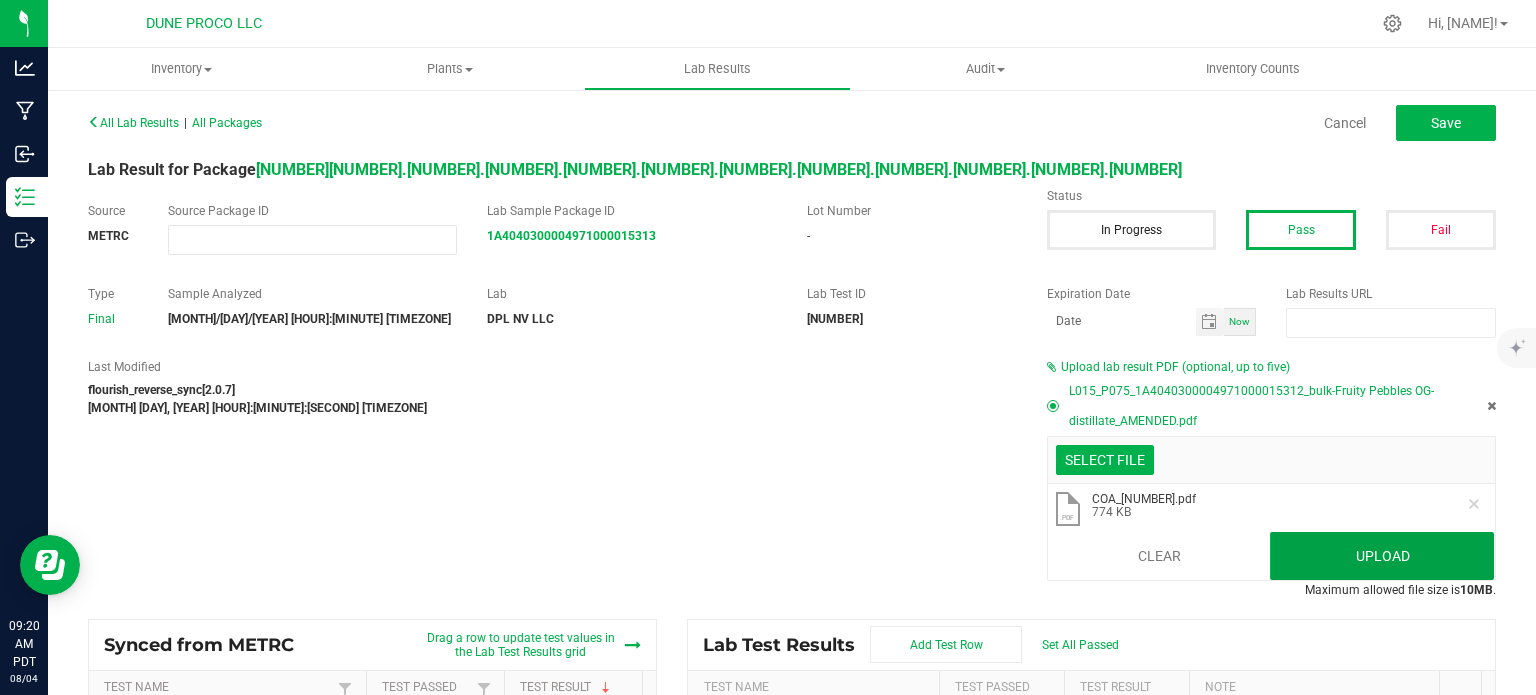 click on "Upload" at bounding box center (1382, 556) 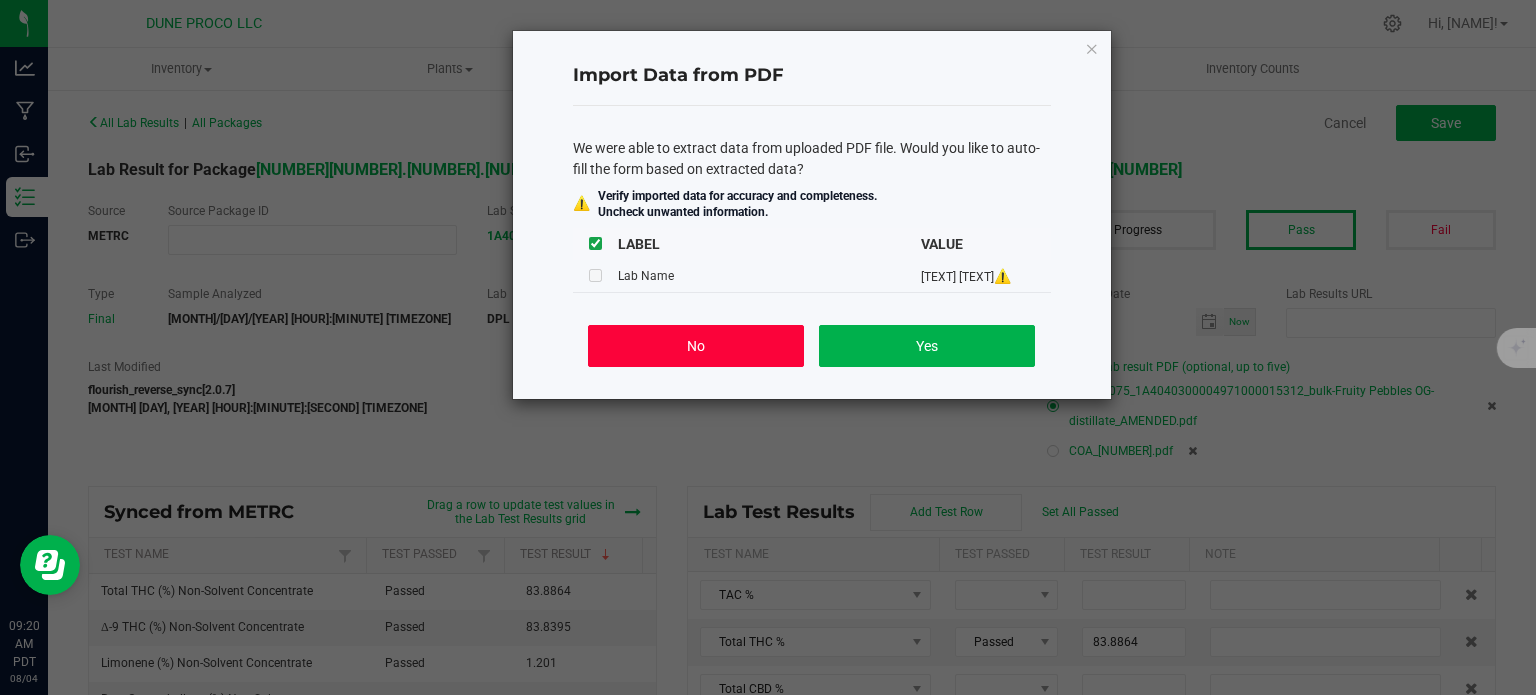 click on "No" 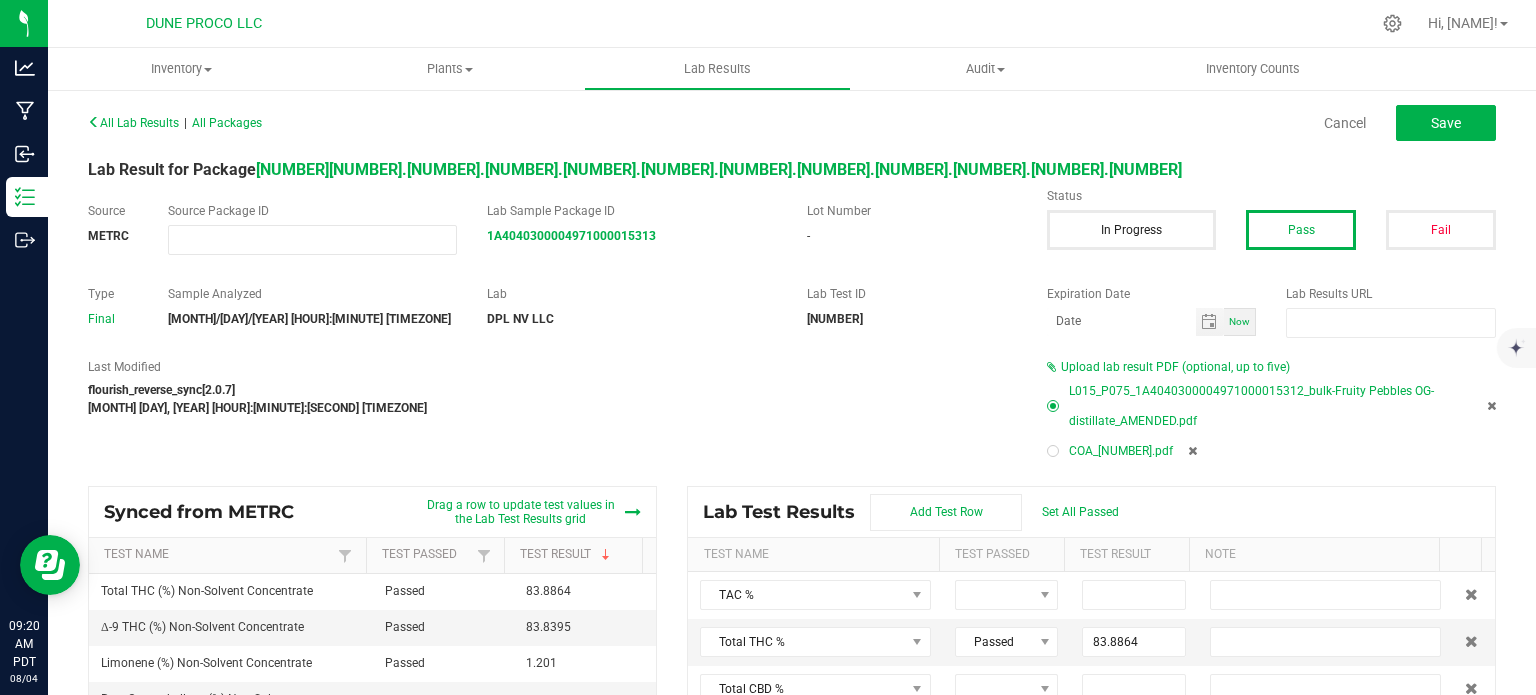 click at bounding box center [1053, 451] 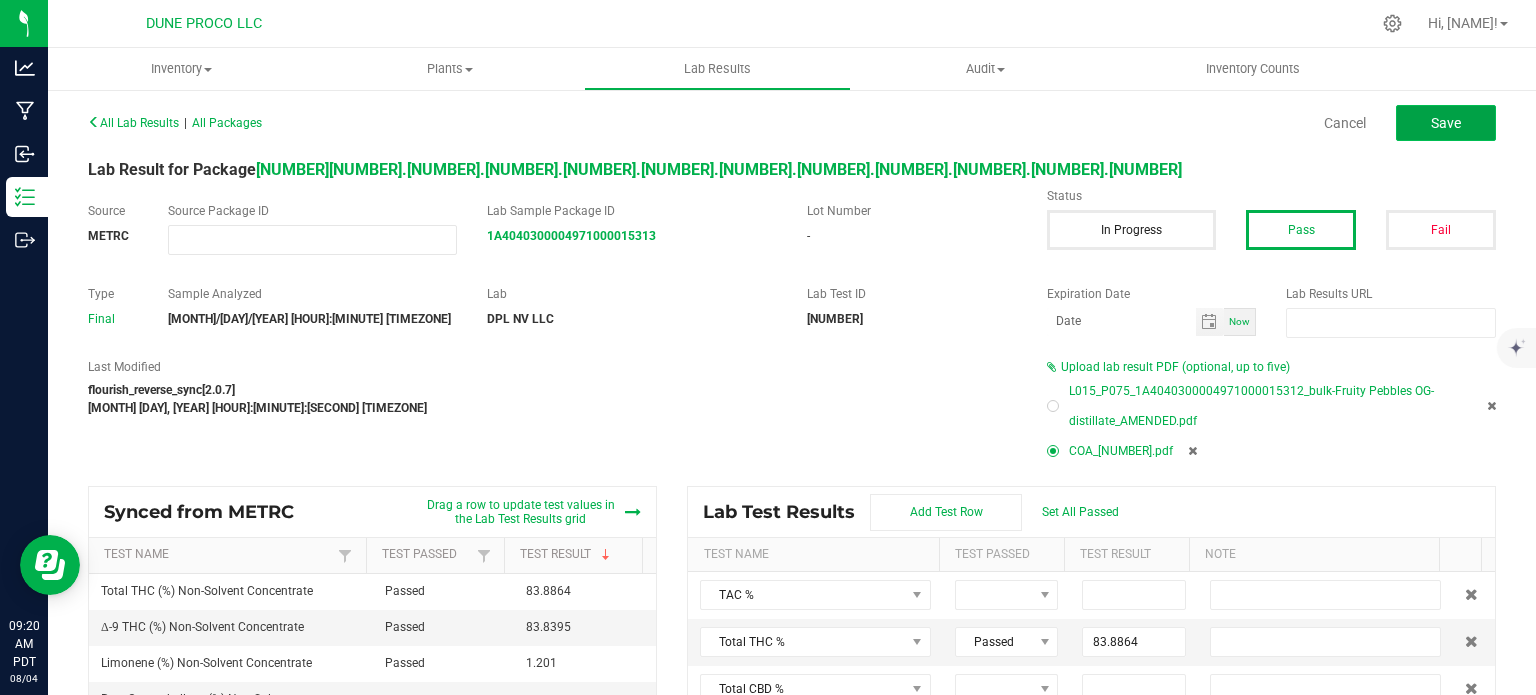 click on "Save" 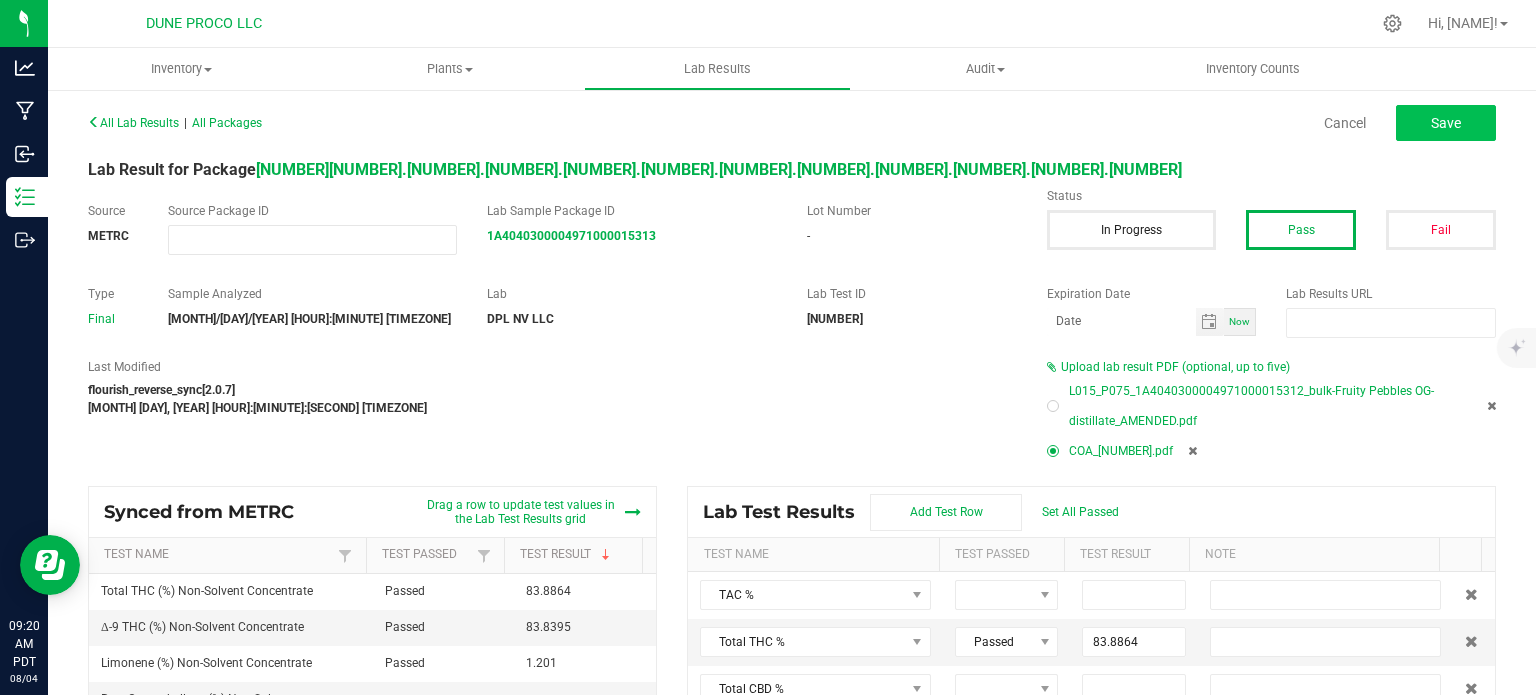 type on "83.8864" 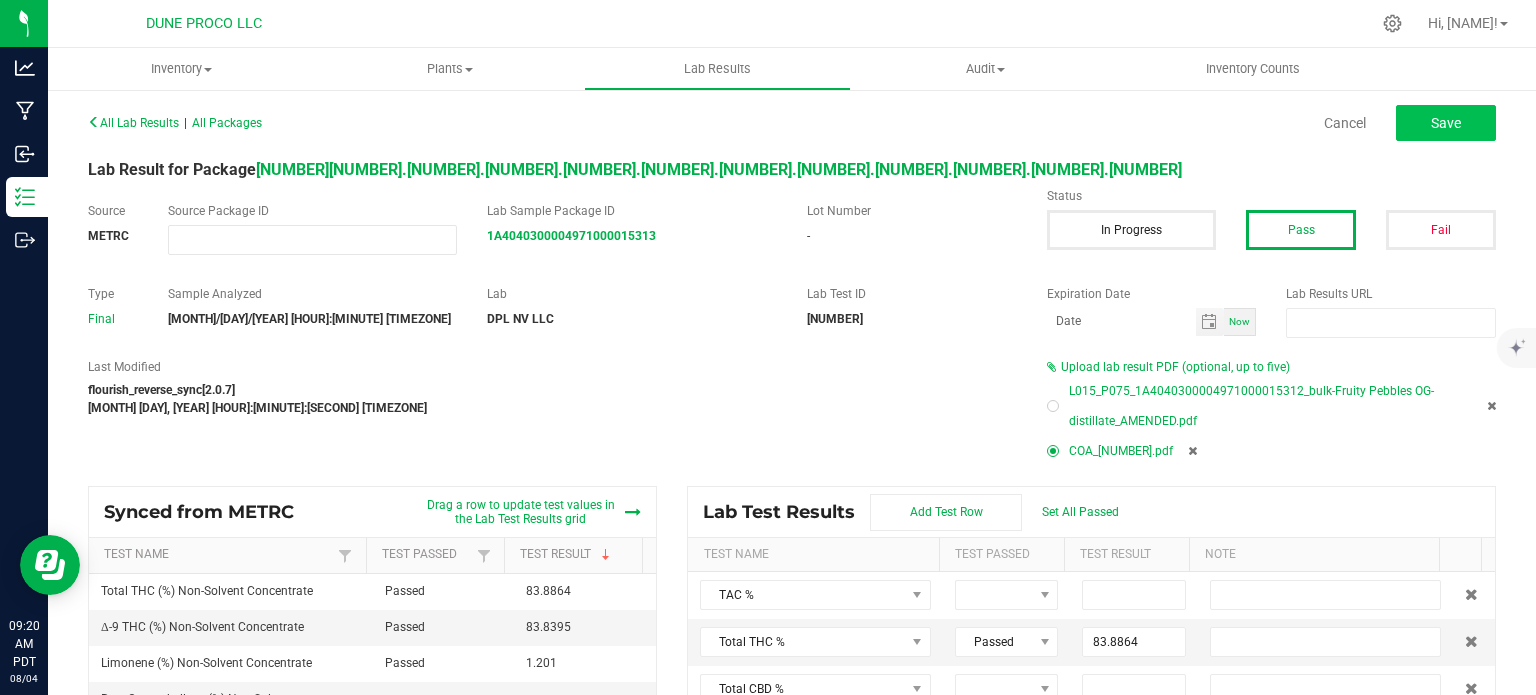 type on "83.8395" 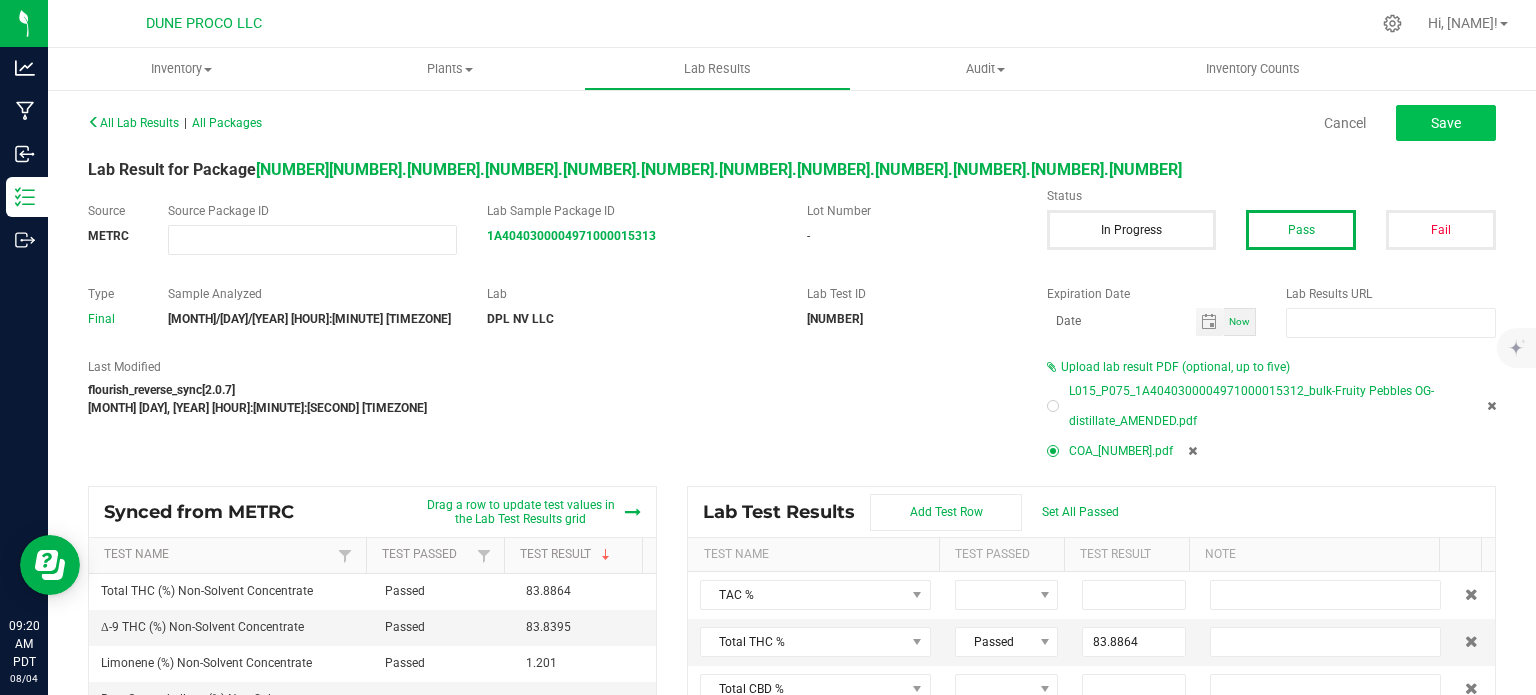 type on "0.6315" 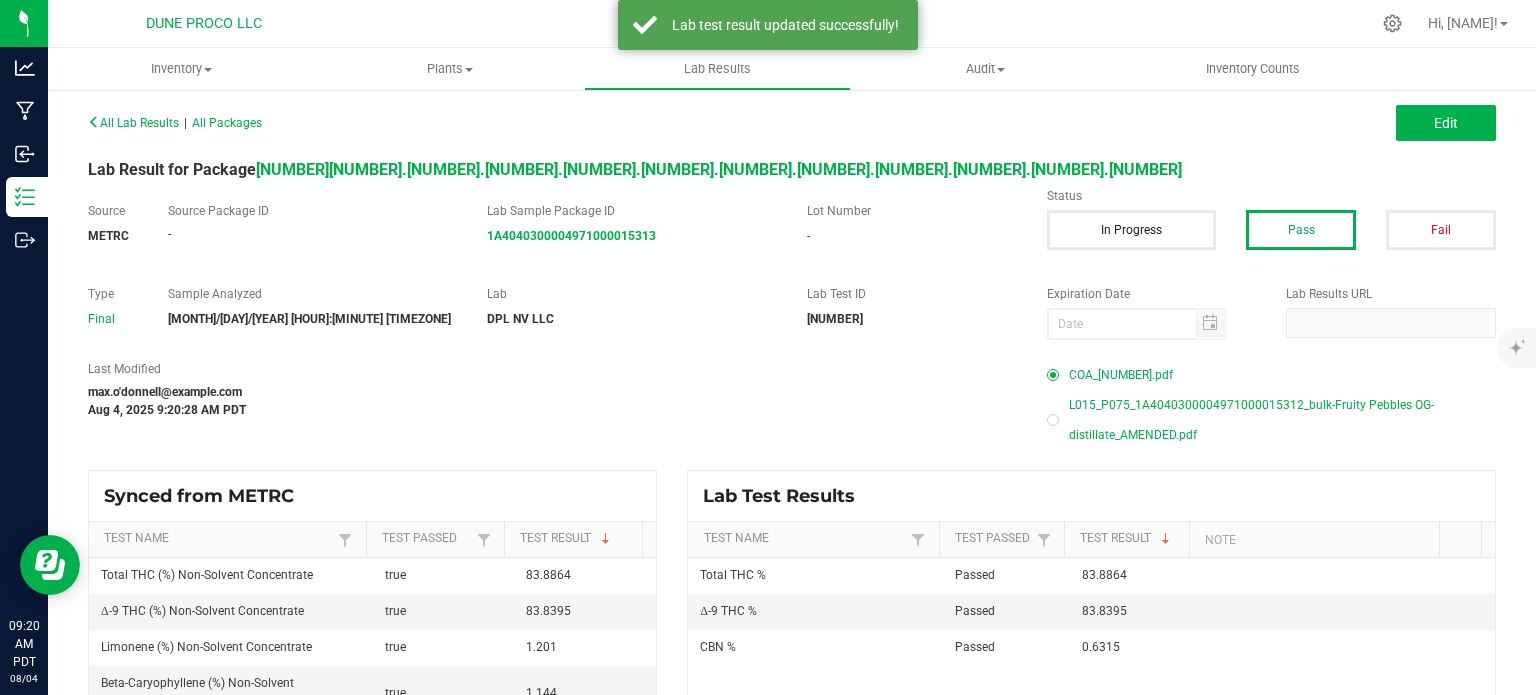 click on "max.o'donnell@example.com" at bounding box center (552, 392) 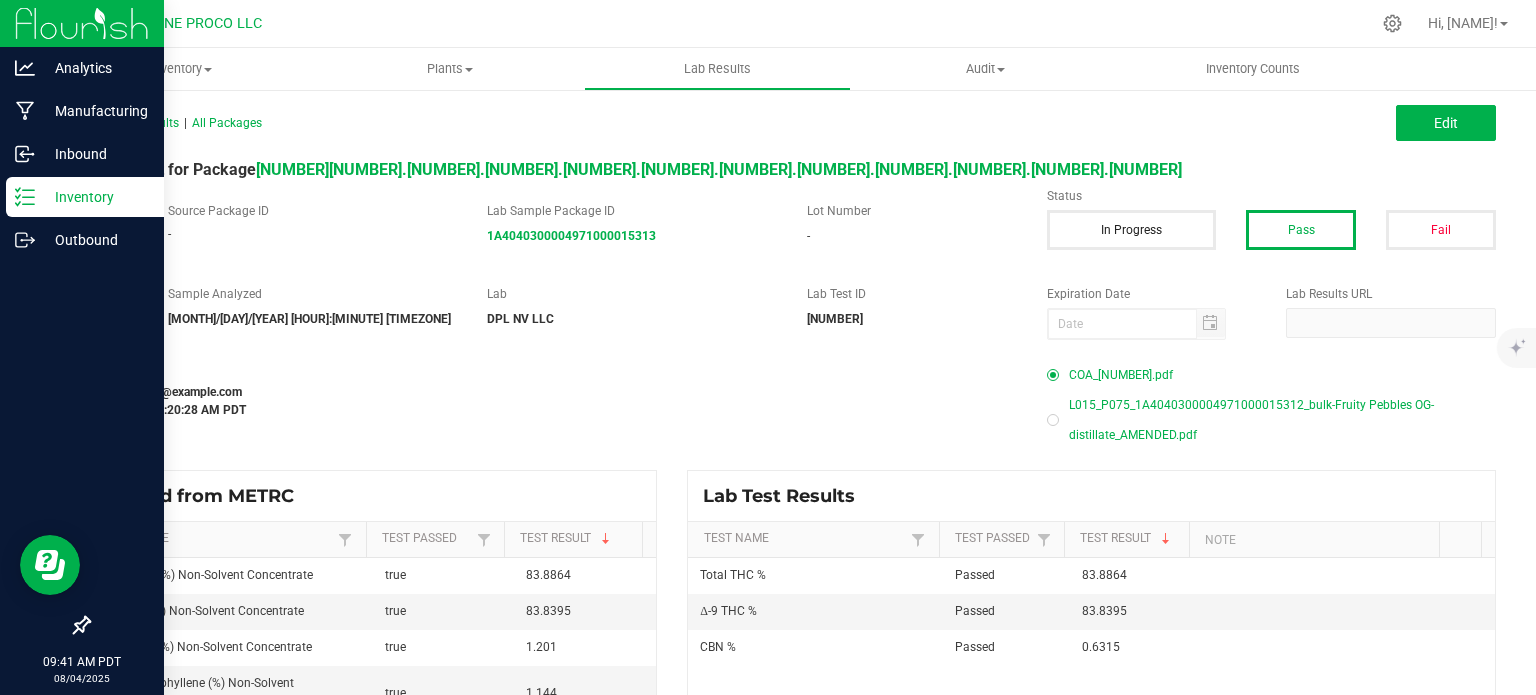 click 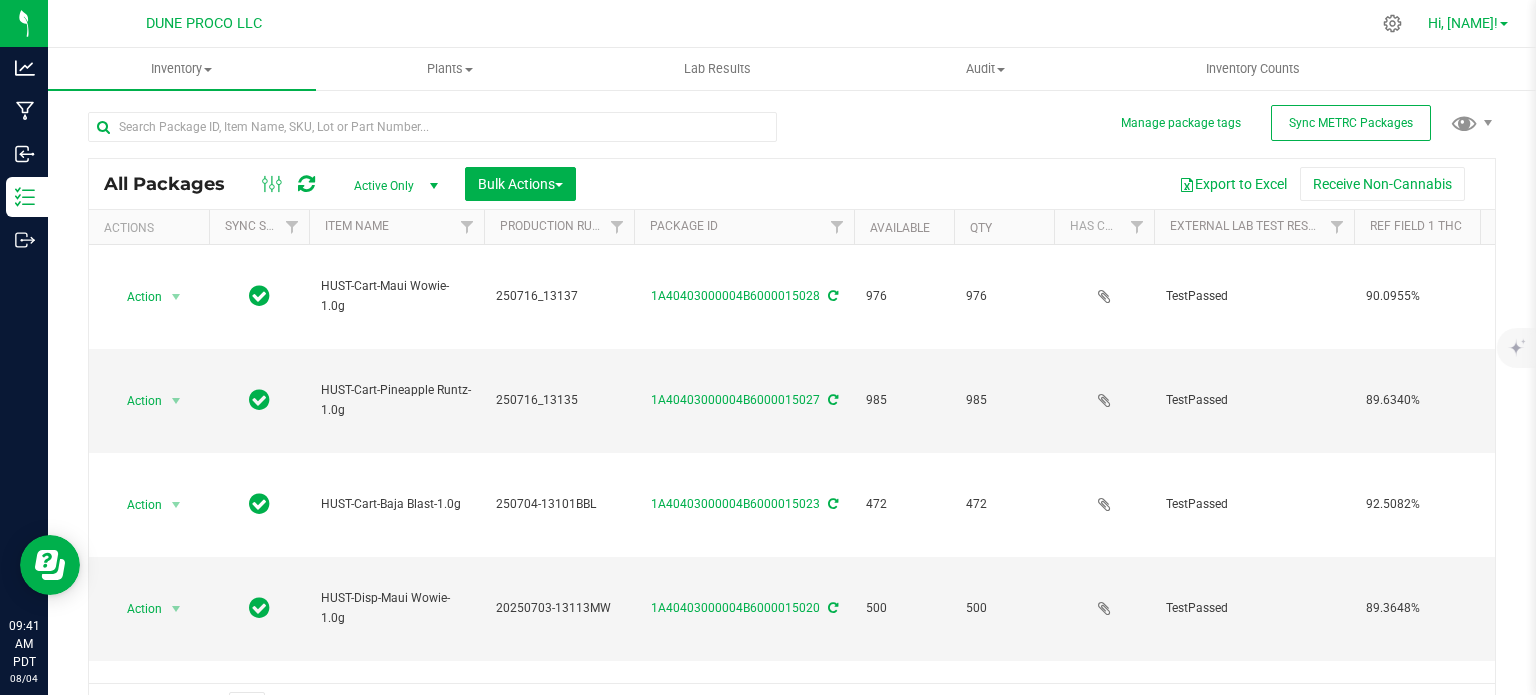 click on "Hi, [NAME]!" at bounding box center [1463, 23] 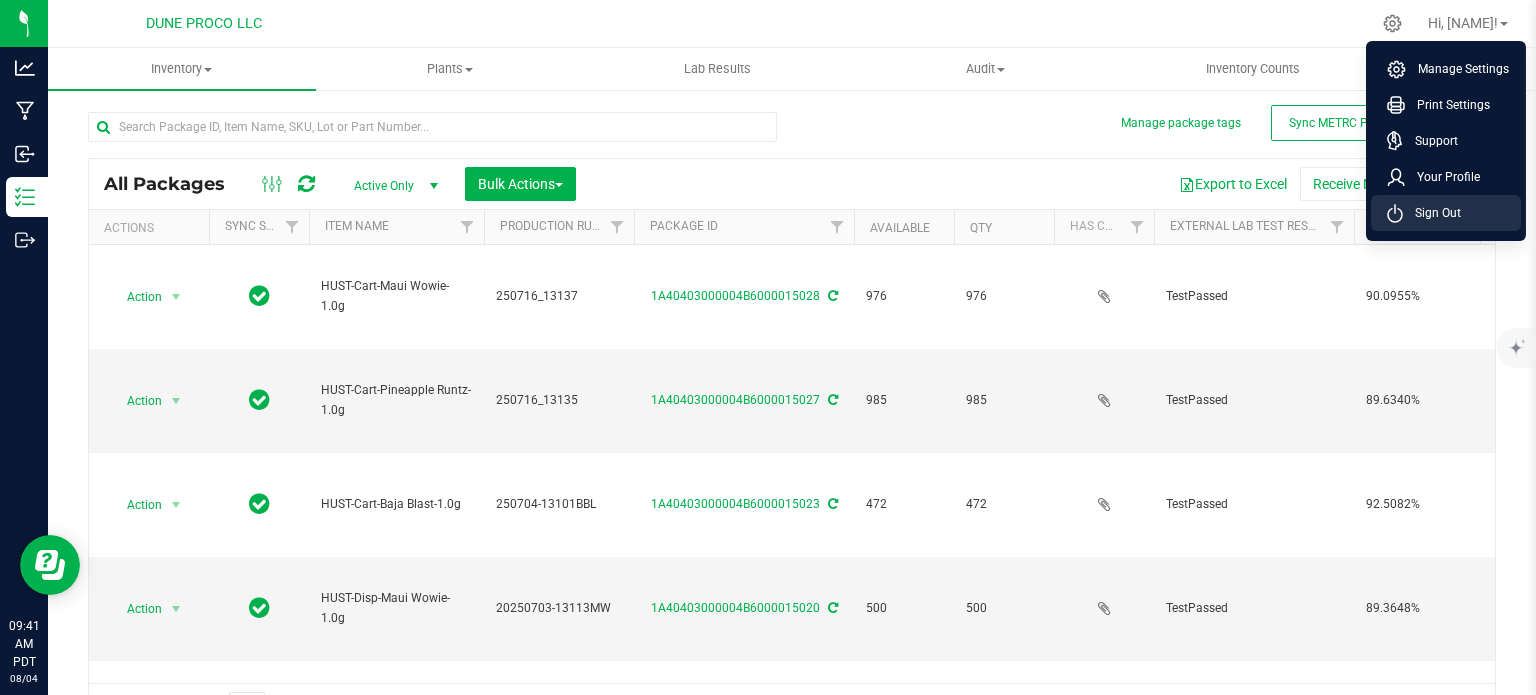 click on "Sign Out" at bounding box center (1432, 213) 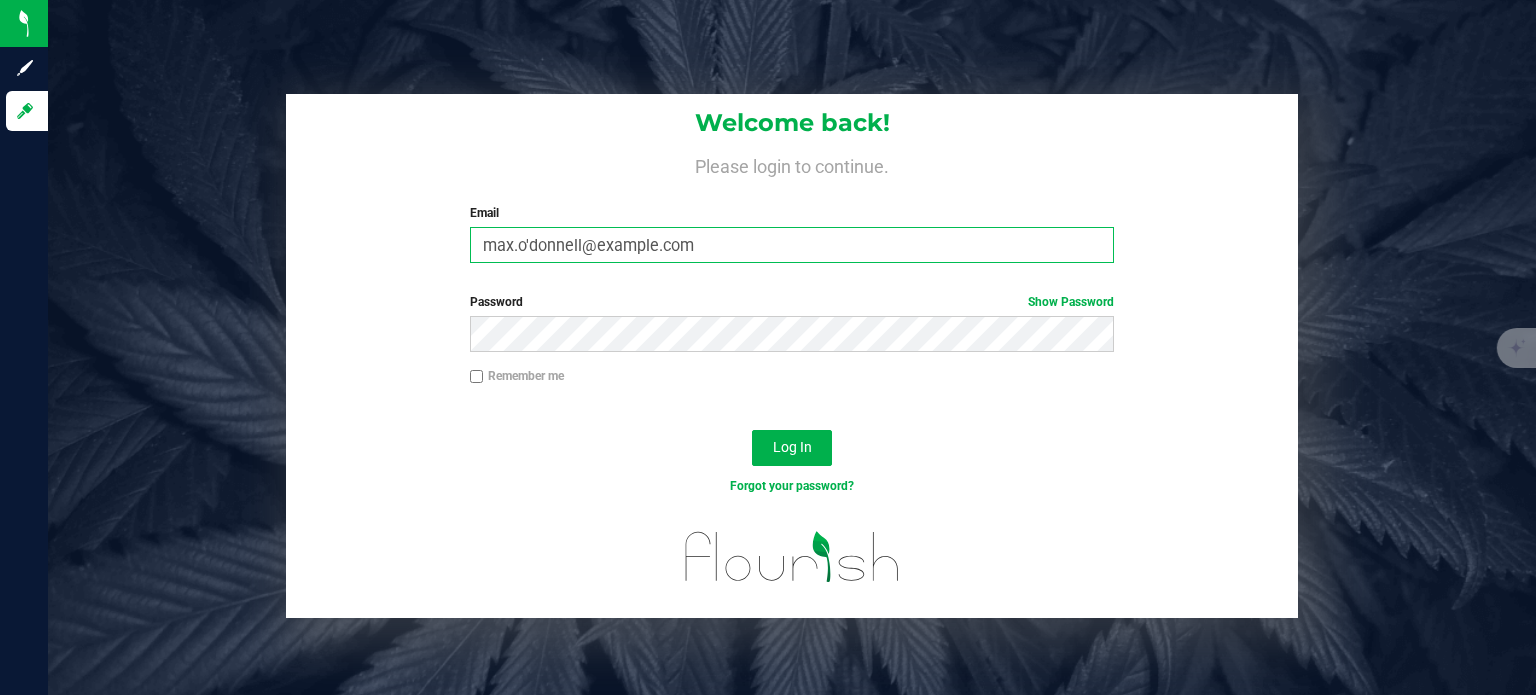 click on "max.o'donnell@example.com" at bounding box center (792, 245) 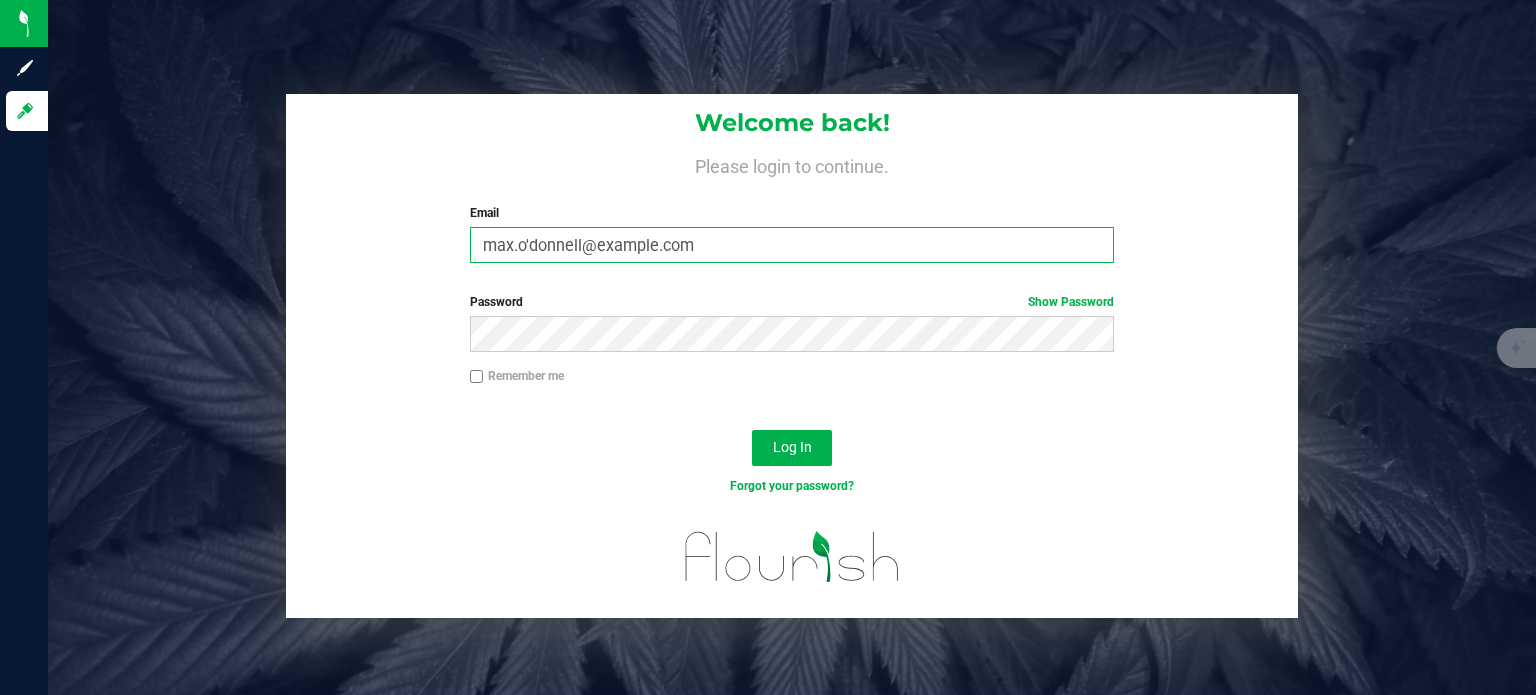 type on "maxxodonnell1995@example.com" 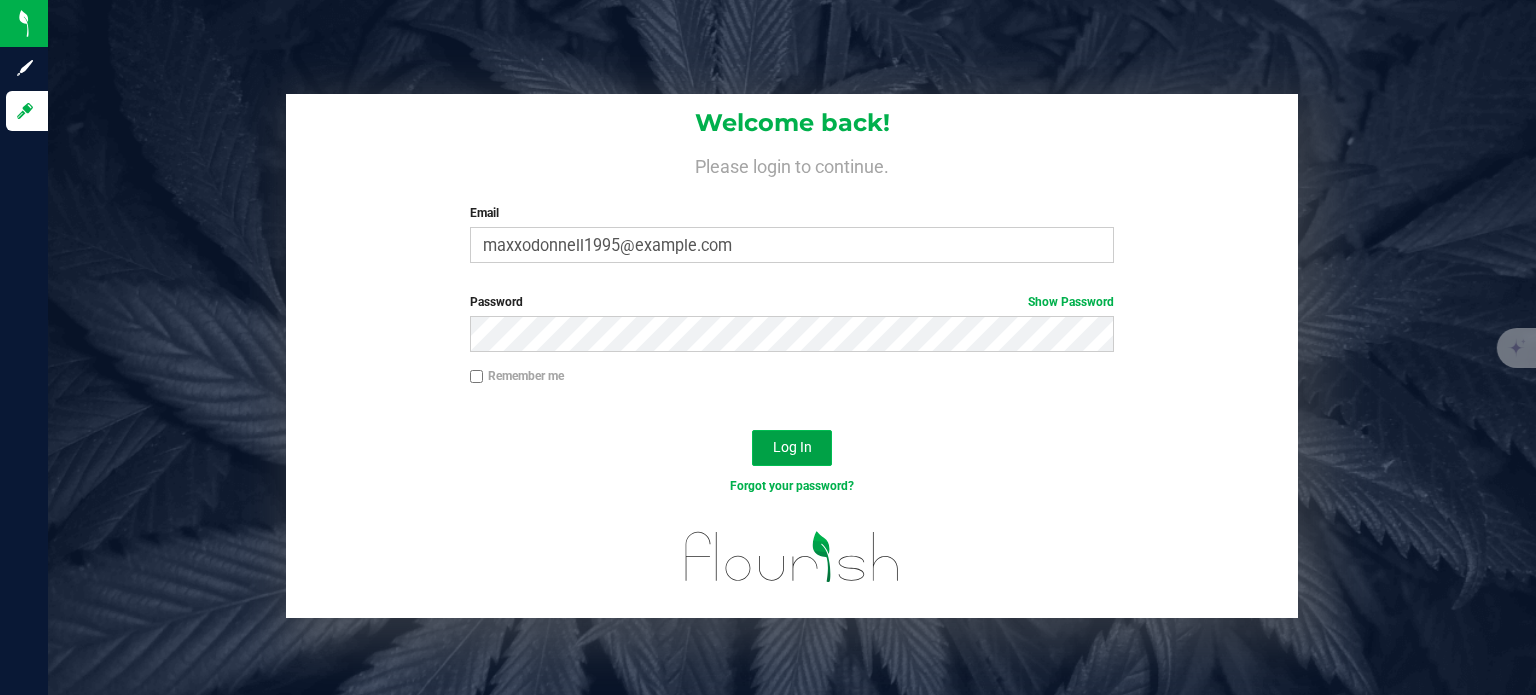 click on "Log In" at bounding box center [792, 447] 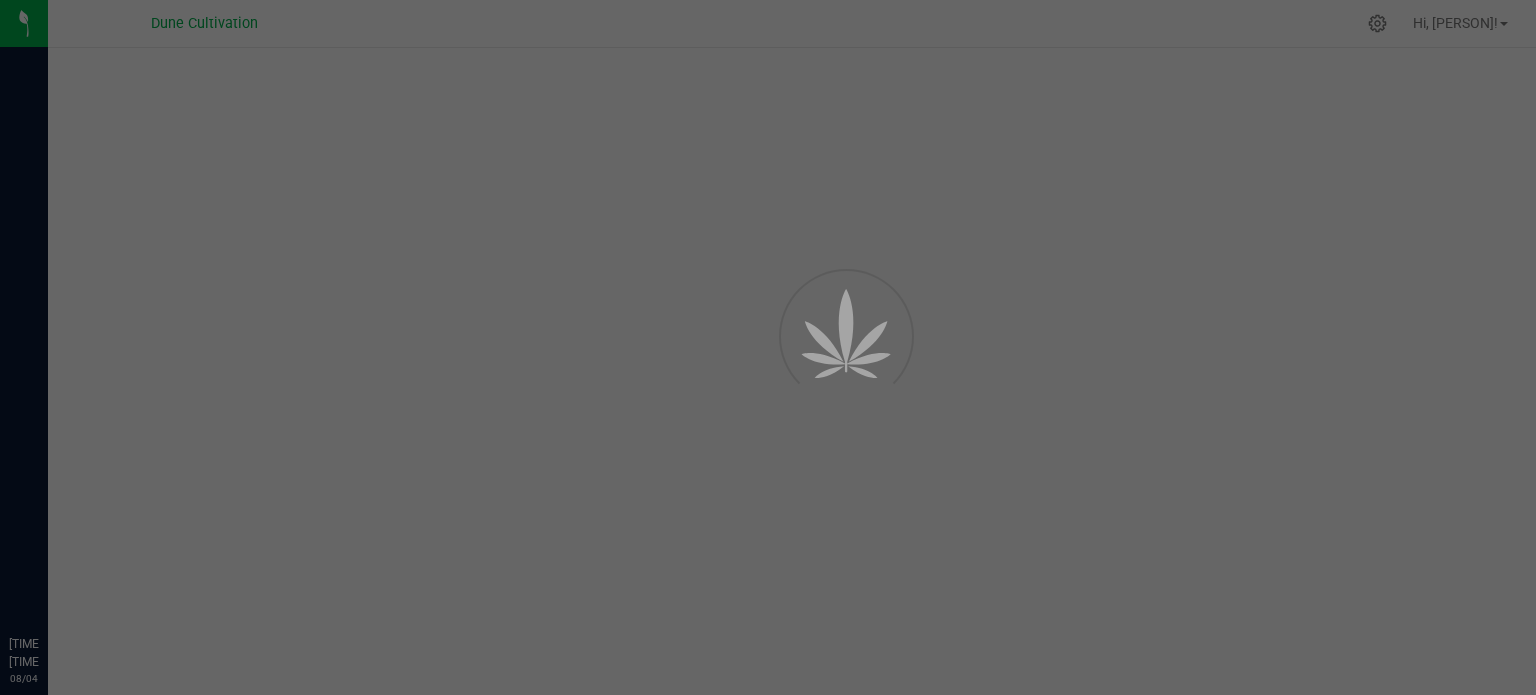 scroll, scrollTop: 0, scrollLeft: 0, axis: both 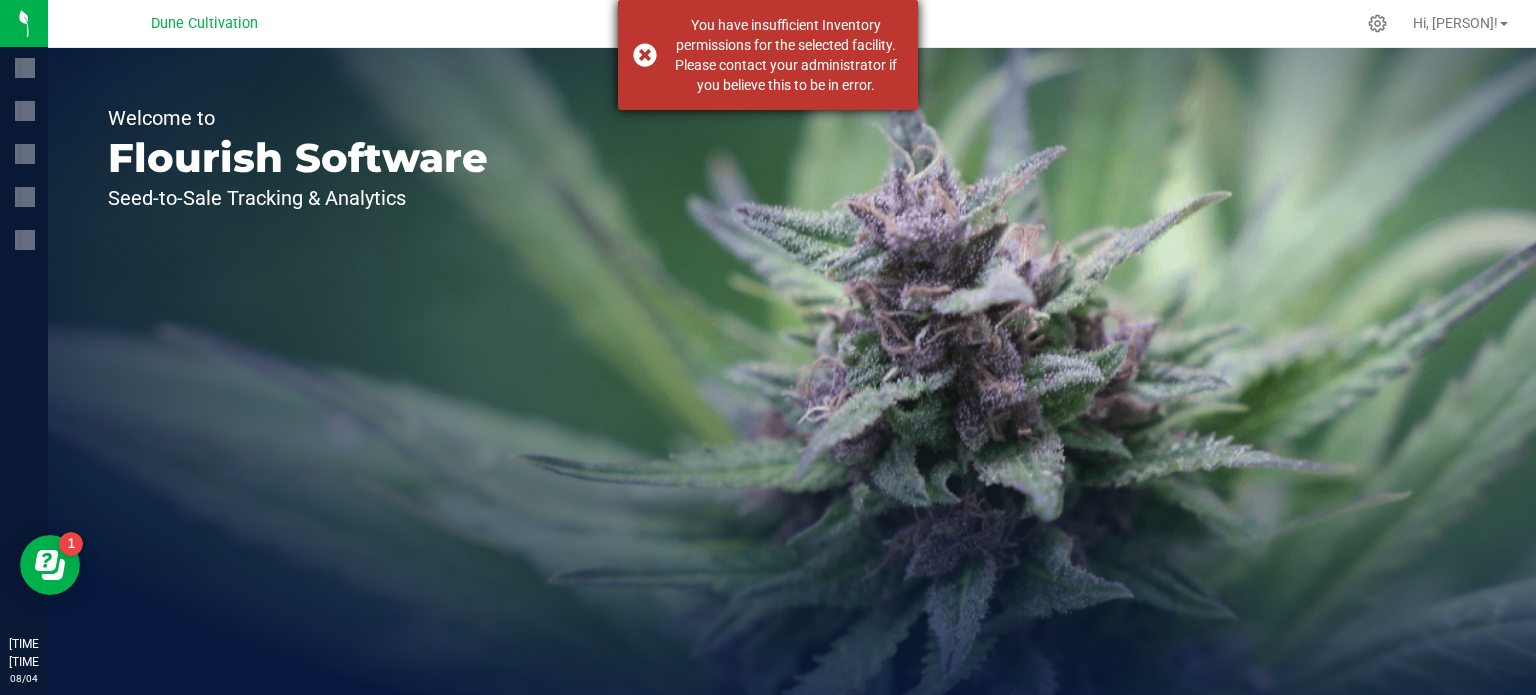 click on "You have insufficient Inventory permissions for the selected facility.
Please contact your administrator if you believe this to be in error." at bounding box center (768, 55) 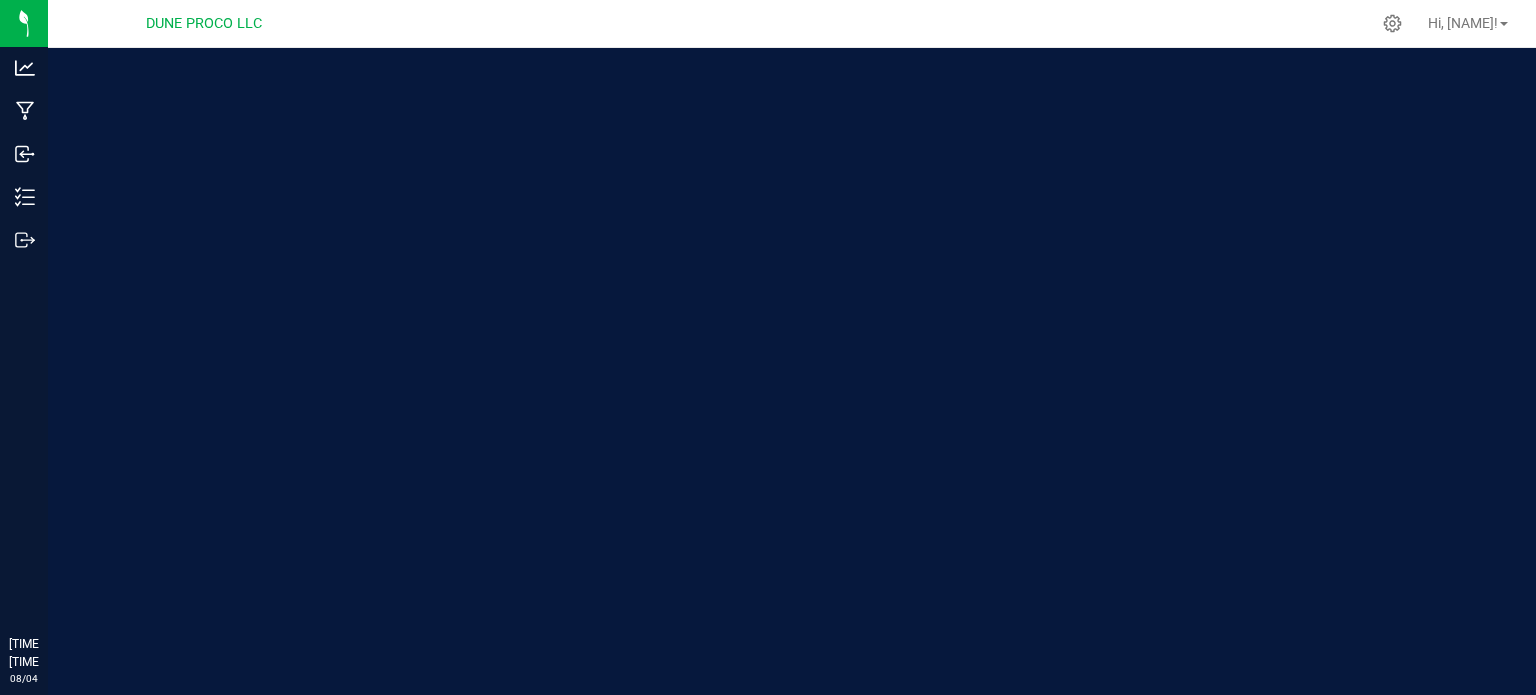 scroll, scrollTop: 0, scrollLeft: 0, axis: both 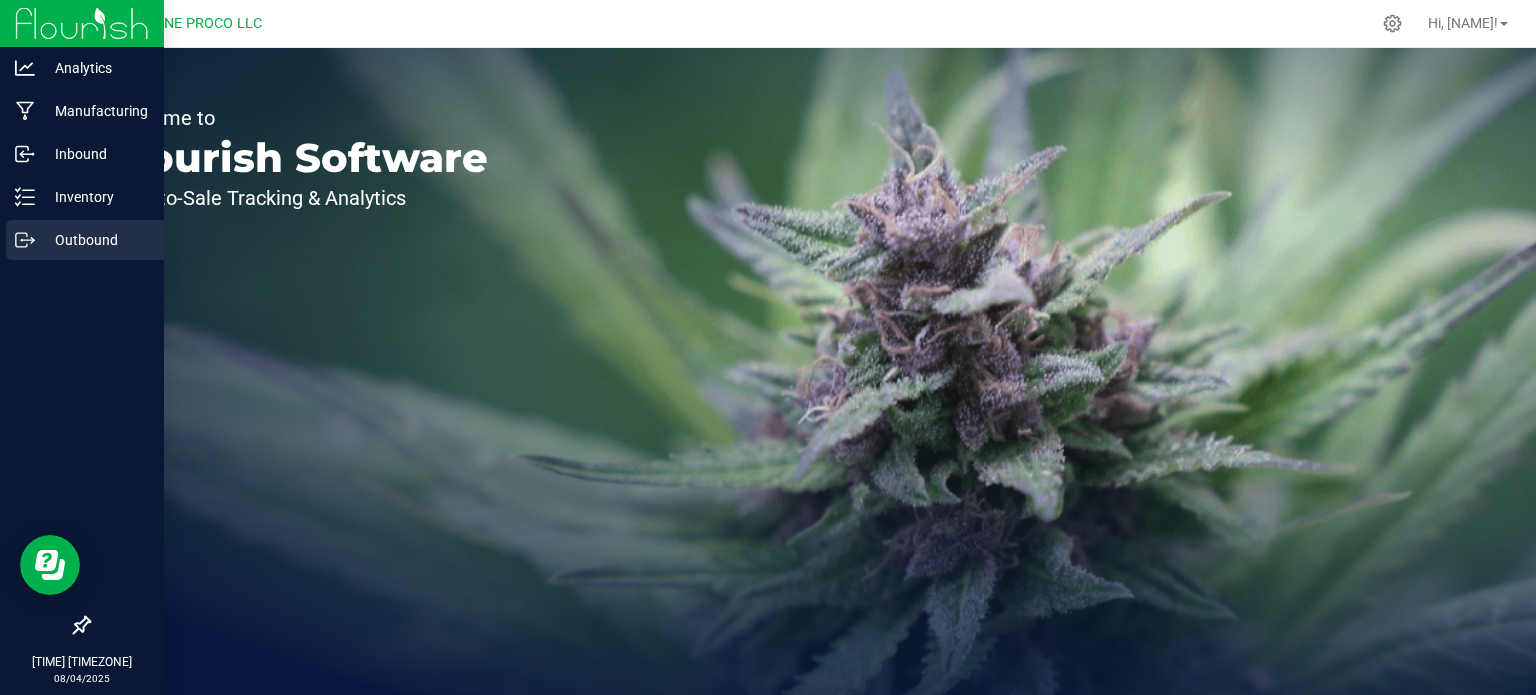 click on "Outbound" at bounding box center [82, 241] 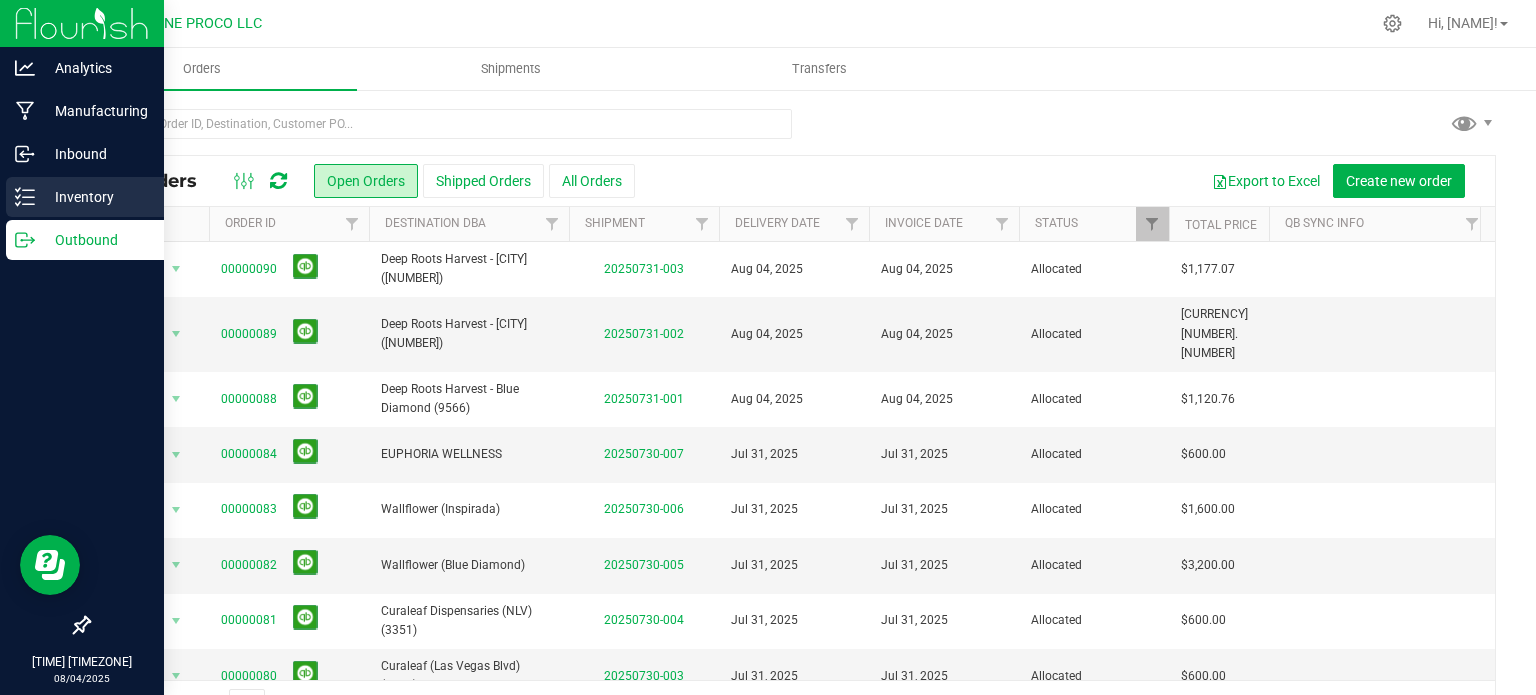 click on "Inventory" at bounding box center [95, 197] 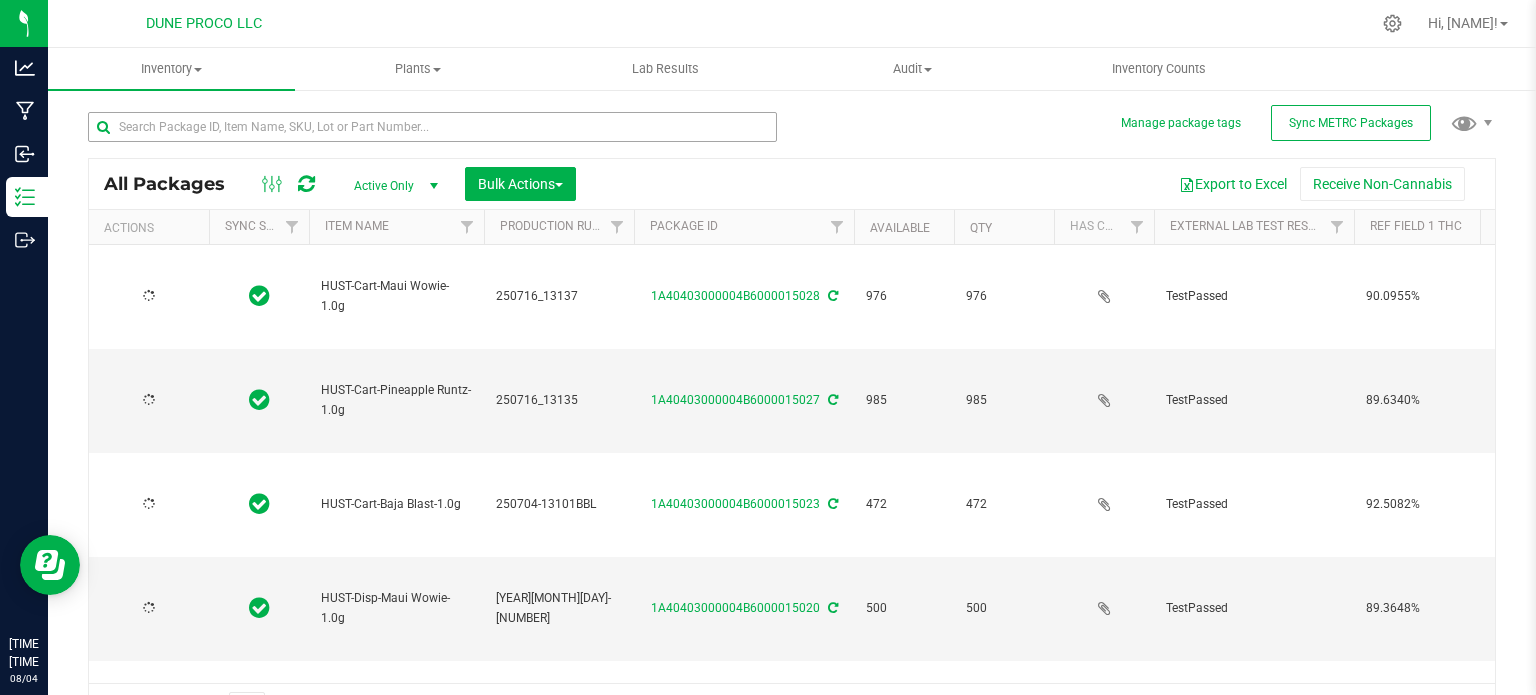 type on "2025-07-16" 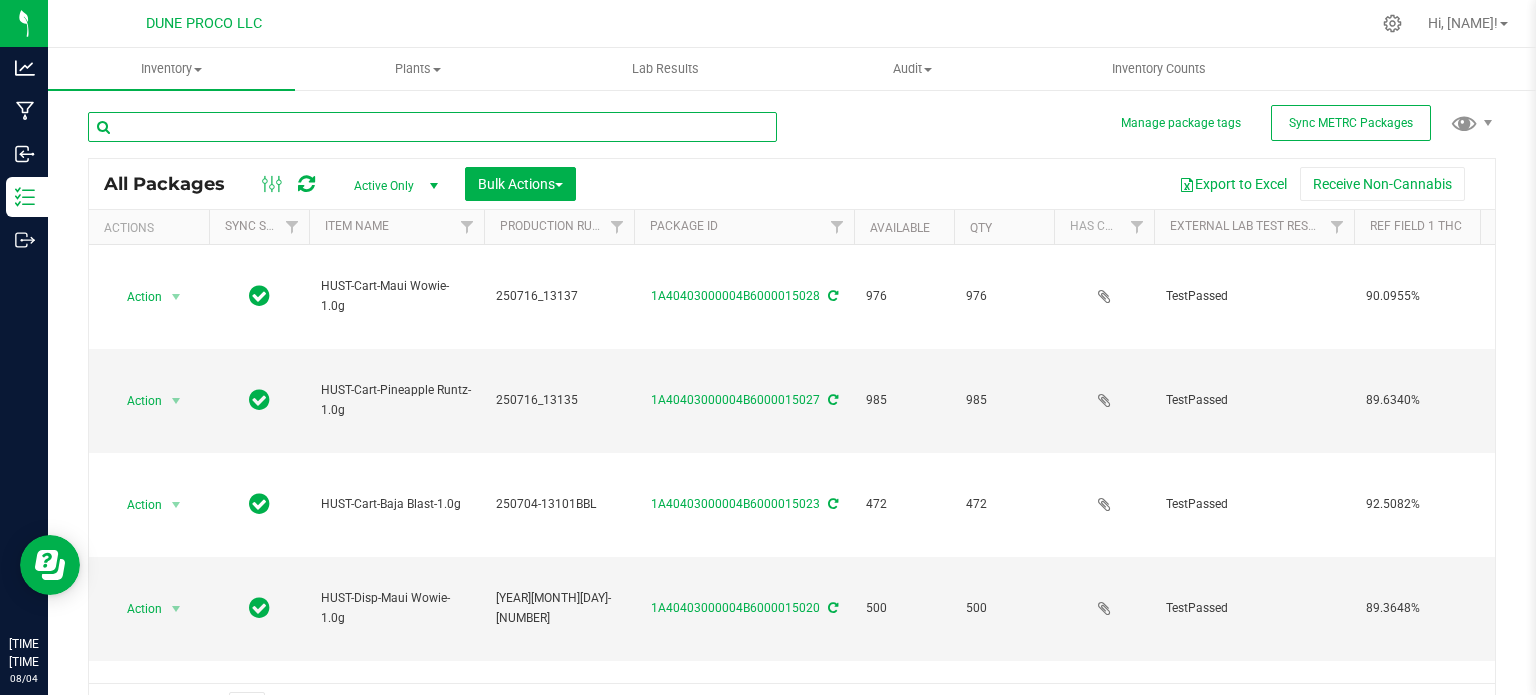 click at bounding box center [432, 127] 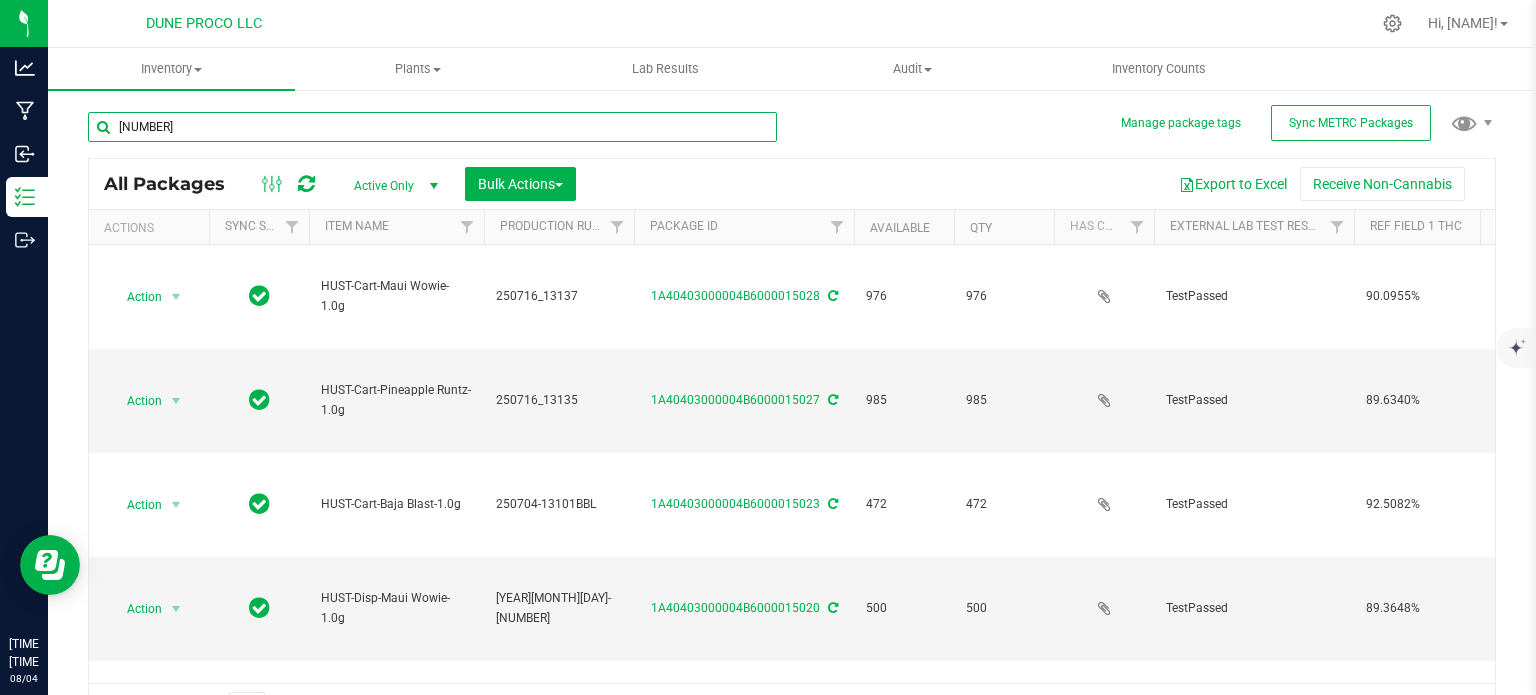 type on "13138" 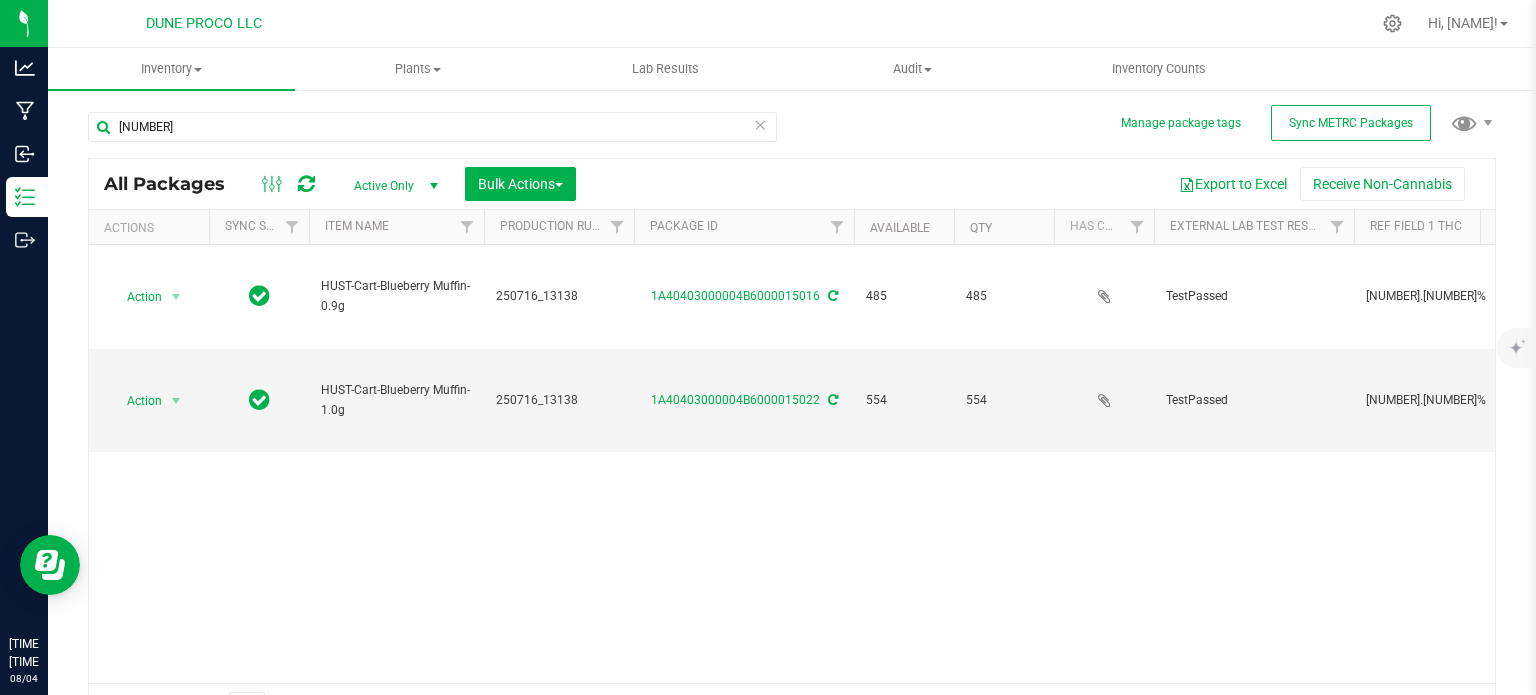 click on "Active Only" at bounding box center [392, 186] 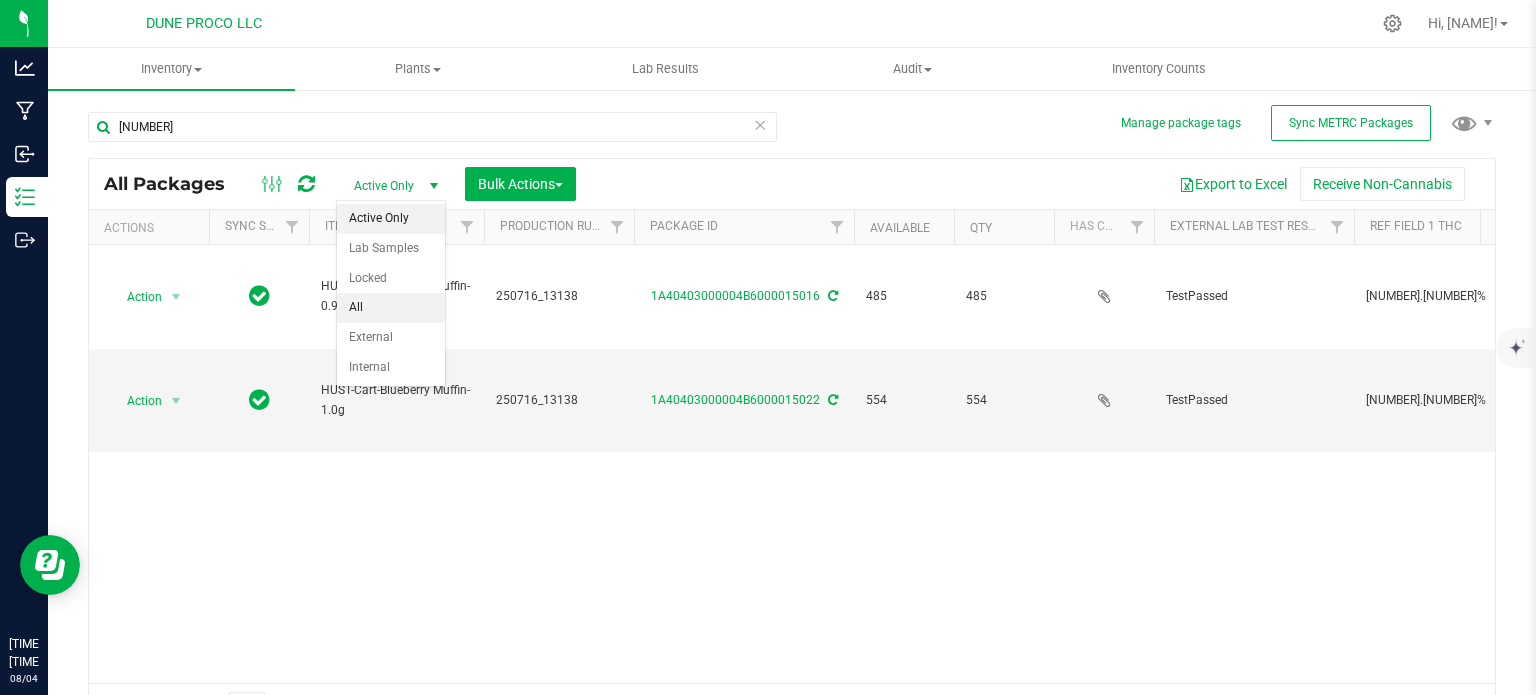 click on "All" at bounding box center (391, 308) 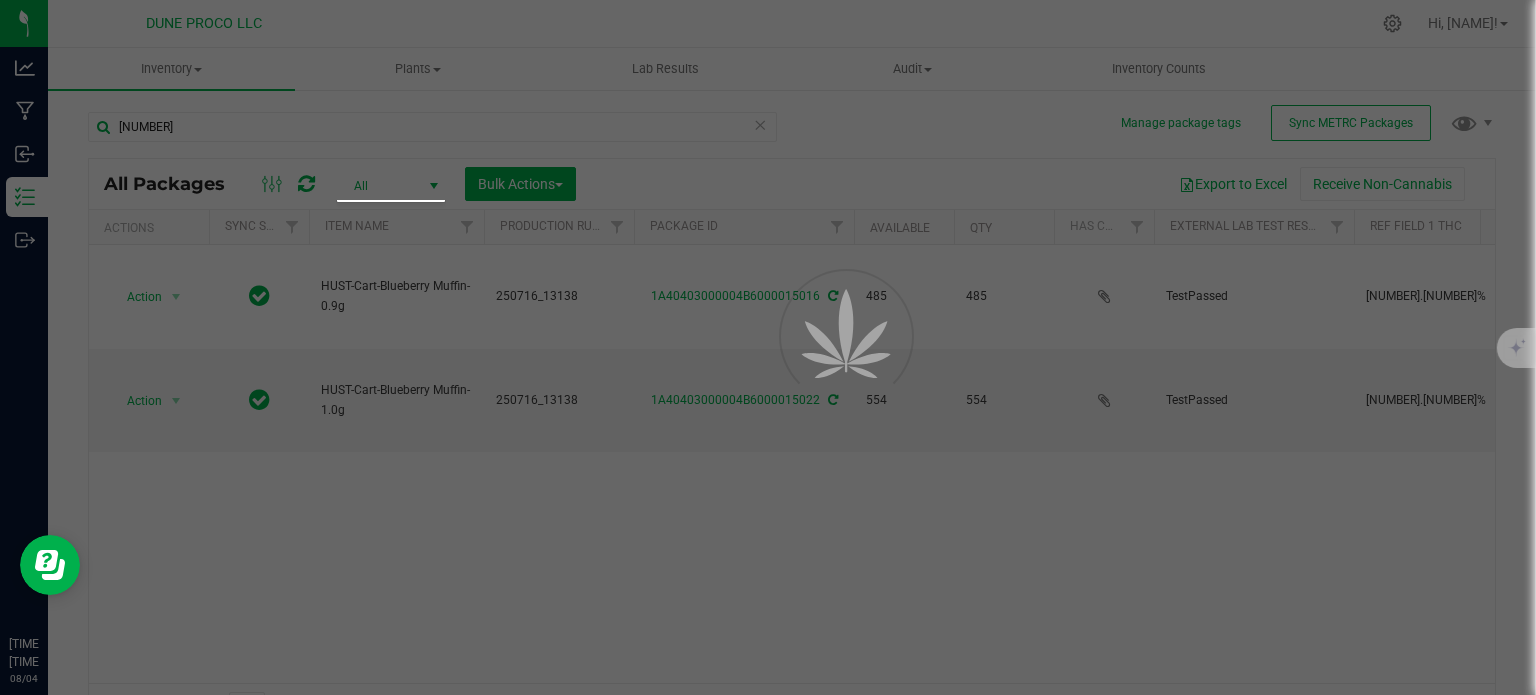 click on "Analytics Manufacturing Inbound Inventory Outbound 08:21 AM PDT 08/04/2025  08/04   DUNE PROCO LLC   Hi, Max!
Inventory
All packages
All inventory
Waste log
Create inventory
Plants" at bounding box center (768, 347) 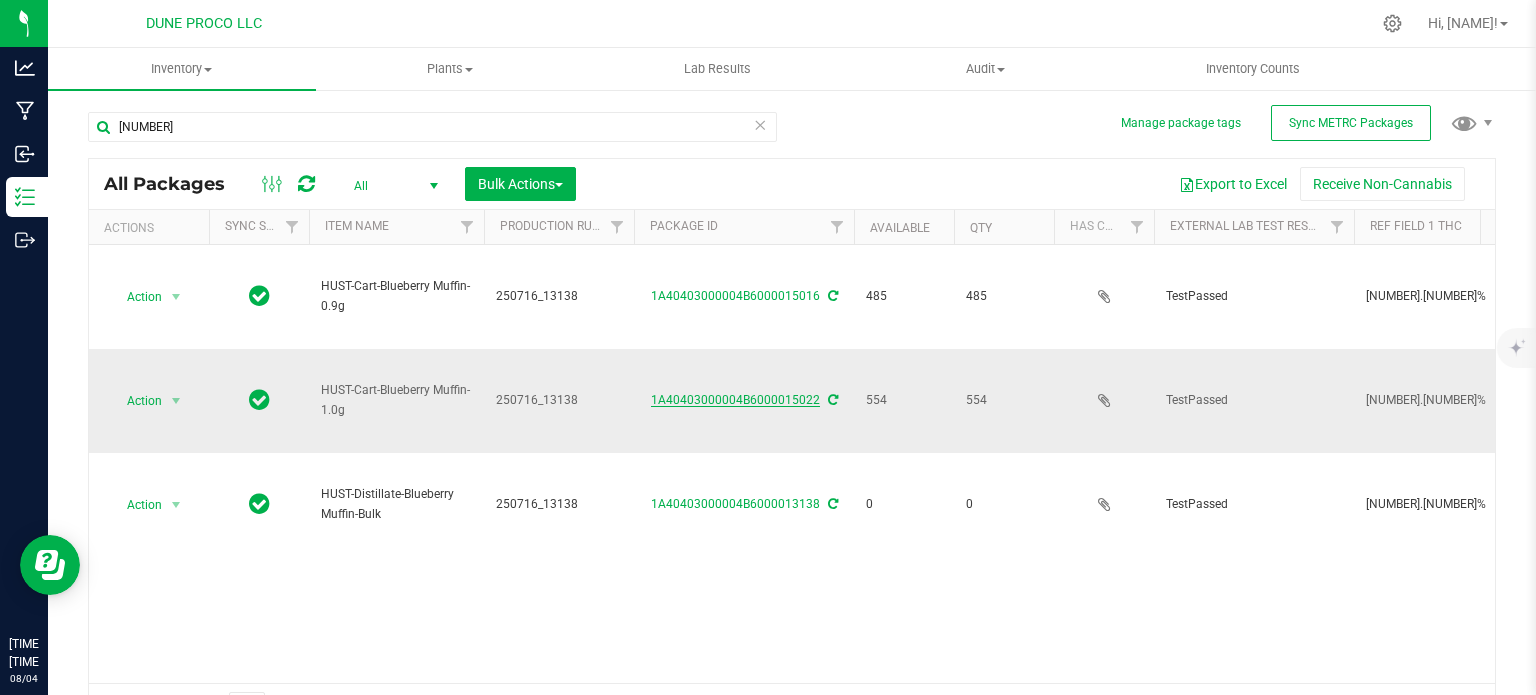 click on "1A40403000004B6000015022" at bounding box center (735, 400) 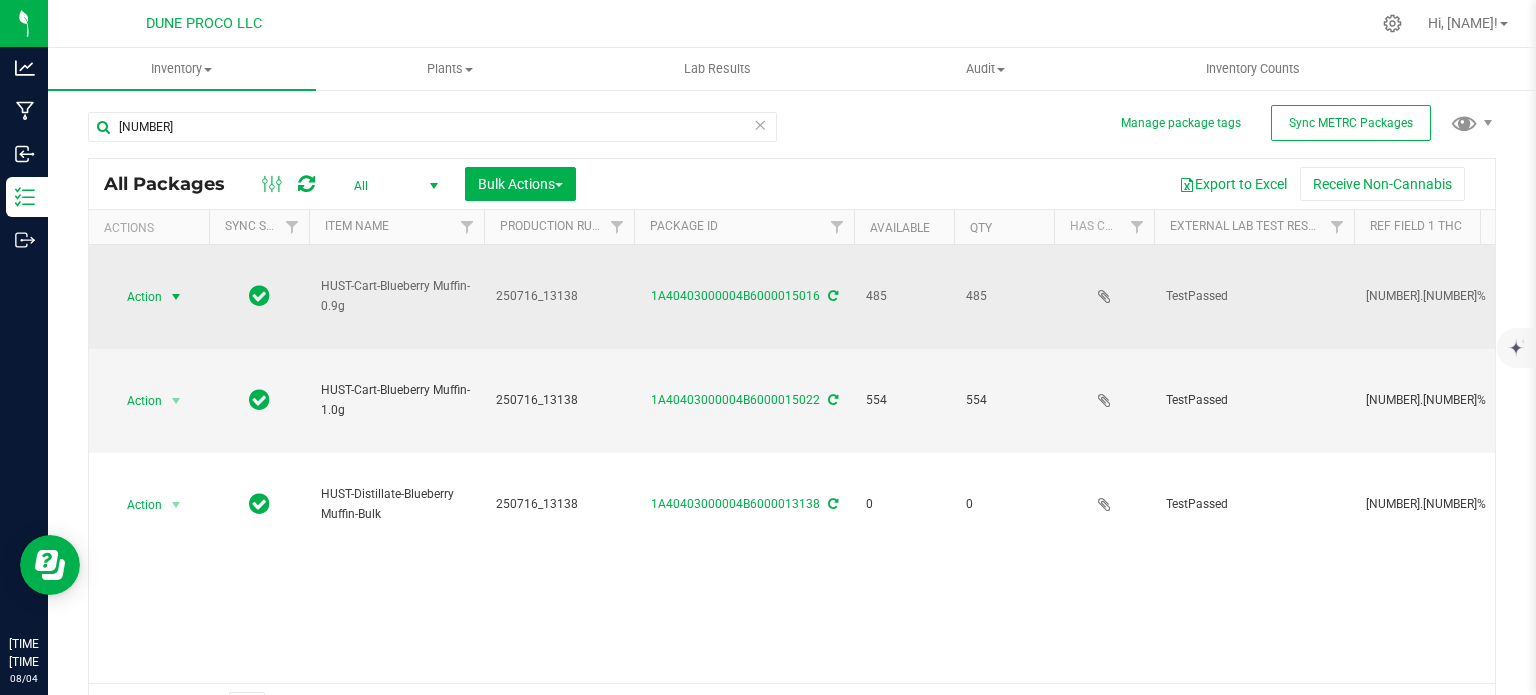 click at bounding box center [176, 297] 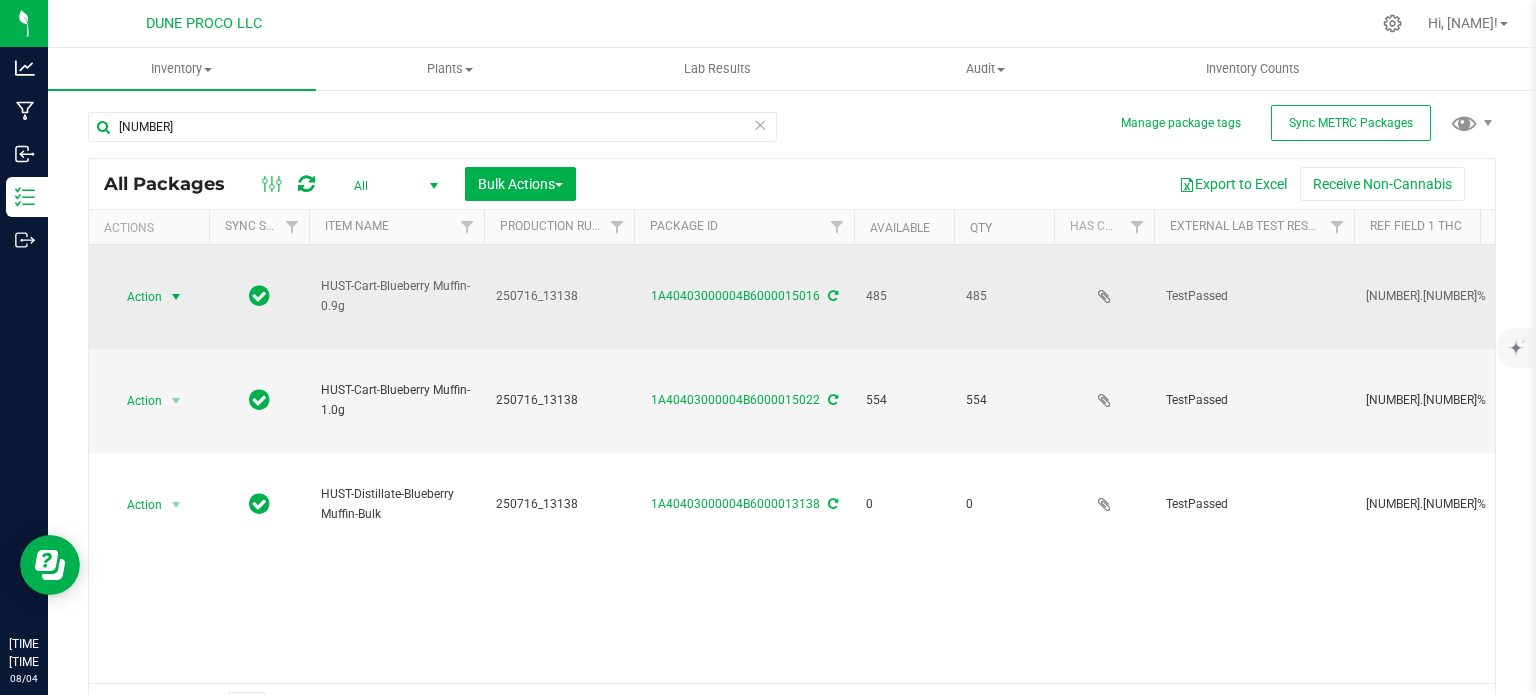 click at bounding box center [176, 297] 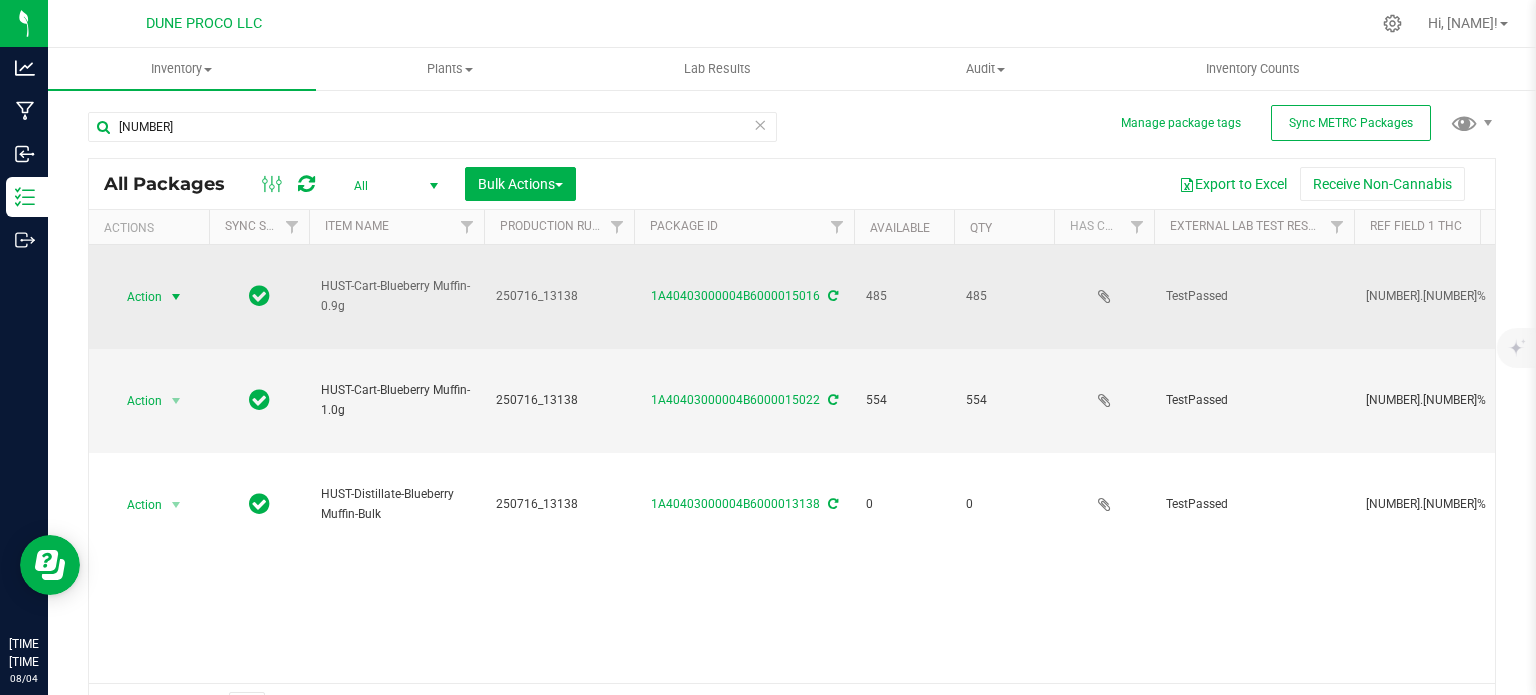 click on "Action" at bounding box center (136, 297) 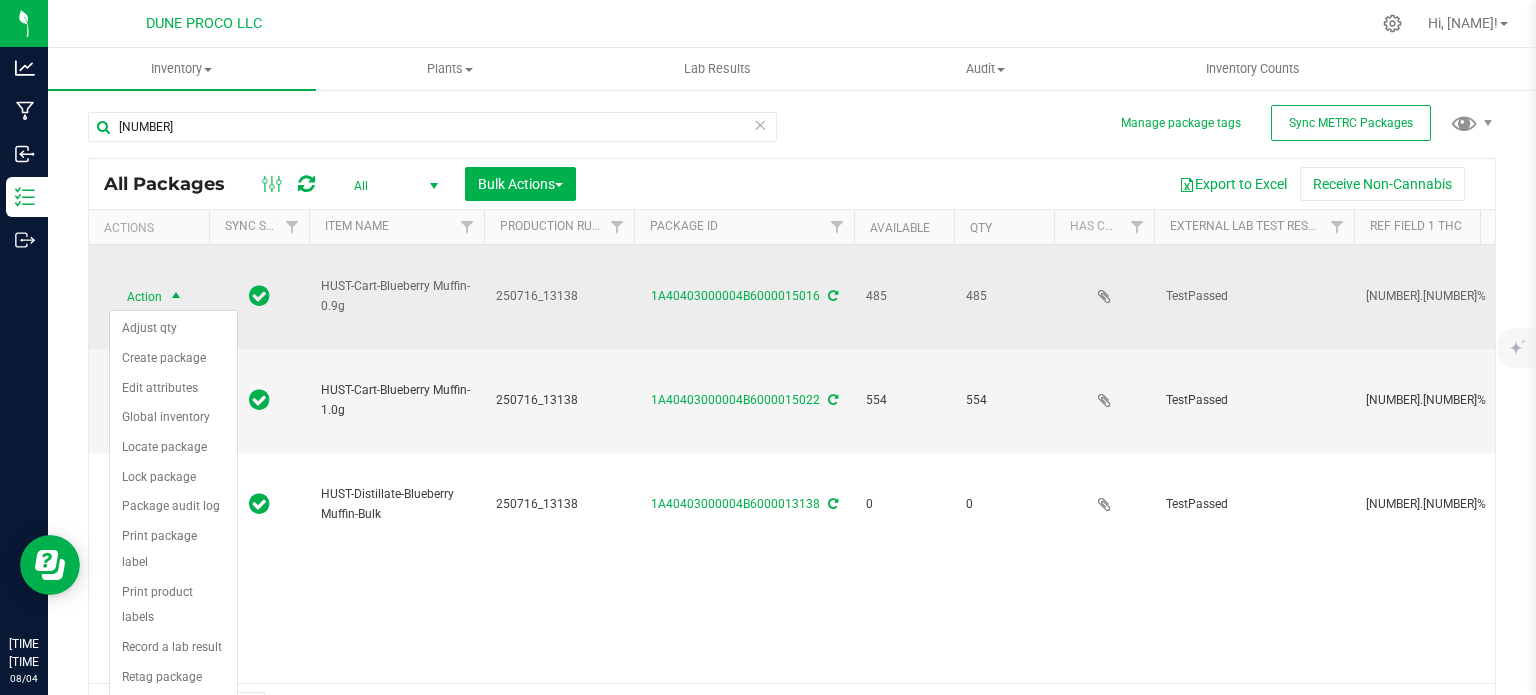 click on "Action" at bounding box center (136, 297) 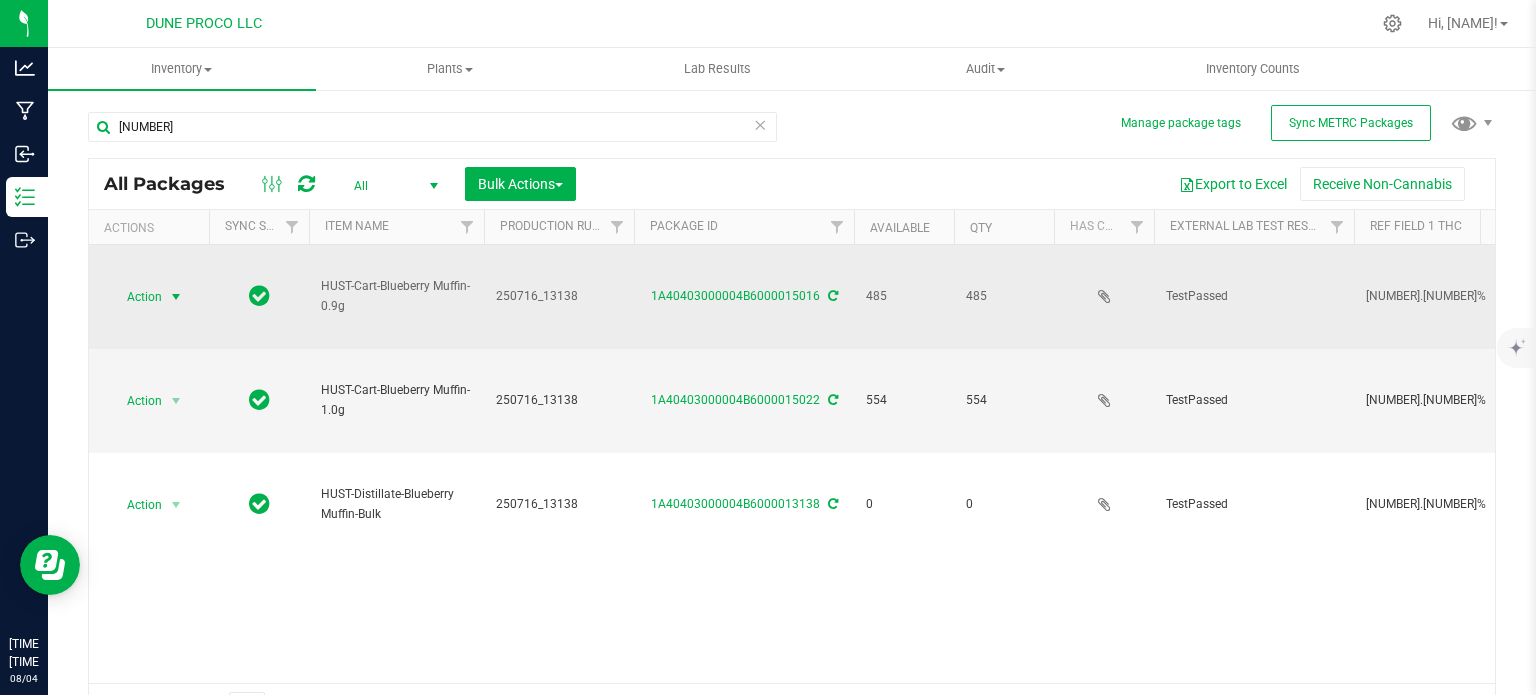 click on "Action" at bounding box center (136, 297) 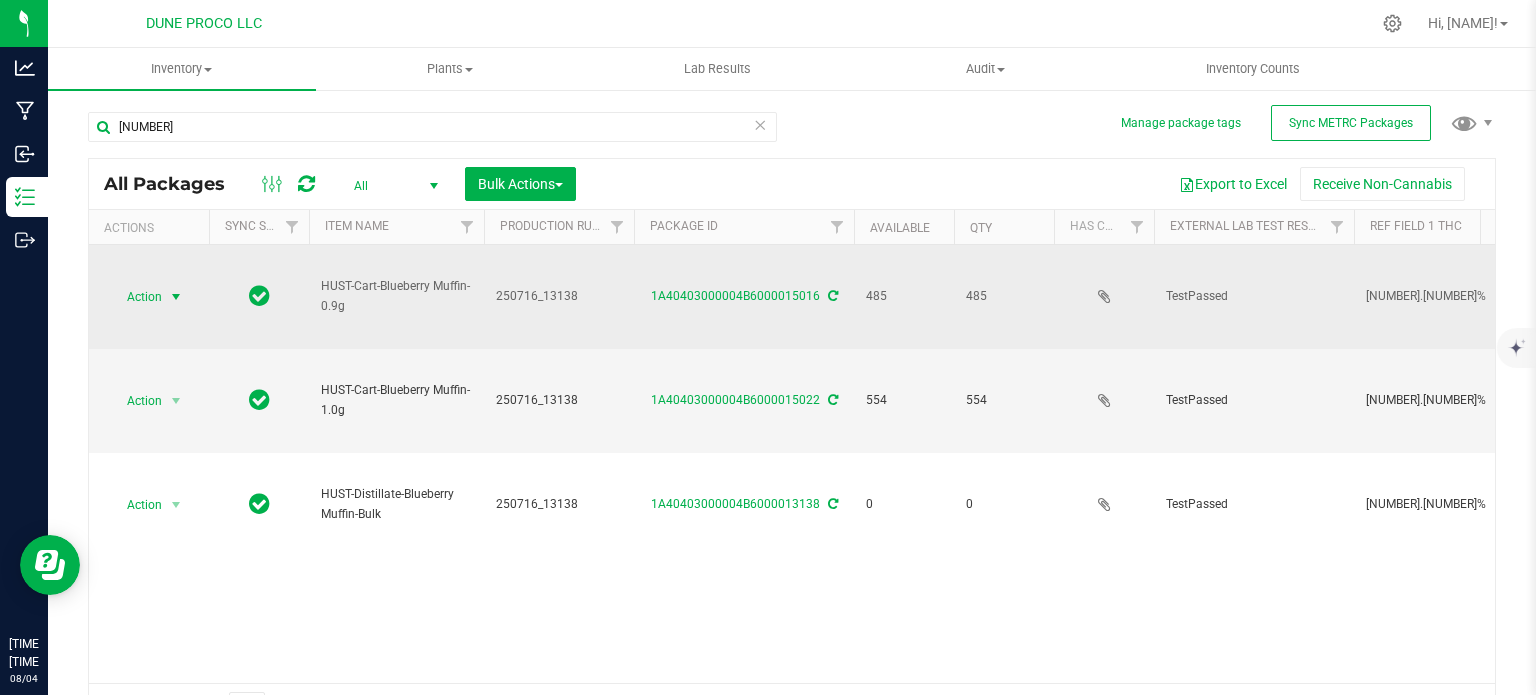 click on "Action" at bounding box center [136, 297] 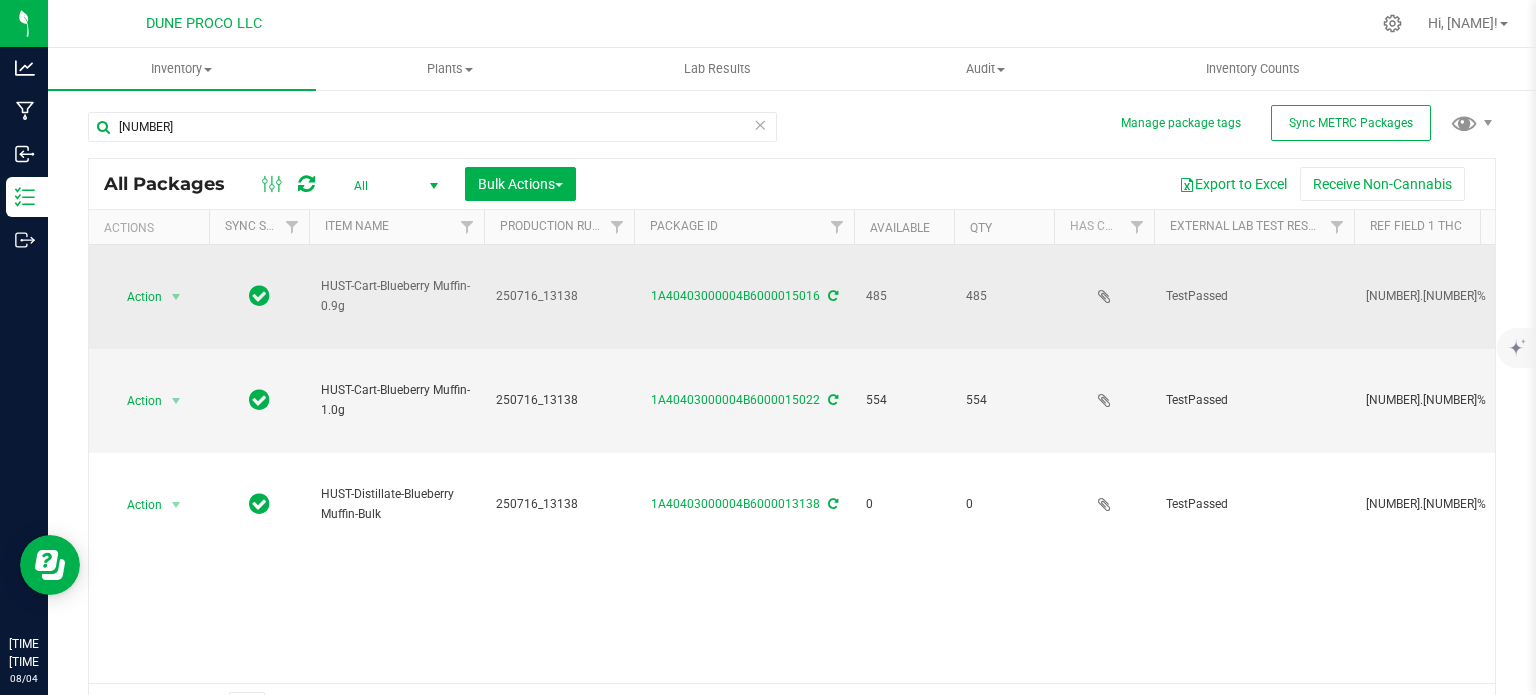 click on "Action Action Adjust qty Create package Edit attributes Global inventory Locate package Lock package Package audit log Print package label Print product labels Record a lab result Retag package See history Take lab sample" at bounding box center [149, 297] 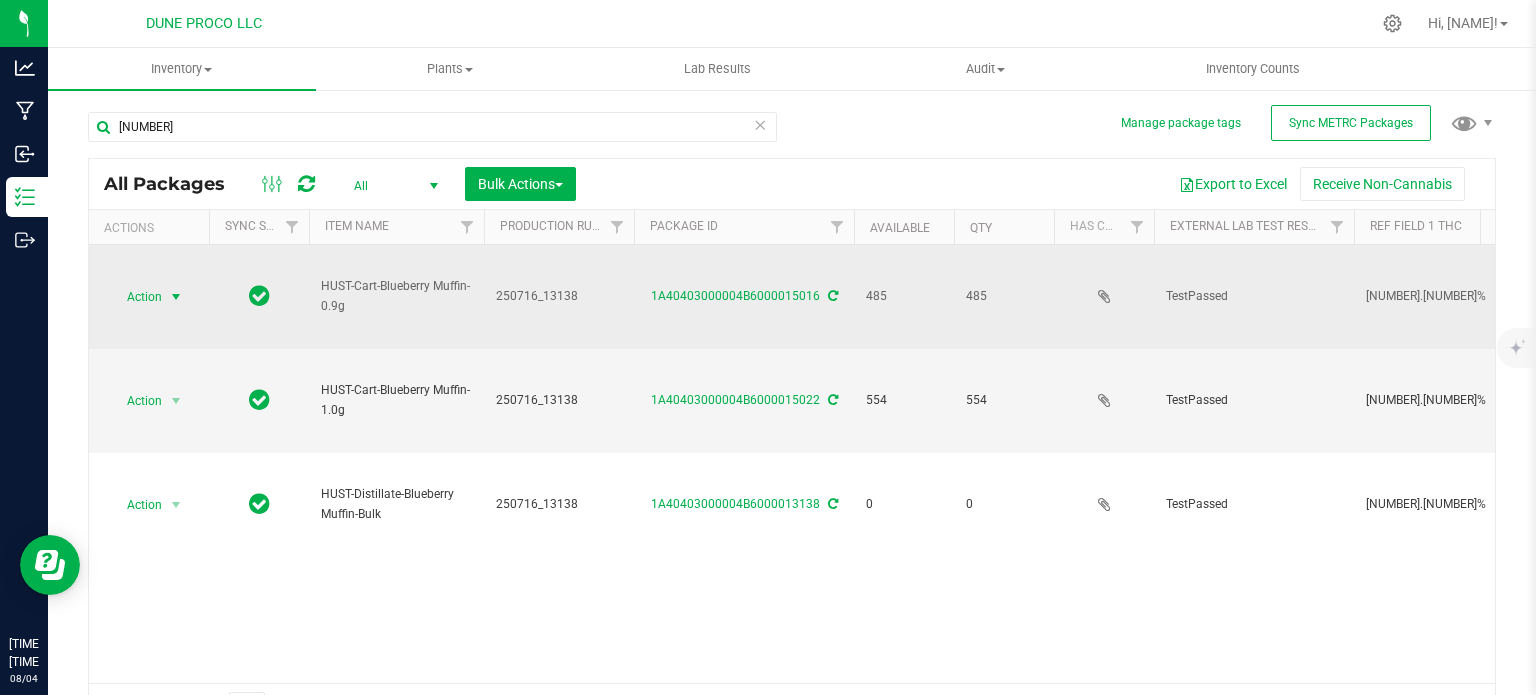 click on "Action" at bounding box center [136, 297] 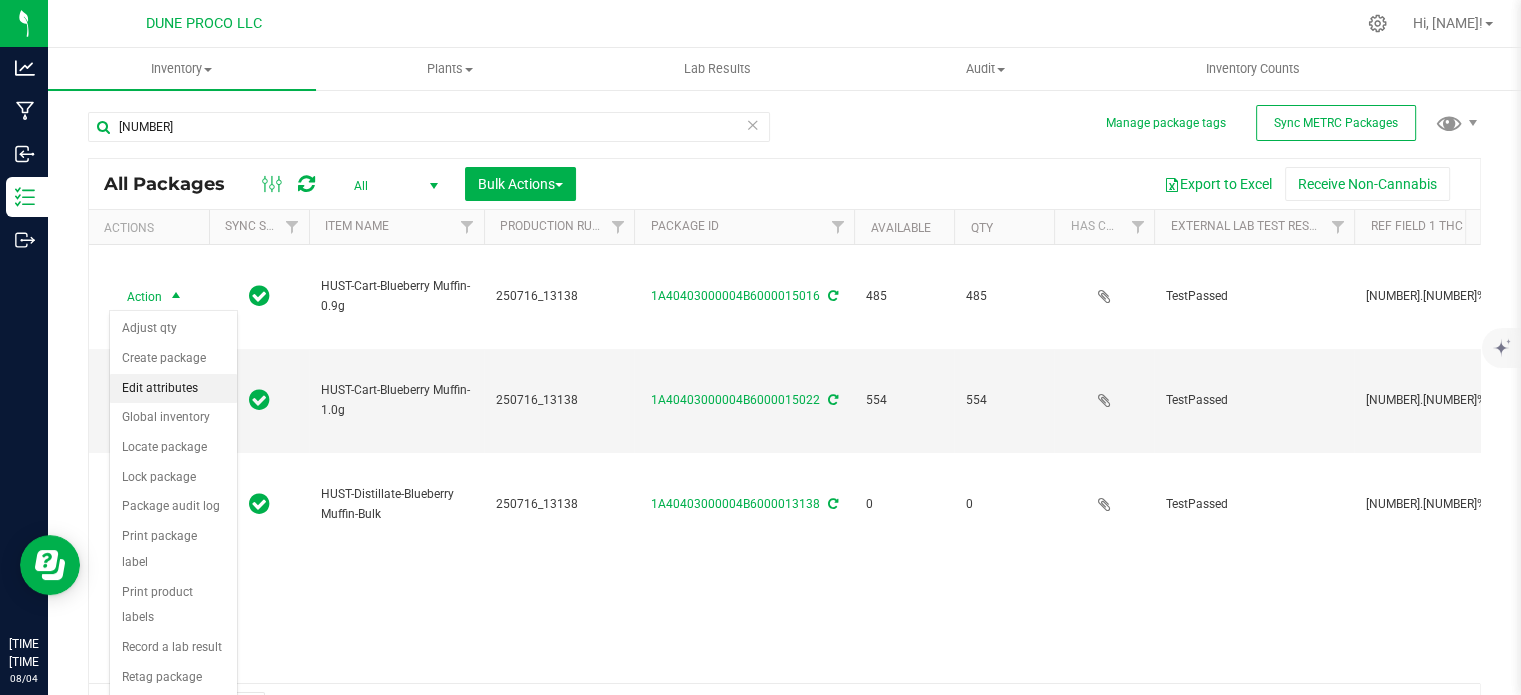 click on "Edit attributes" at bounding box center [173, 389] 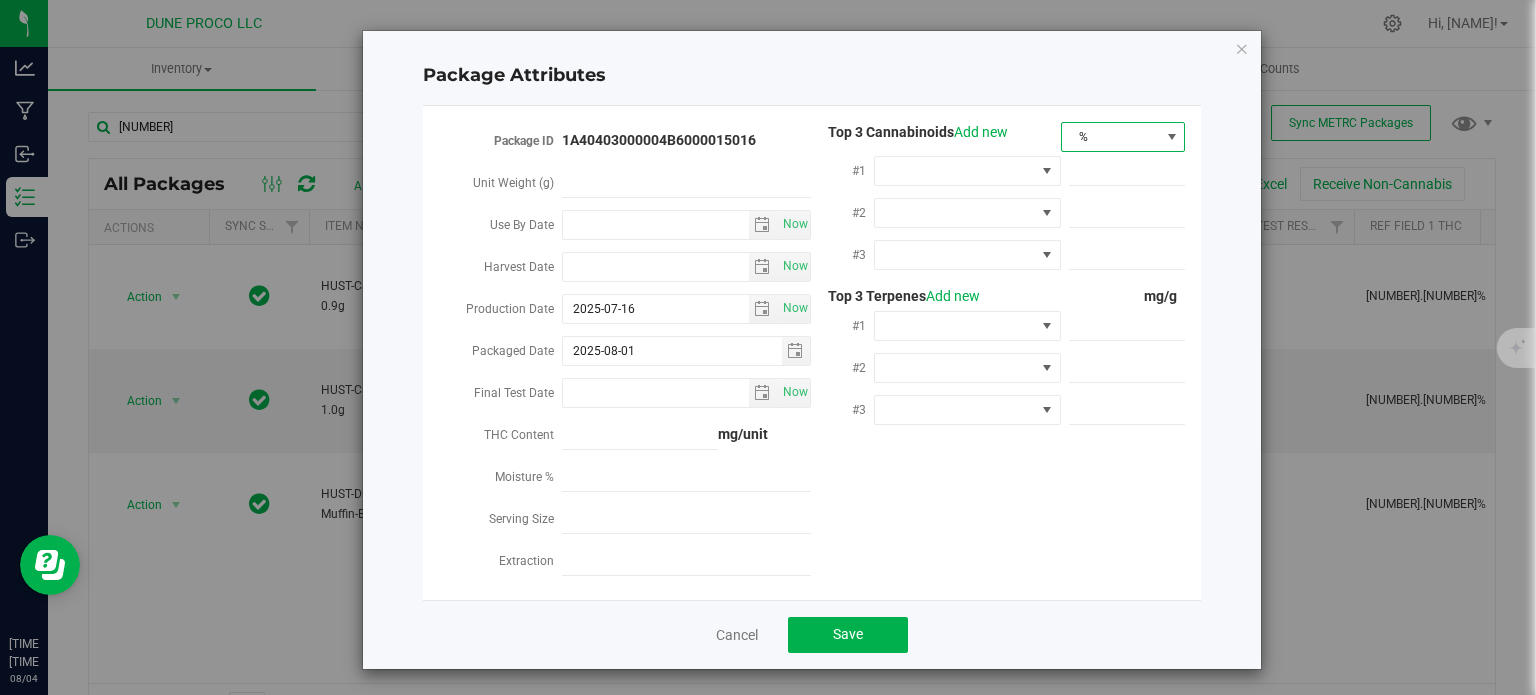 click on "%" at bounding box center [1111, 137] 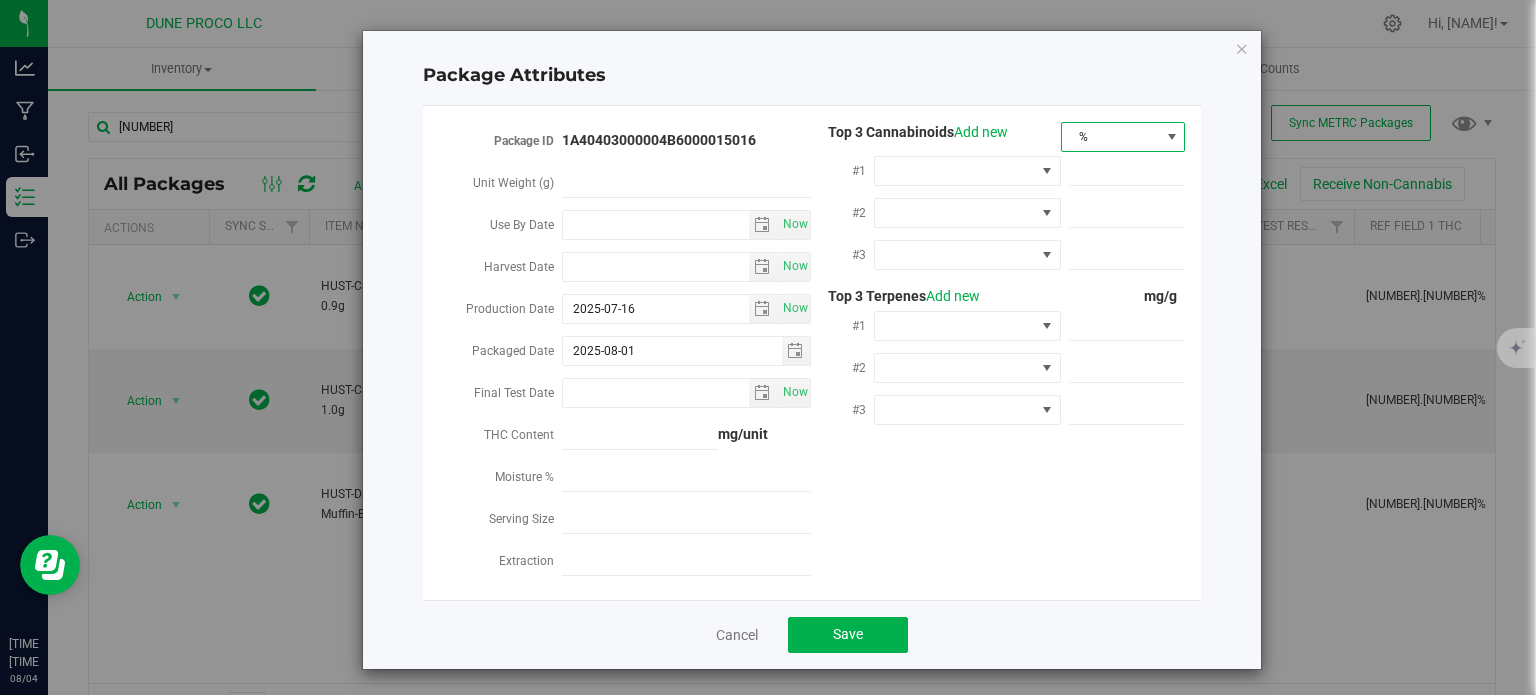click on "%" at bounding box center (1111, 137) 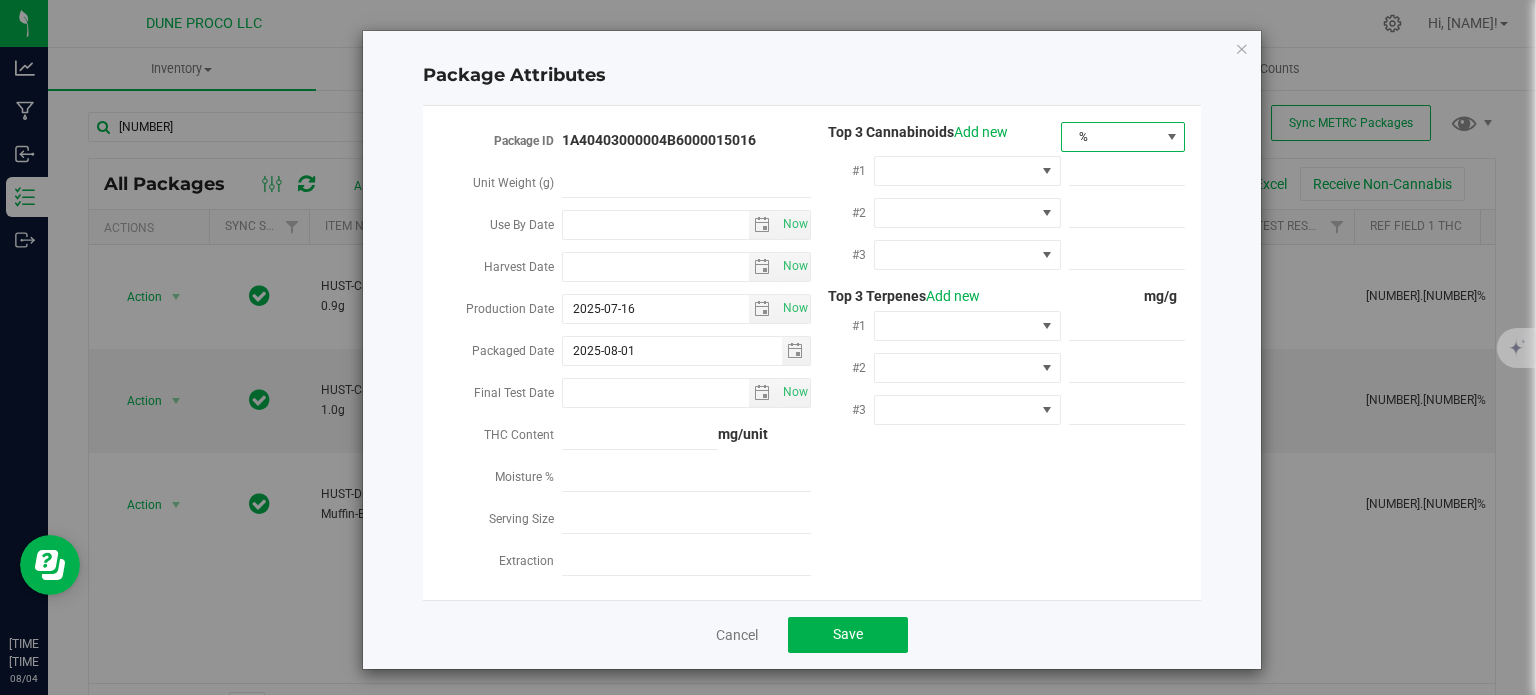 click on "%" at bounding box center (1111, 137) 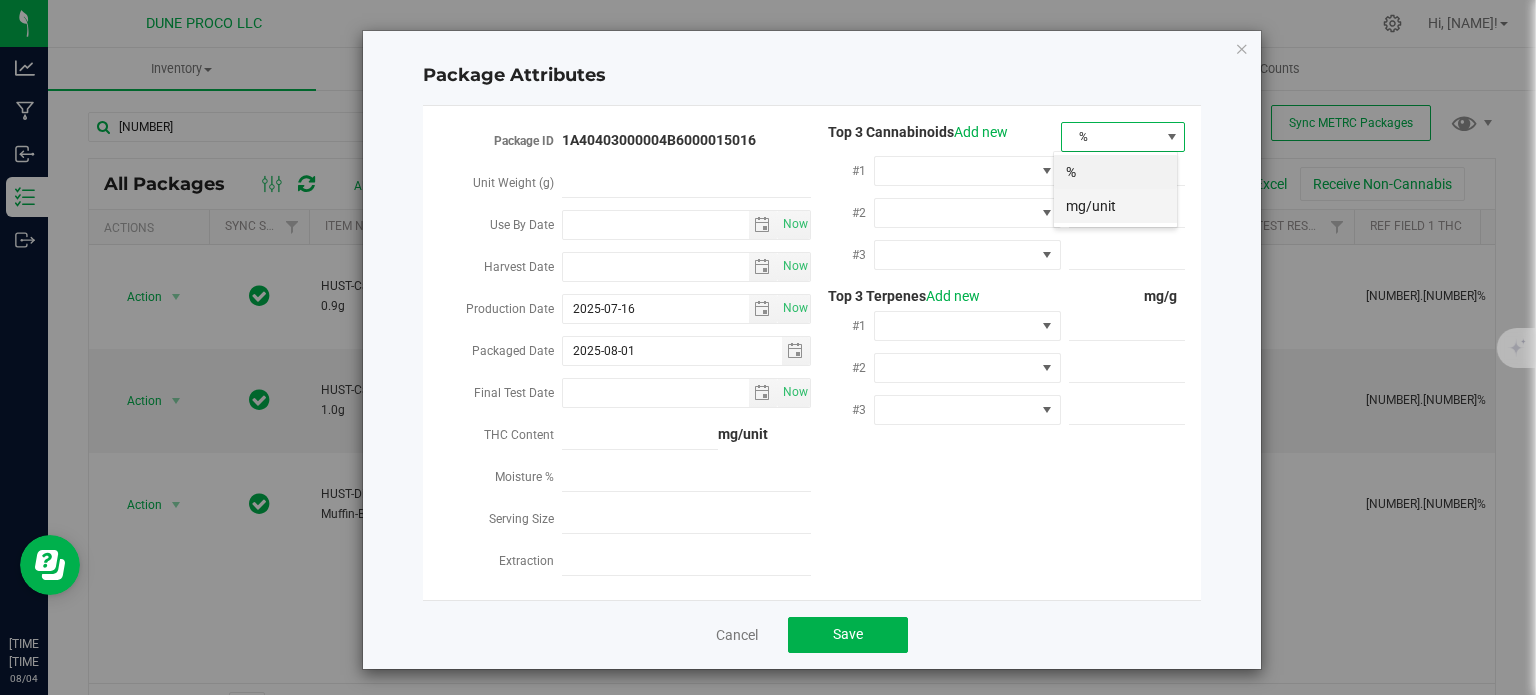 scroll, scrollTop: 99970, scrollLeft: 99875, axis: both 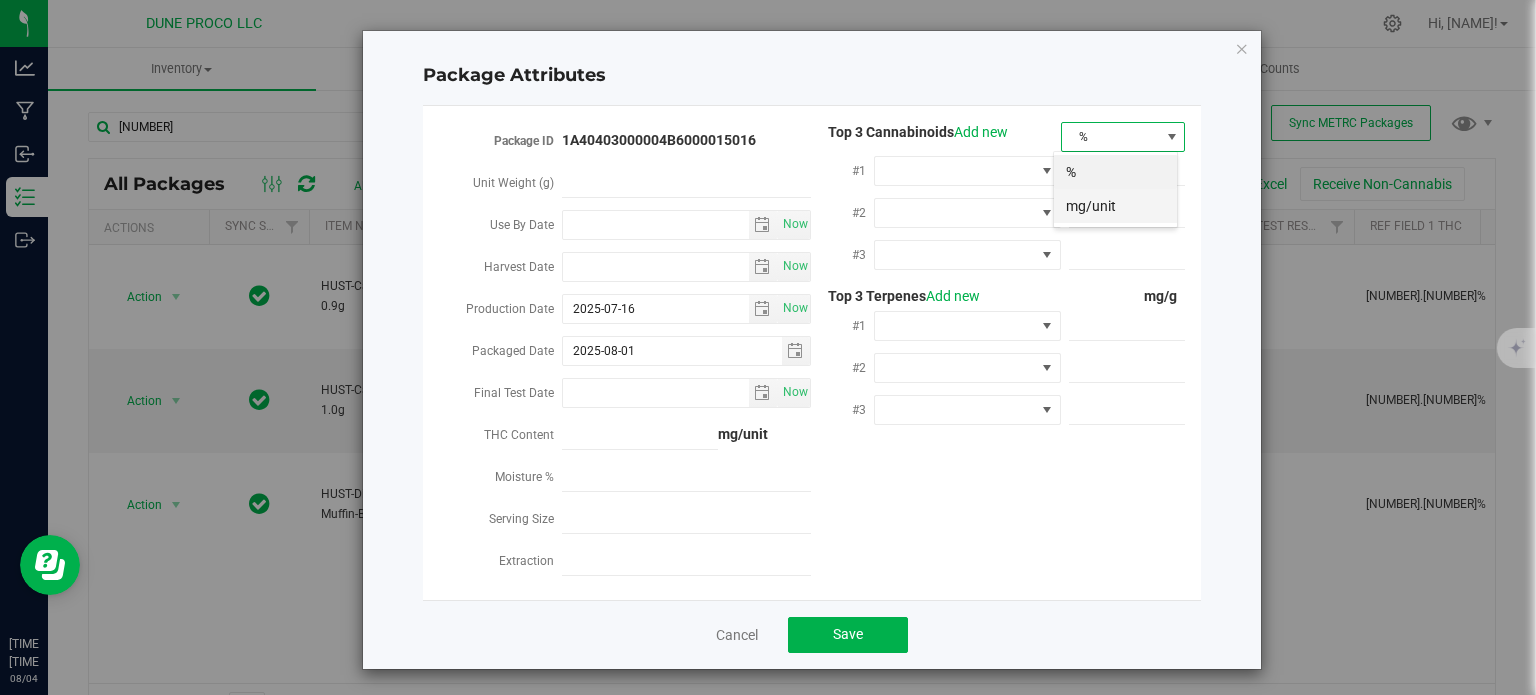 click on "mg/unit" at bounding box center [1115, 206] 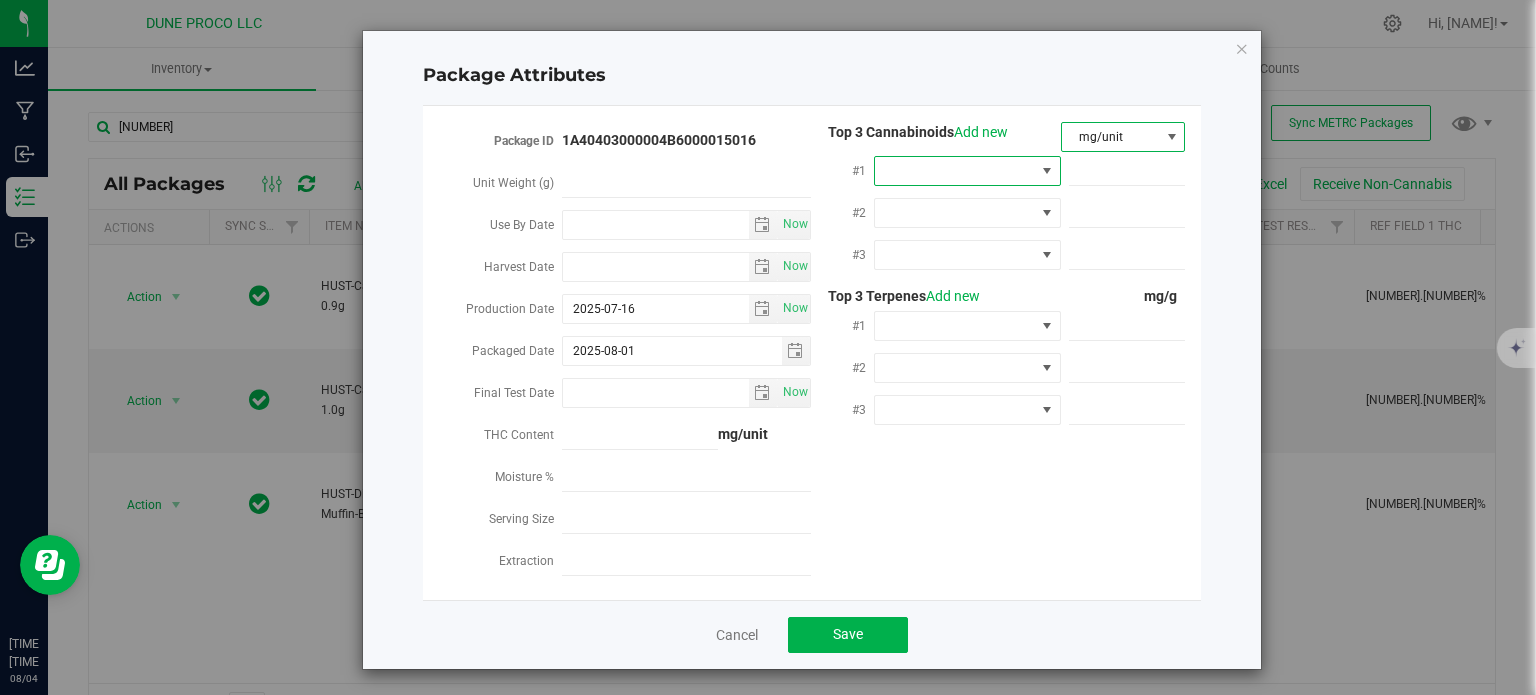 click at bounding box center (1047, 171) 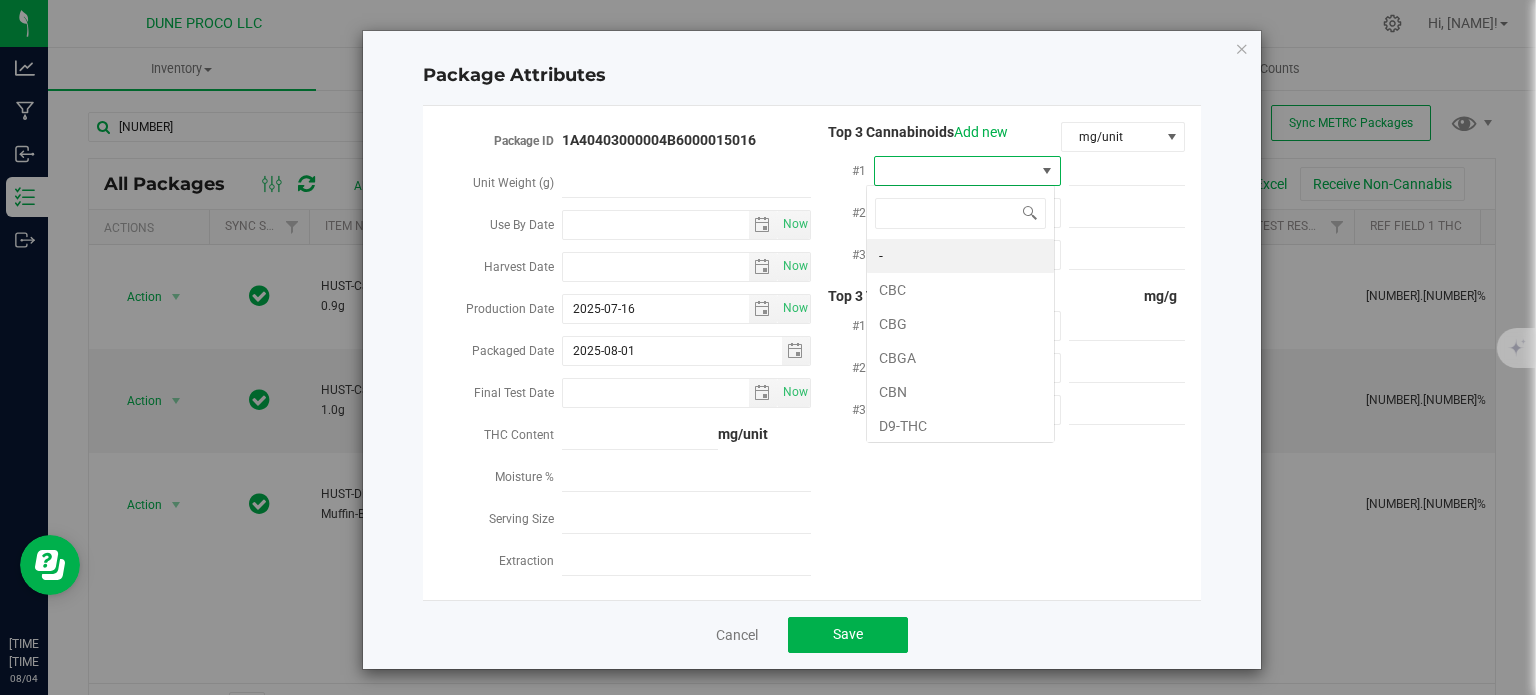scroll, scrollTop: 99970, scrollLeft: 99812, axis: both 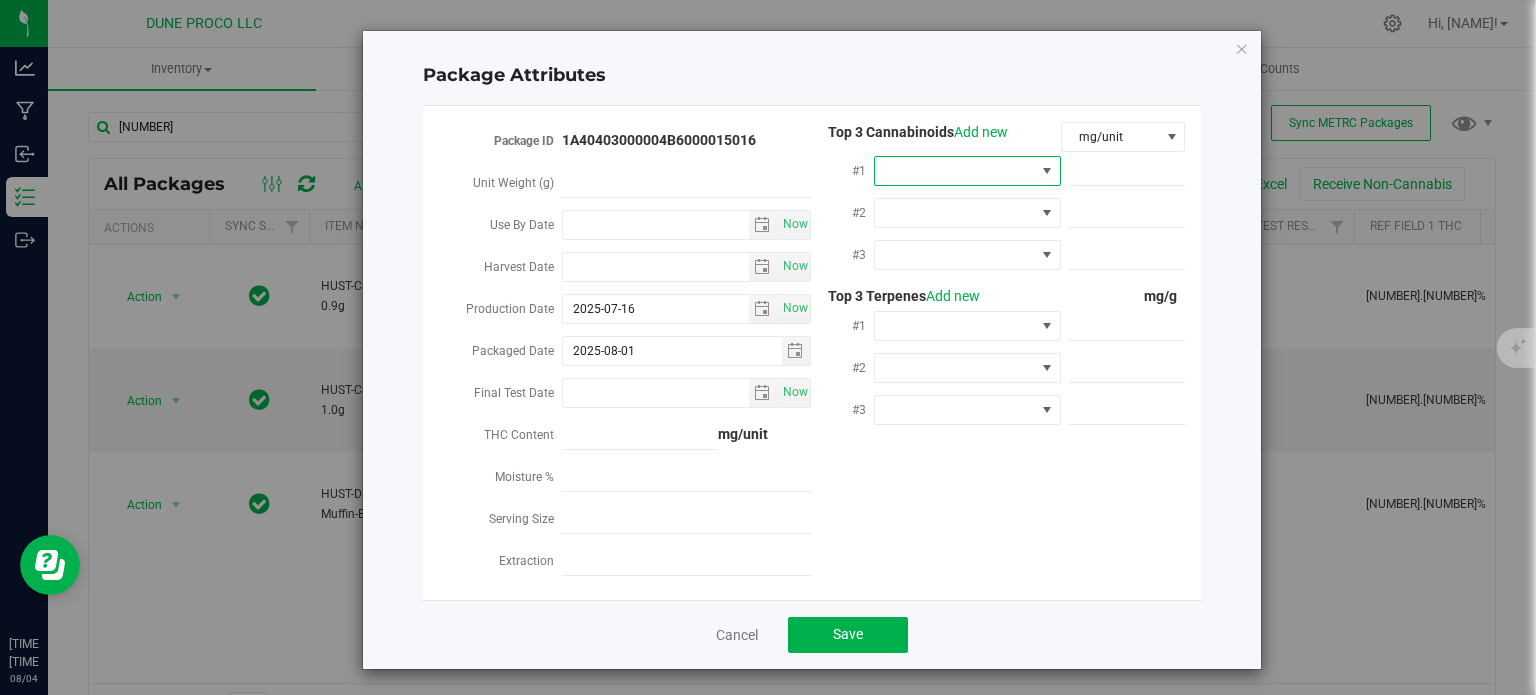 click at bounding box center [955, 171] 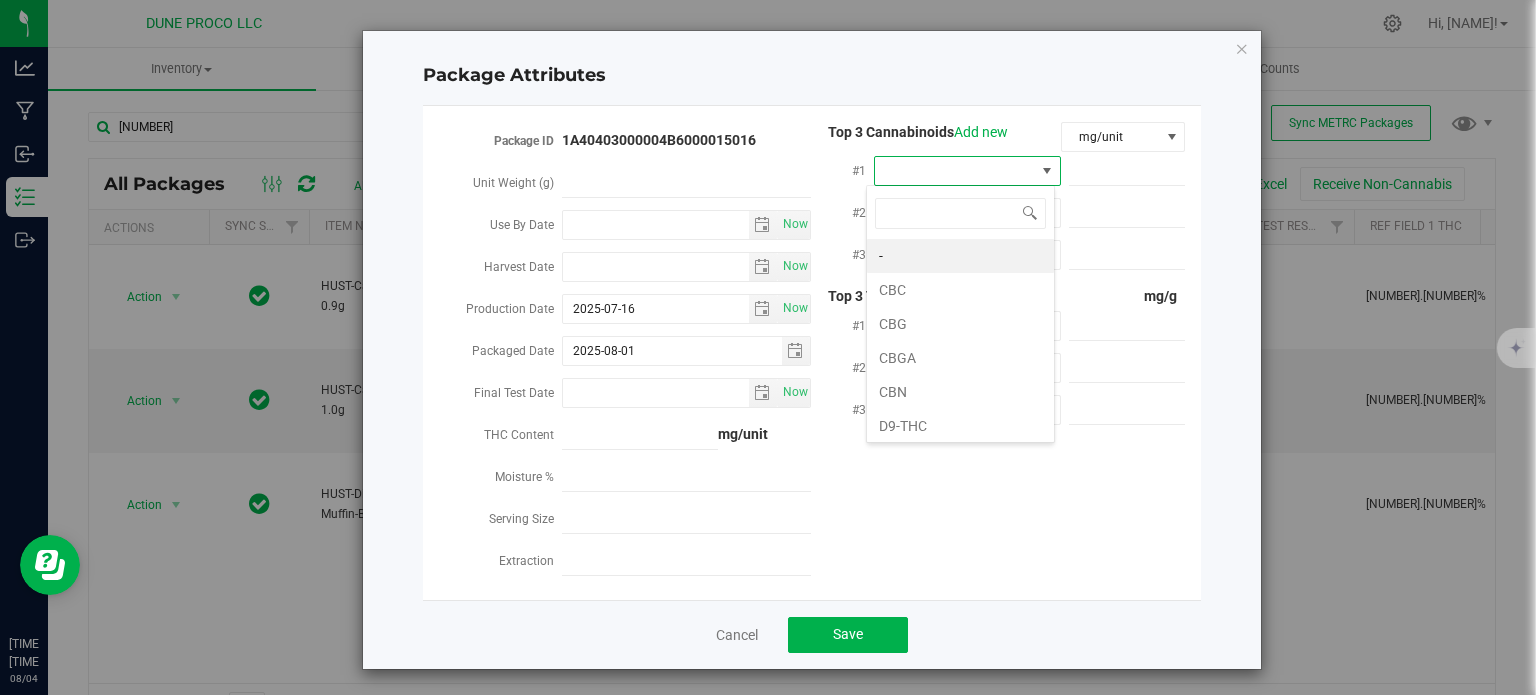 type on "9" 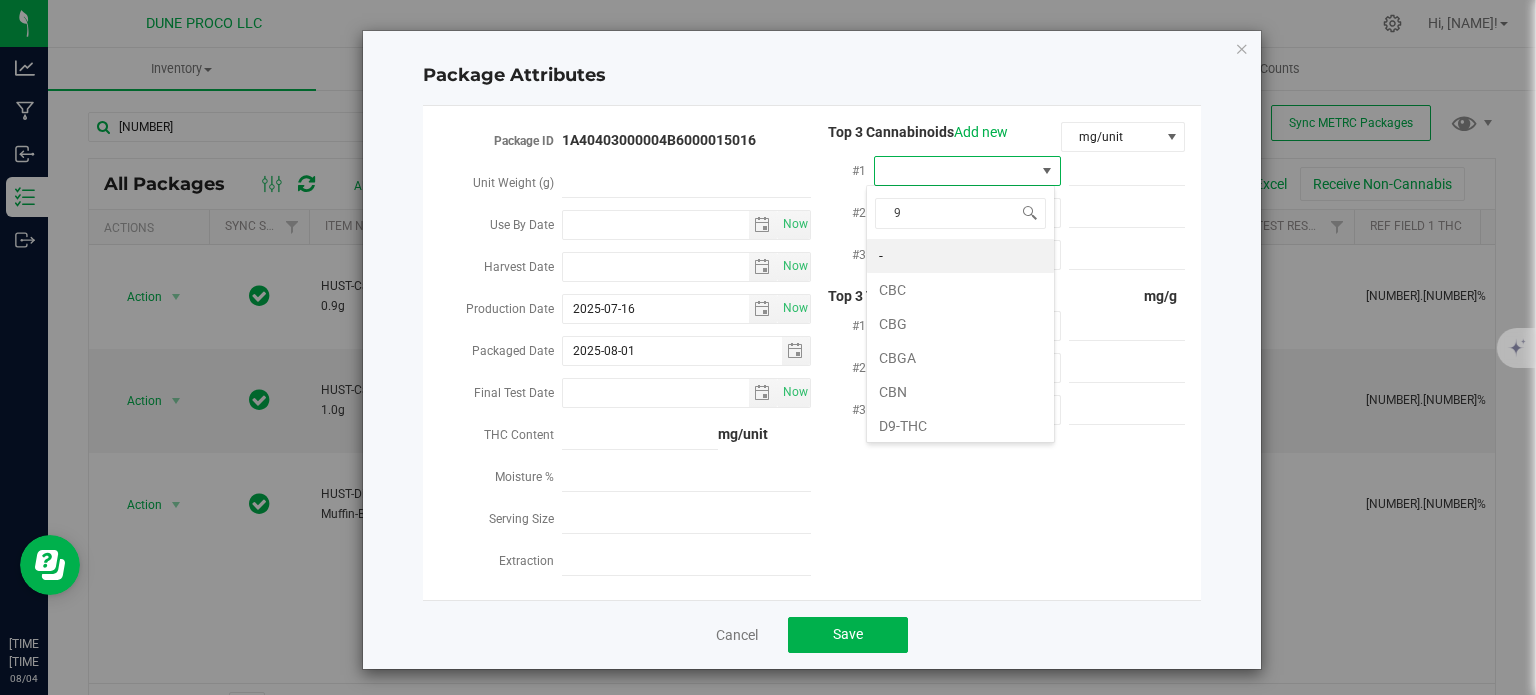scroll, scrollTop: 99970, scrollLeft: 99812, axis: both 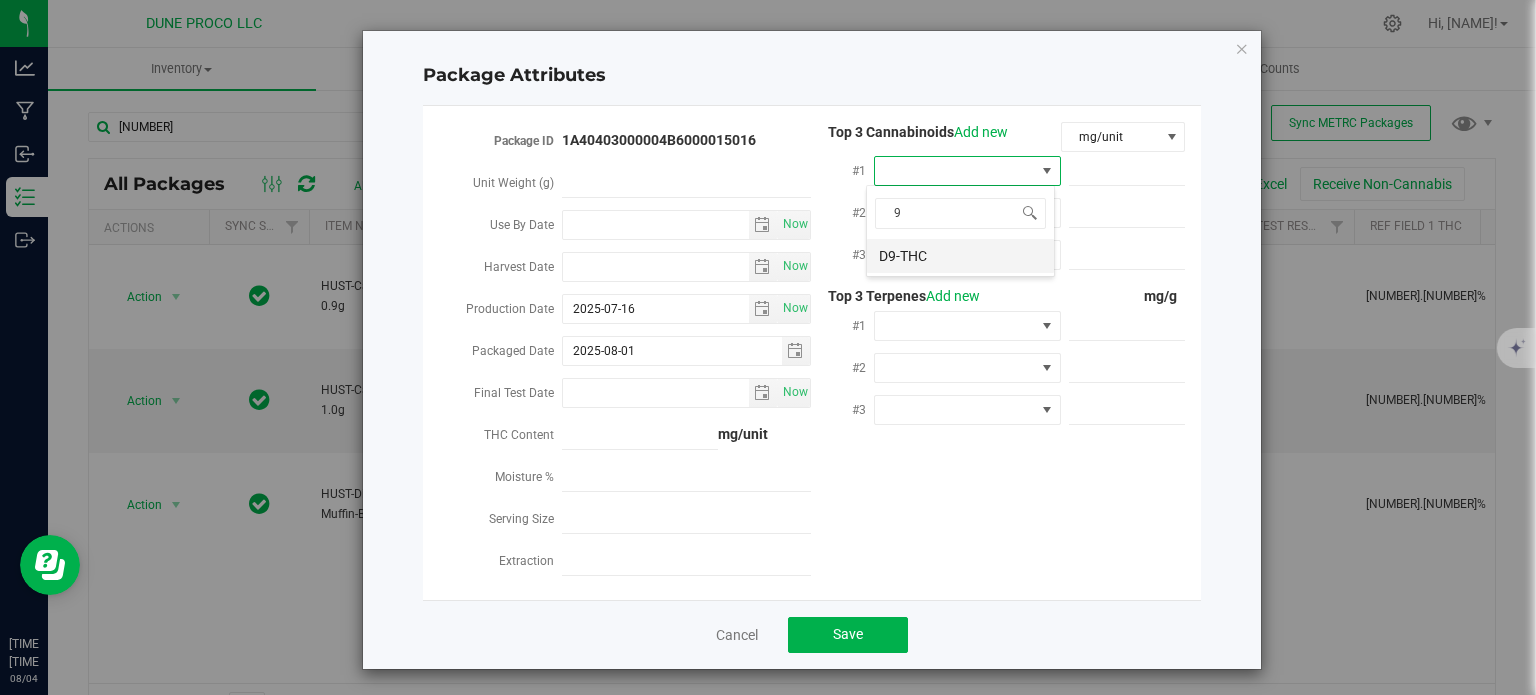 click on "D9-THC" at bounding box center (960, 256) 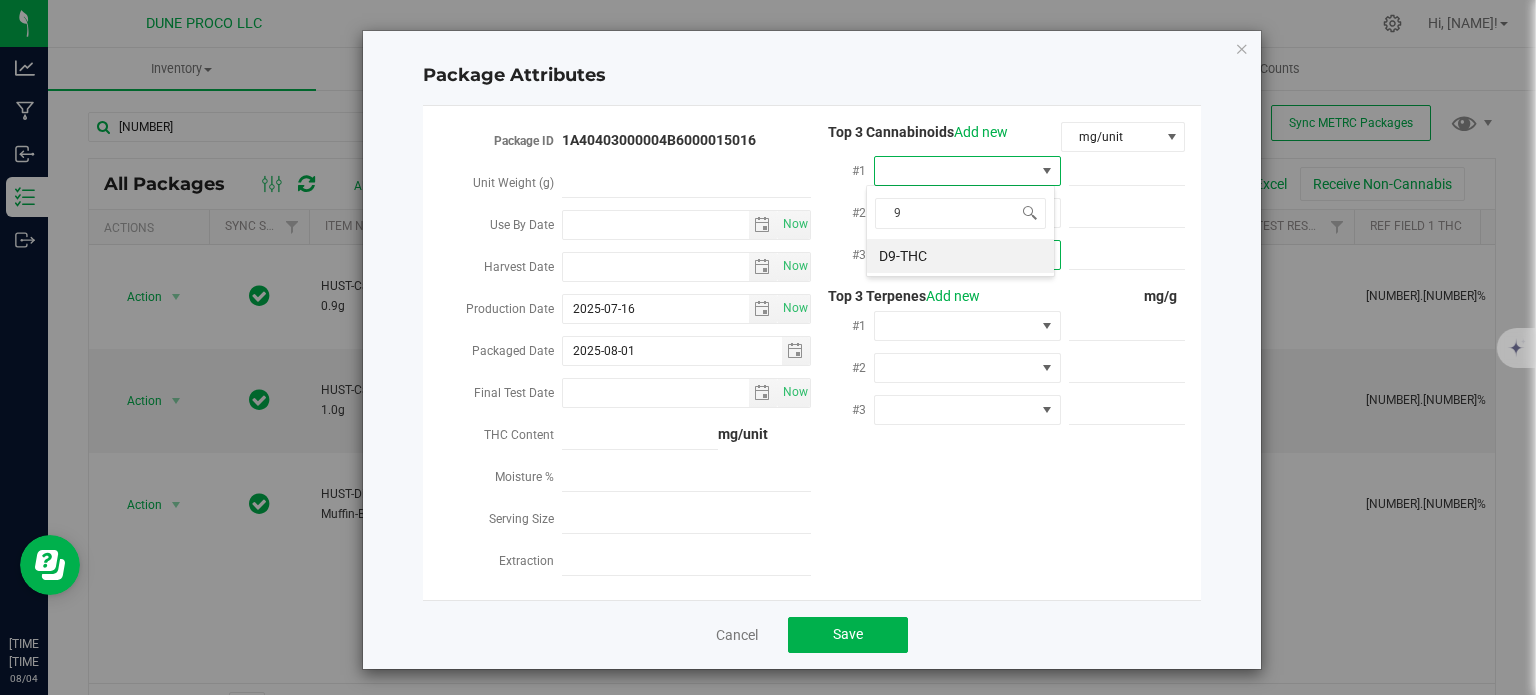 click at bounding box center (955, 255) 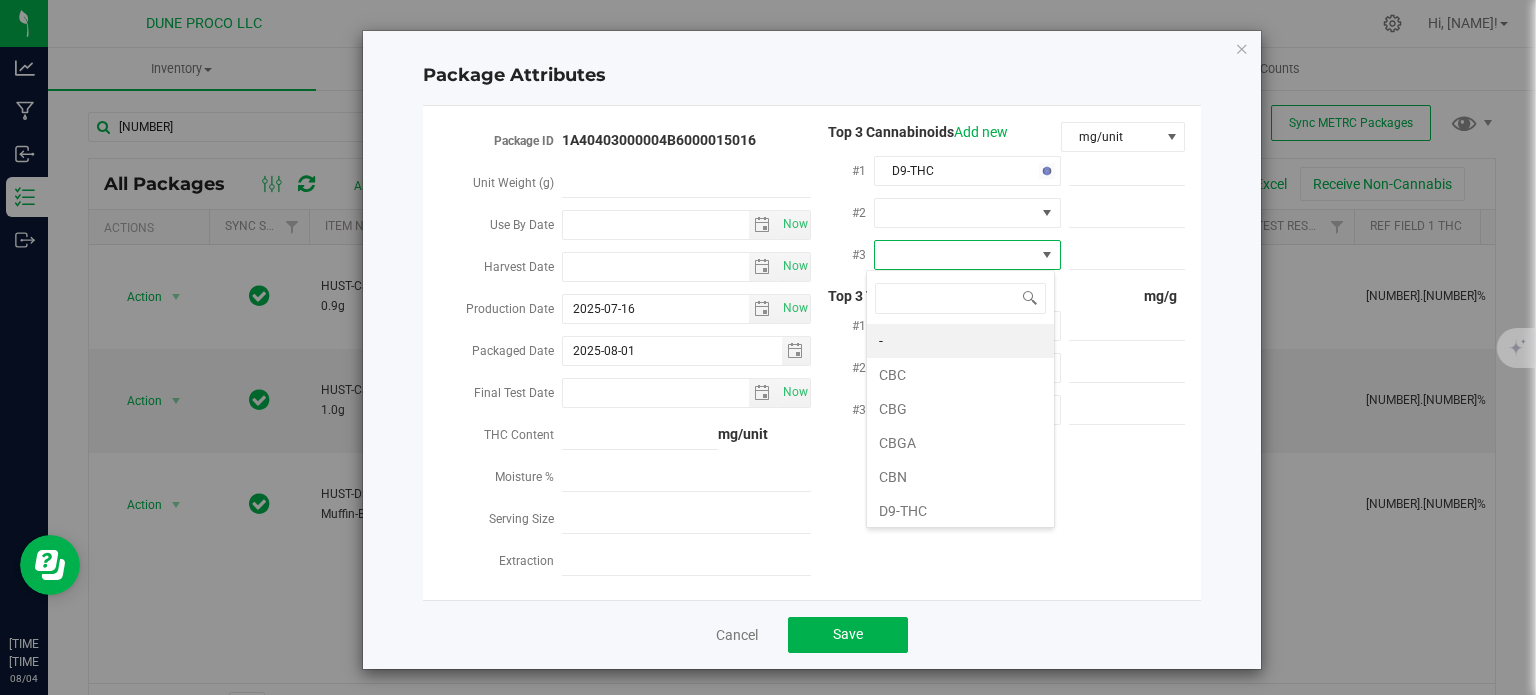 scroll, scrollTop: 99970, scrollLeft: 99812, axis: both 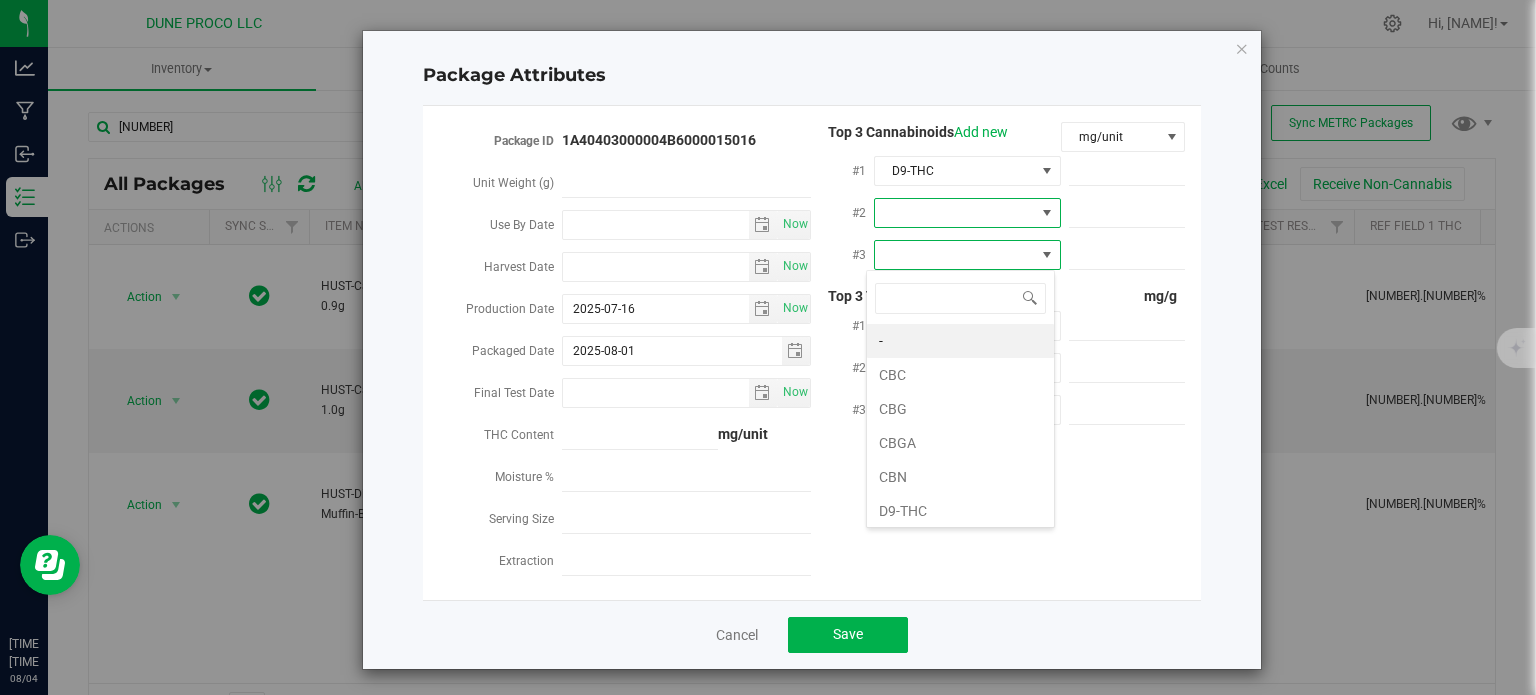 click at bounding box center [967, 213] 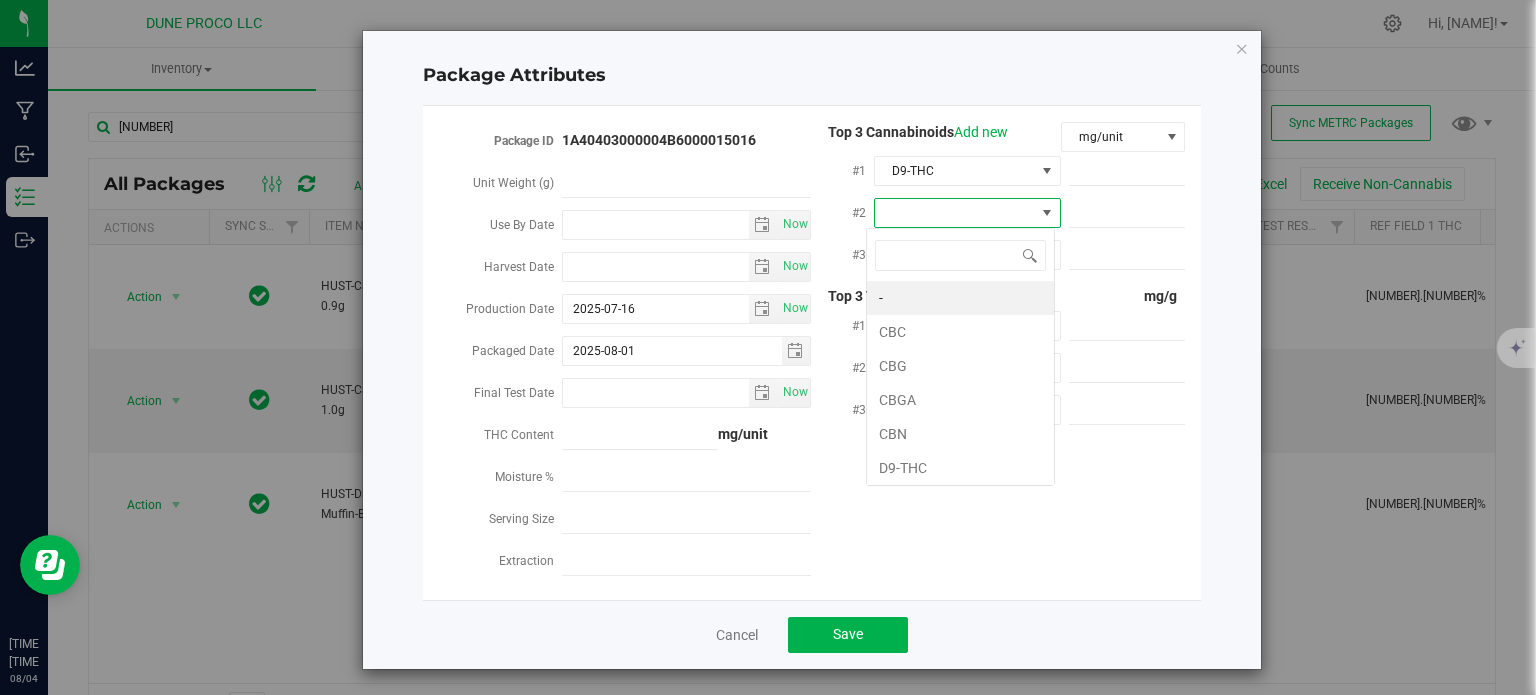 scroll, scrollTop: 99970, scrollLeft: 99812, axis: both 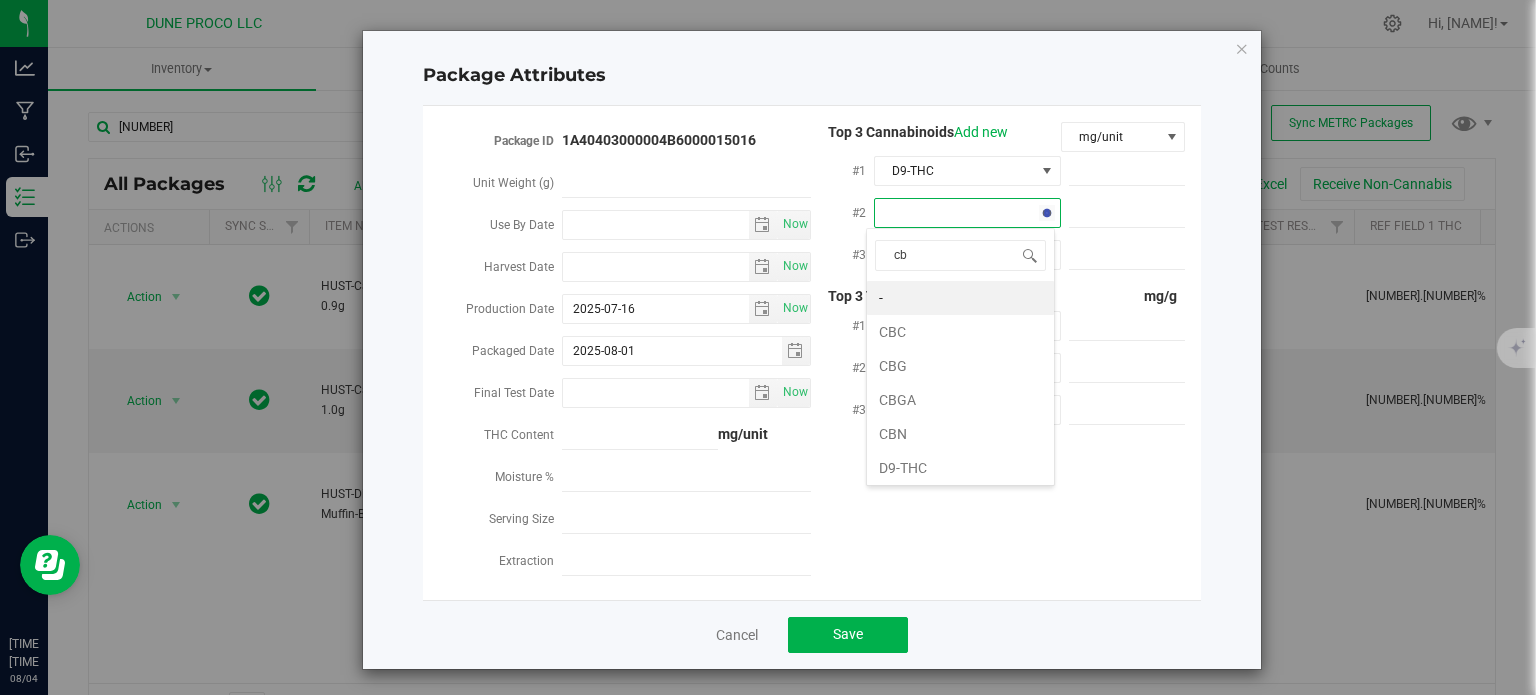type on "cbg" 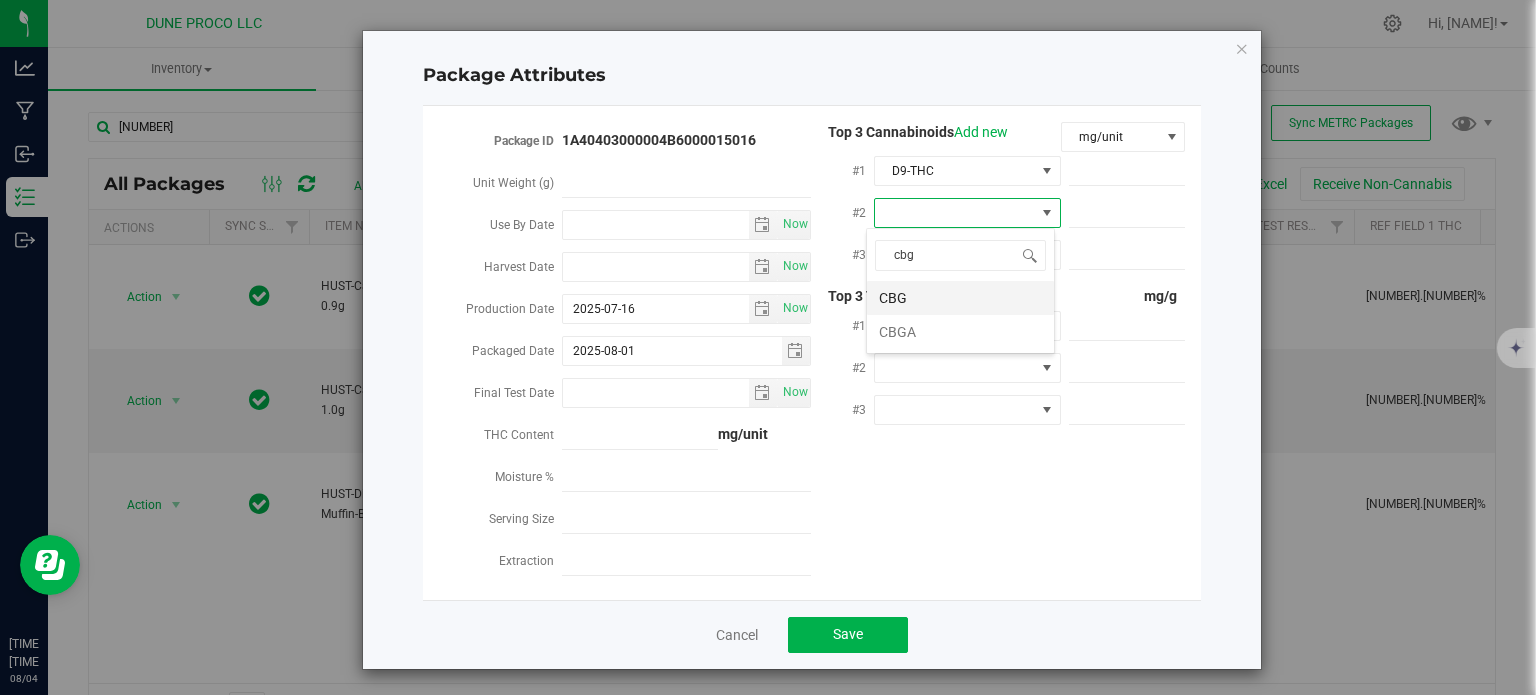 click on "CBG" at bounding box center (960, 298) 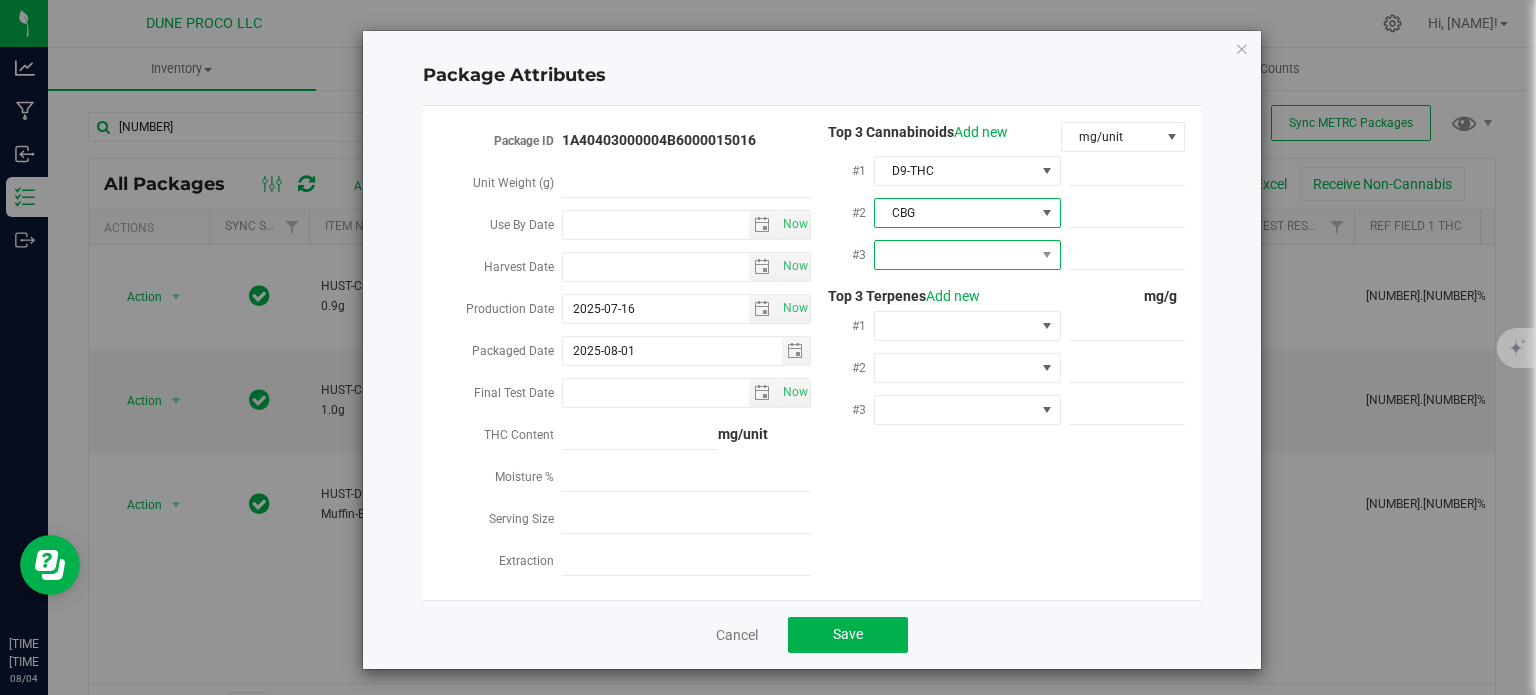 click at bounding box center [955, 255] 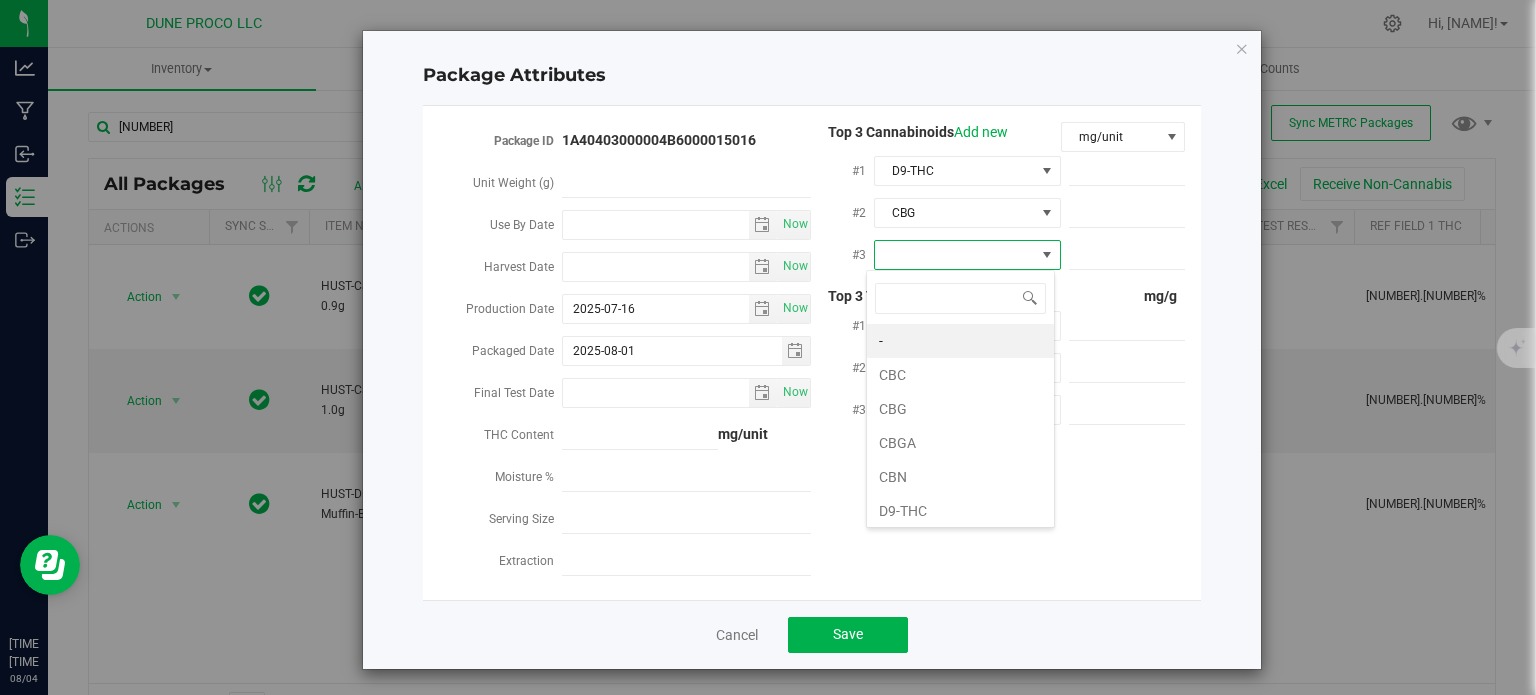 scroll, scrollTop: 99970, scrollLeft: 99812, axis: both 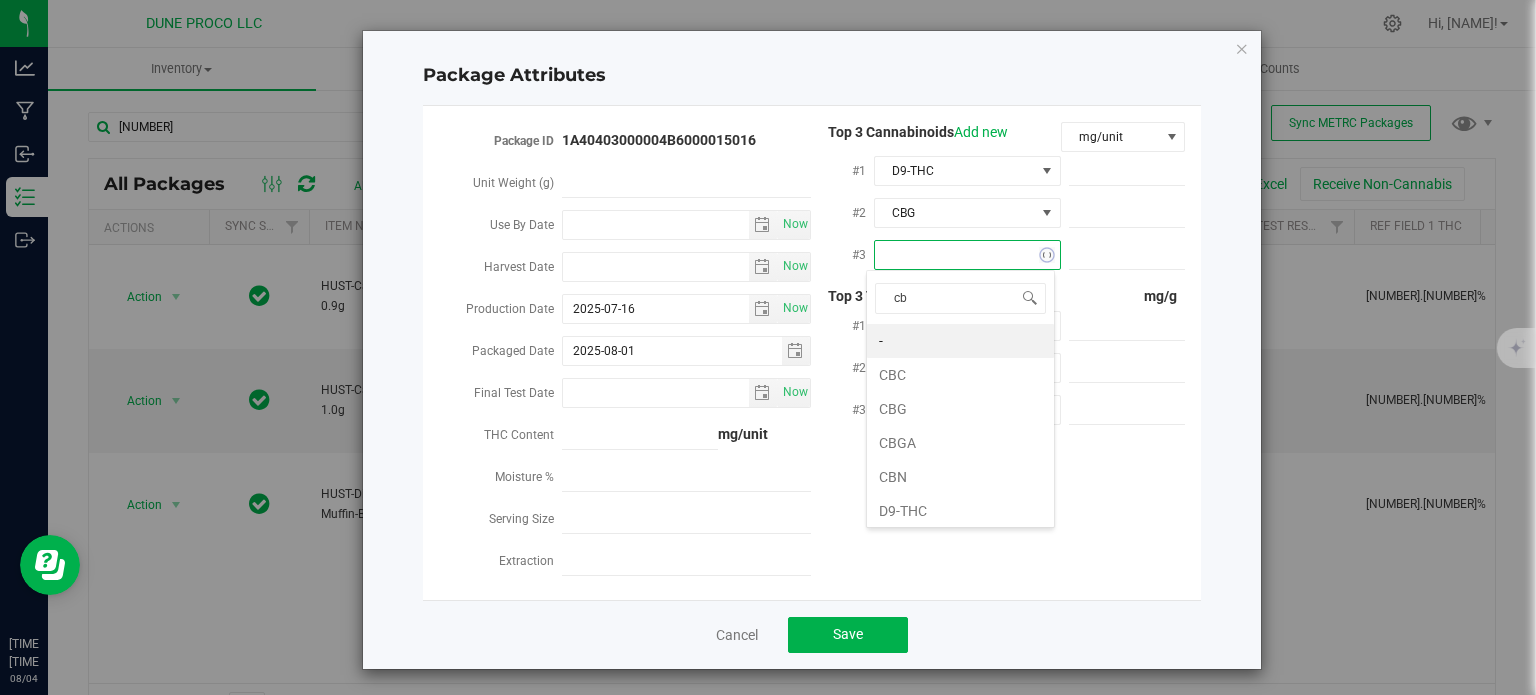 type on "cbc" 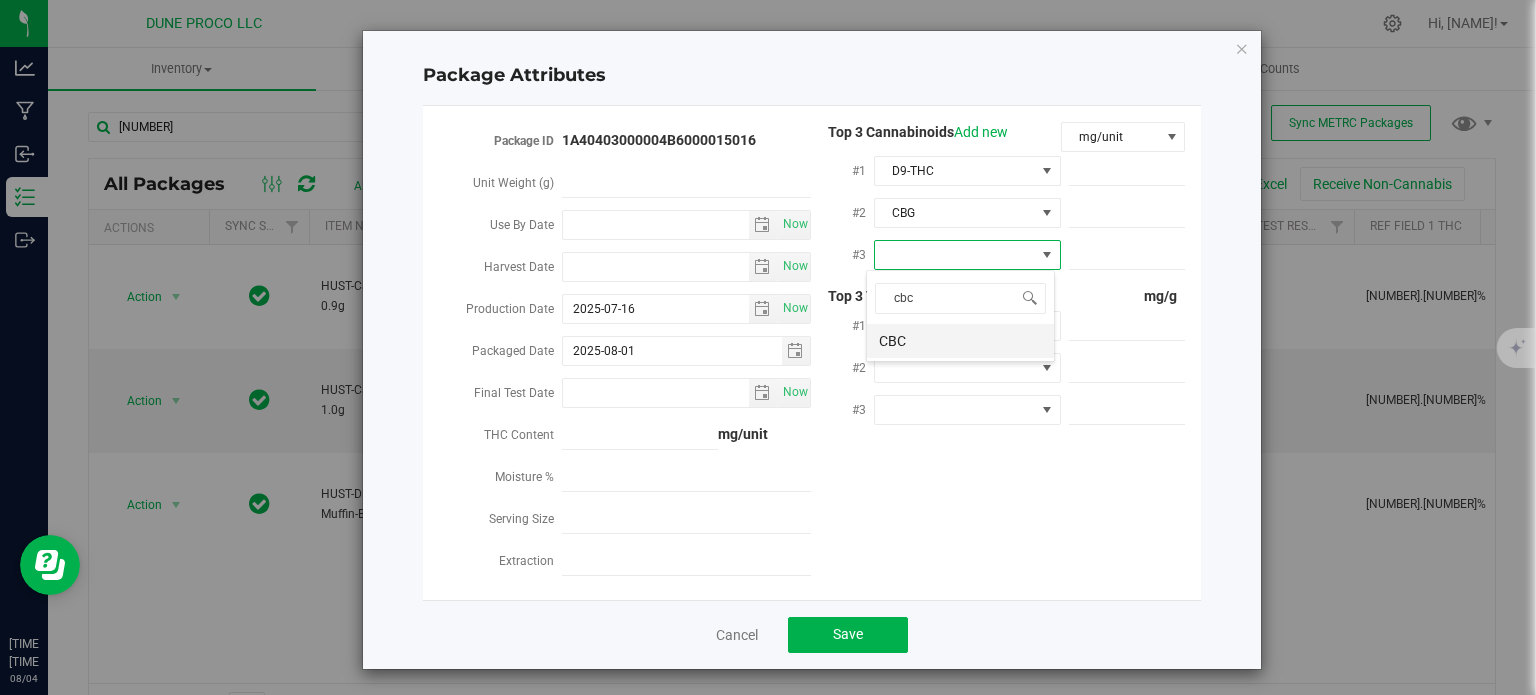 click on "CBC" at bounding box center [960, 341] 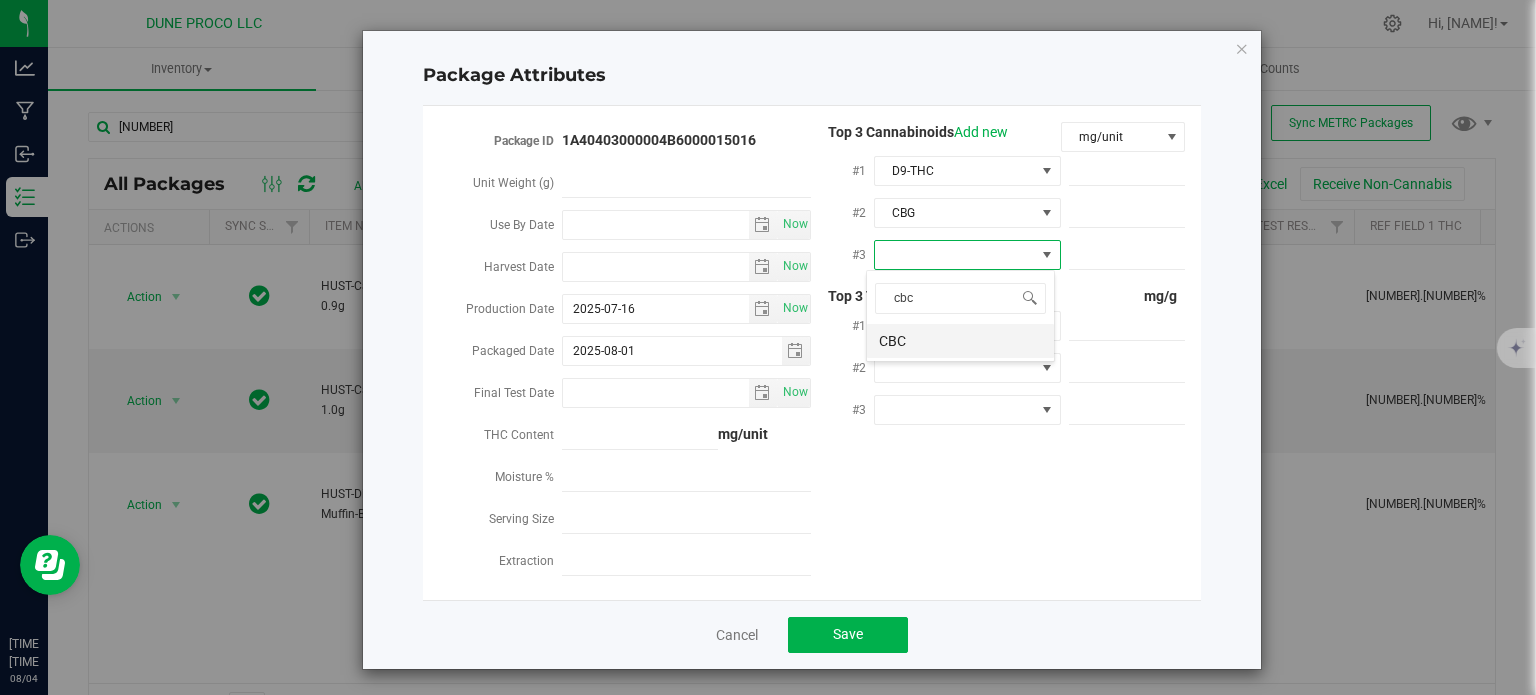 click on "#1" at bounding box center (999, 328) 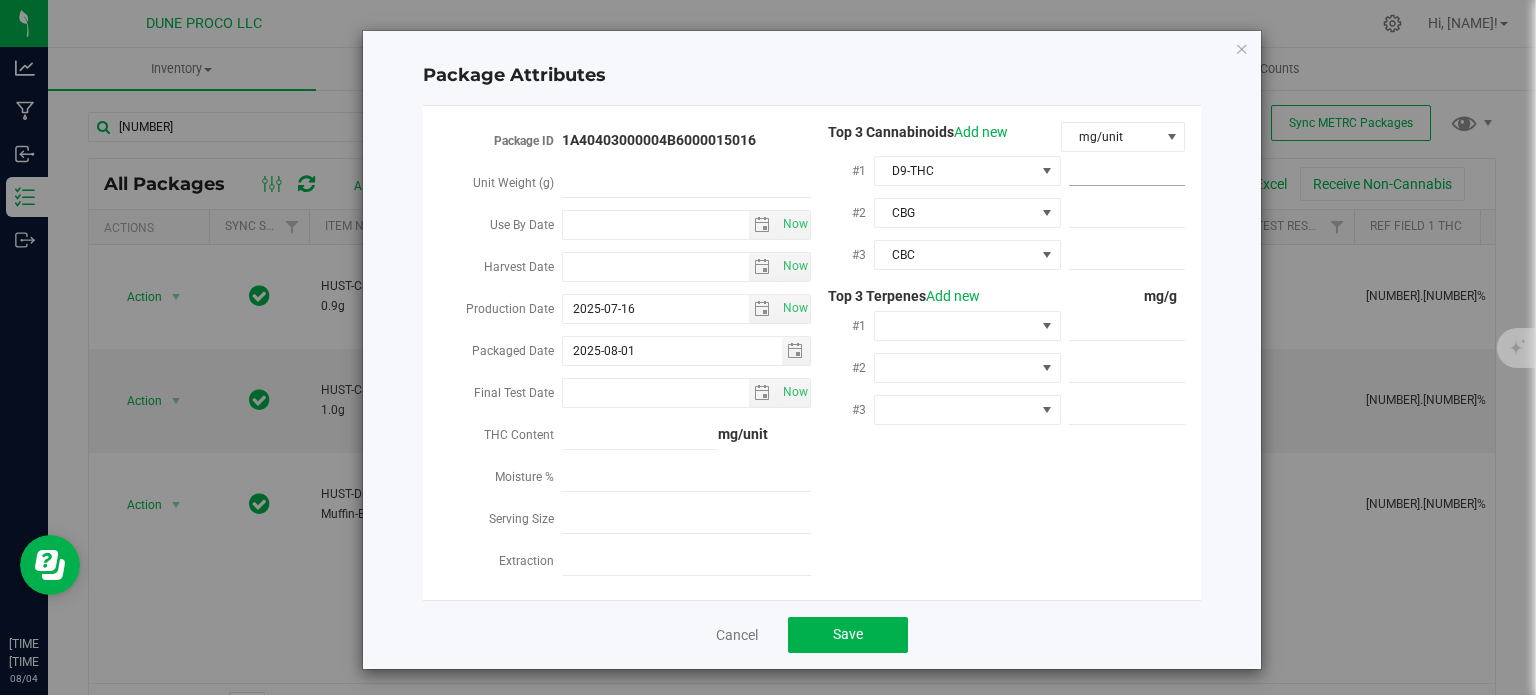 click at bounding box center (1127, 171) 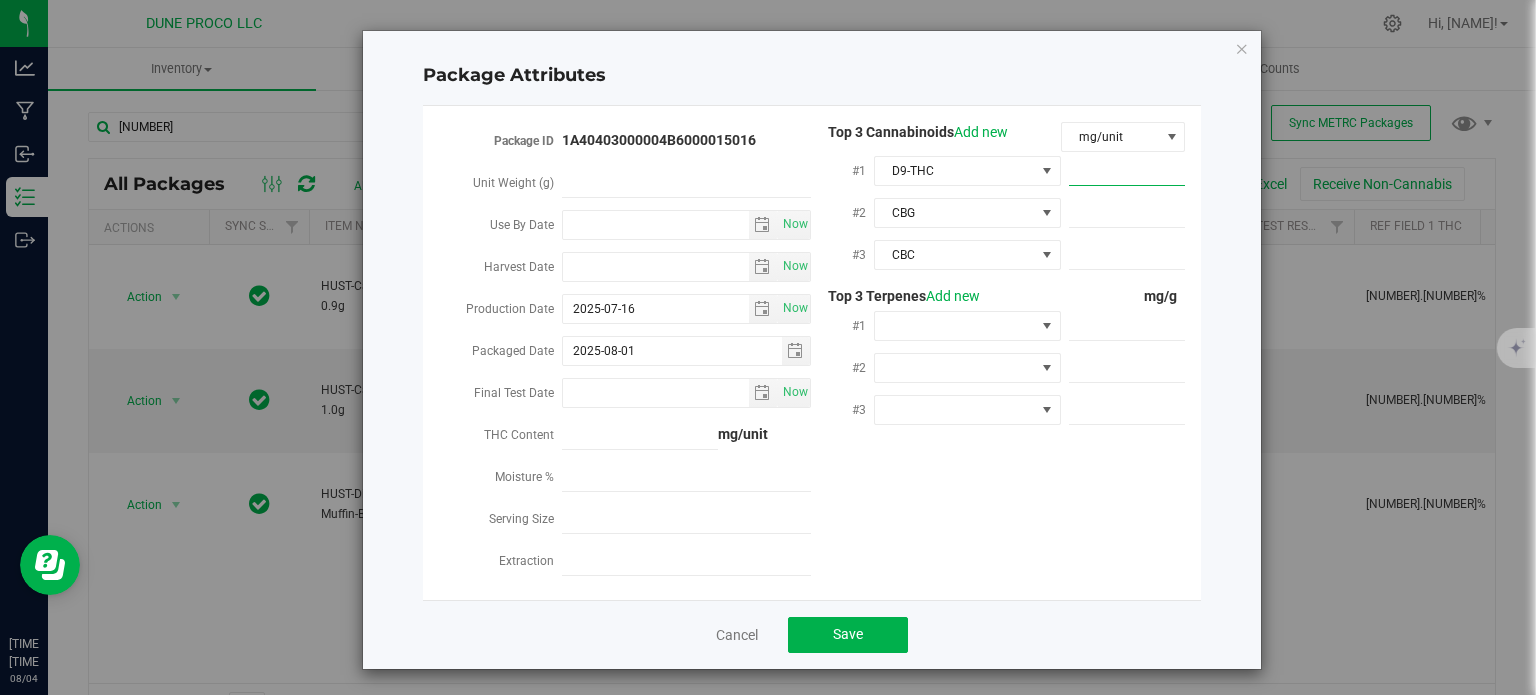 paste on "920.062" 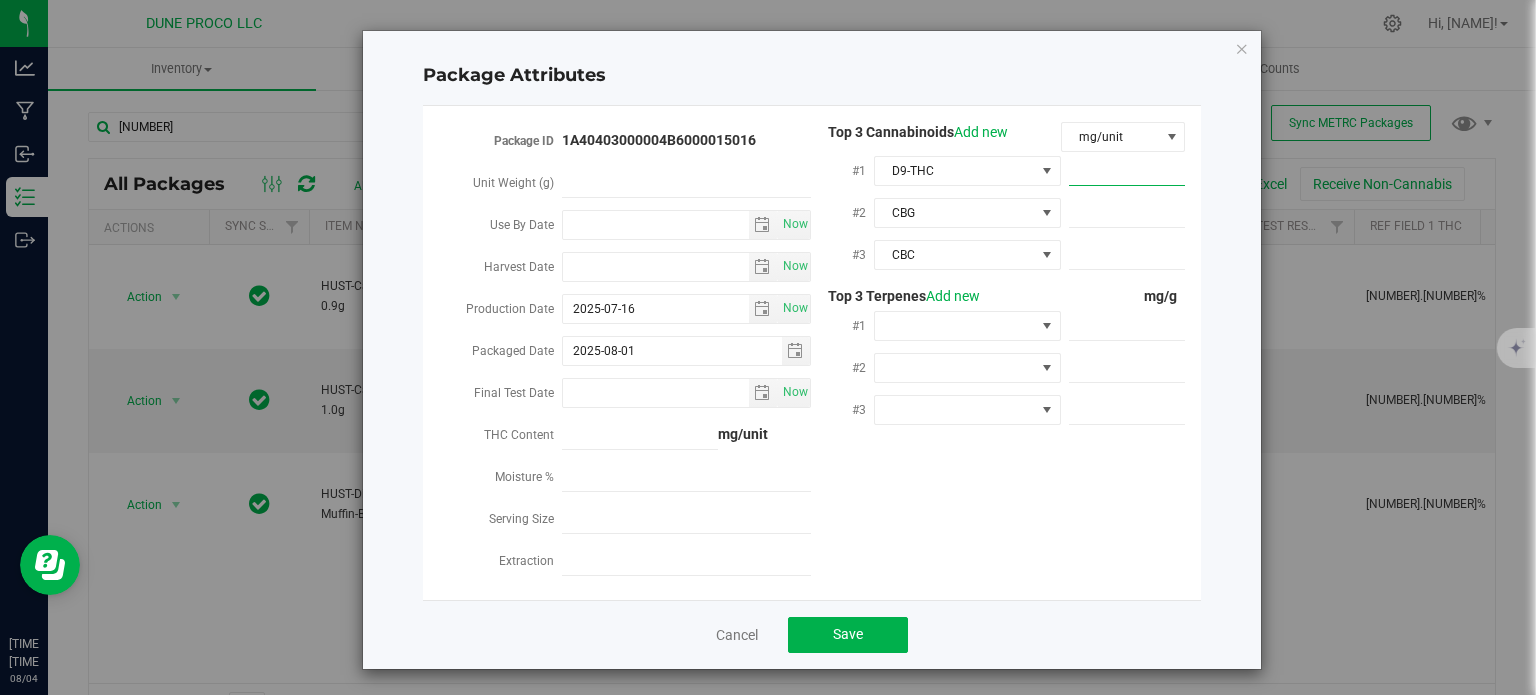 type on "920.062" 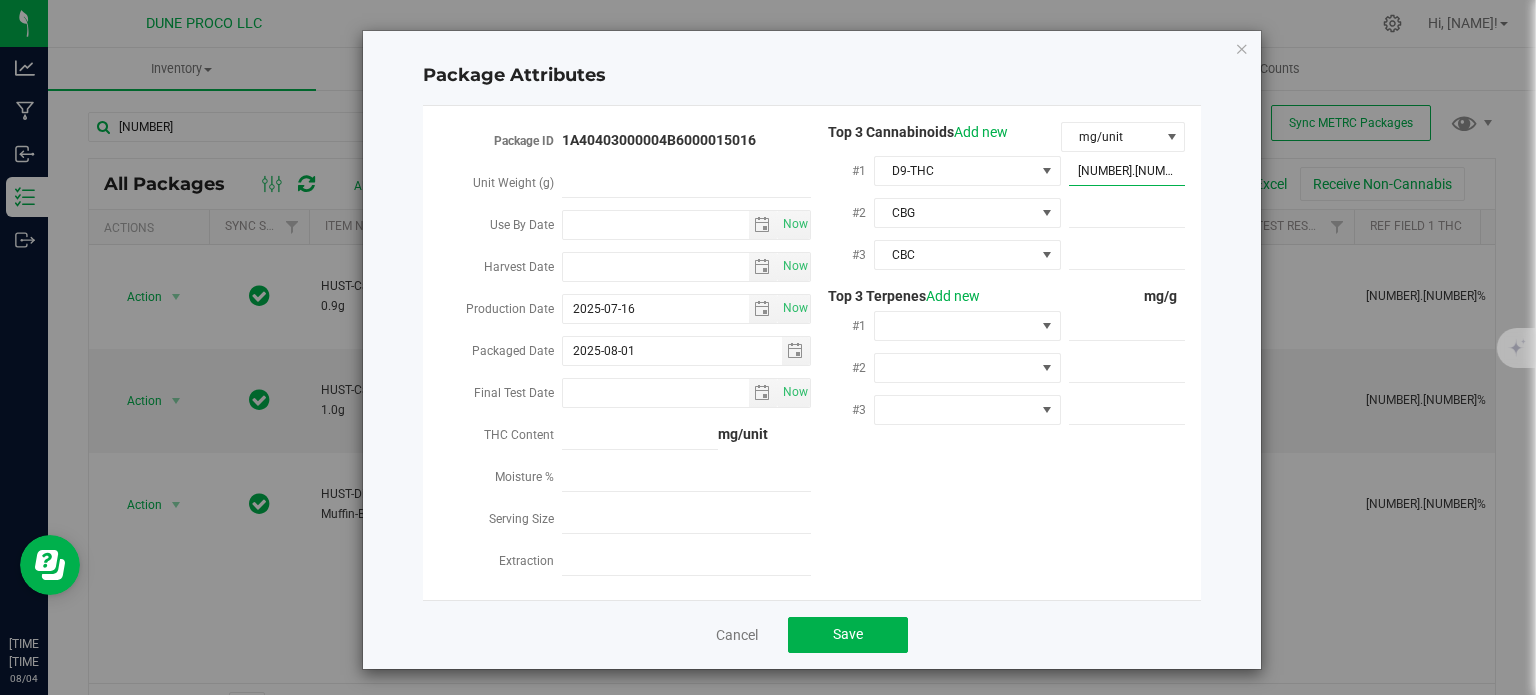 type on "920.0620" 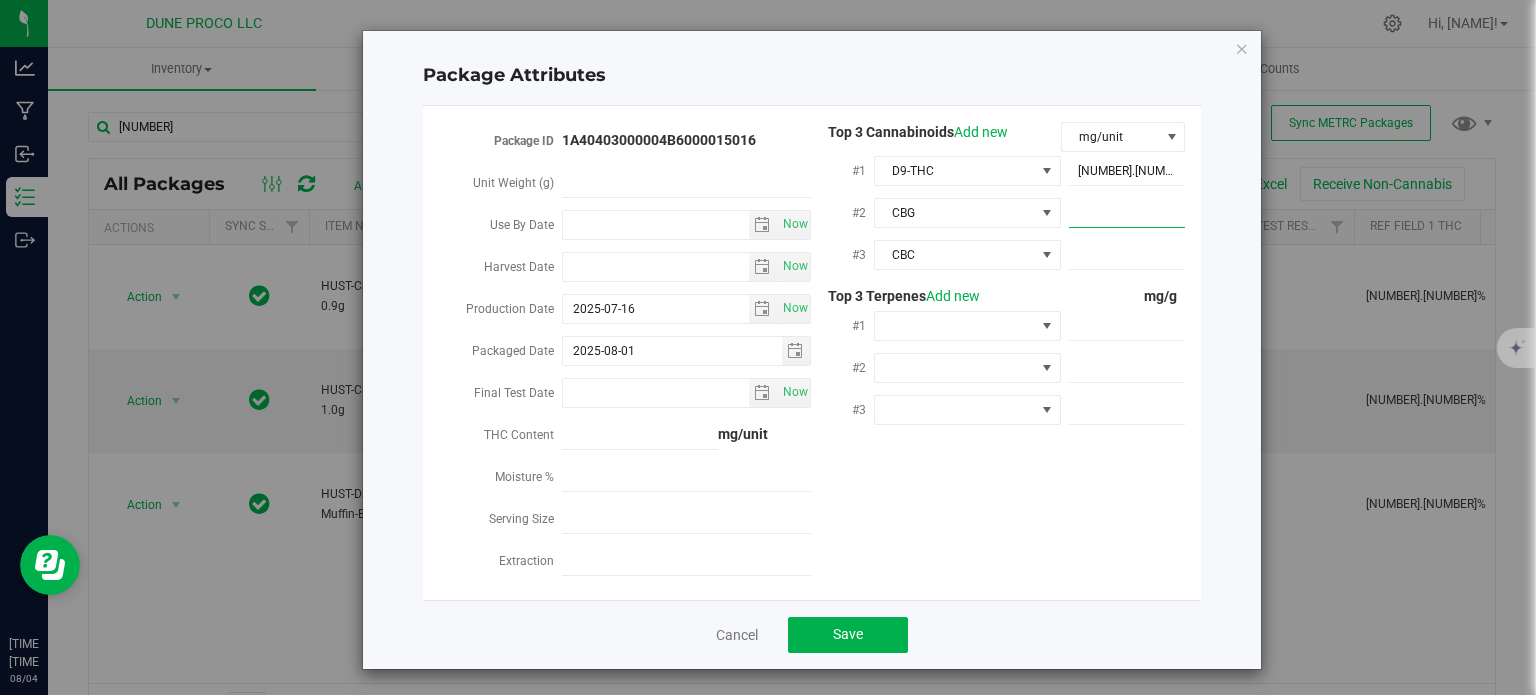 click at bounding box center [1127, 213] 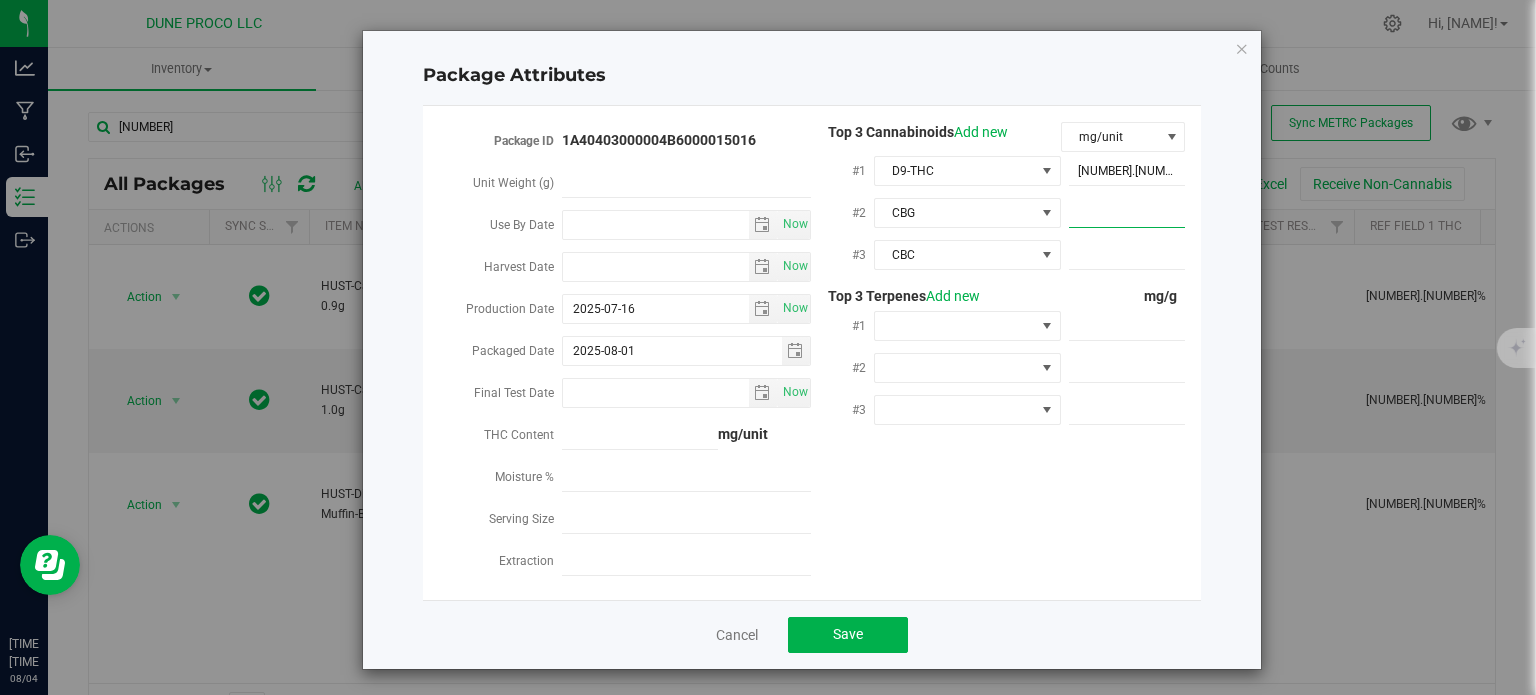 paste on "32.588" 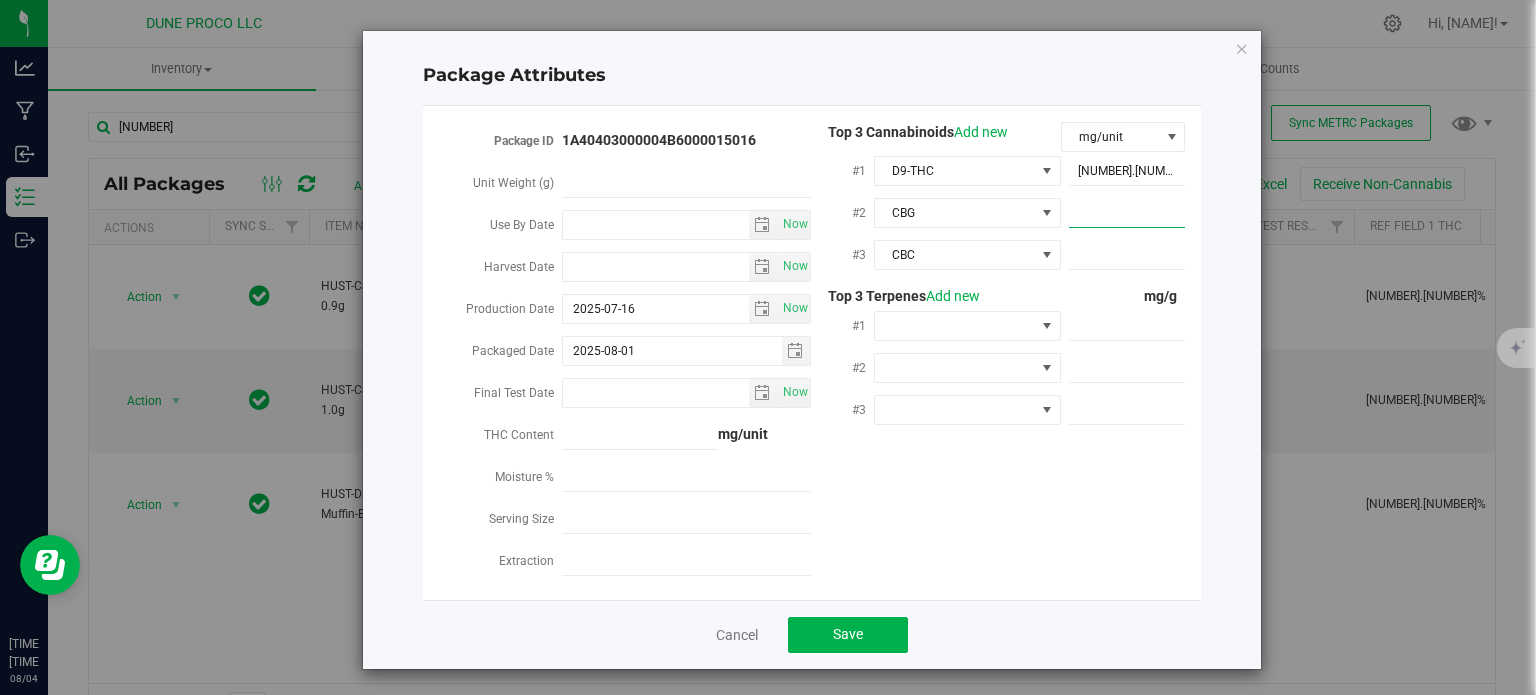 type on "32.588" 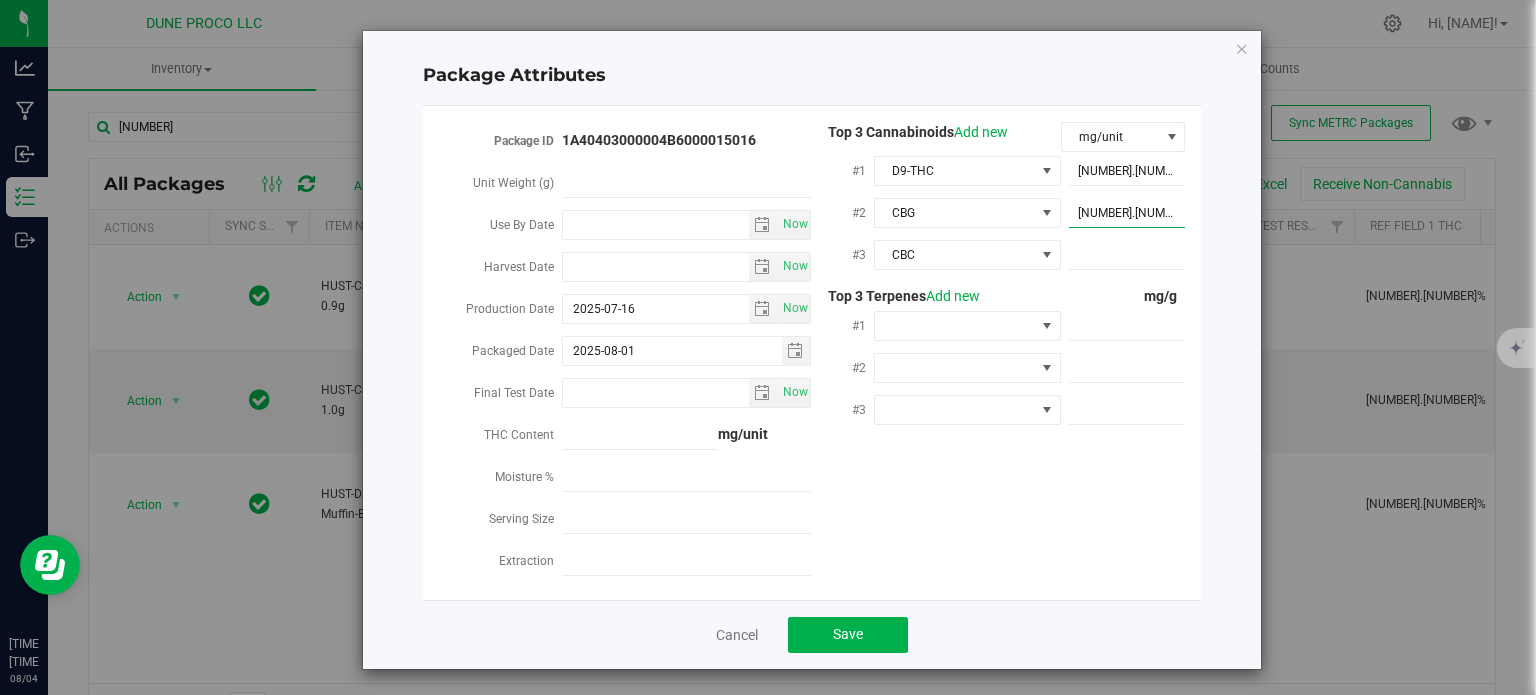 type on "32.5880" 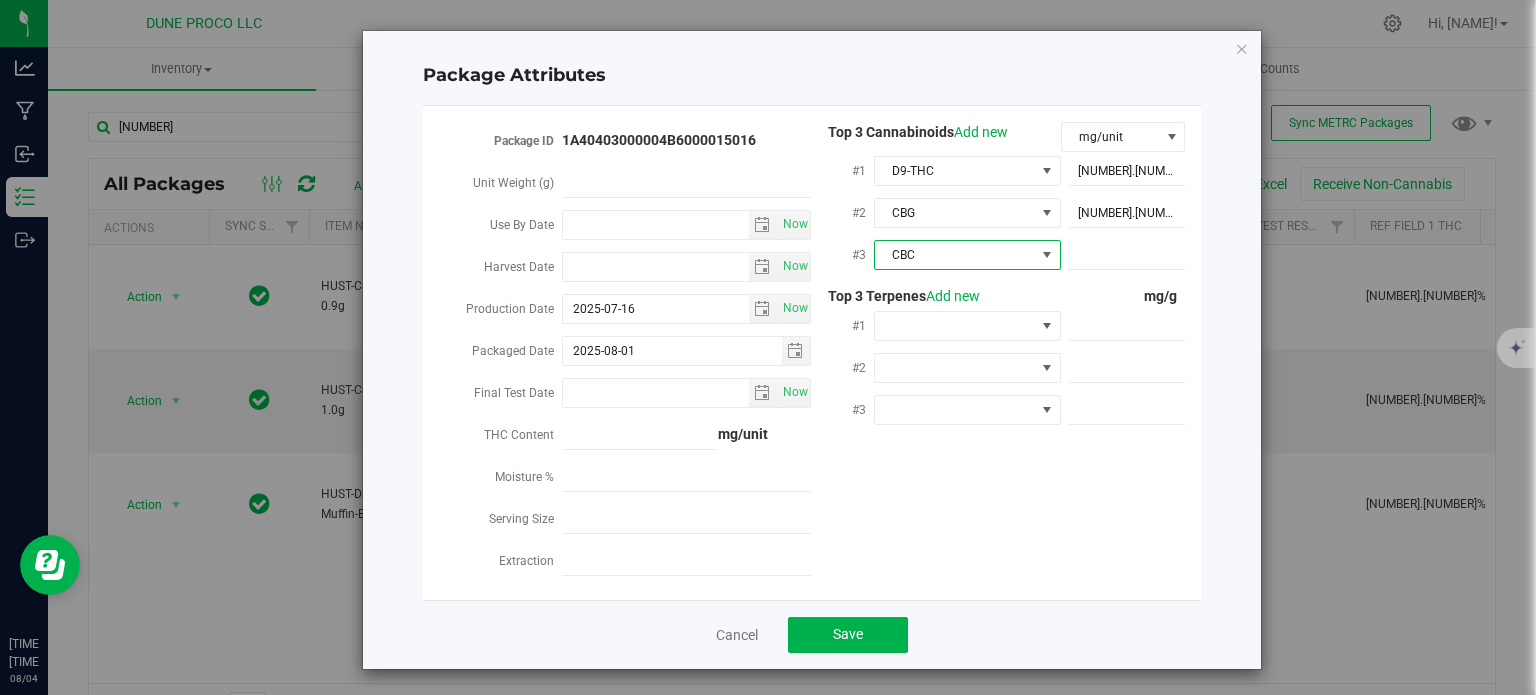 click at bounding box center (1047, 255) 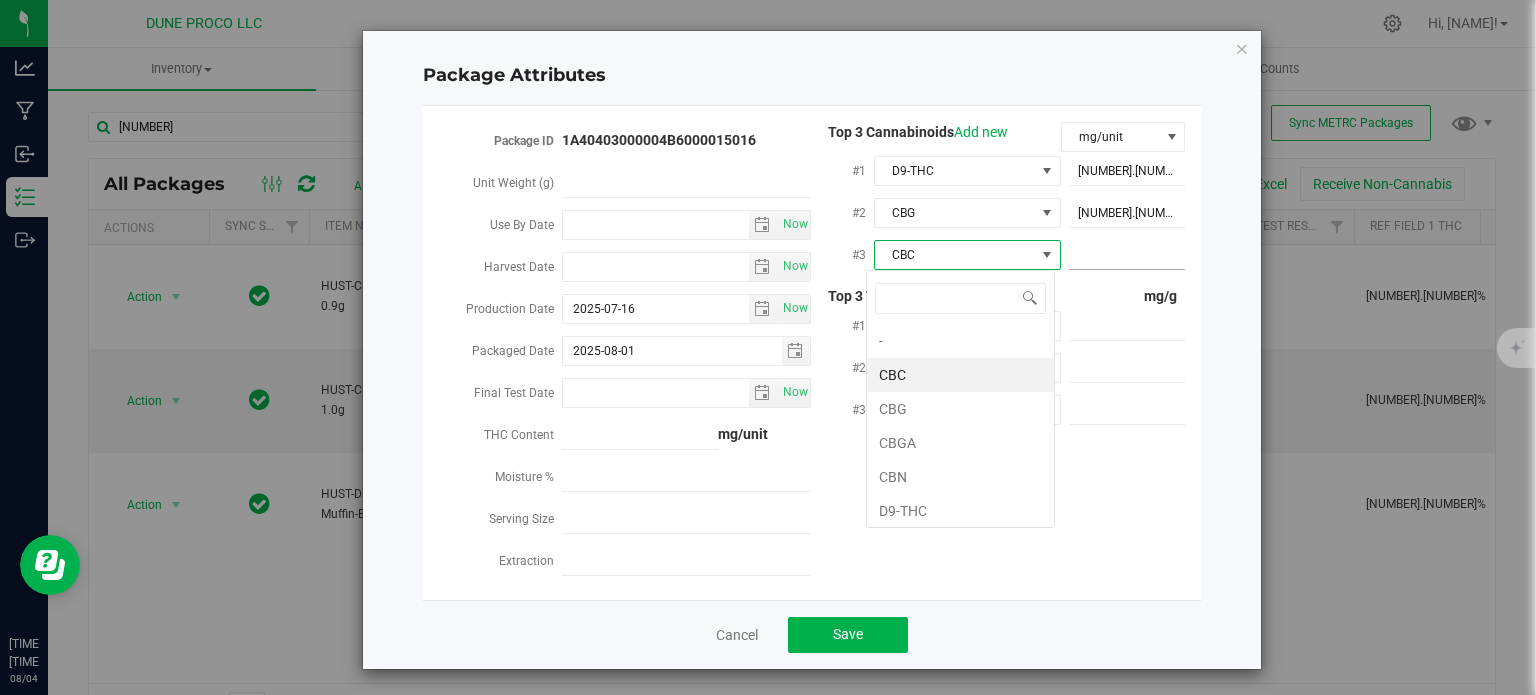scroll, scrollTop: 99970, scrollLeft: 99812, axis: both 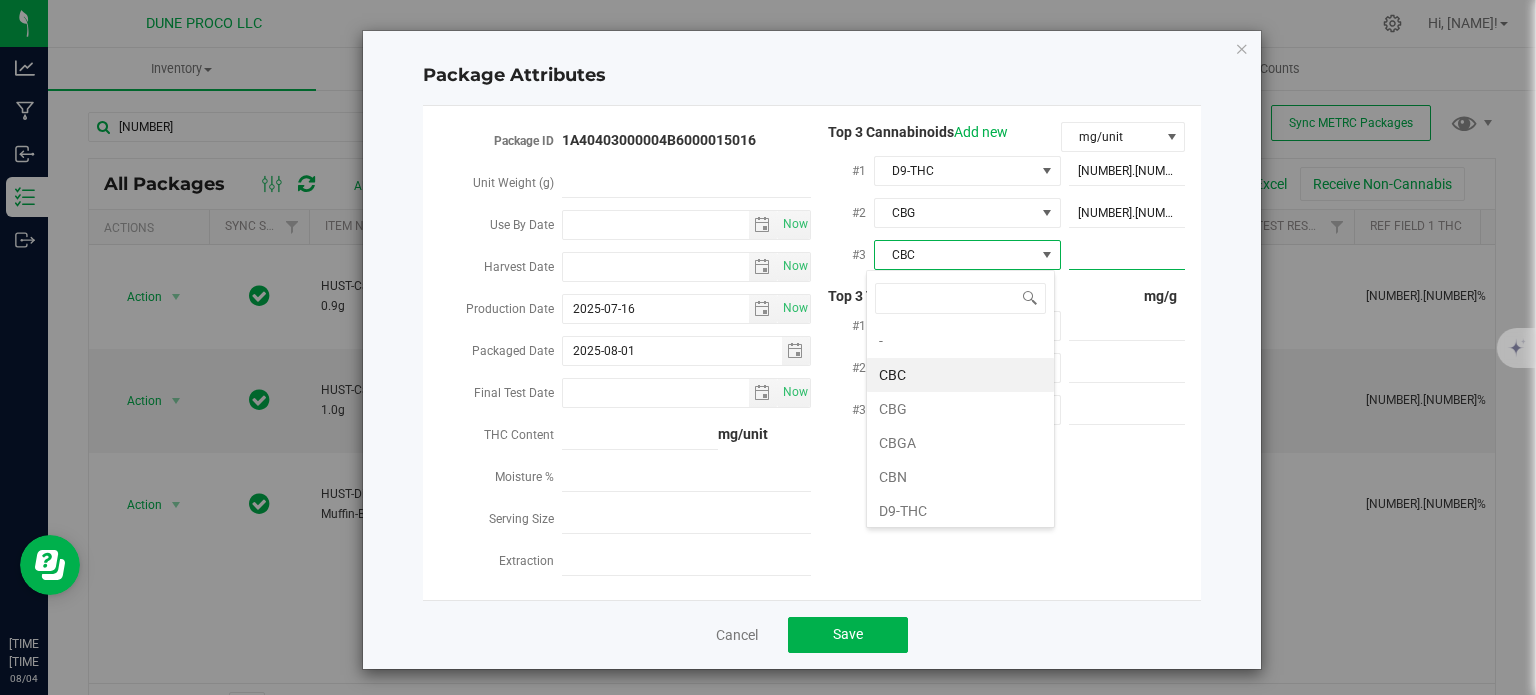 click at bounding box center (1127, 255) 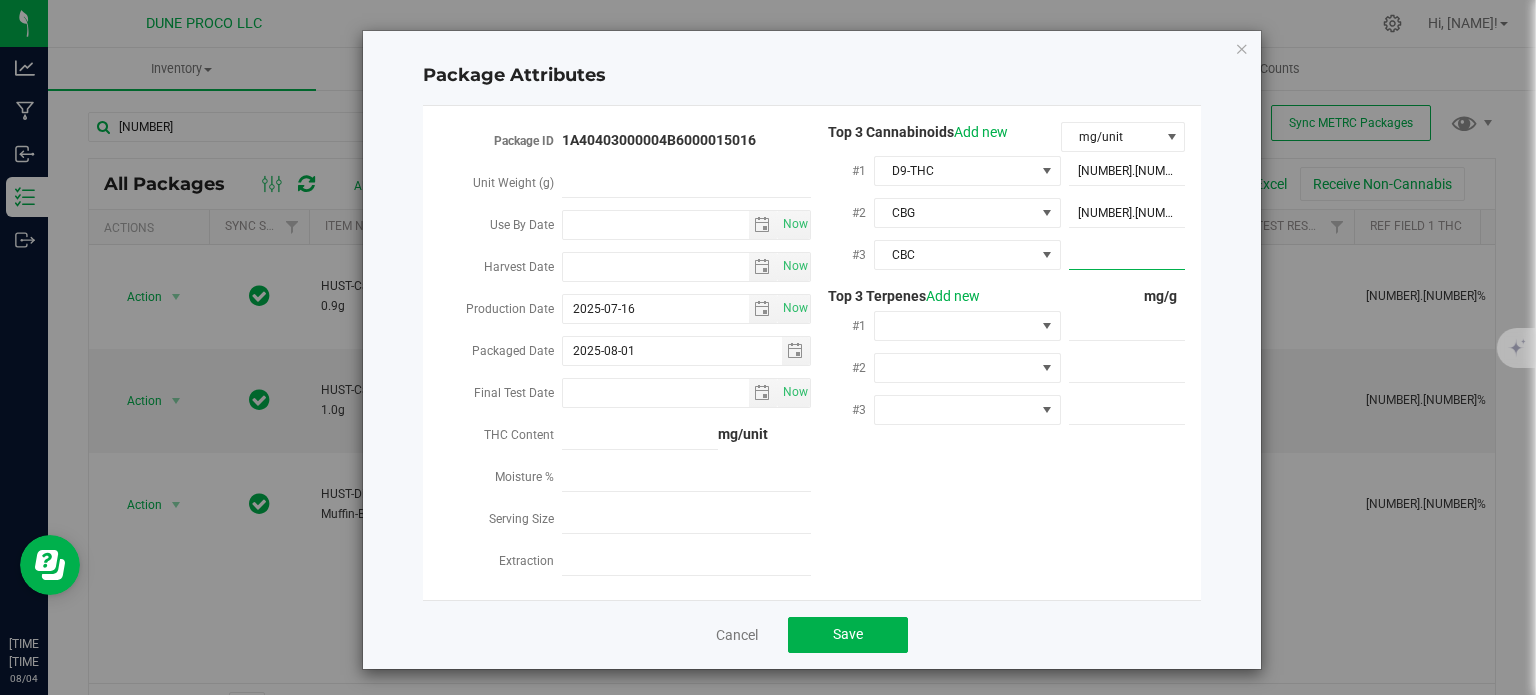 paste on "14.219" 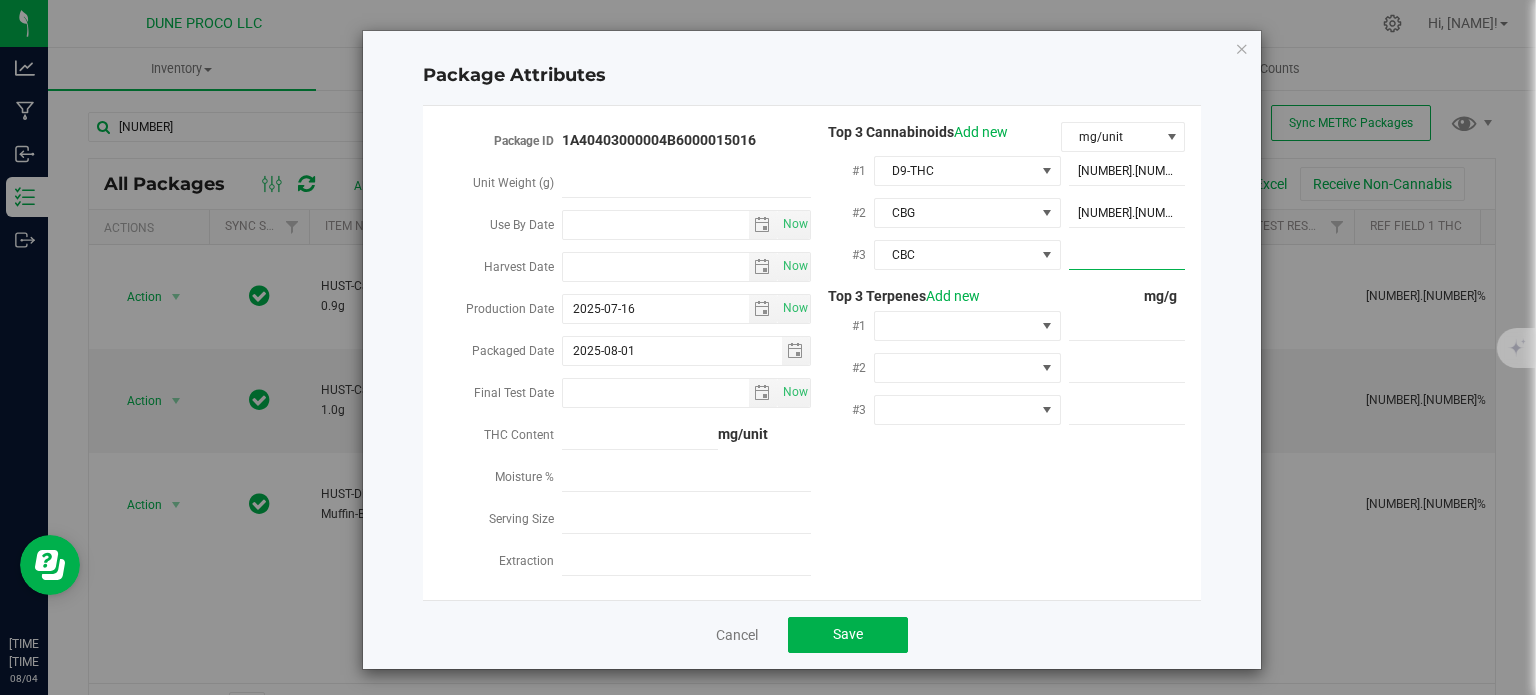 type on "14.219" 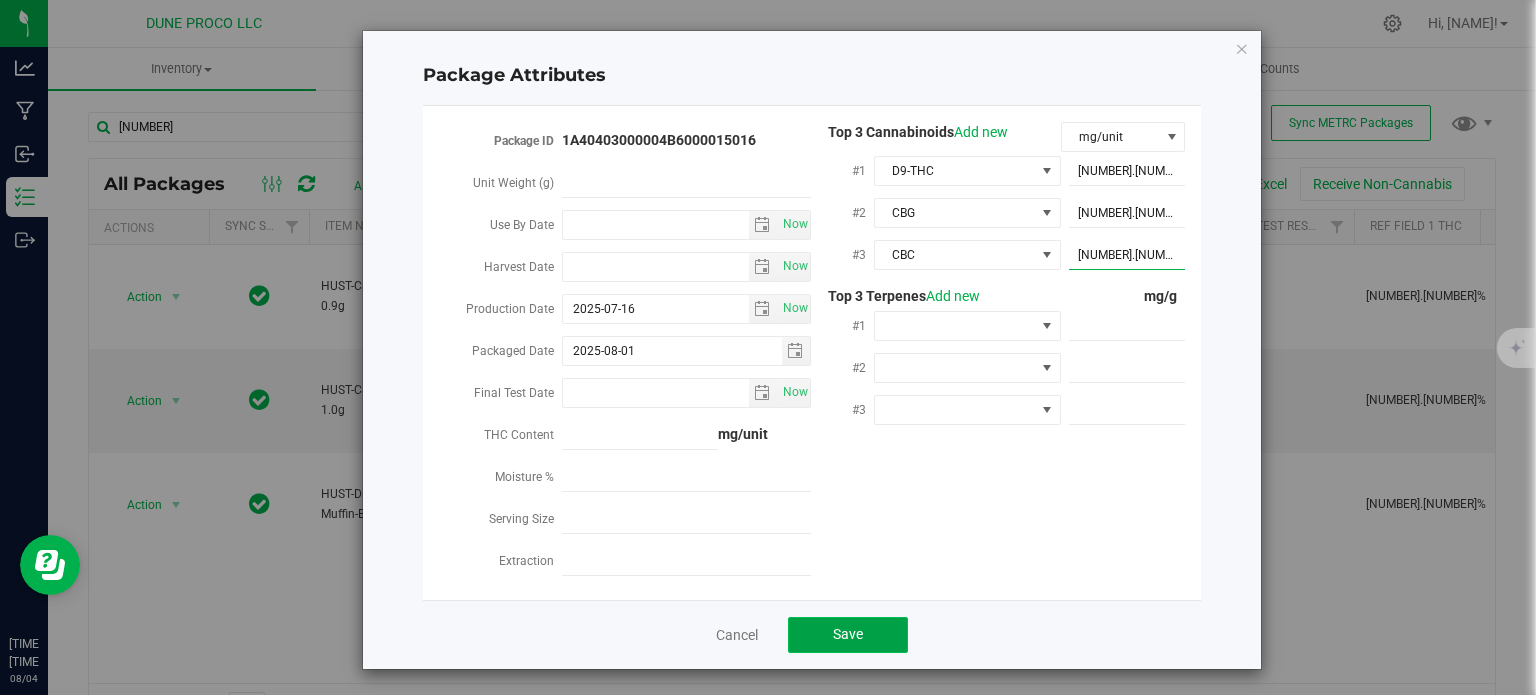 type on "14.2190" 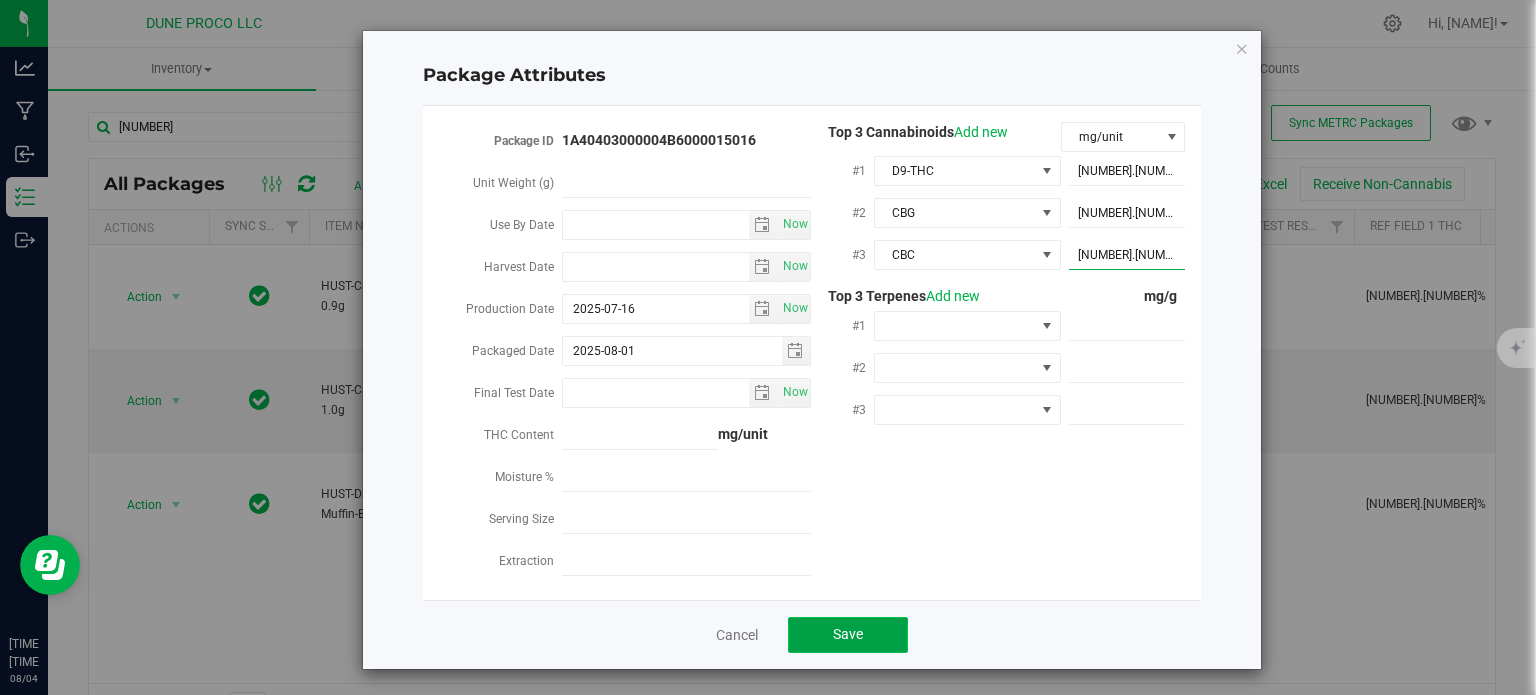 click on "Save" 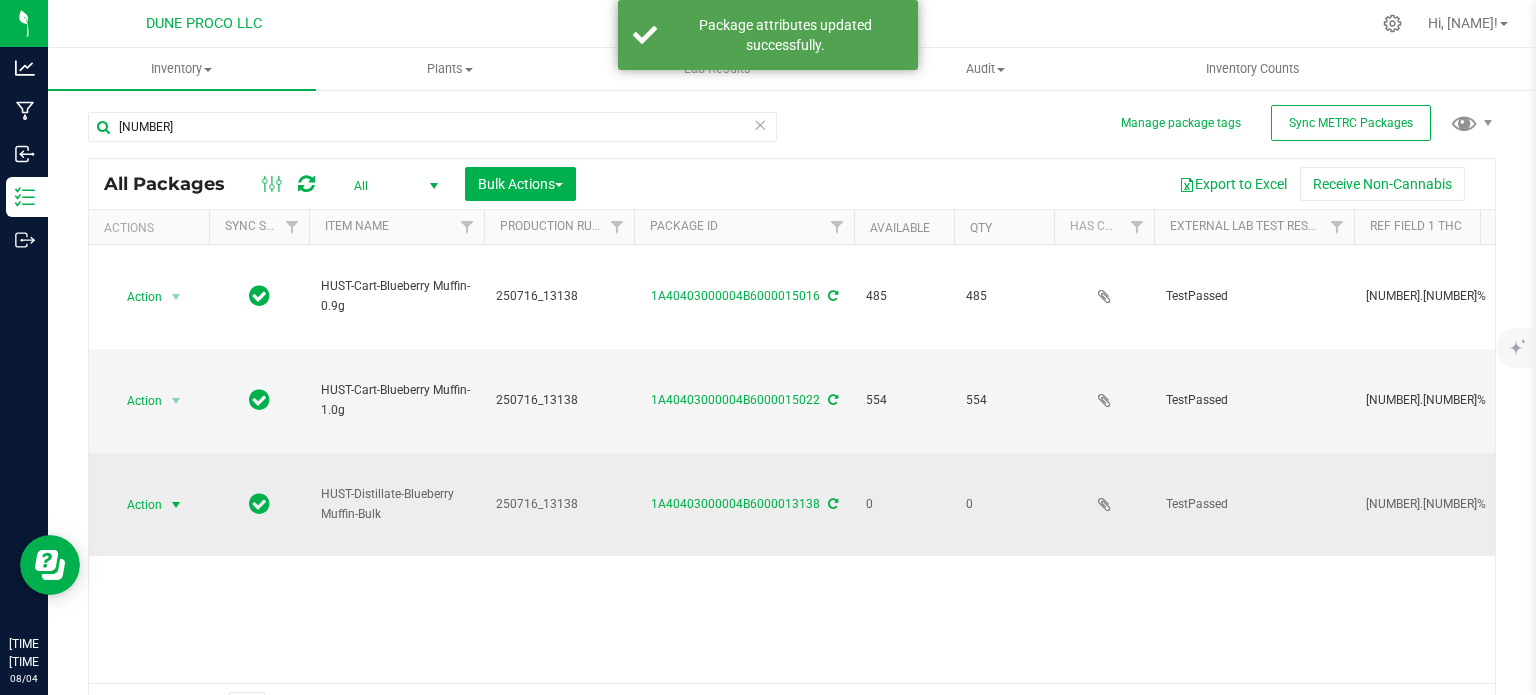 click on "Action" at bounding box center (136, 505) 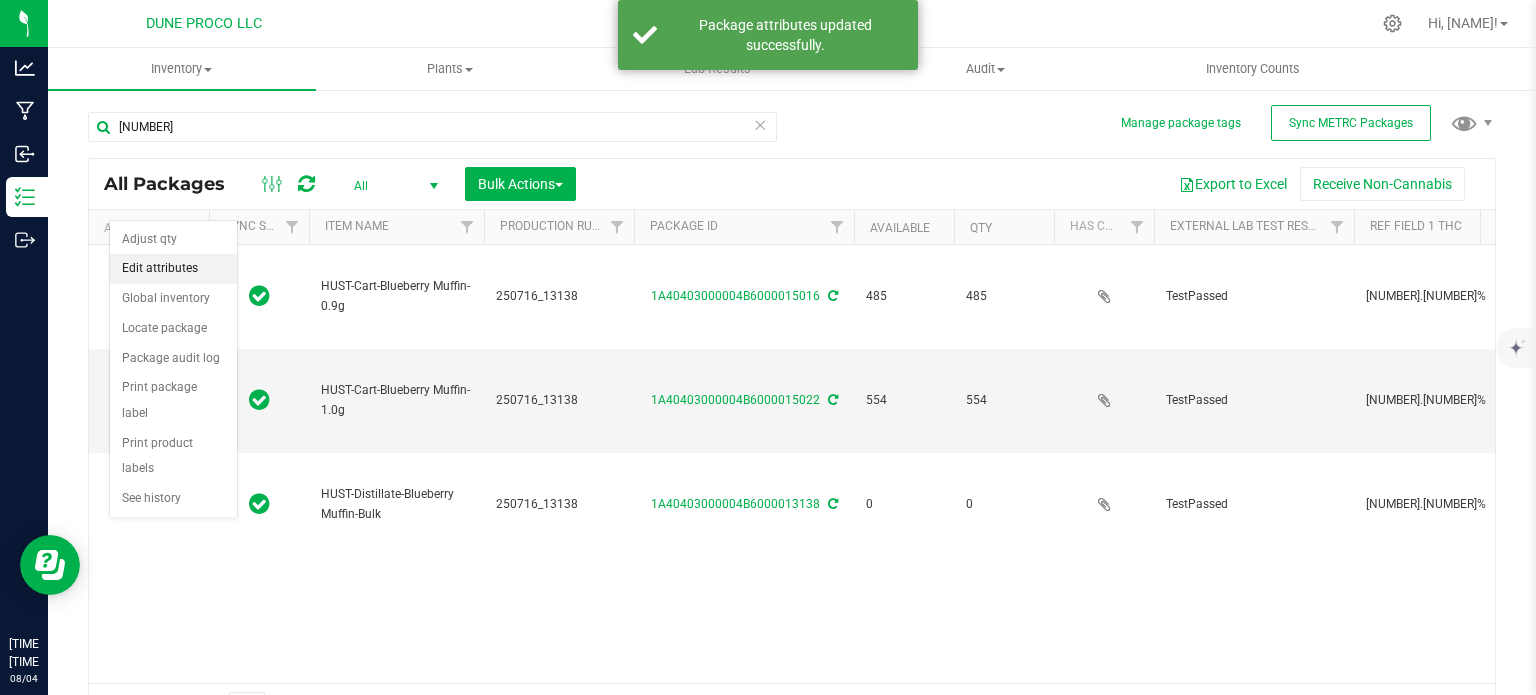 click on "Edit attributes" at bounding box center (173, 269) 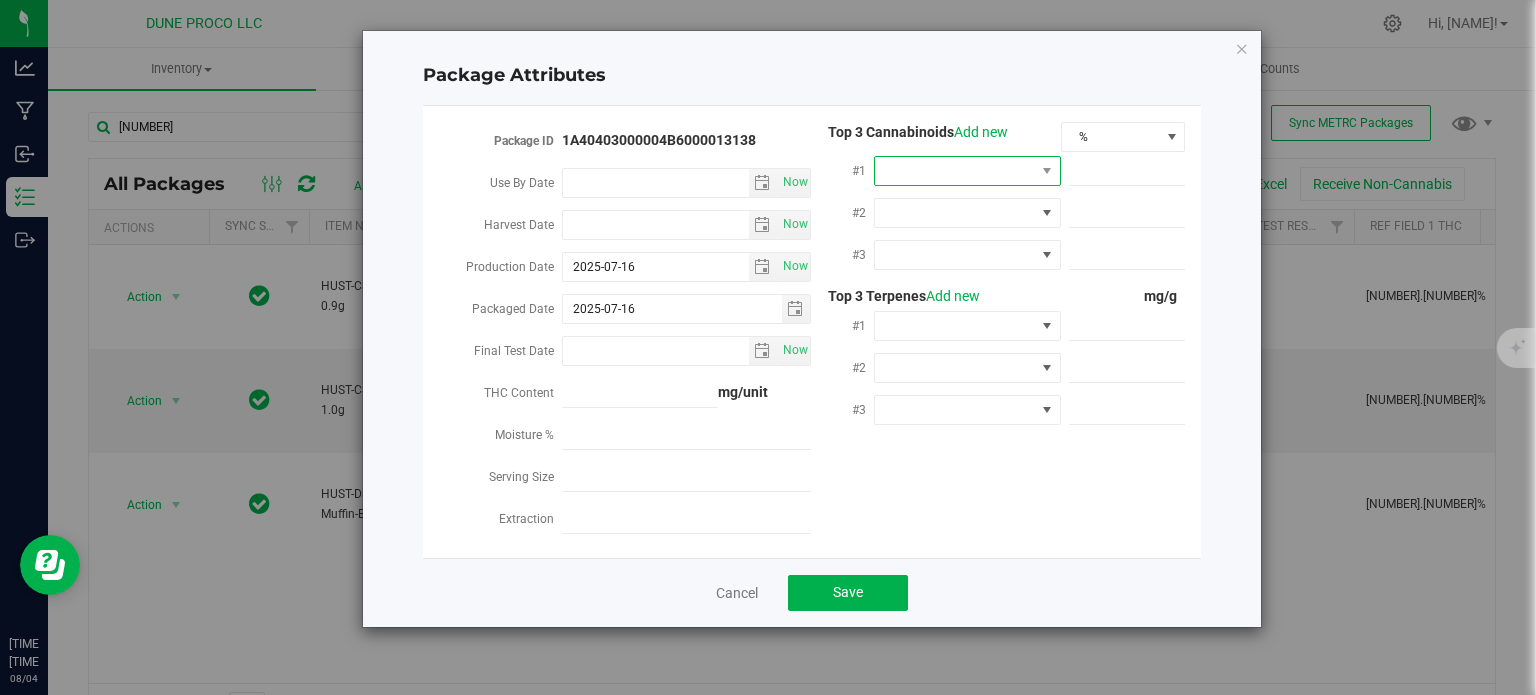click at bounding box center [955, 171] 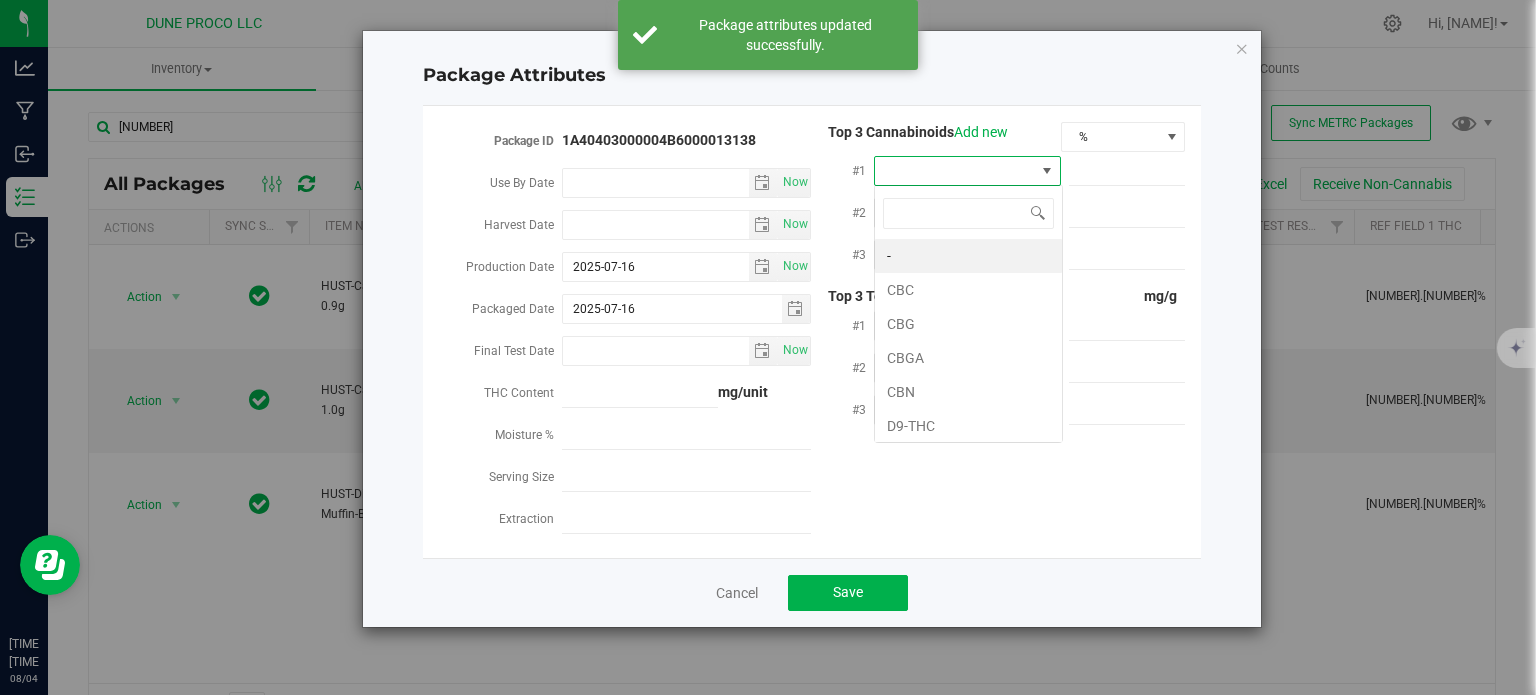 scroll, scrollTop: 99970, scrollLeft: 99812, axis: both 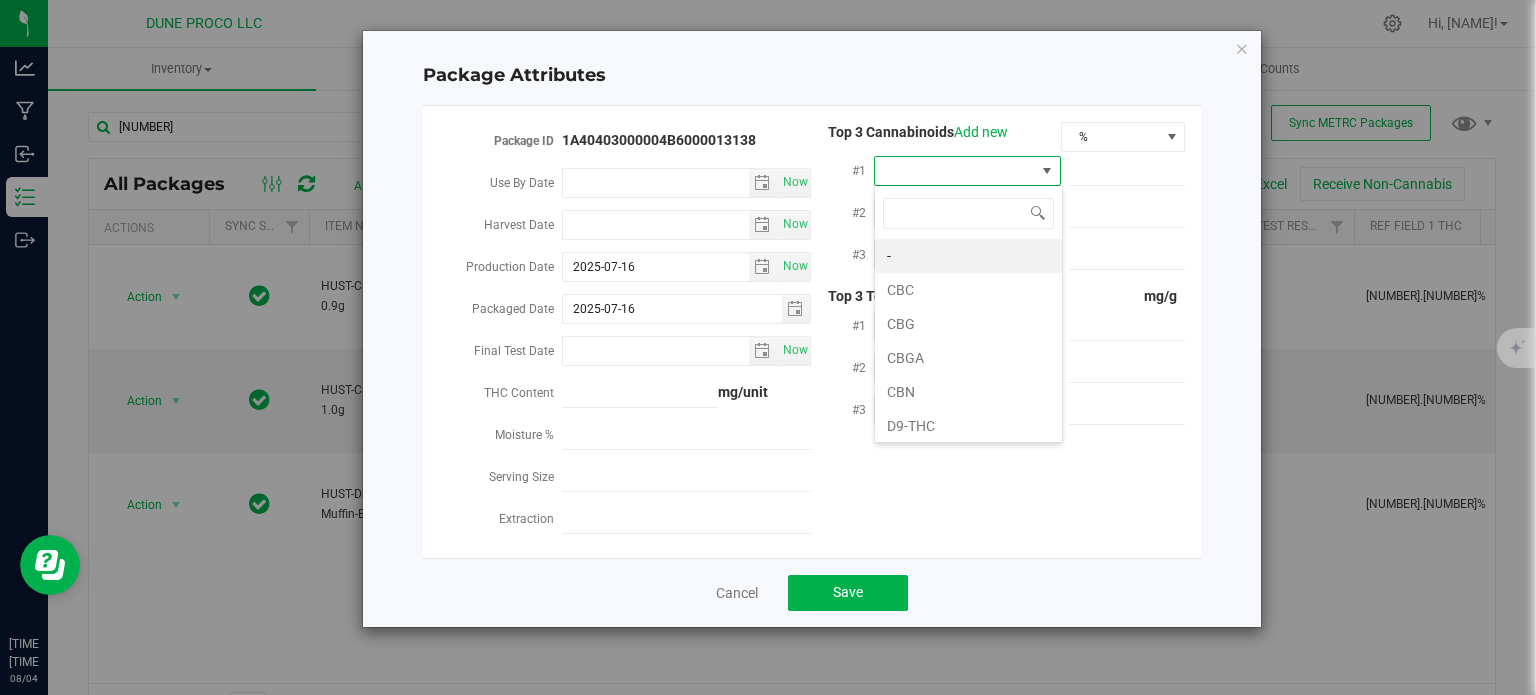 type on "9" 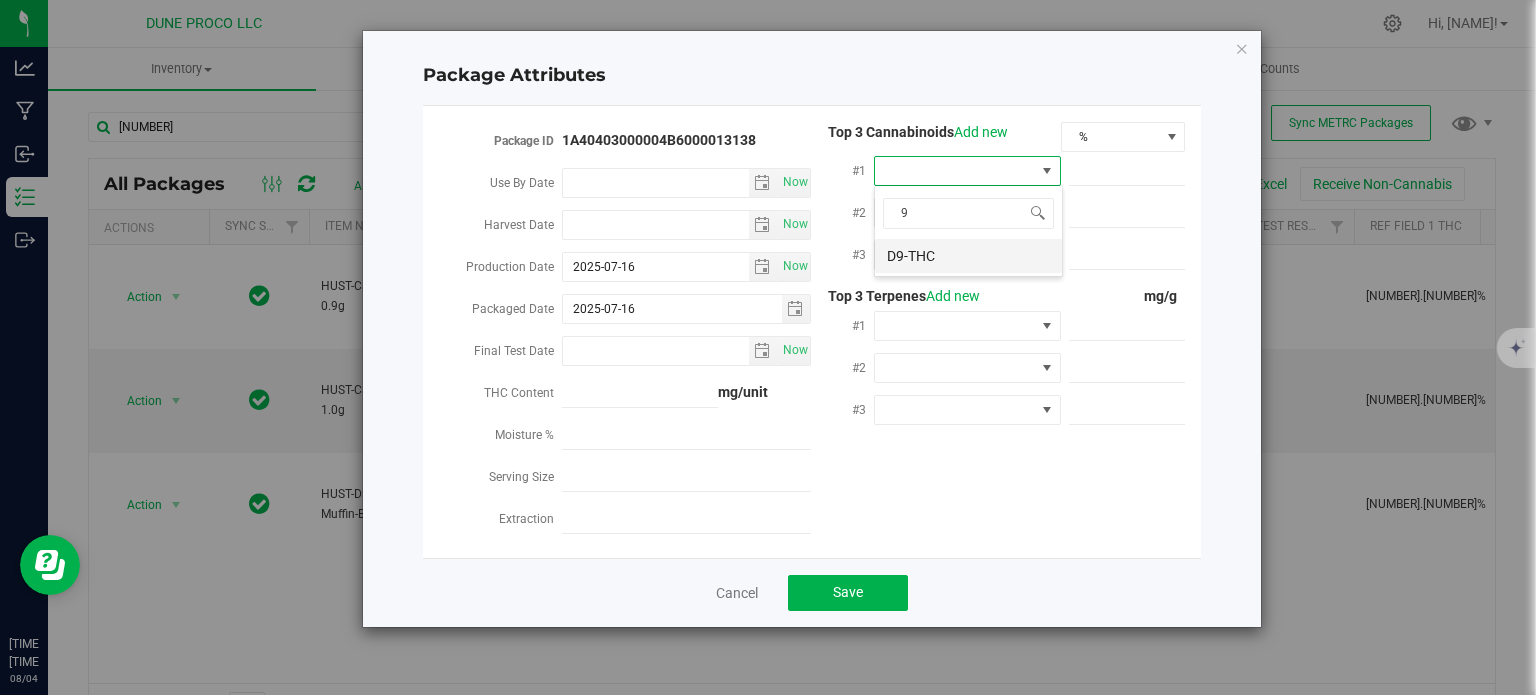click on "D9-THC" at bounding box center [968, 256] 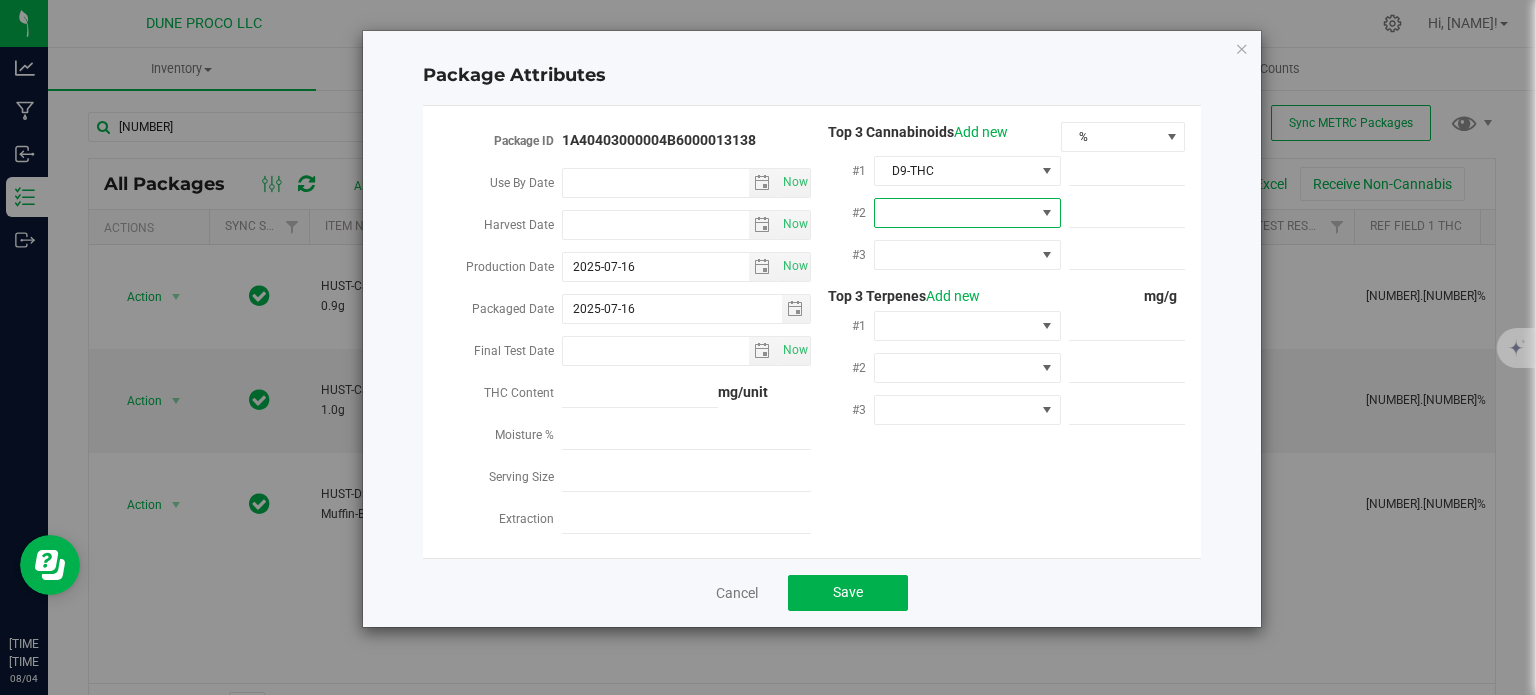 click at bounding box center [955, 213] 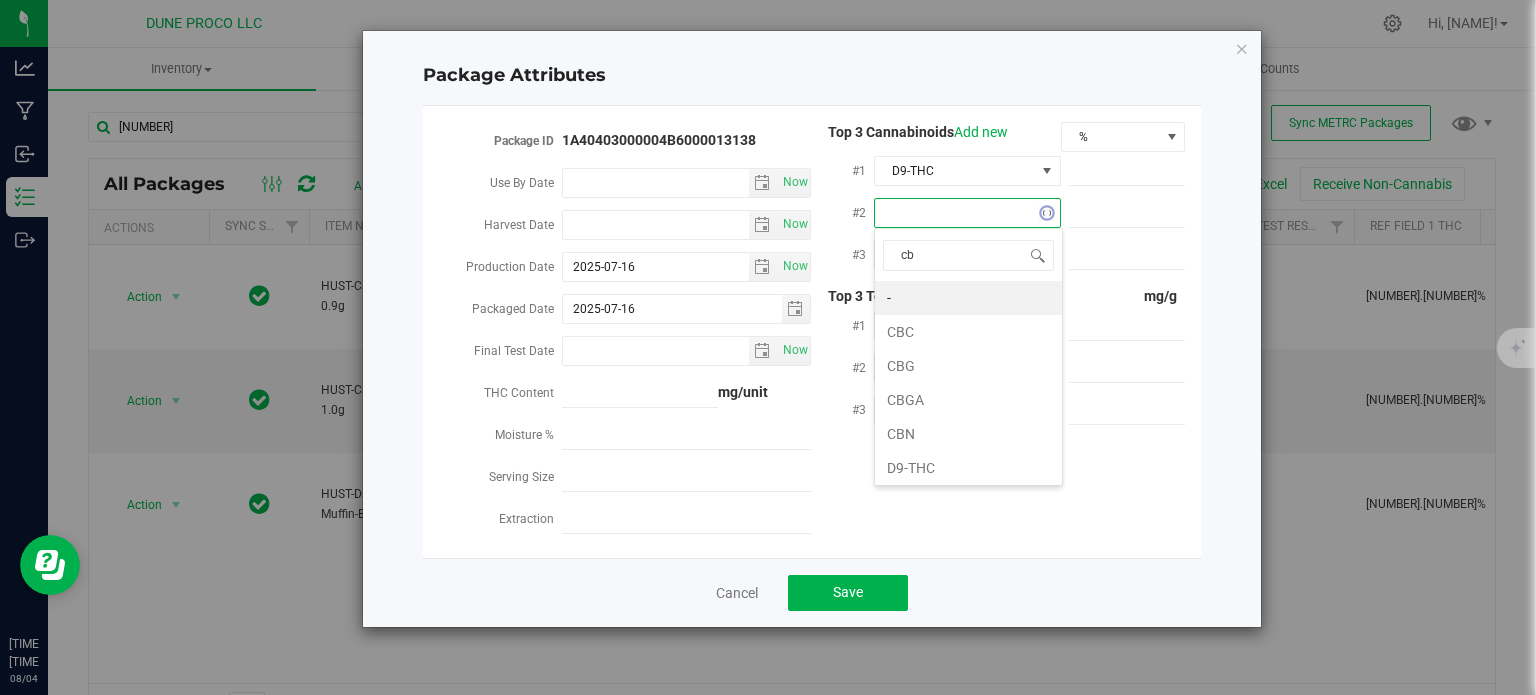 type on "cbg" 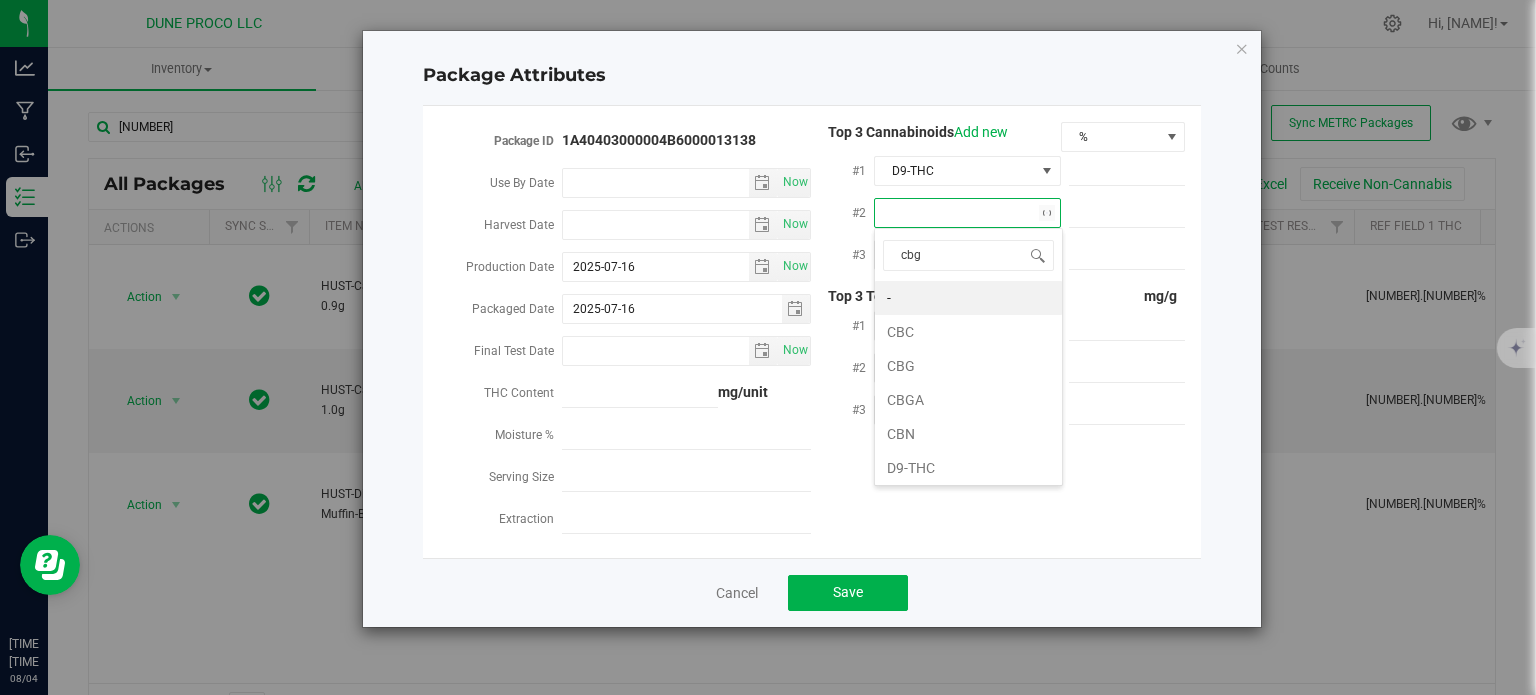 scroll, scrollTop: 99970, scrollLeft: 99812, axis: both 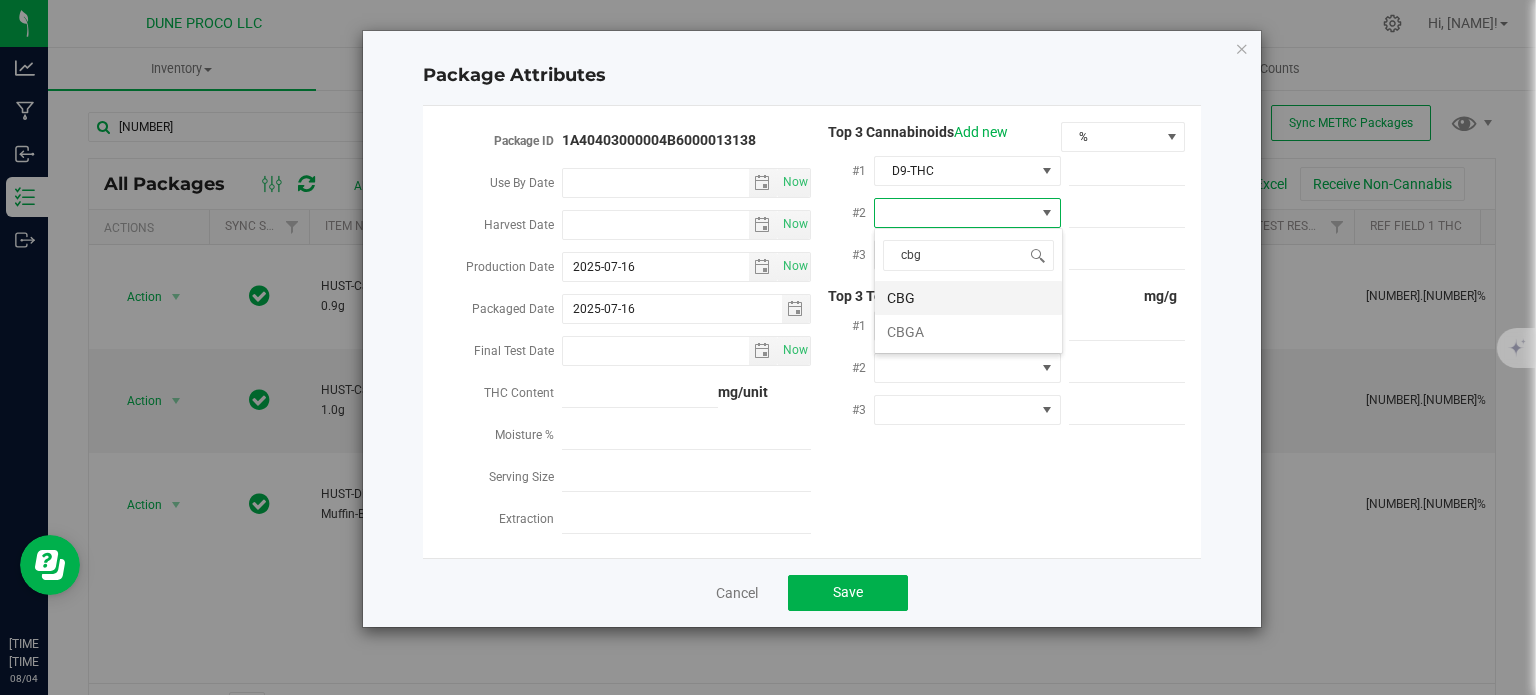 click on "CBG" at bounding box center [968, 298] 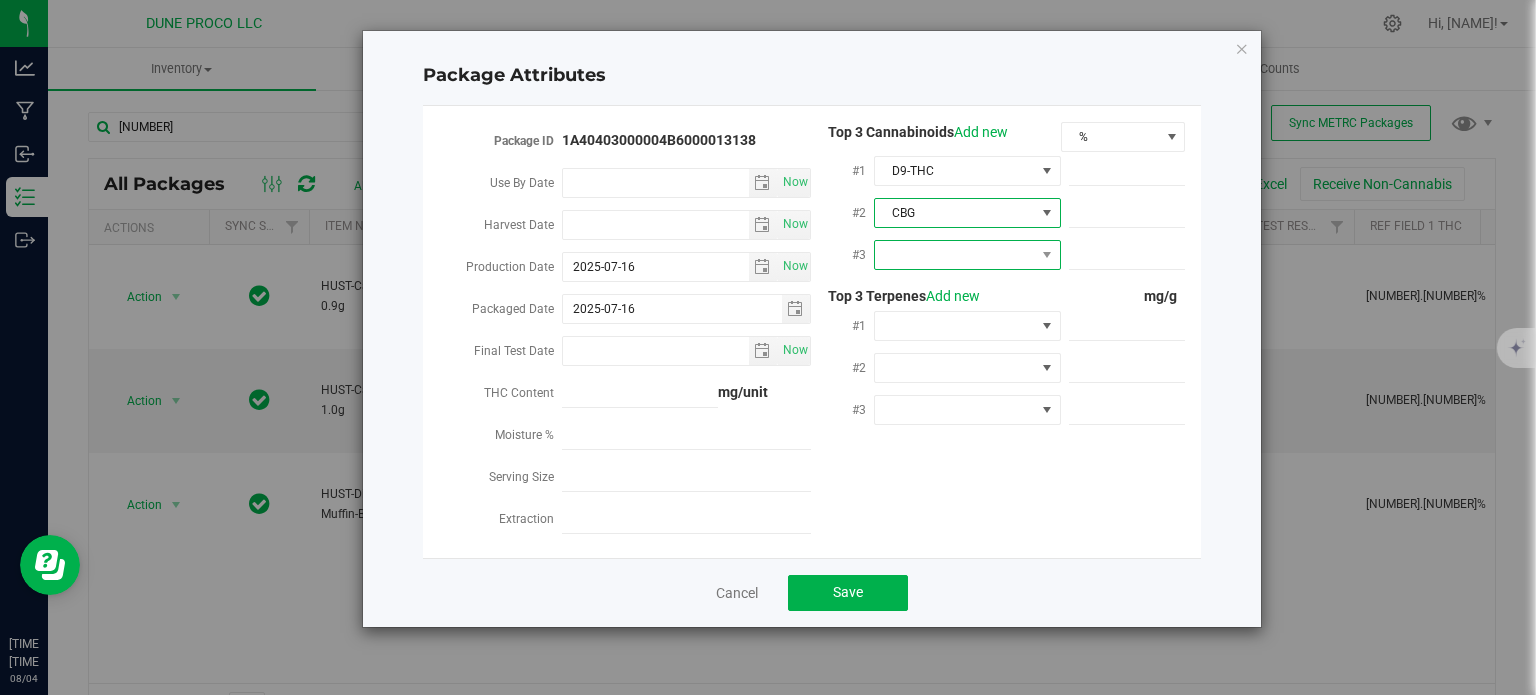 click at bounding box center (955, 255) 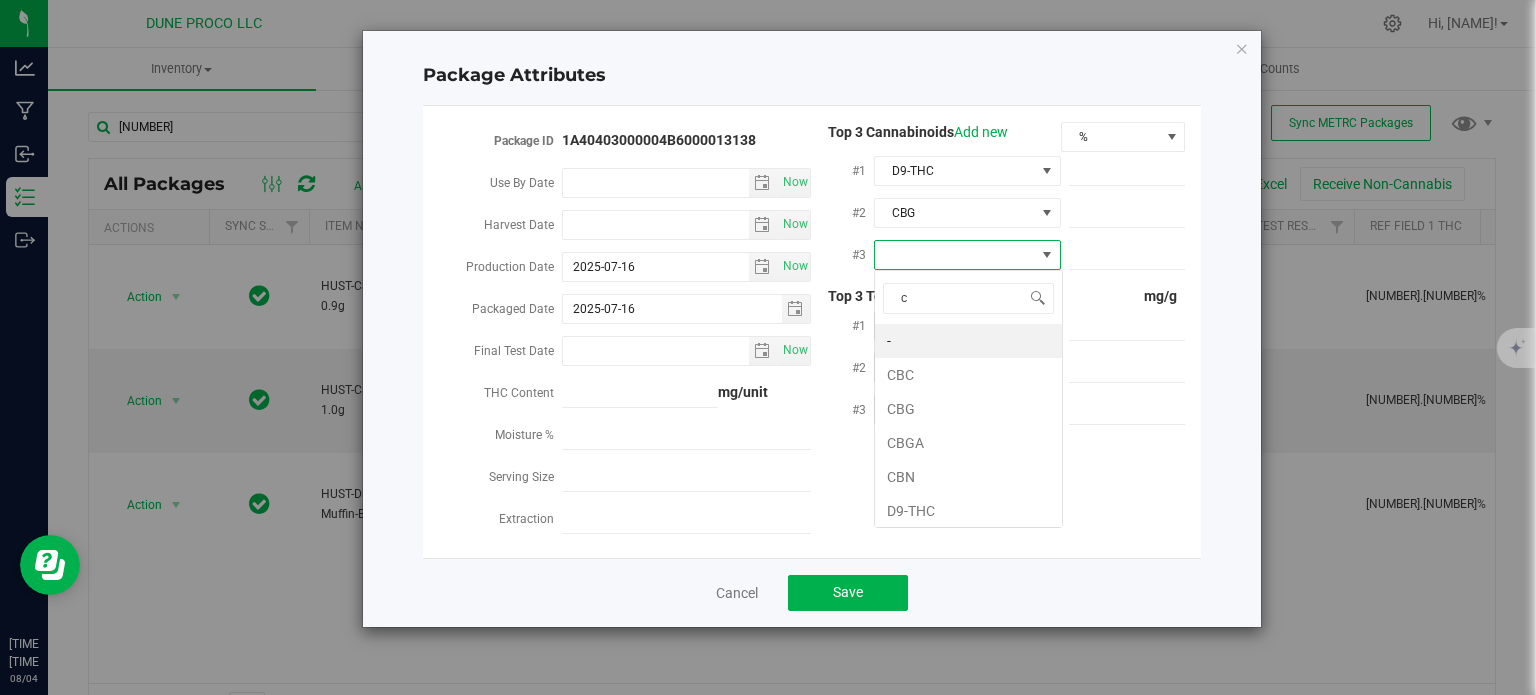 scroll, scrollTop: 99970, scrollLeft: 99812, axis: both 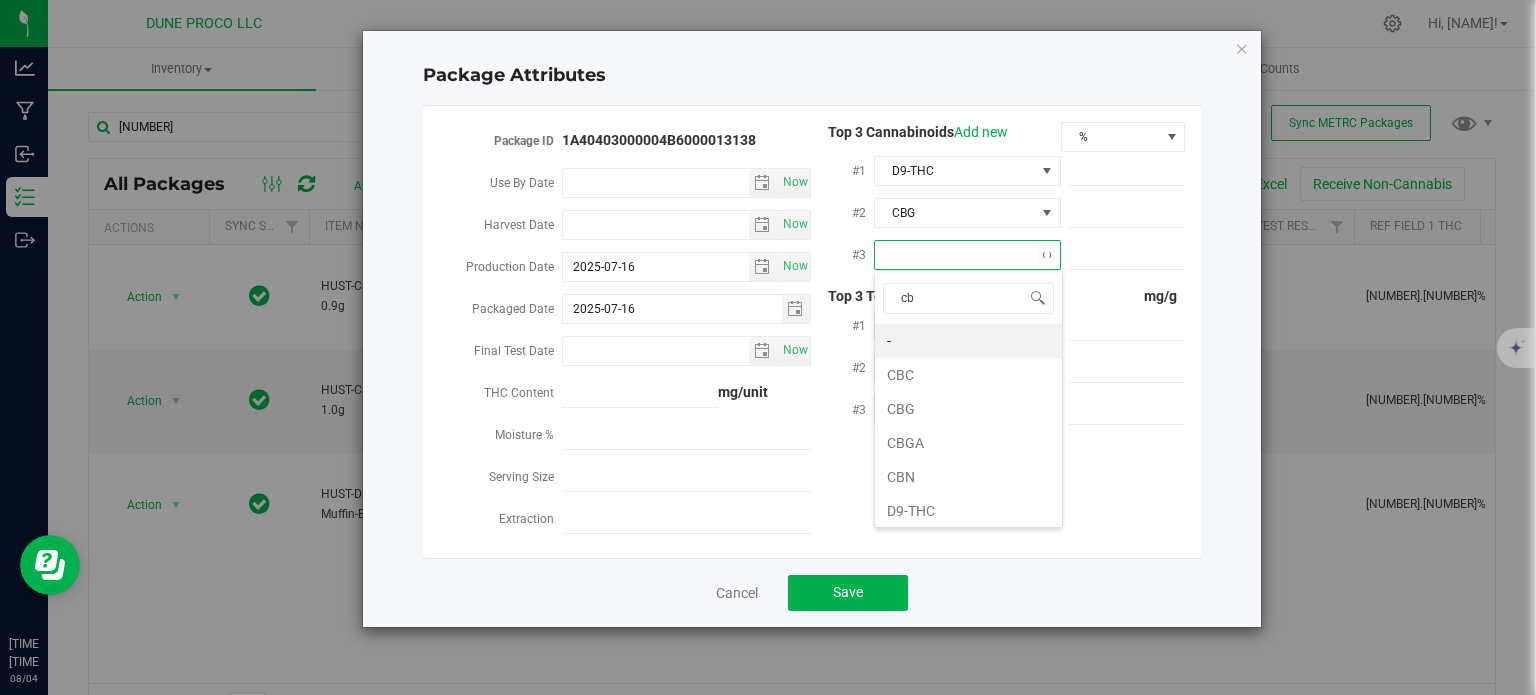 type on "cbc" 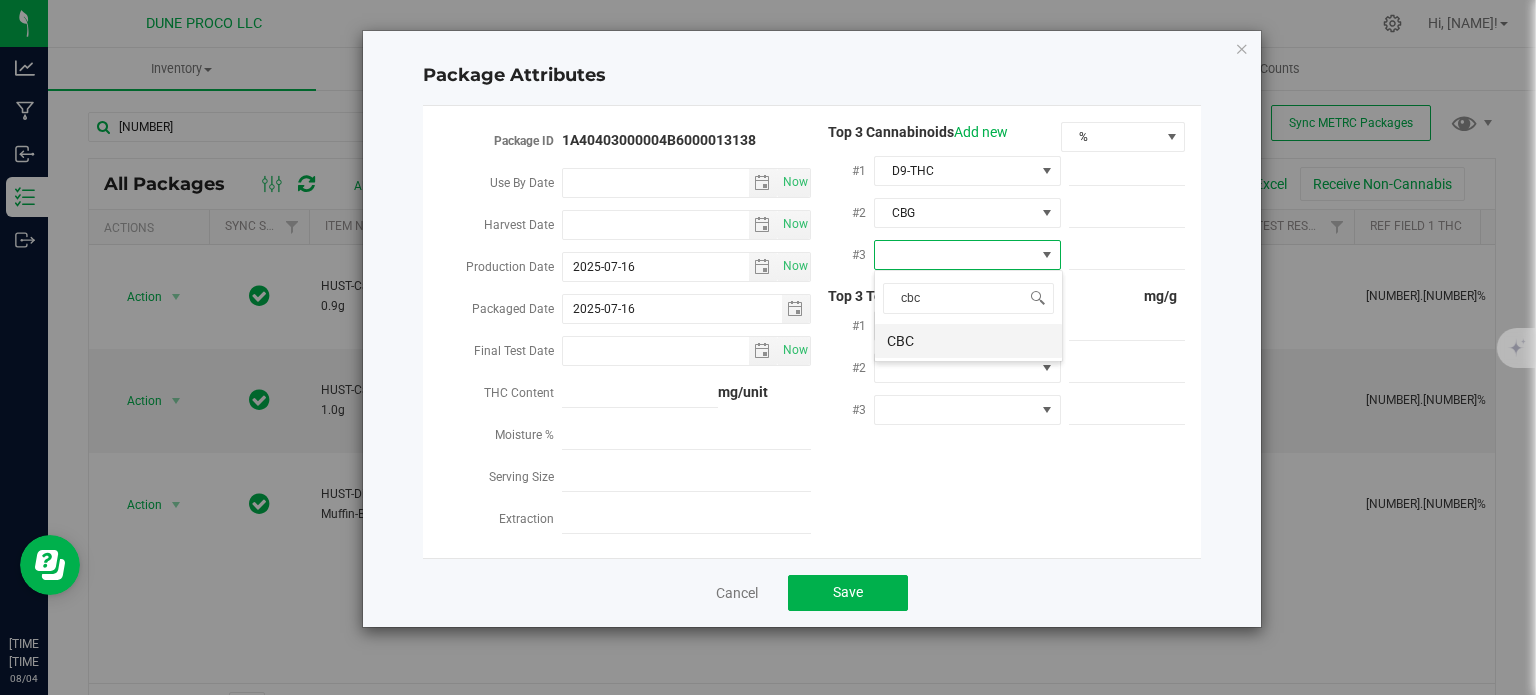 click on "CBC" at bounding box center [968, 341] 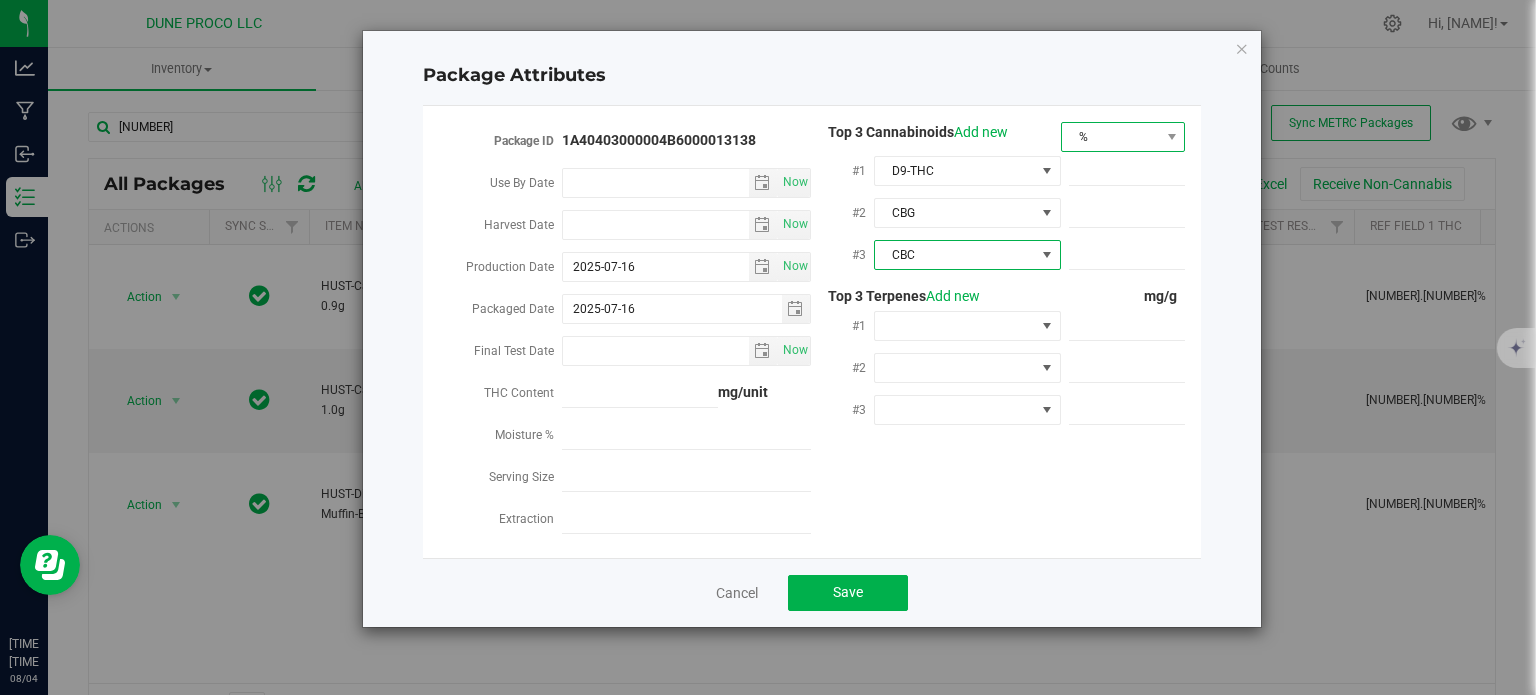 click on "%" at bounding box center (1111, 137) 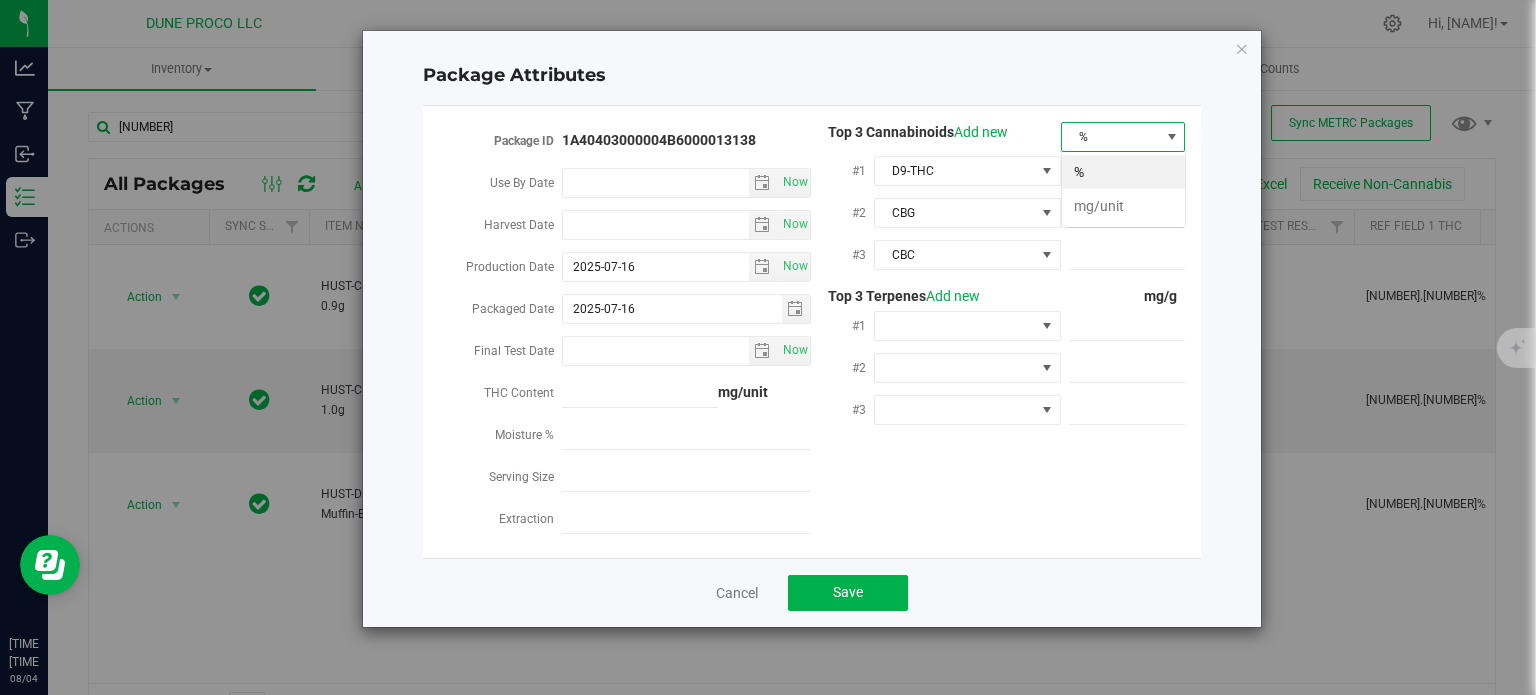scroll, scrollTop: 99970, scrollLeft: 99875, axis: both 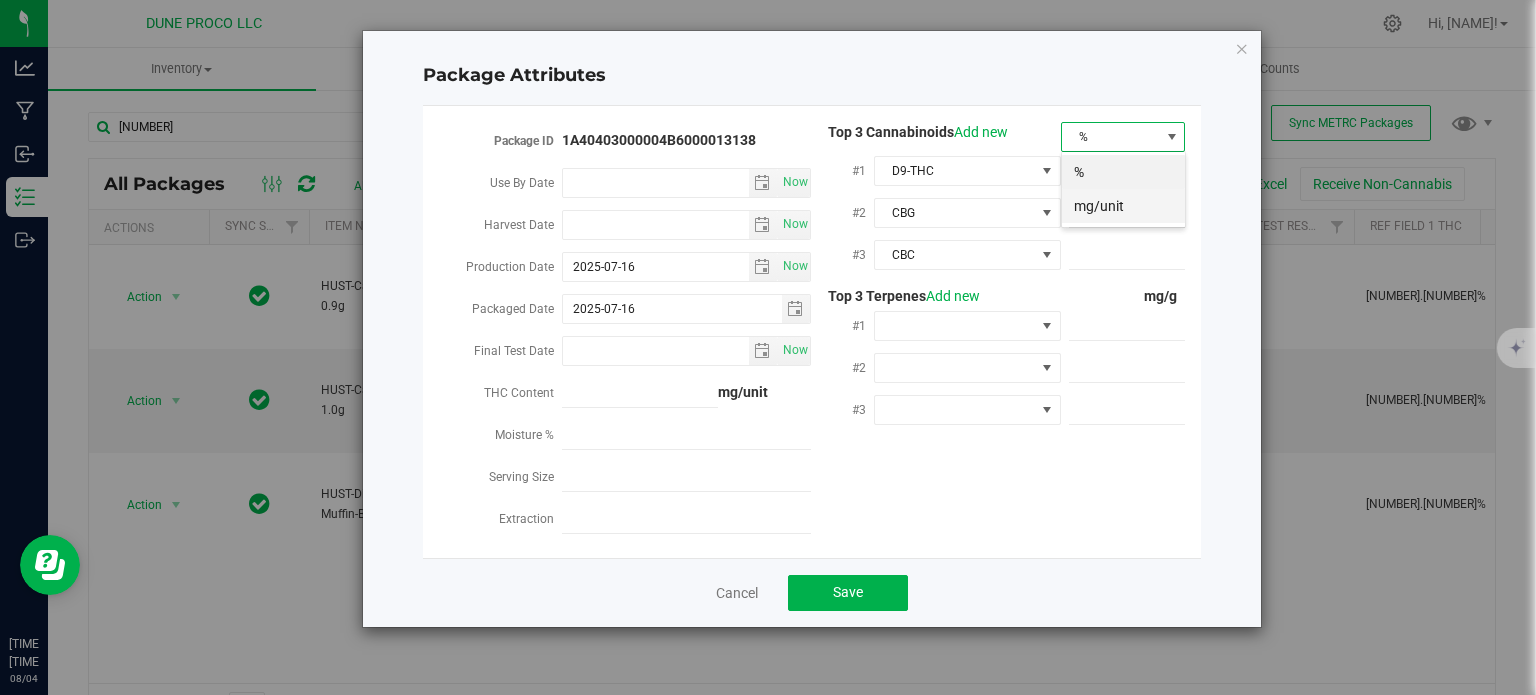 click on "mg/unit" at bounding box center (1123, 206) 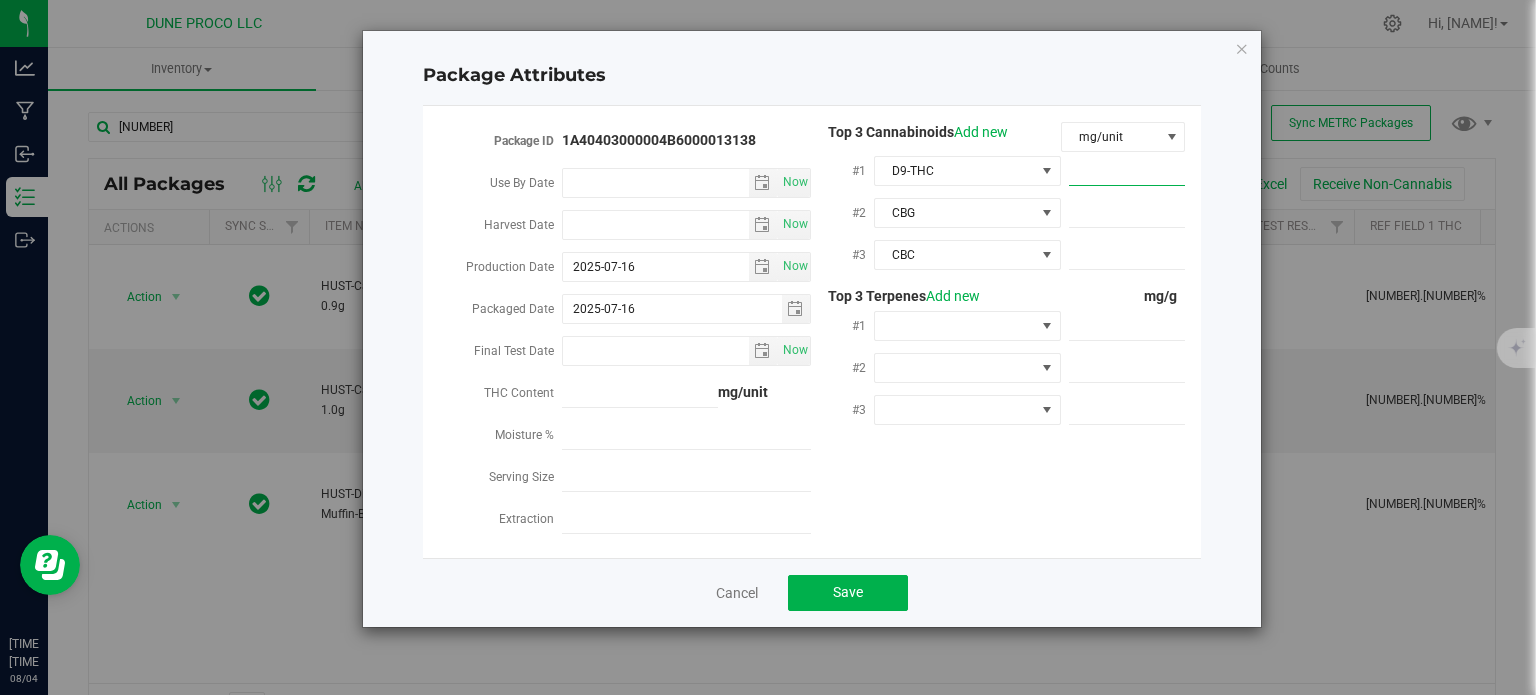 click at bounding box center (1127, 171) 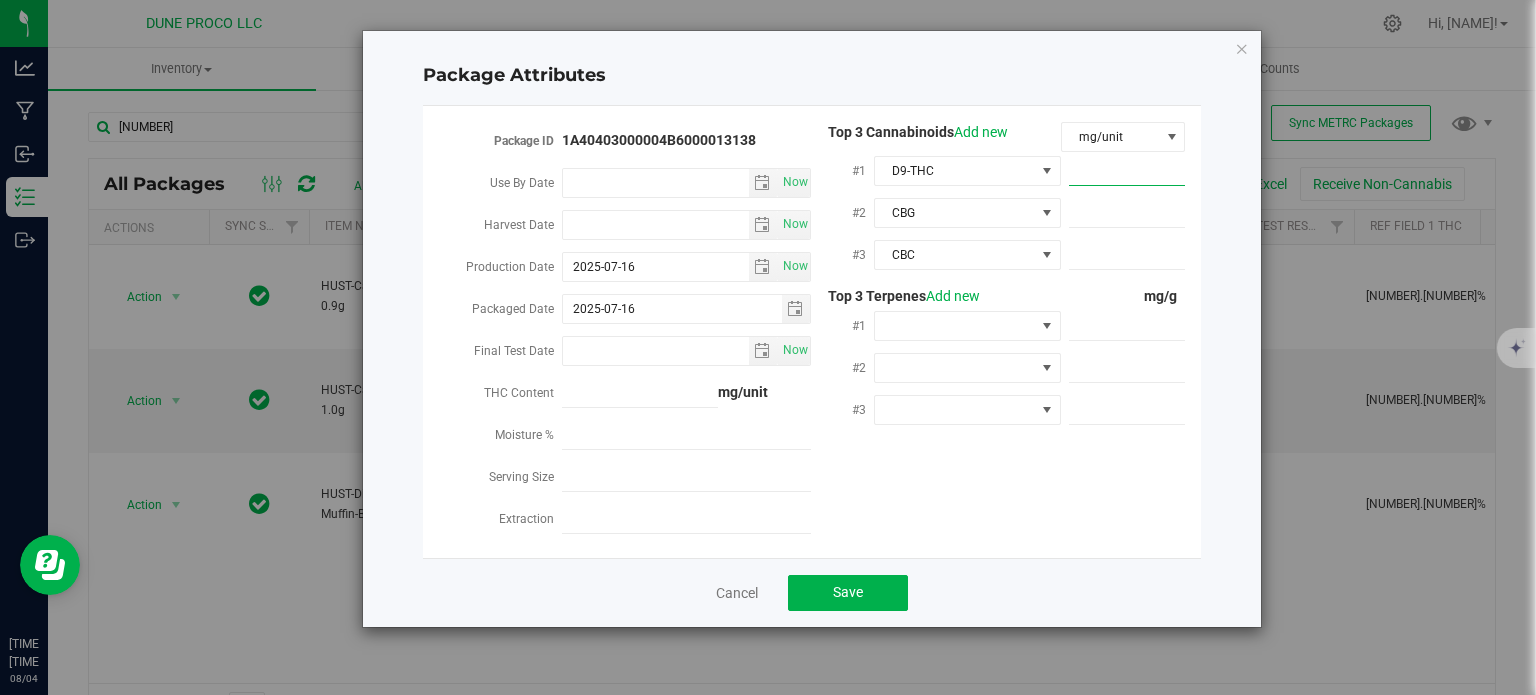 paste on "920.062" 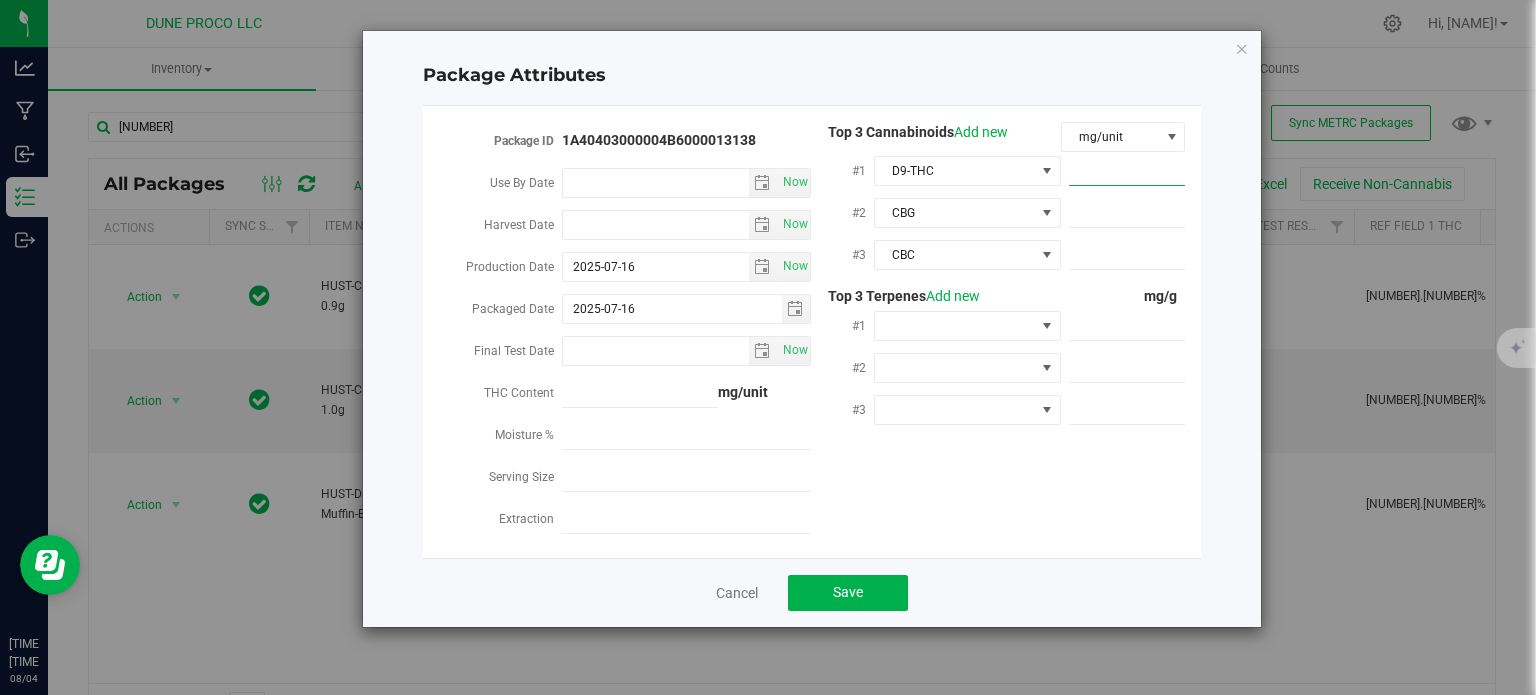 type on "920.062" 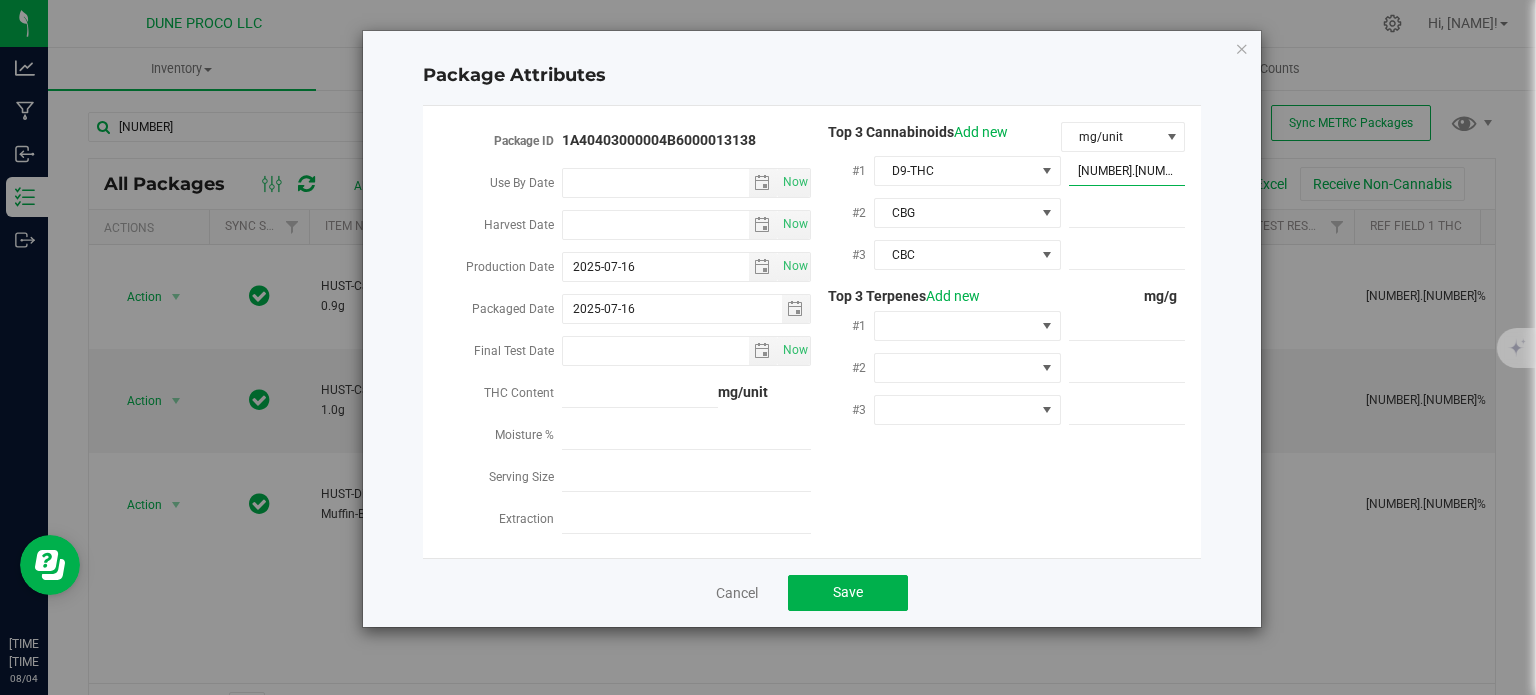 type on "920.0620" 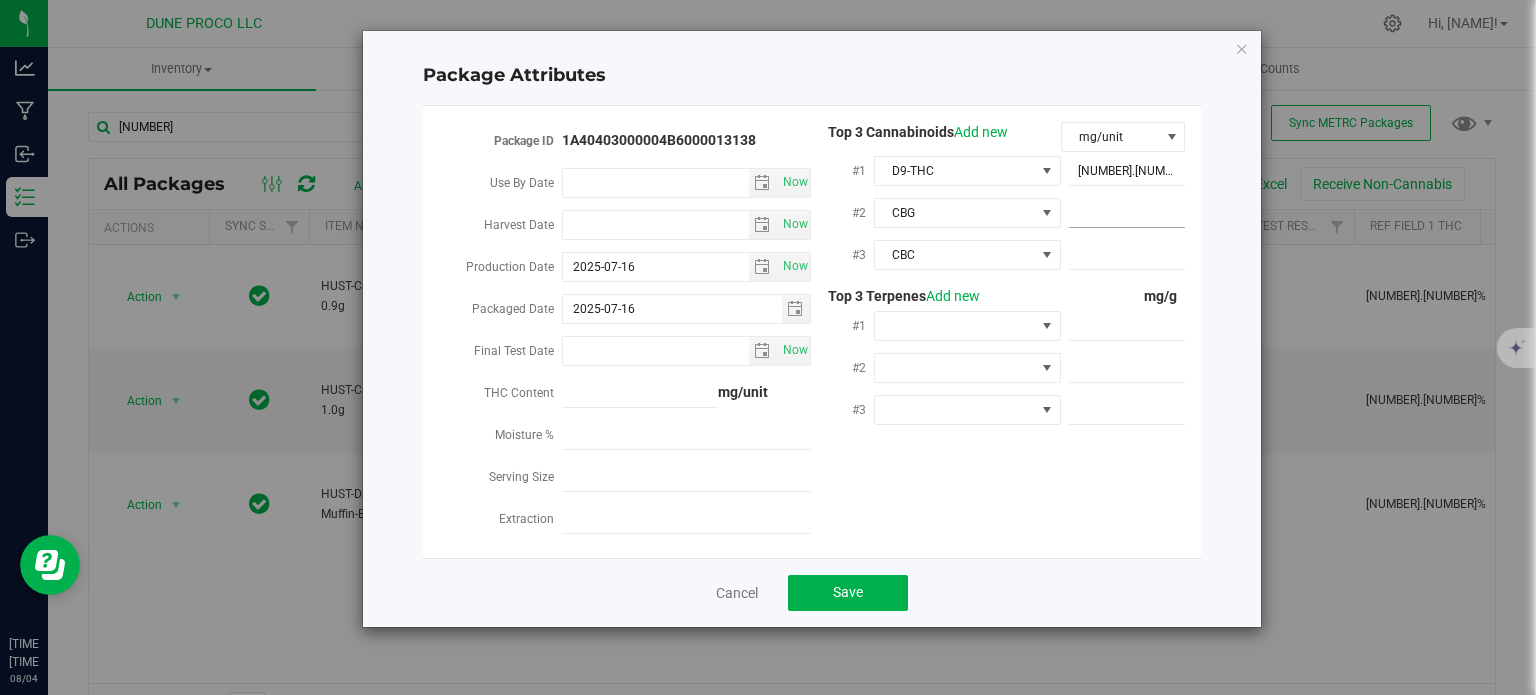 click at bounding box center (1127, 213) 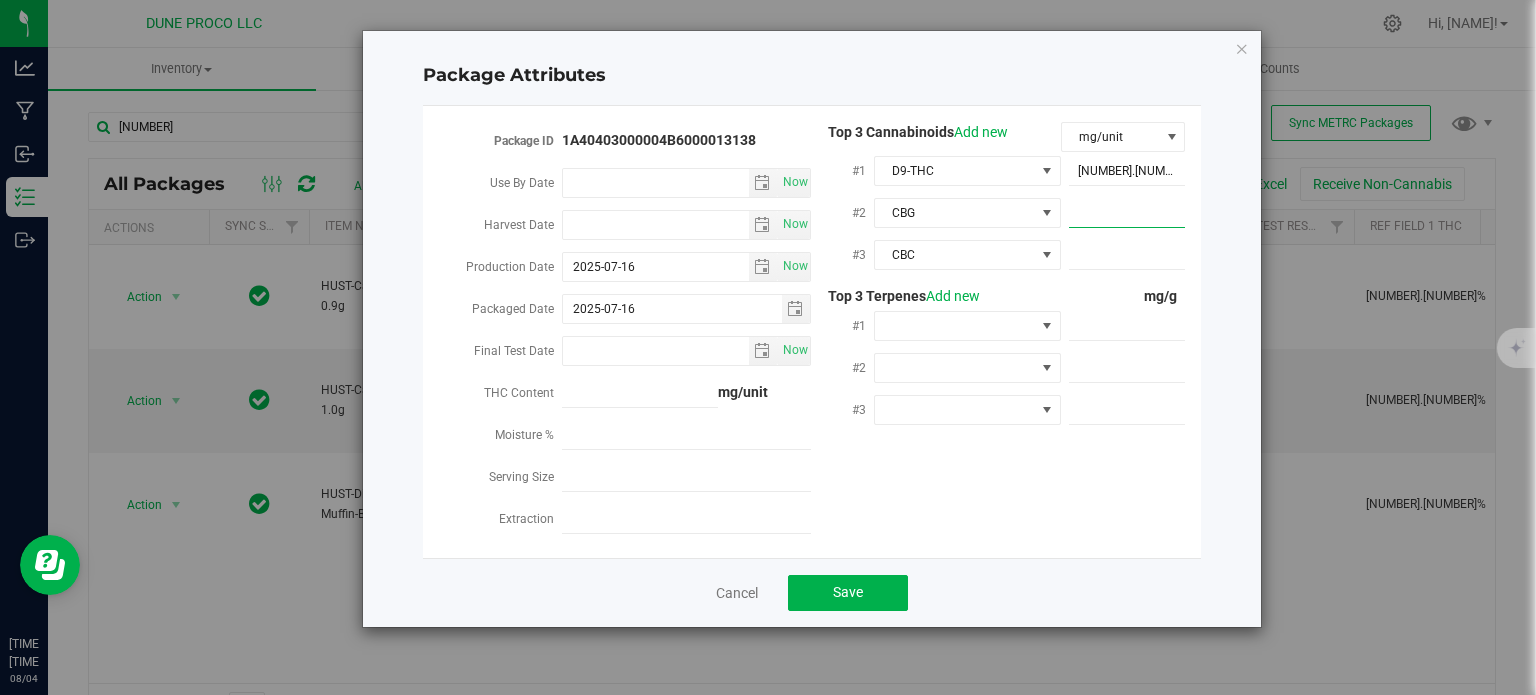 paste on "32.588" 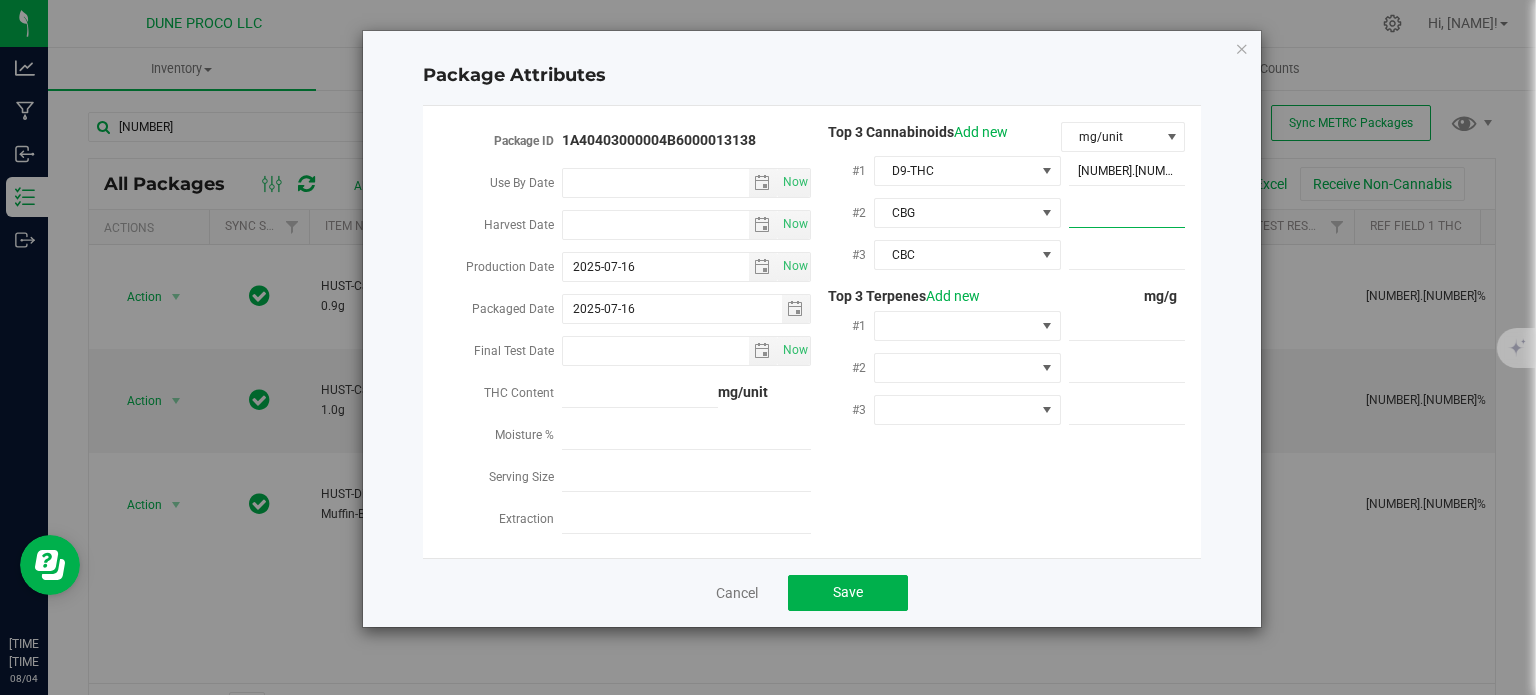 type on "32.588" 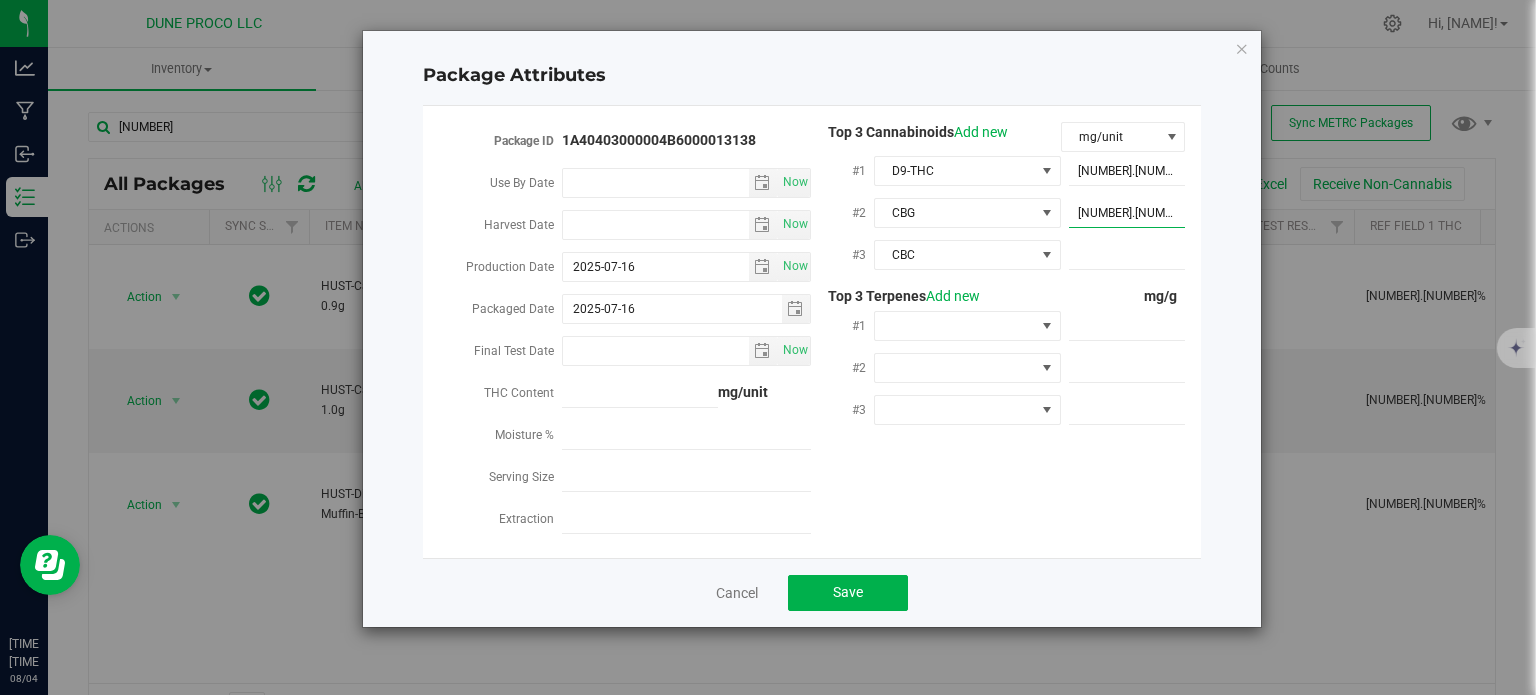 type on "32.5880" 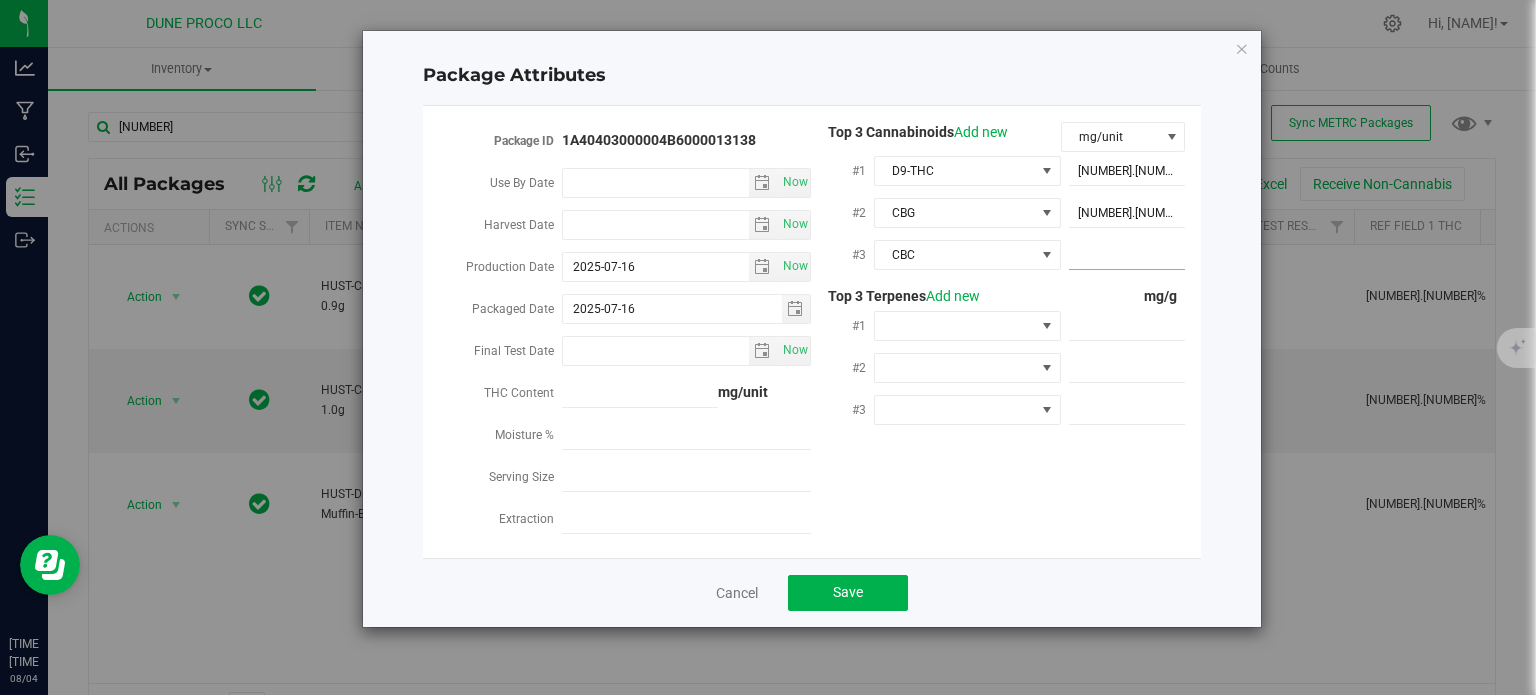 click at bounding box center [1127, 255] 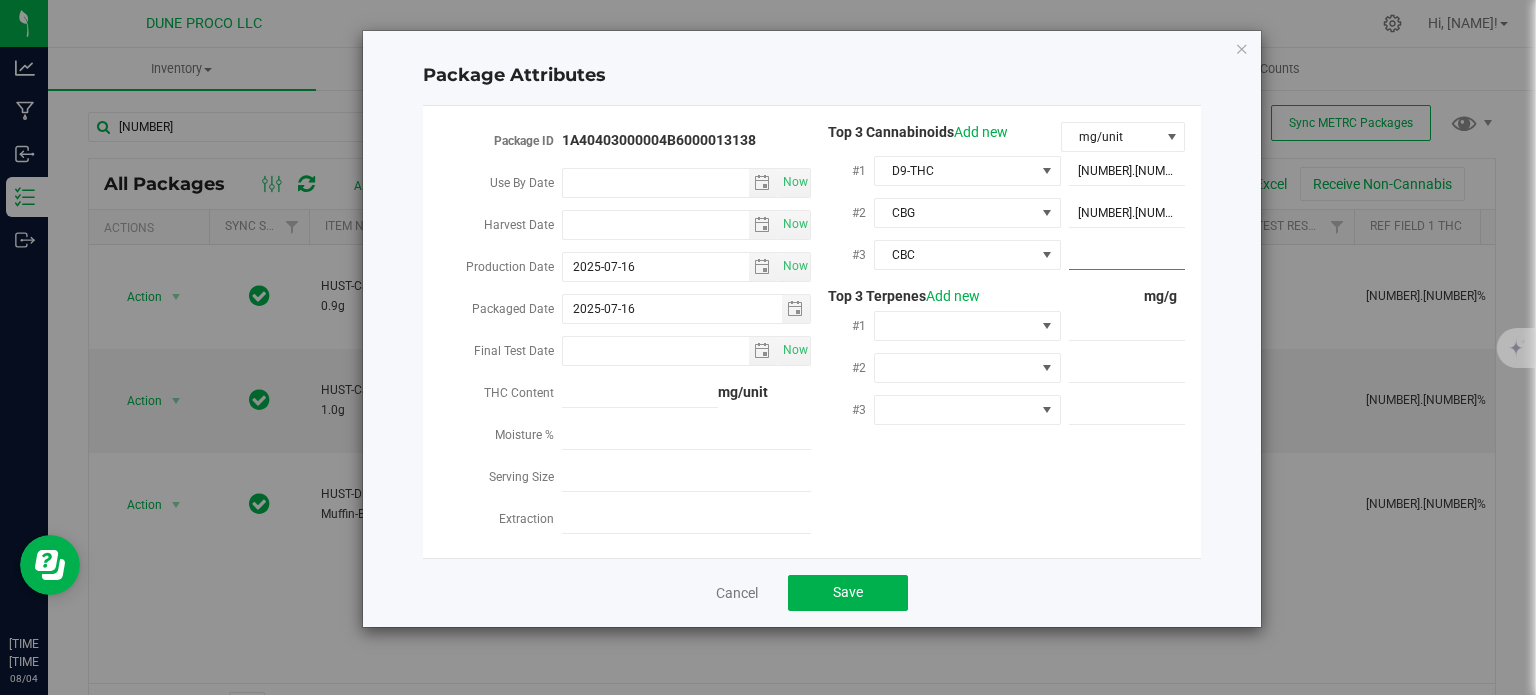 paste on "14.219" 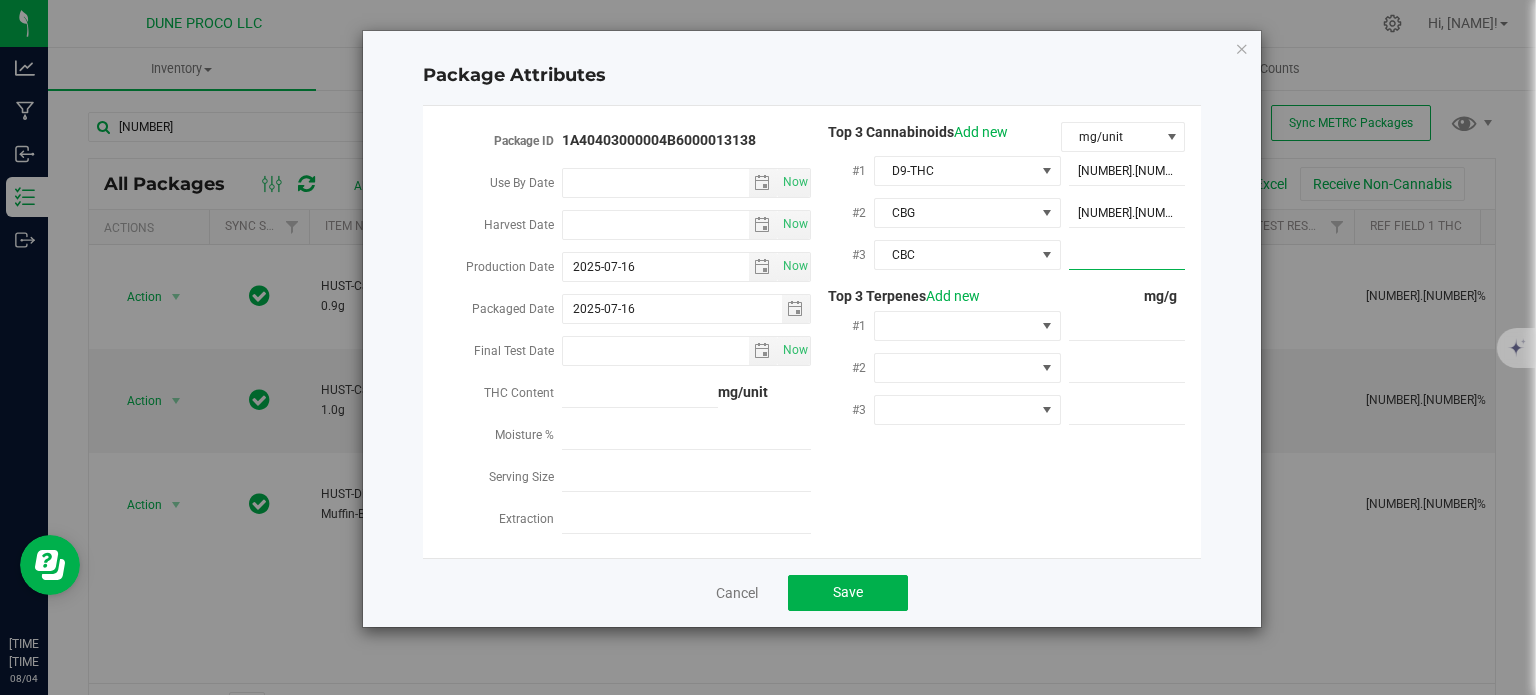 type on "14.219" 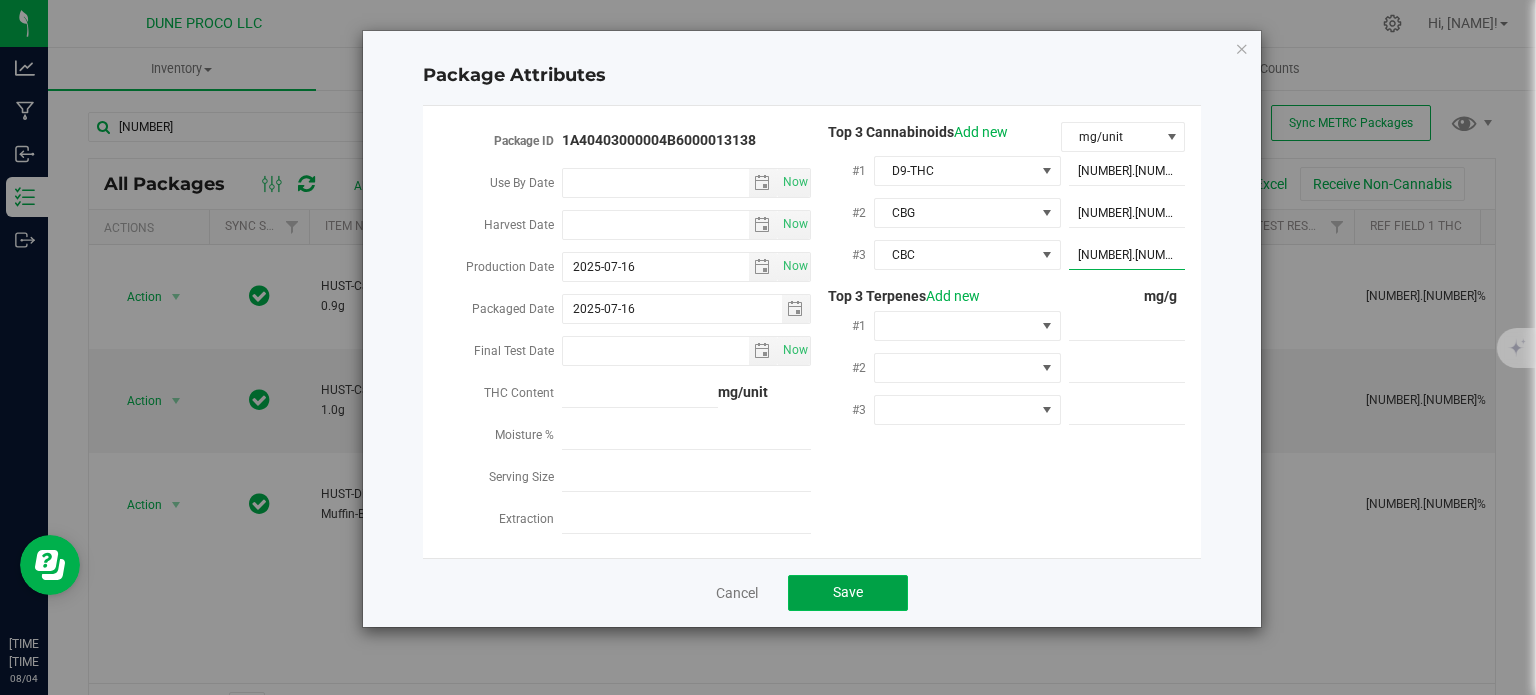 type on "14.2190" 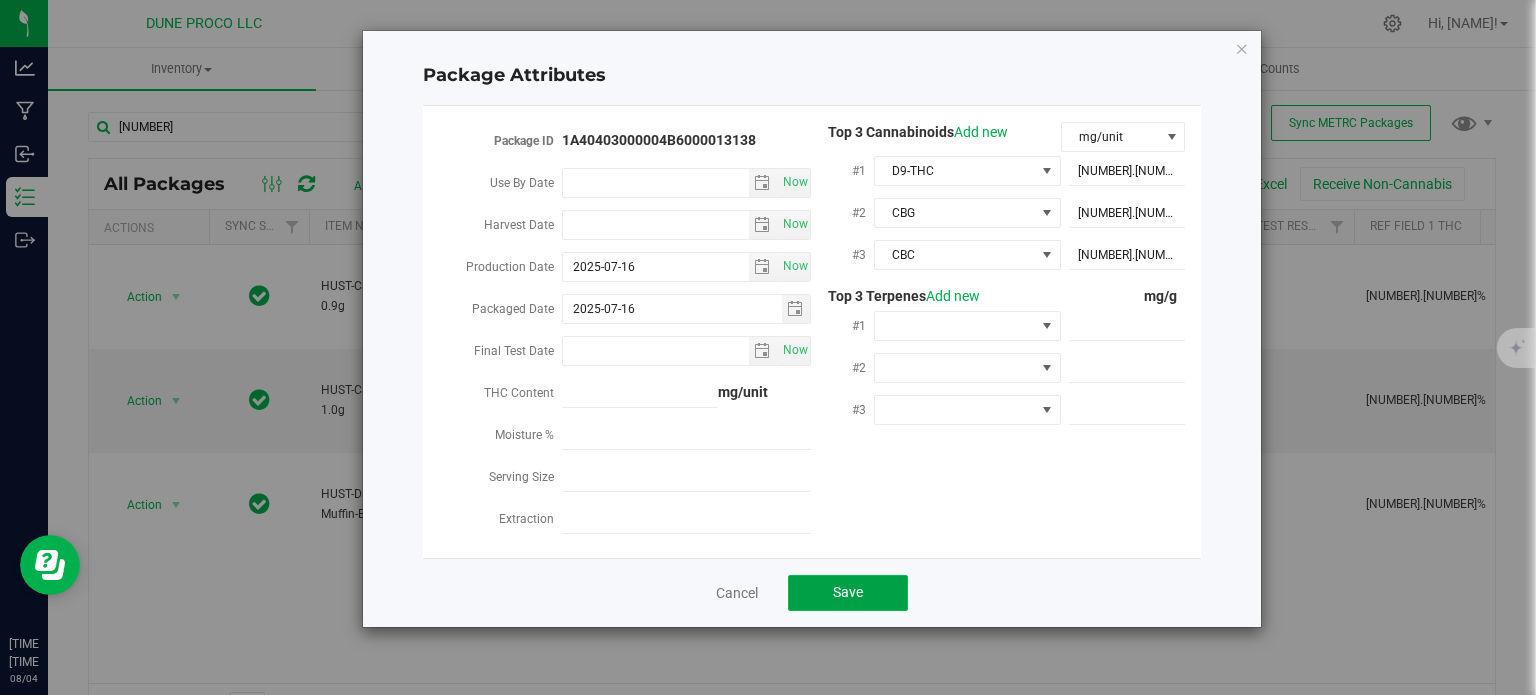 click on "Save" 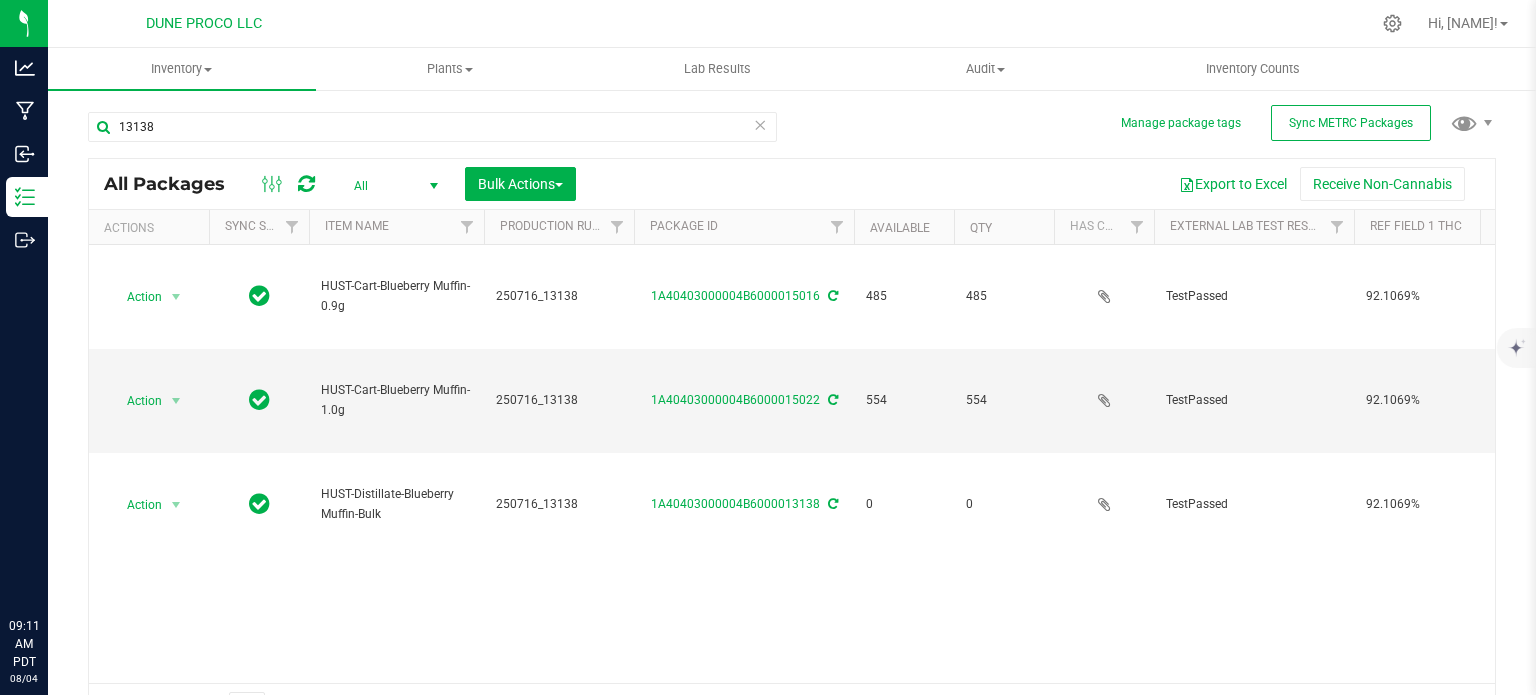 scroll, scrollTop: 0, scrollLeft: 0, axis: both 